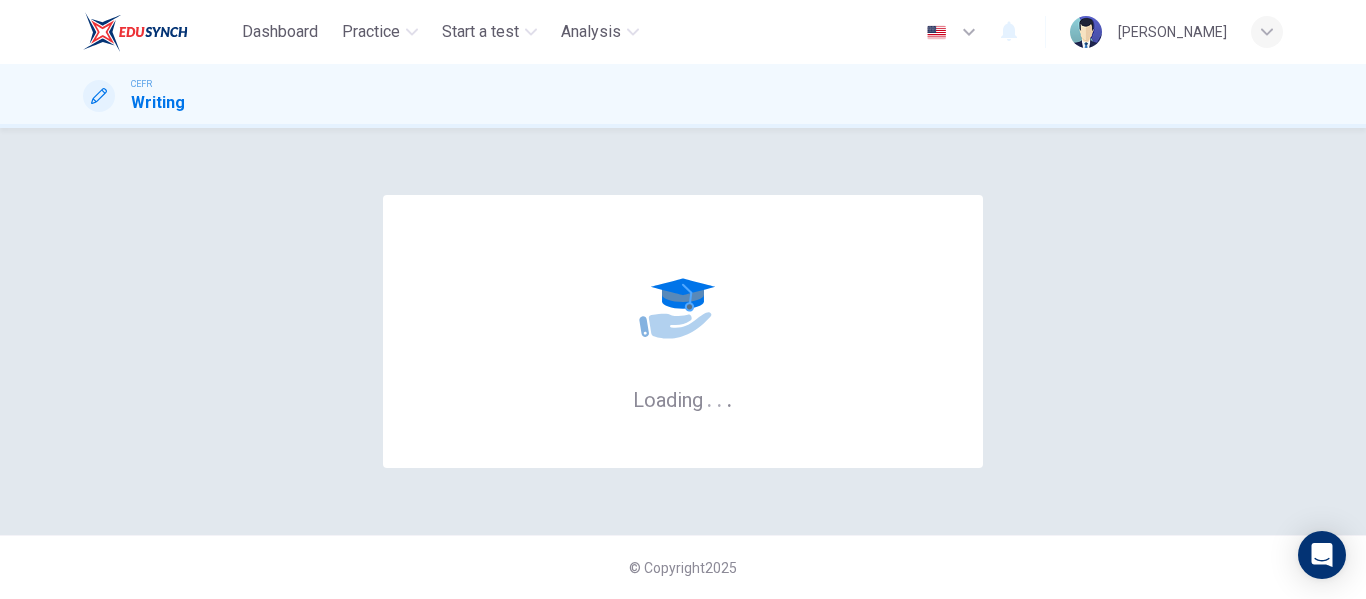 scroll, scrollTop: 0, scrollLeft: 0, axis: both 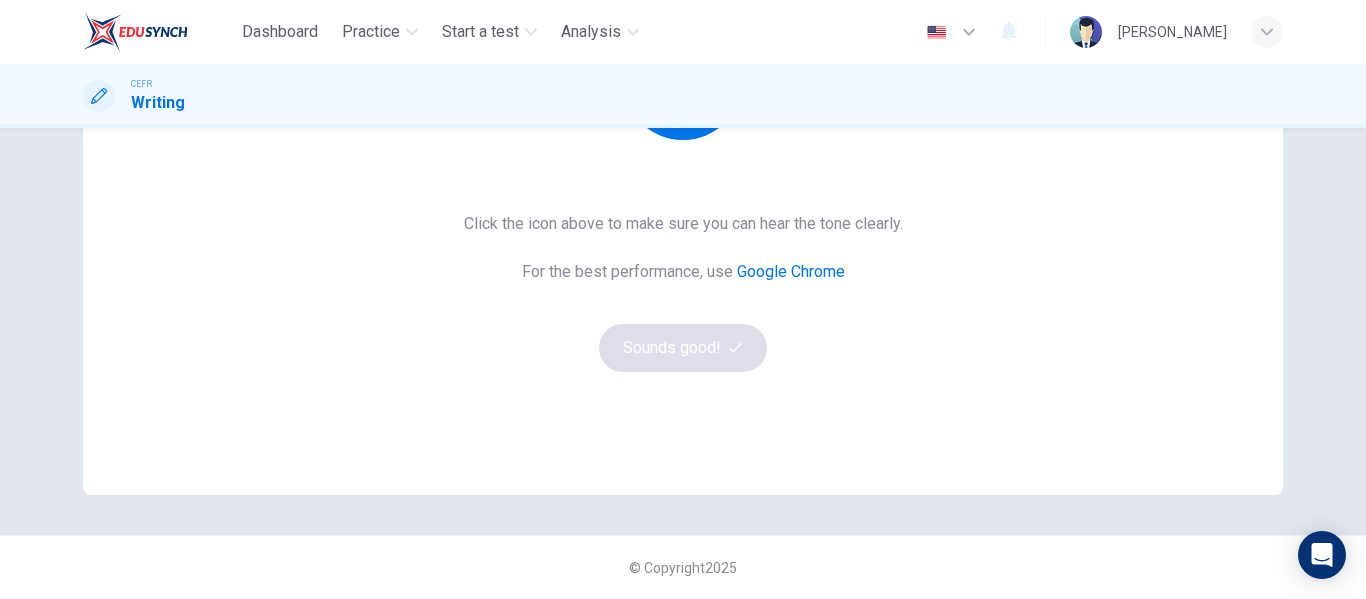 click on "Click the icon above to make sure you can hear the tone clearly." at bounding box center [683, 224] 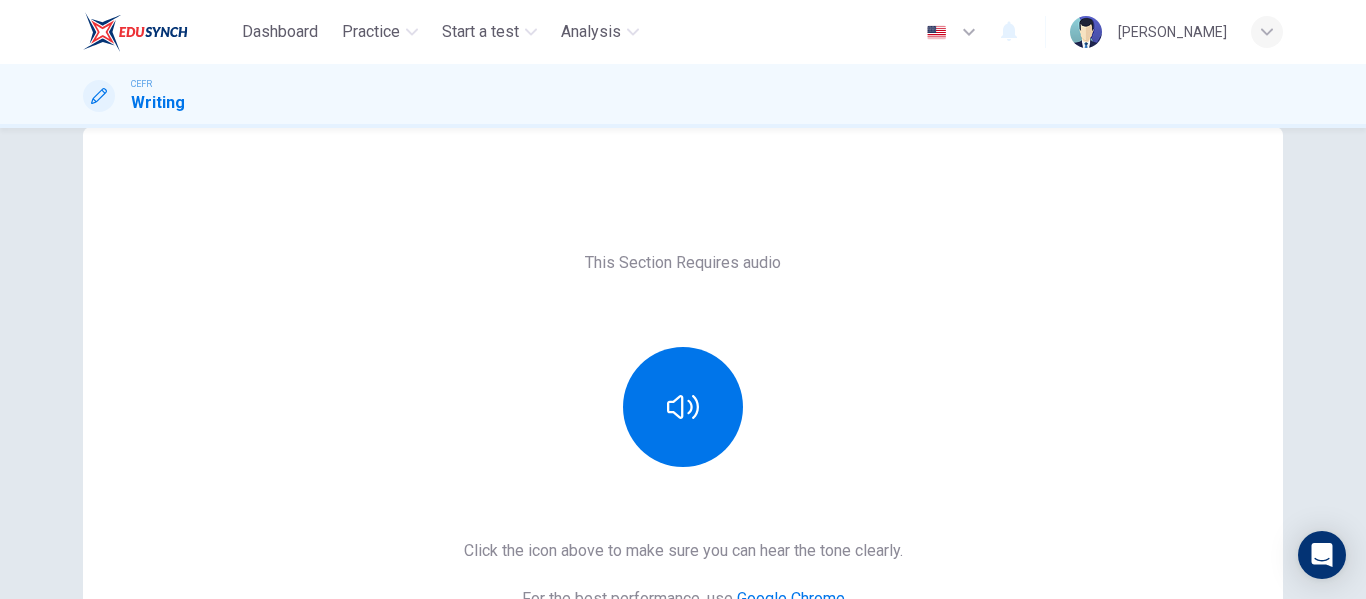 scroll, scrollTop: 40, scrollLeft: 0, axis: vertical 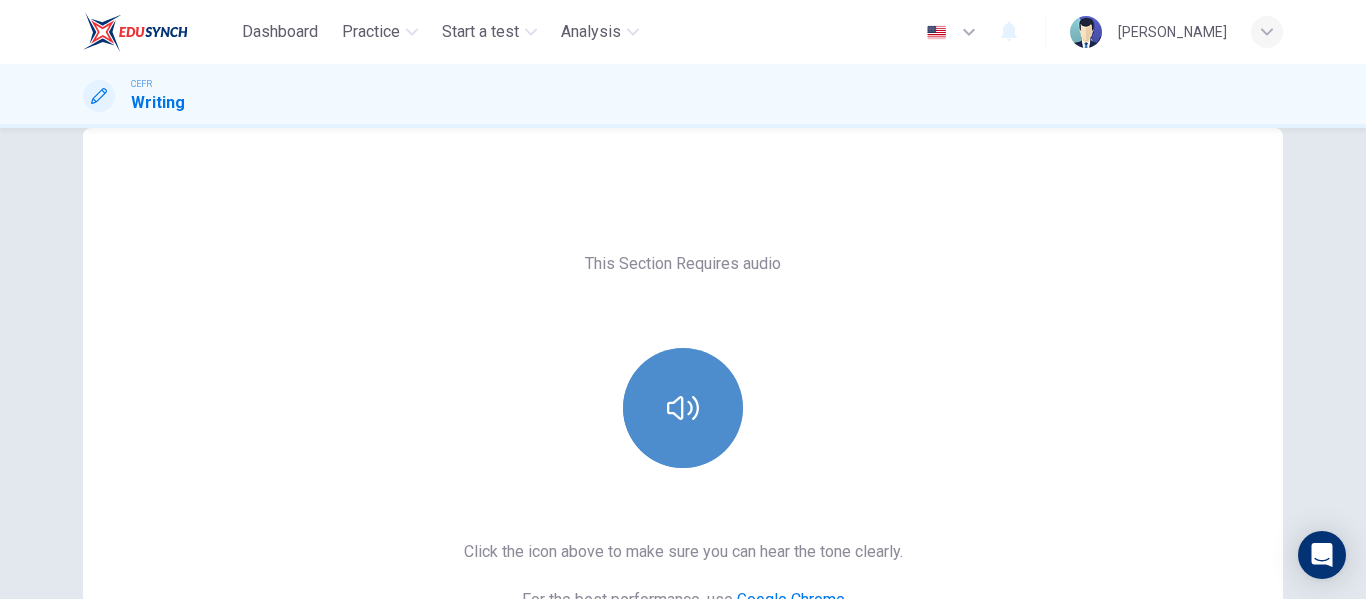 click 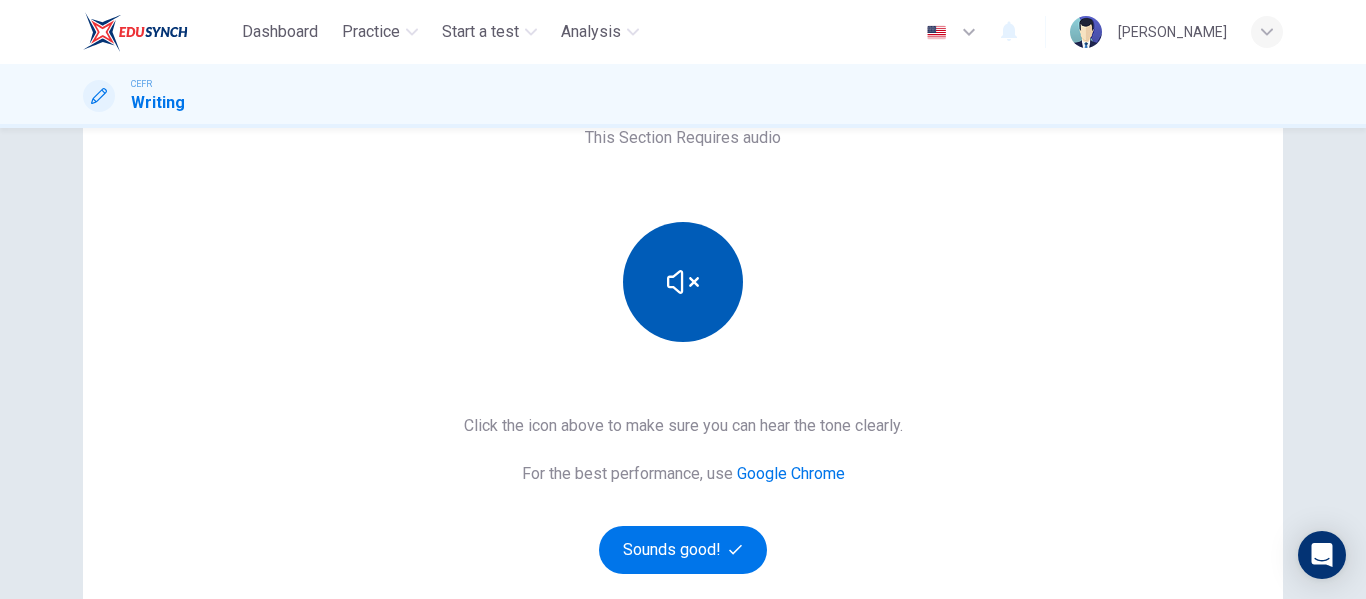 scroll, scrollTop: 181, scrollLeft: 0, axis: vertical 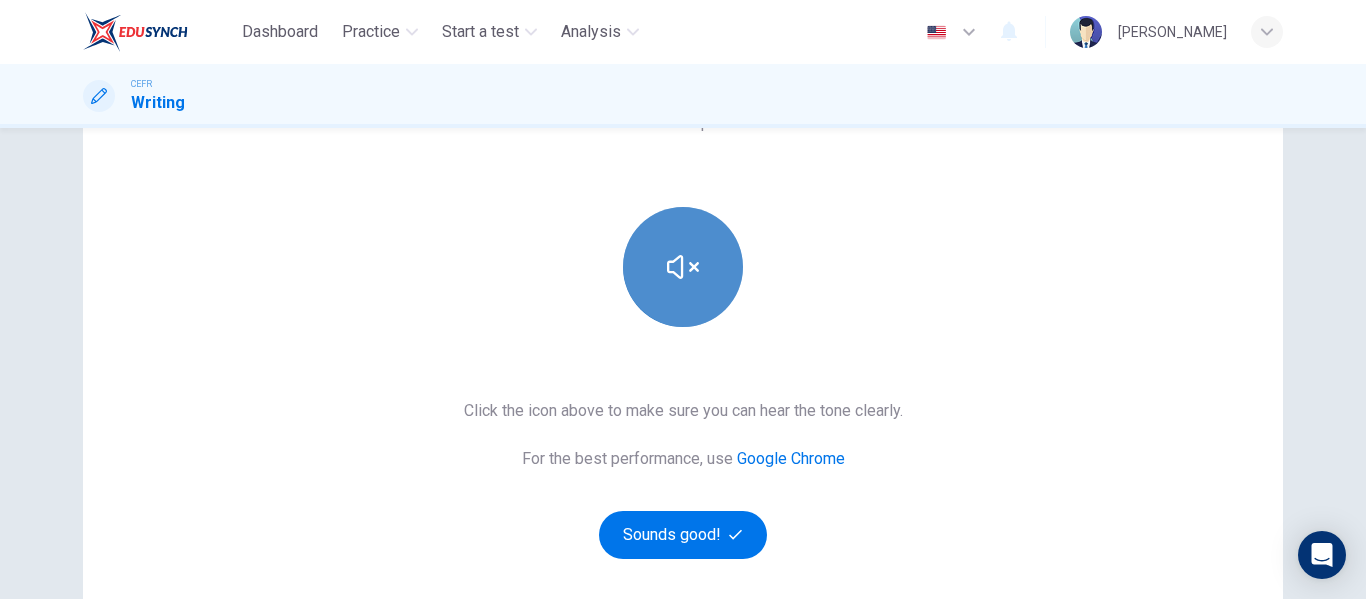 click 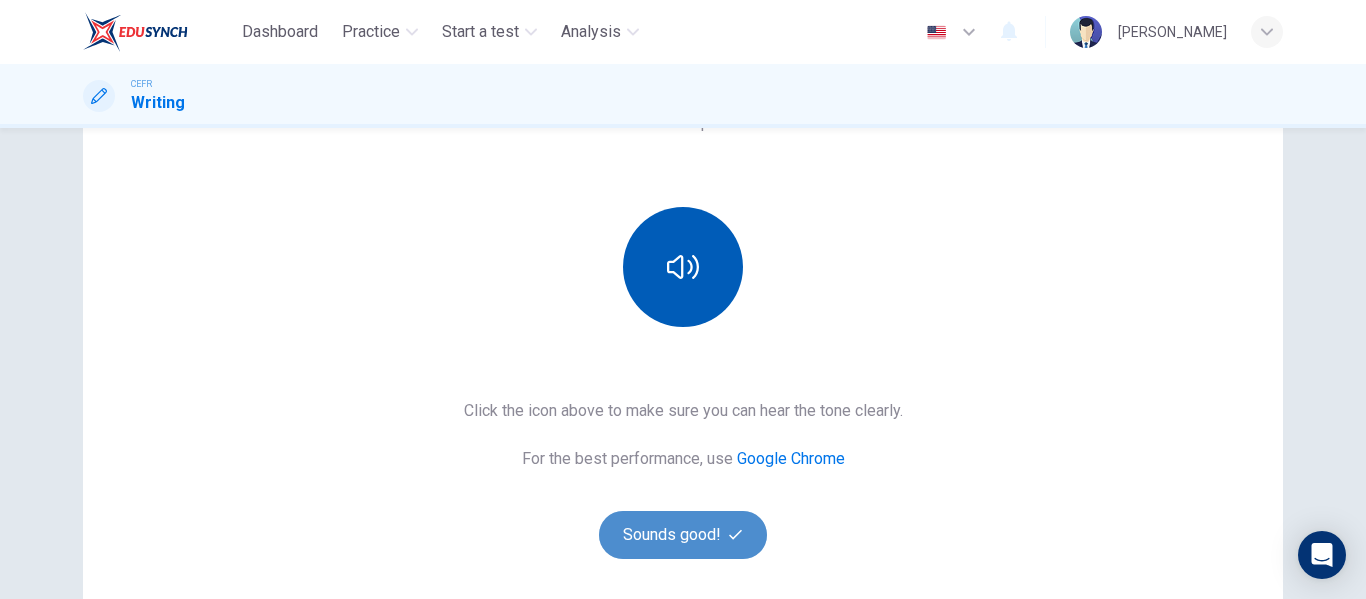 click on "Sounds good!" at bounding box center [683, 535] 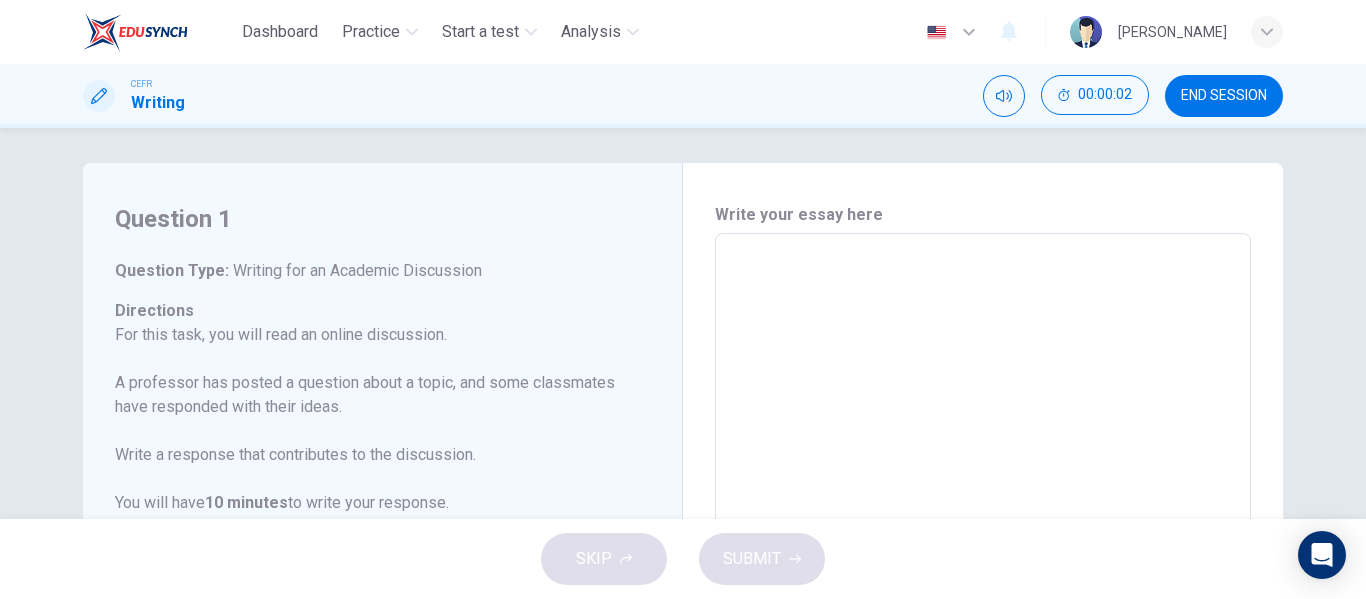 scroll, scrollTop: 4, scrollLeft: 0, axis: vertical 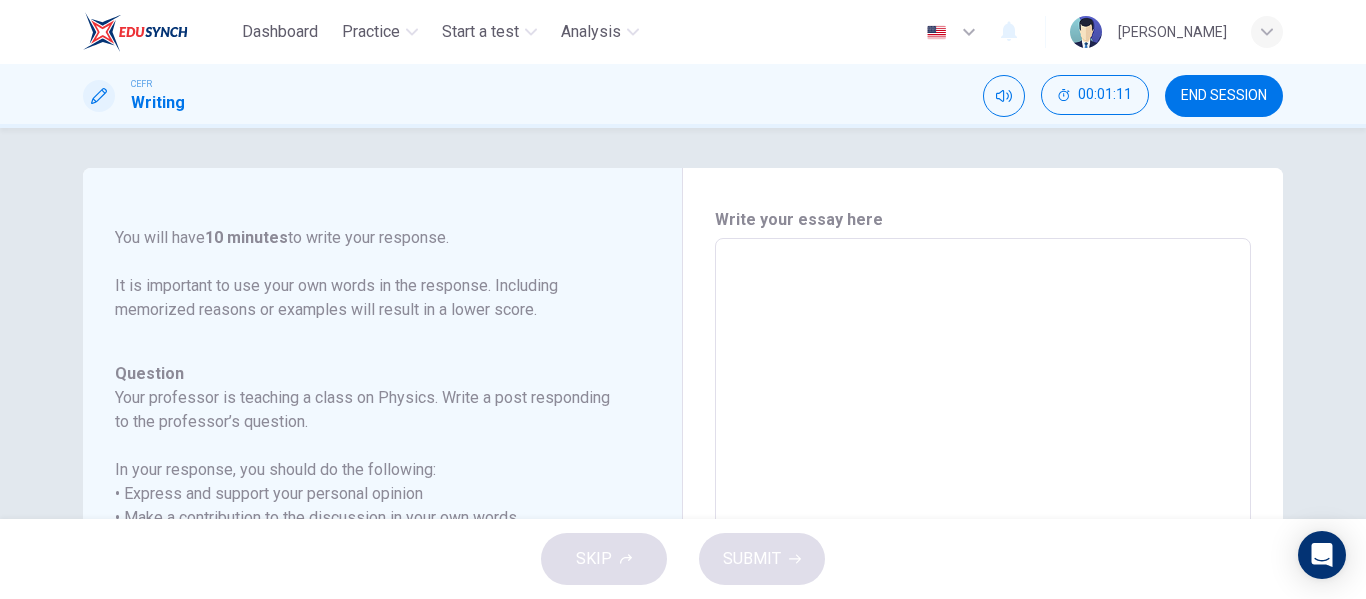 click at bounding box center [983, 572] 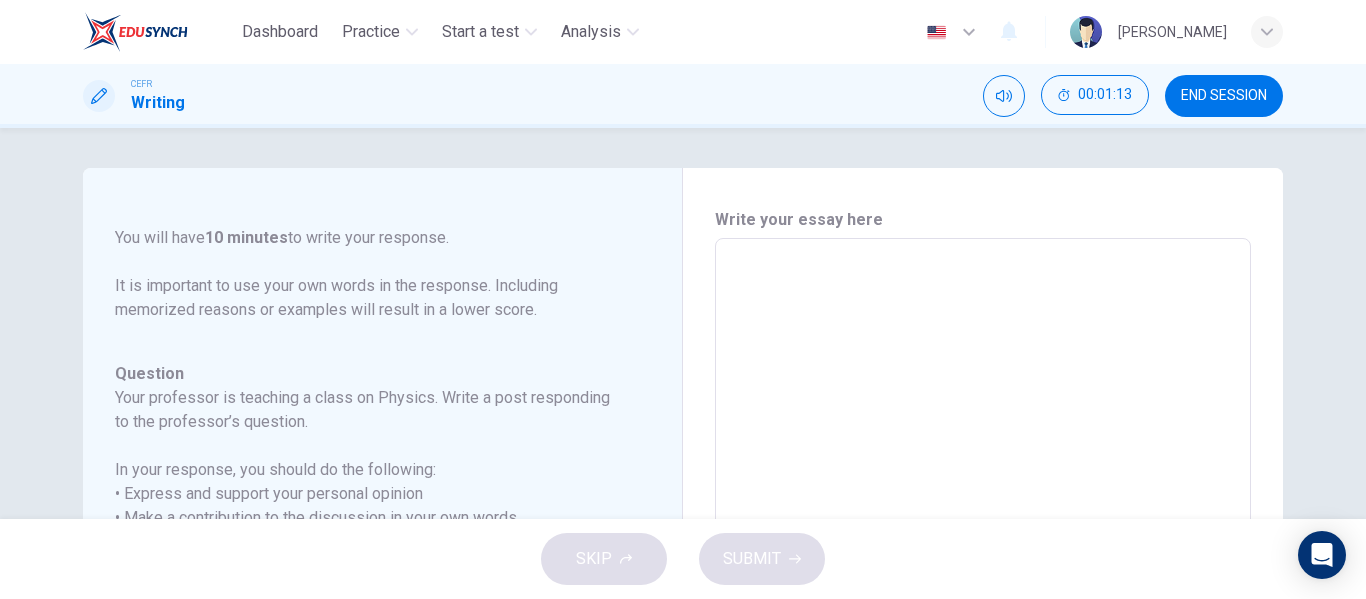 type on "A" 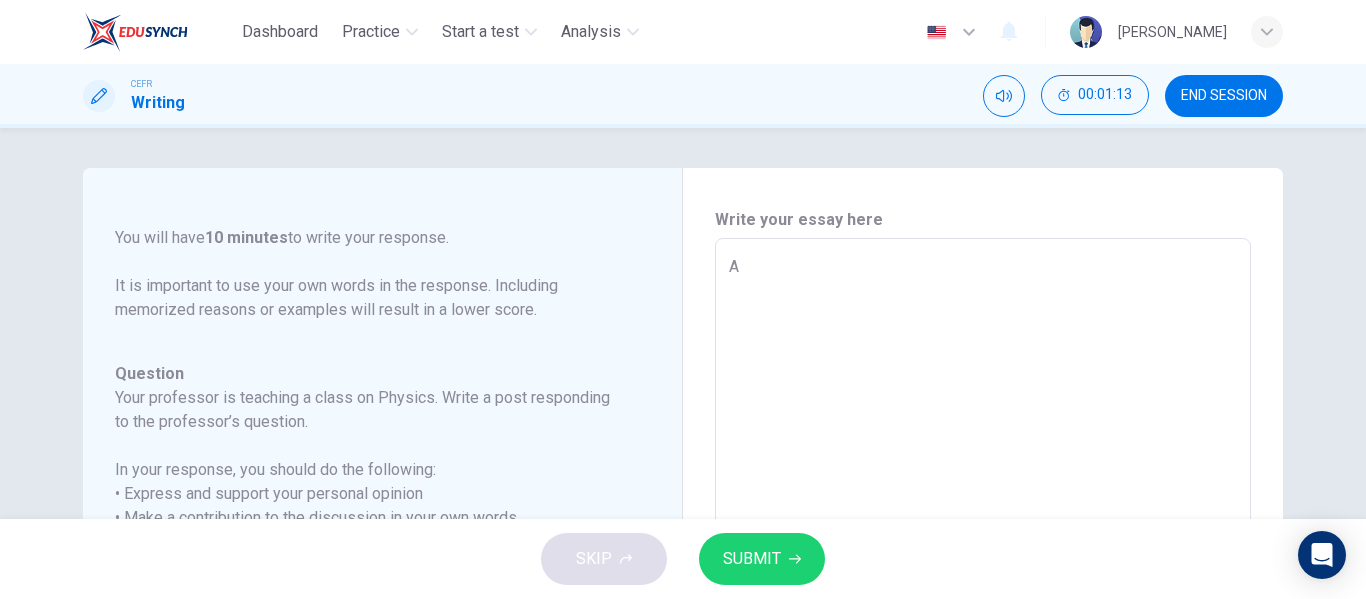 type on "As" 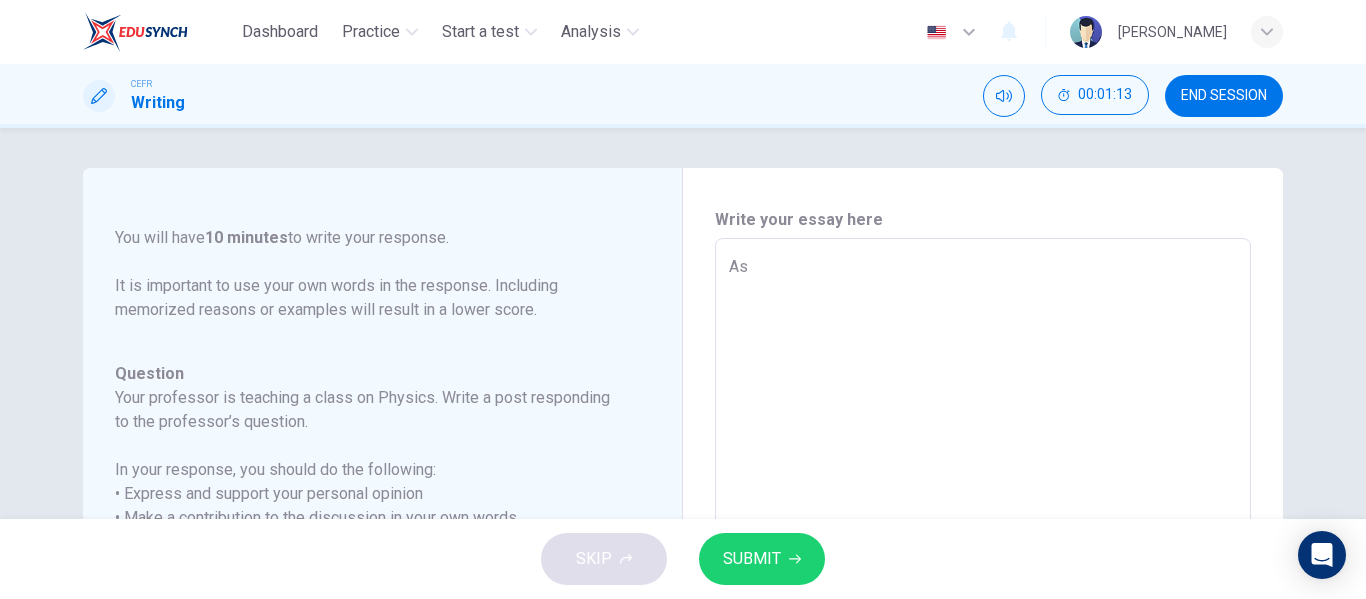 type on "x" 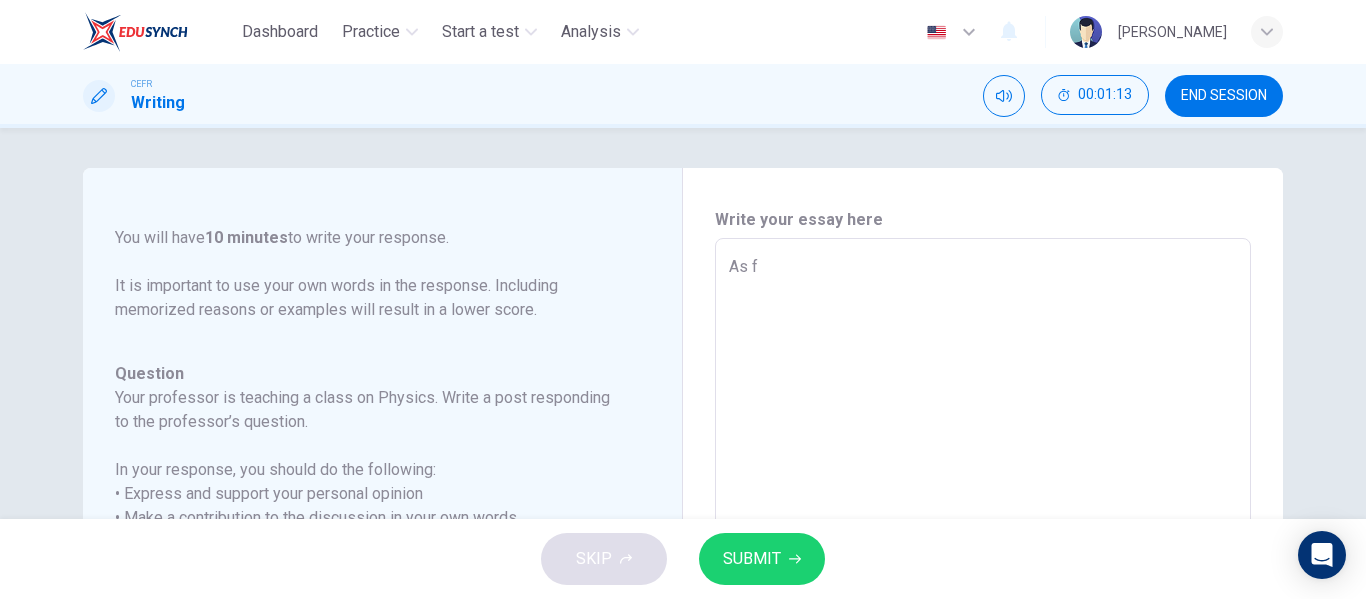 type on "x" 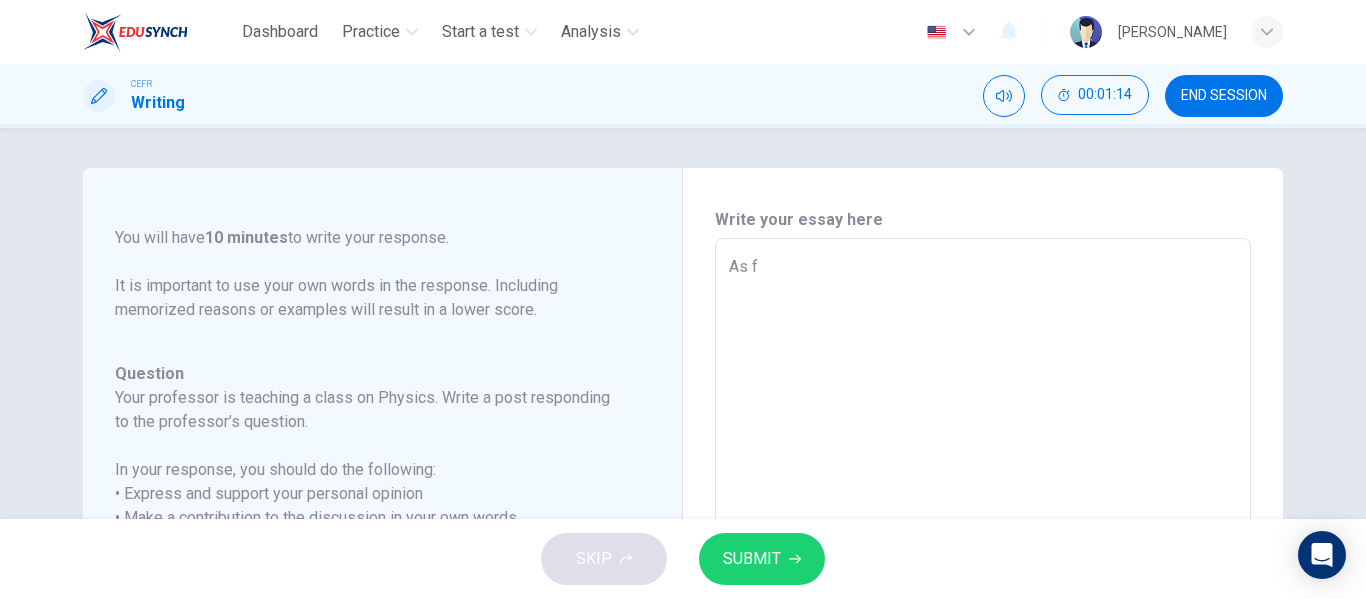 type on "As fo" 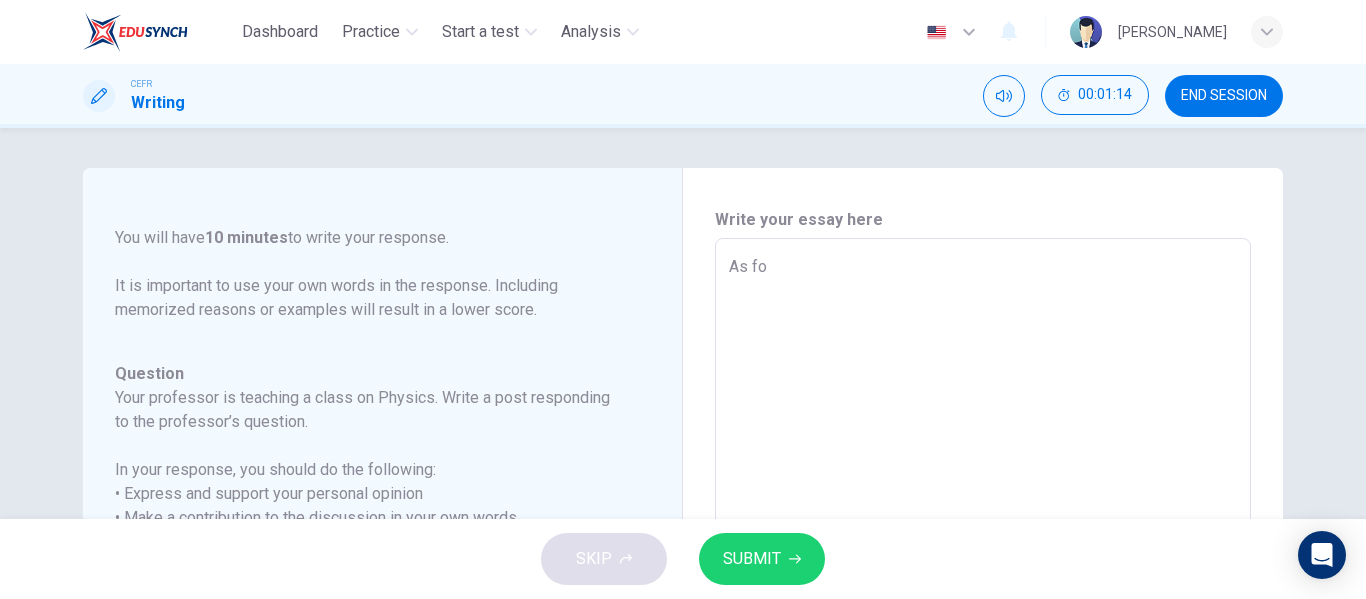 type on "As for" 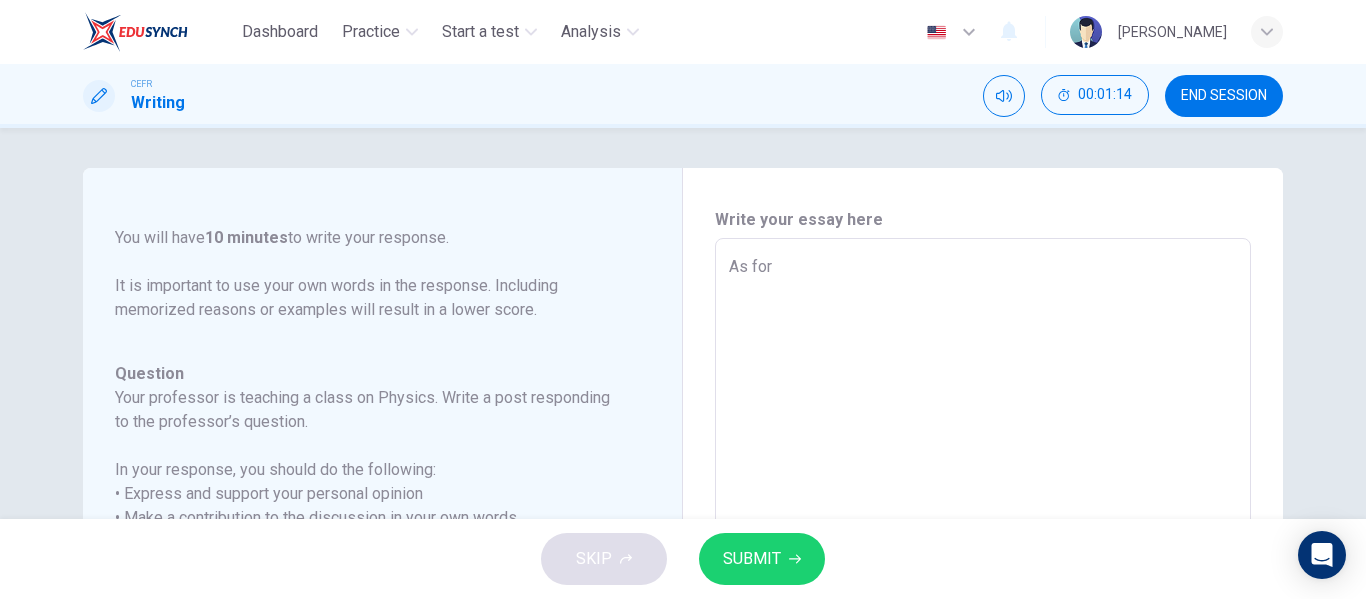 type on "x" 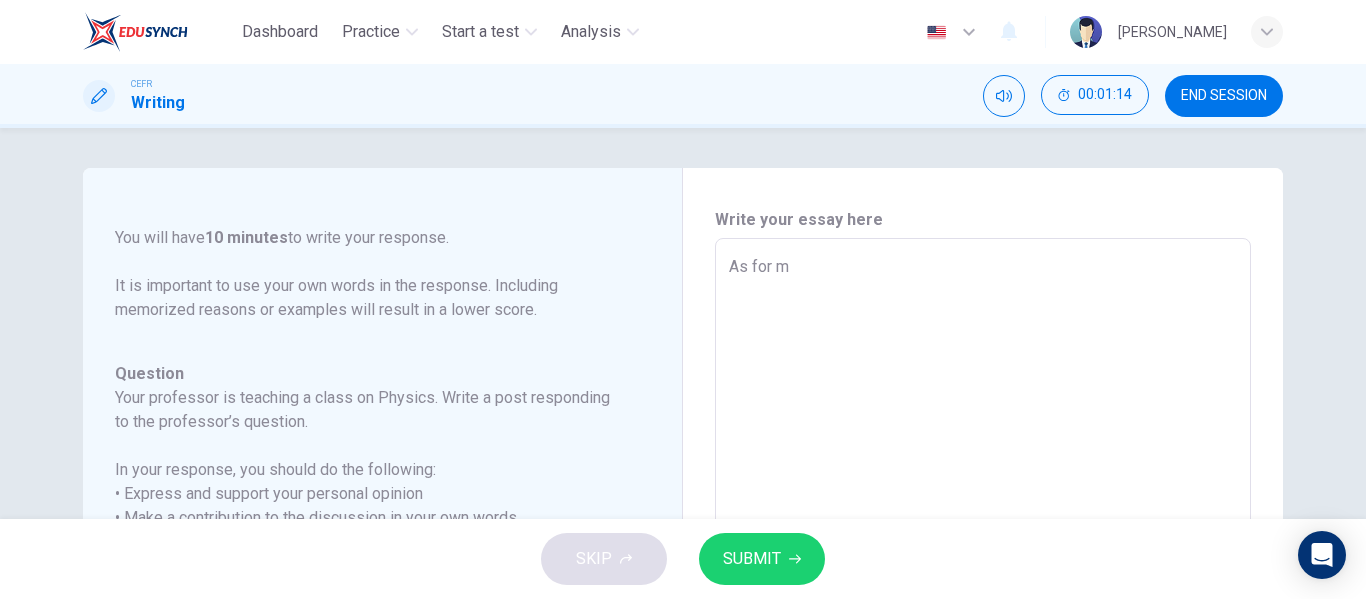 type on "x" 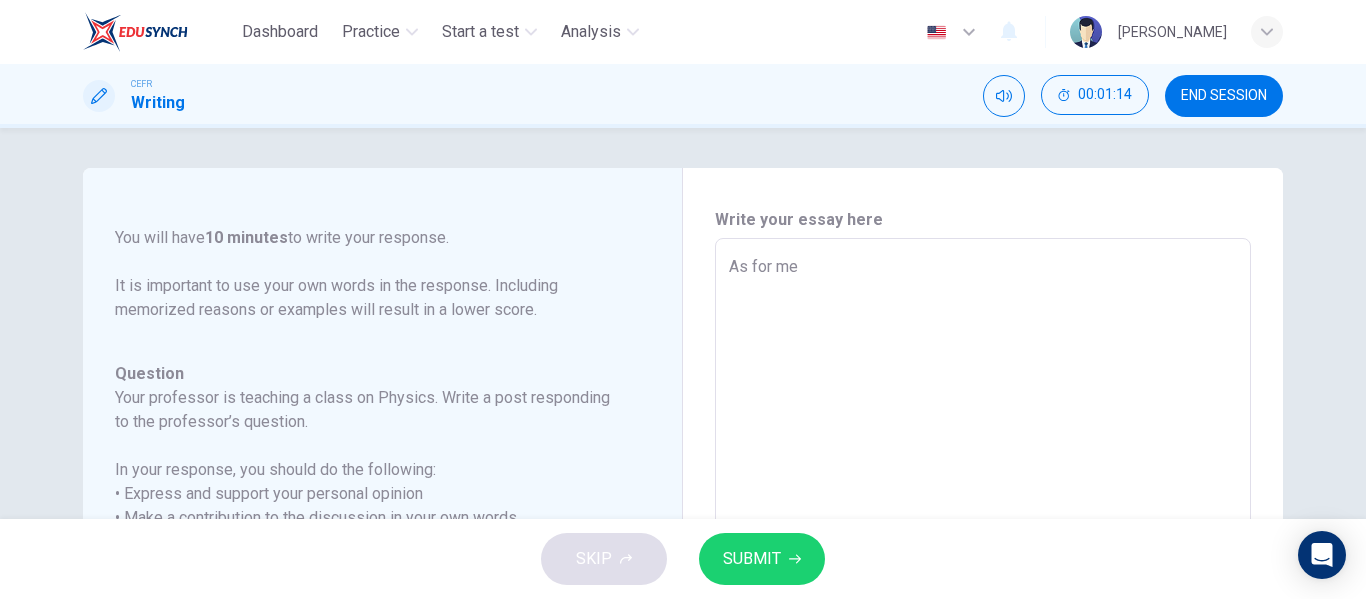 type on "x" 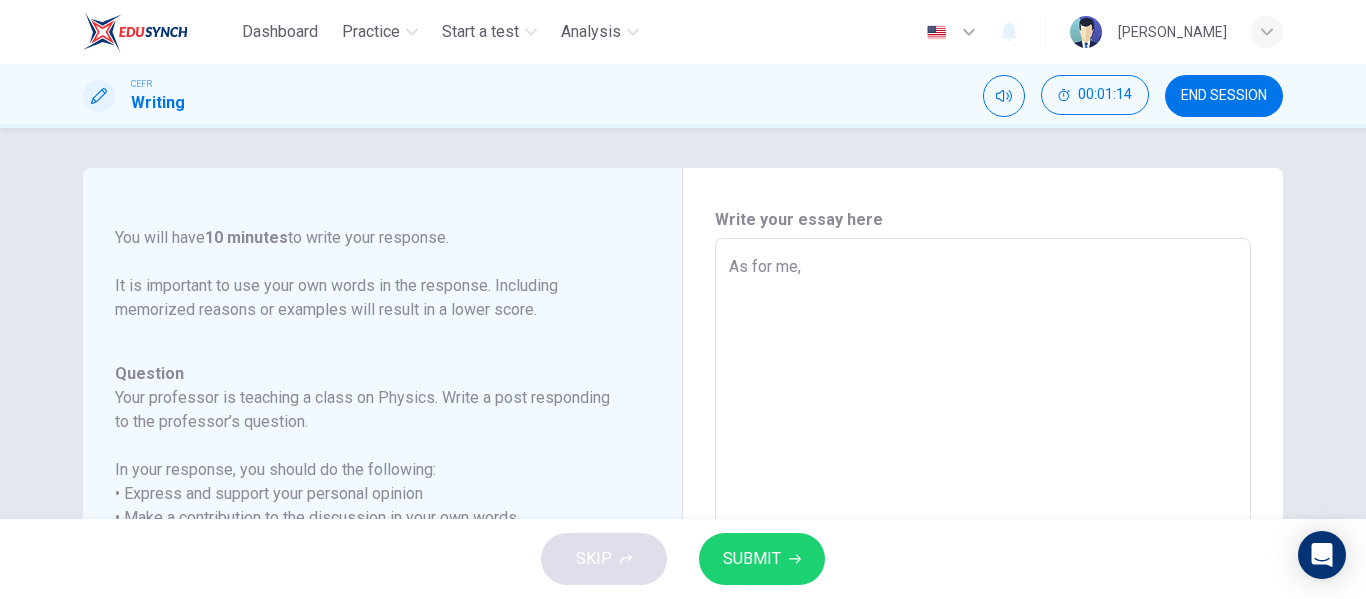 type on "x" 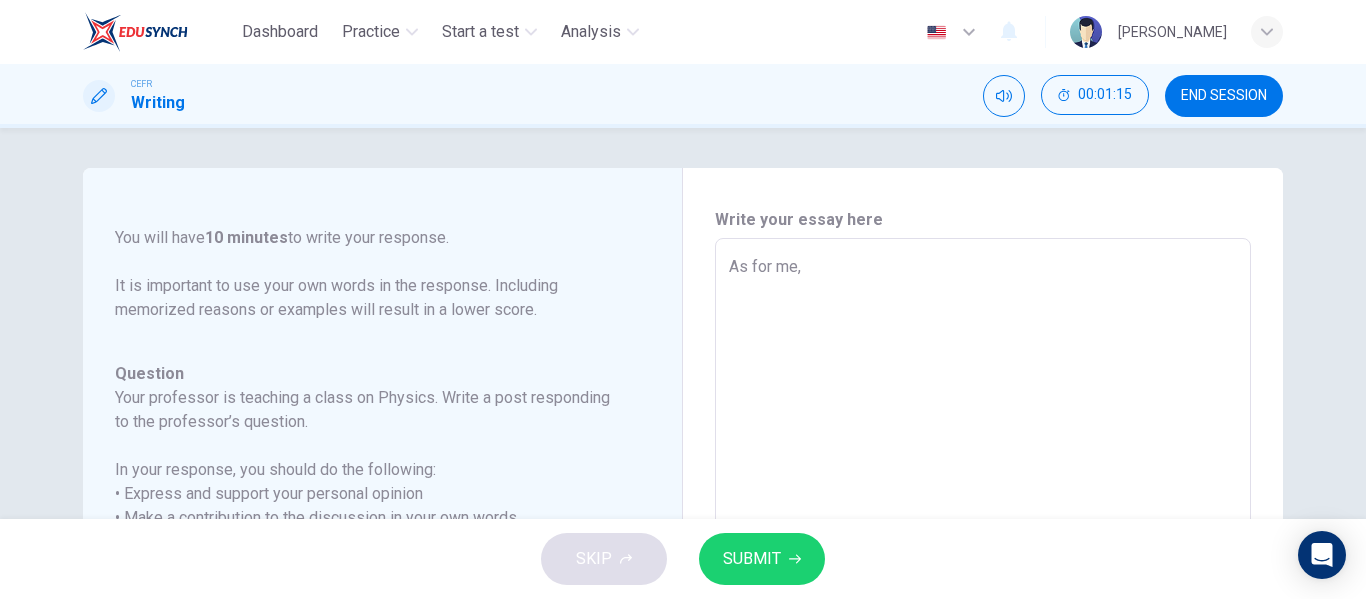 type on "As for me," 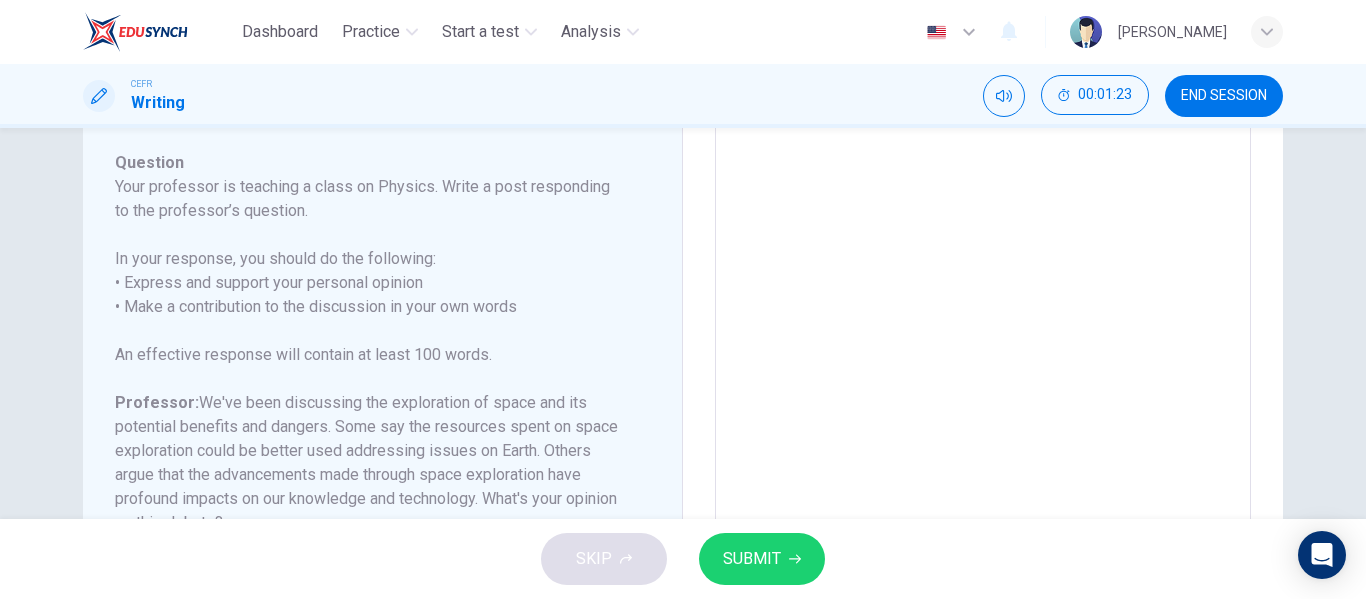 scroll, scrollTop: 212, scrollLeft: 0, axis: vertical 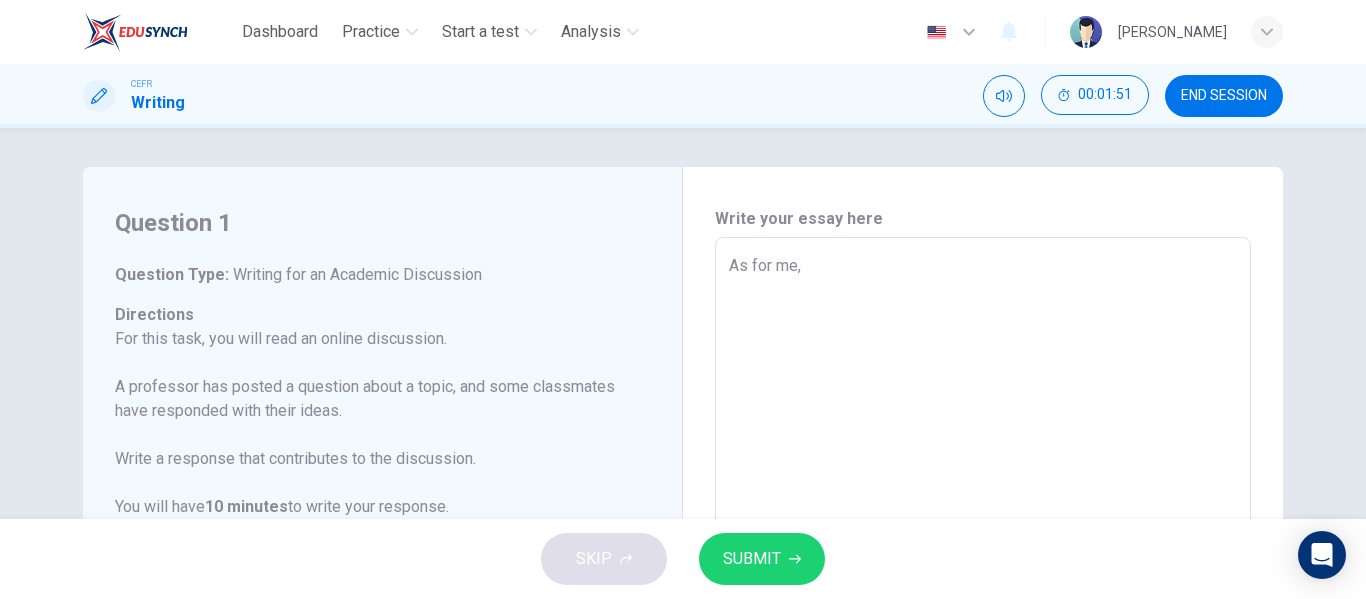 click on "As for me," at bounding box center (983, 571) 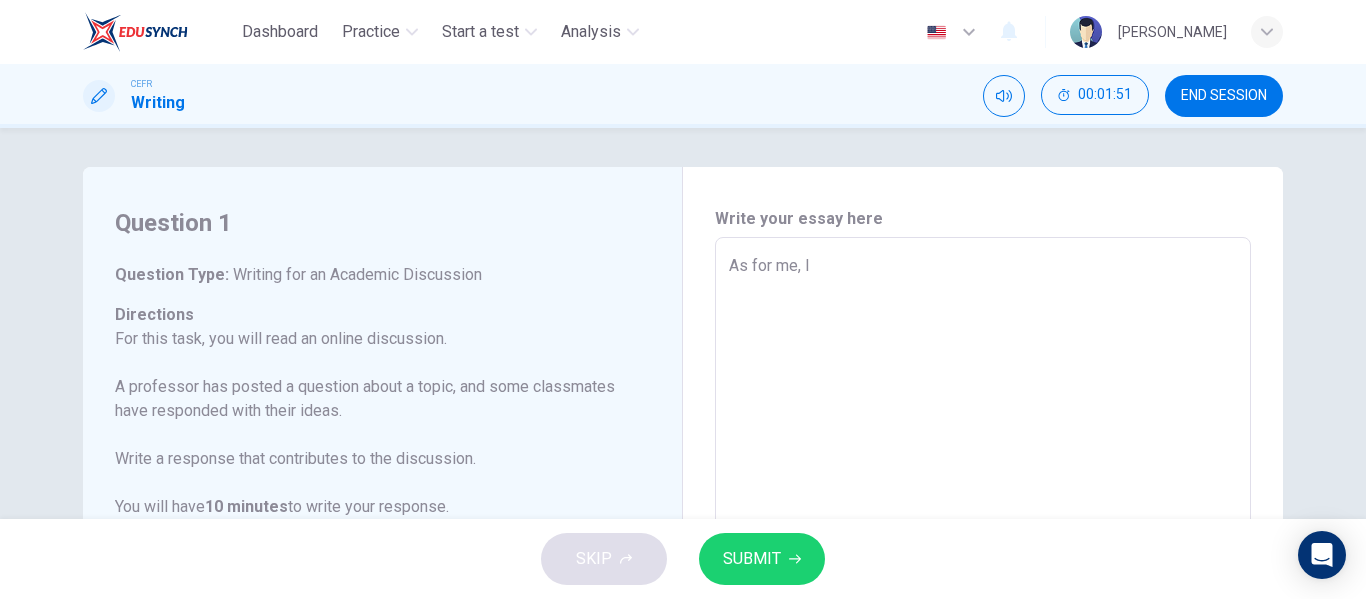 type on "x" 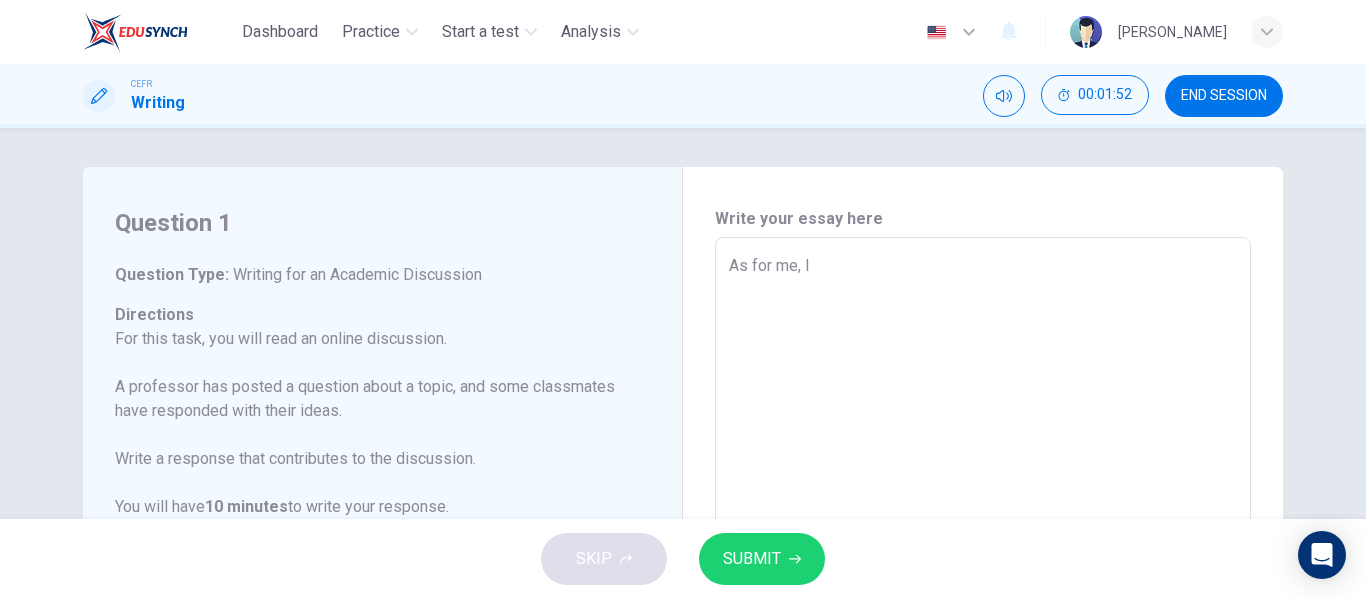 type on "As for me, I u" 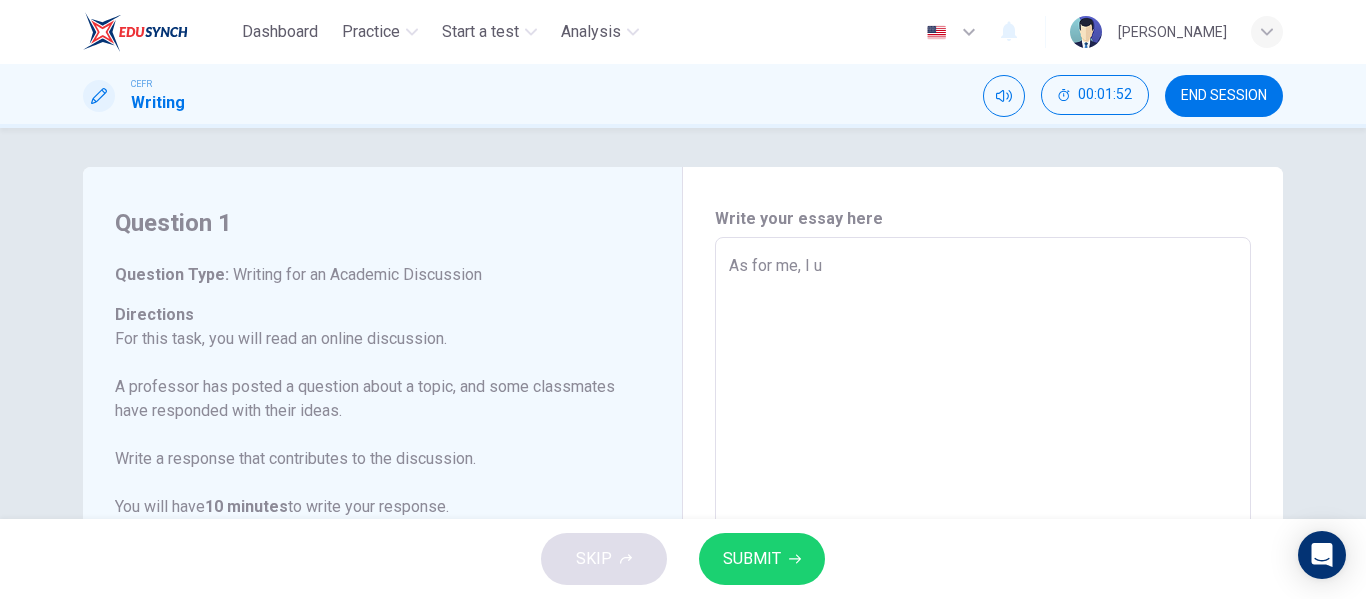type on "x" 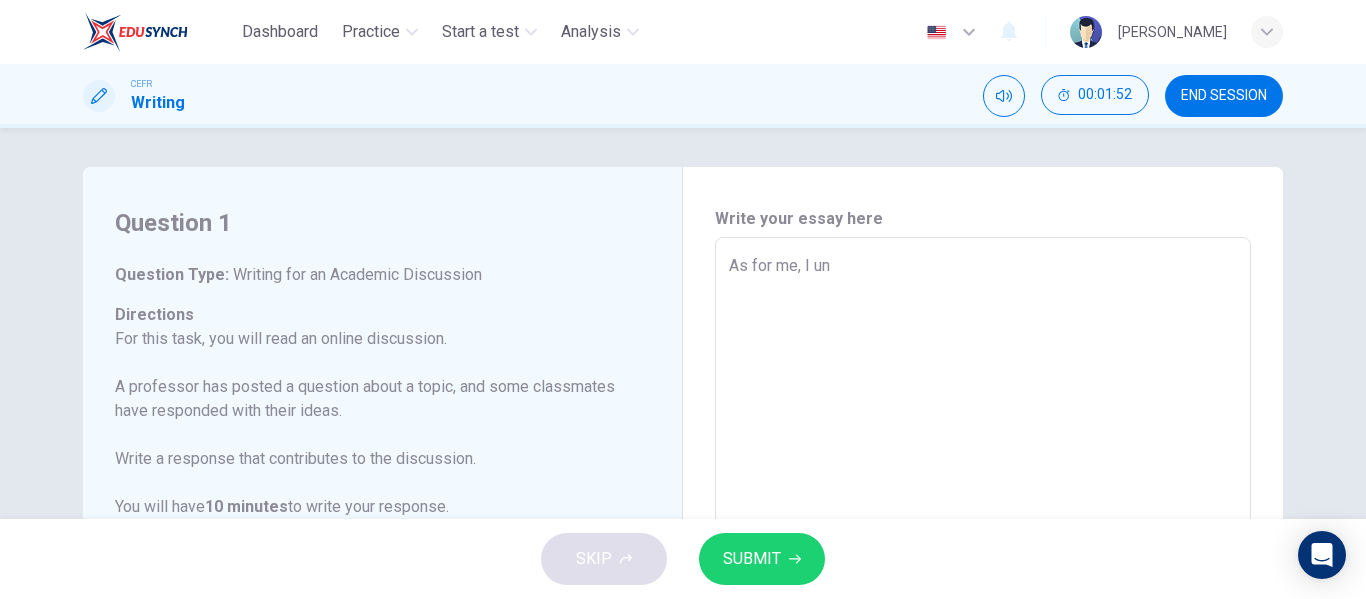 type on "x" 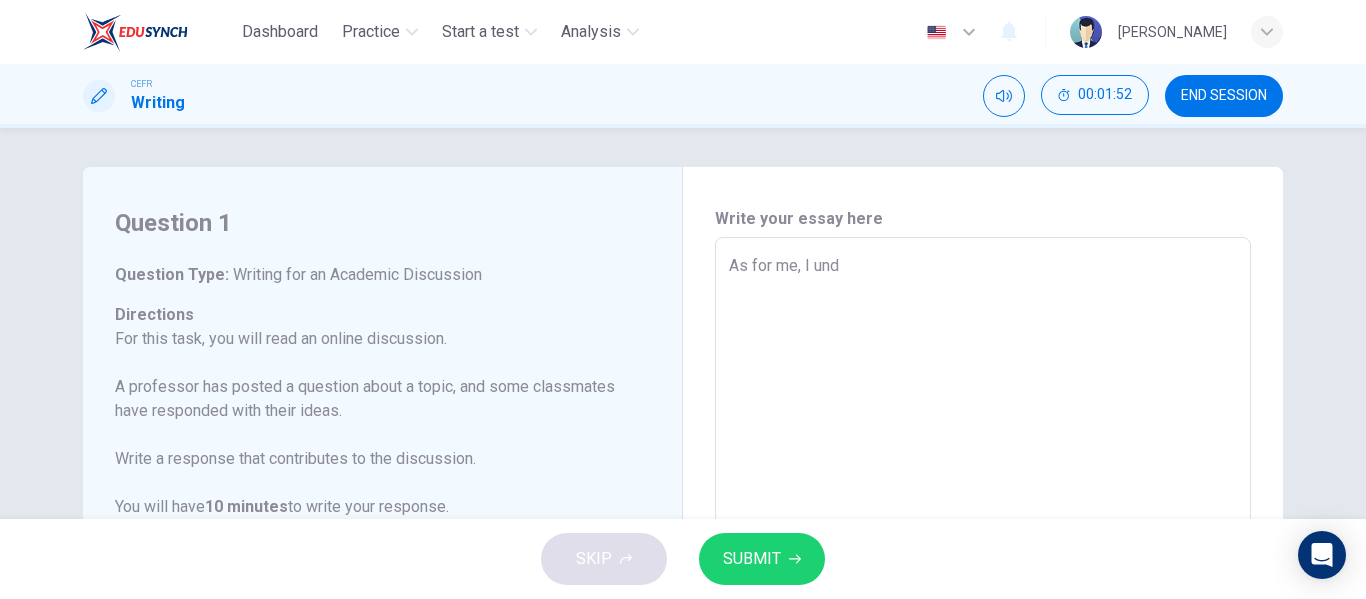 type on "x" 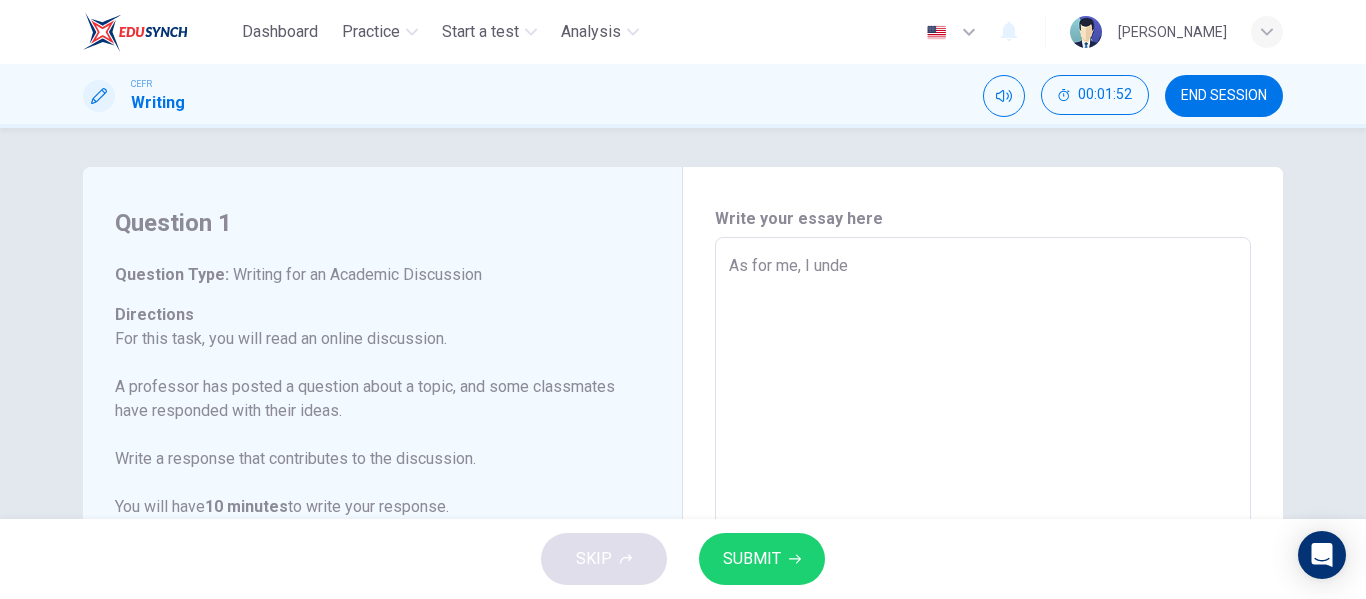 type on "x" 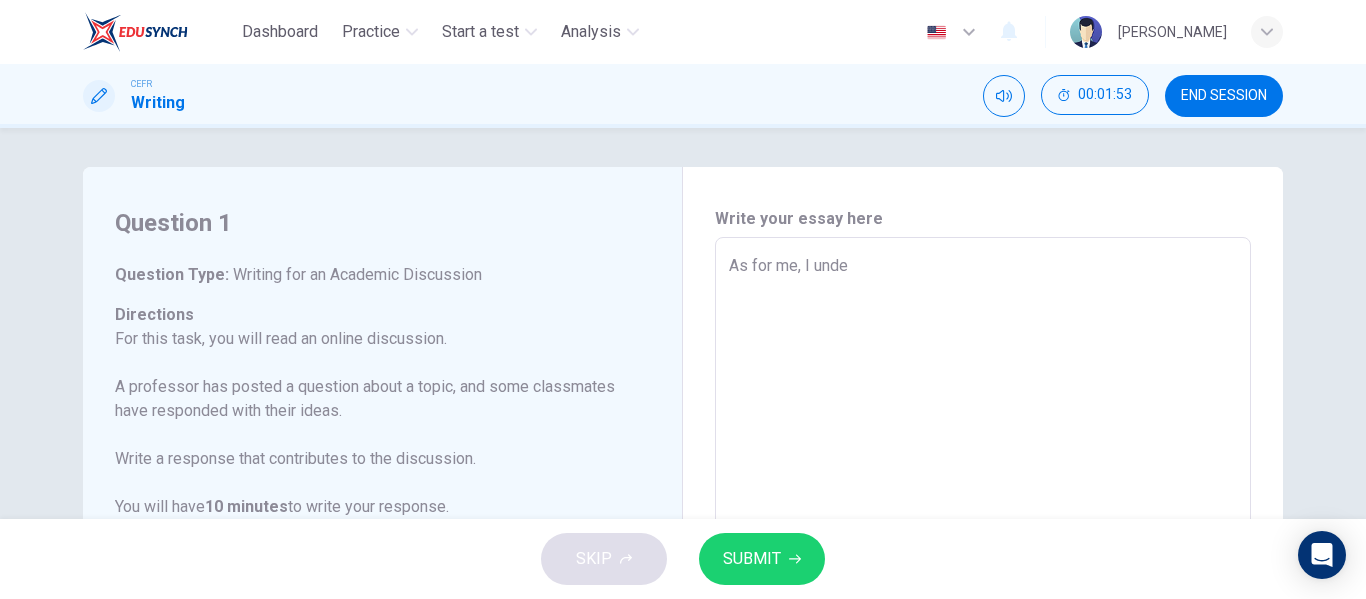 type on "As for me, I undes" 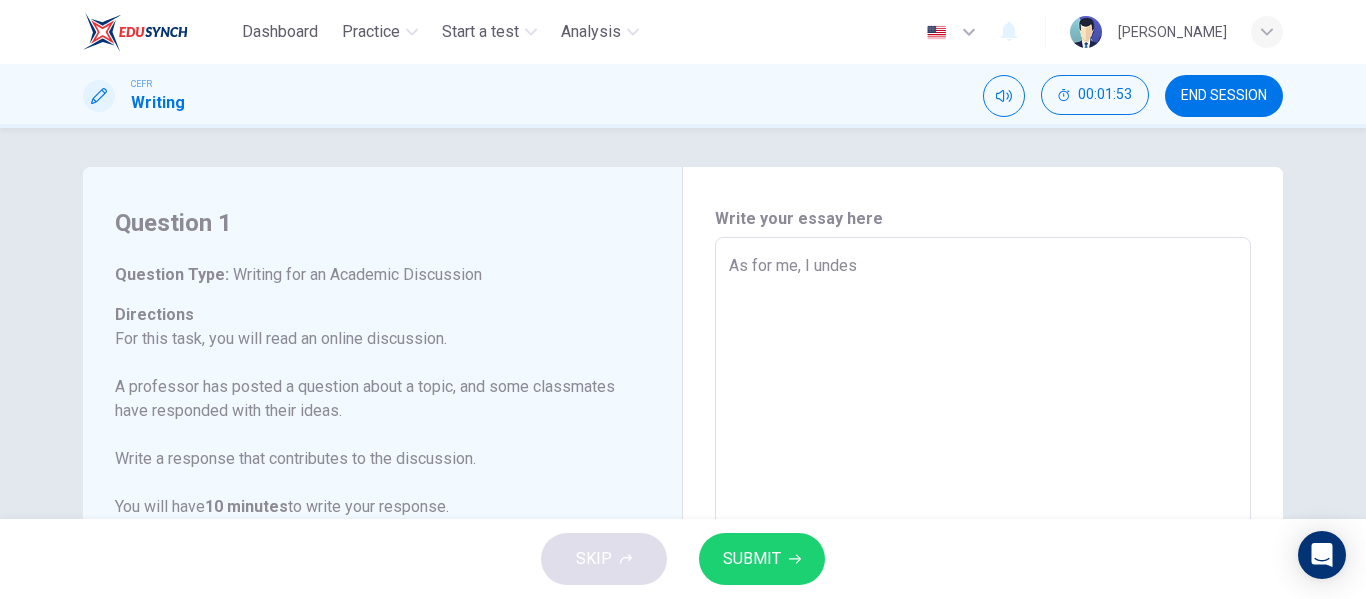 type on "x" 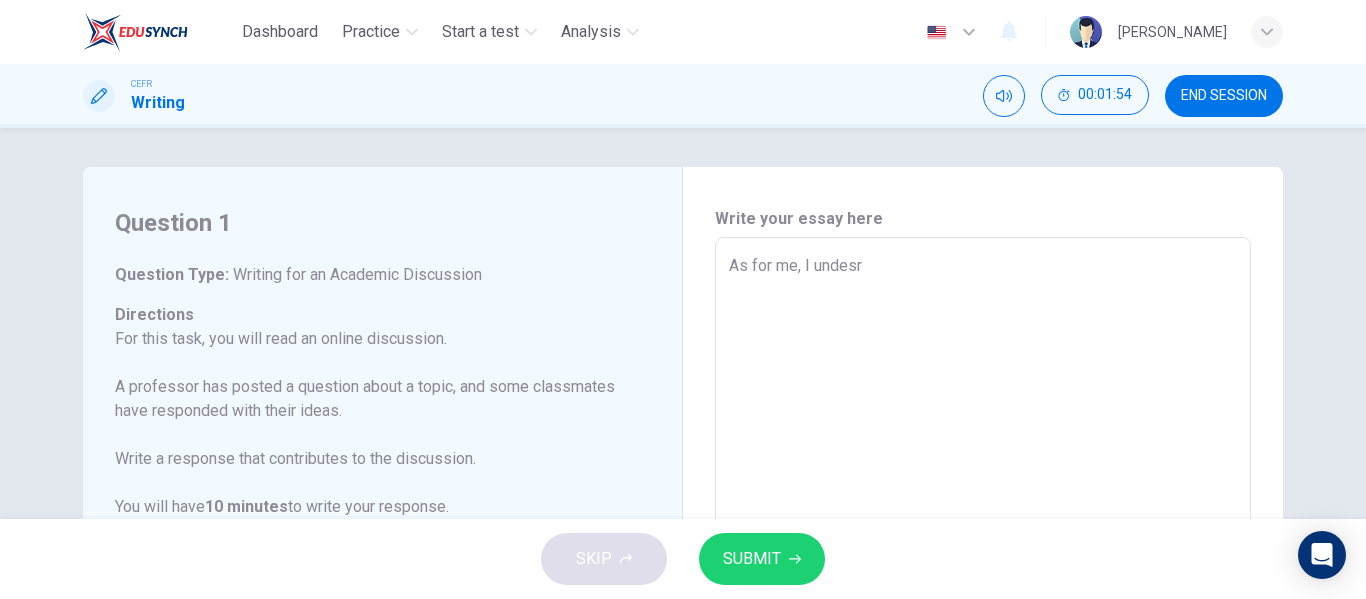 type on "As for me, I undes" 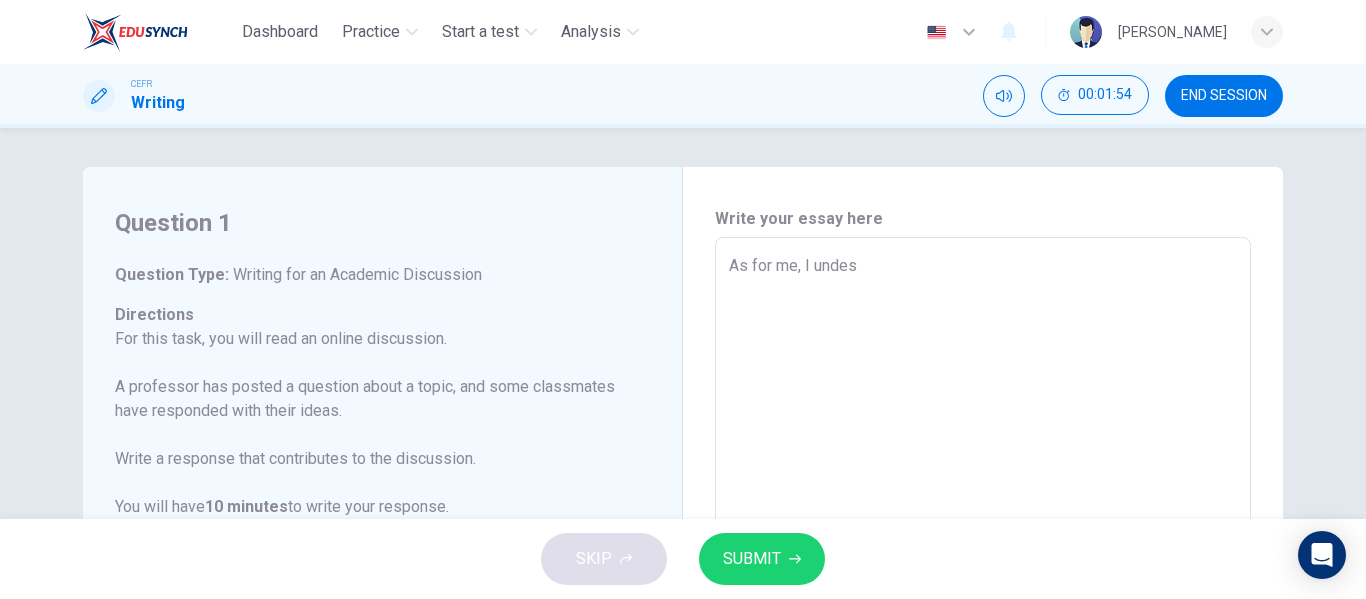 type on "x" 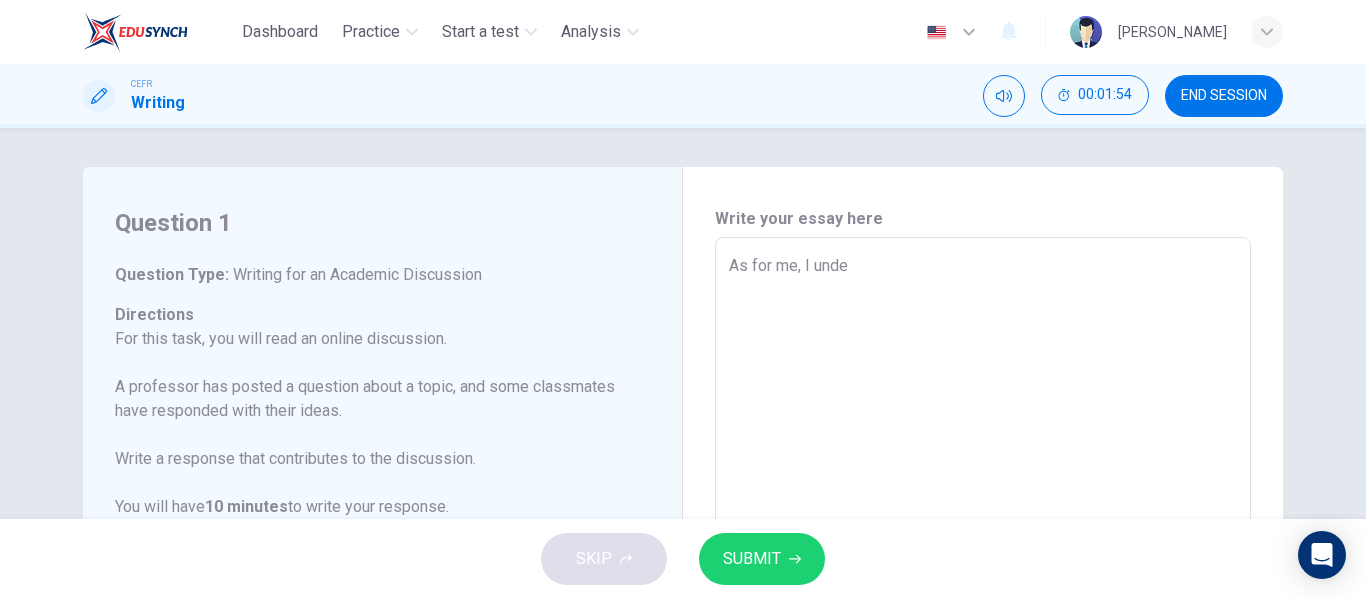 type on "x" 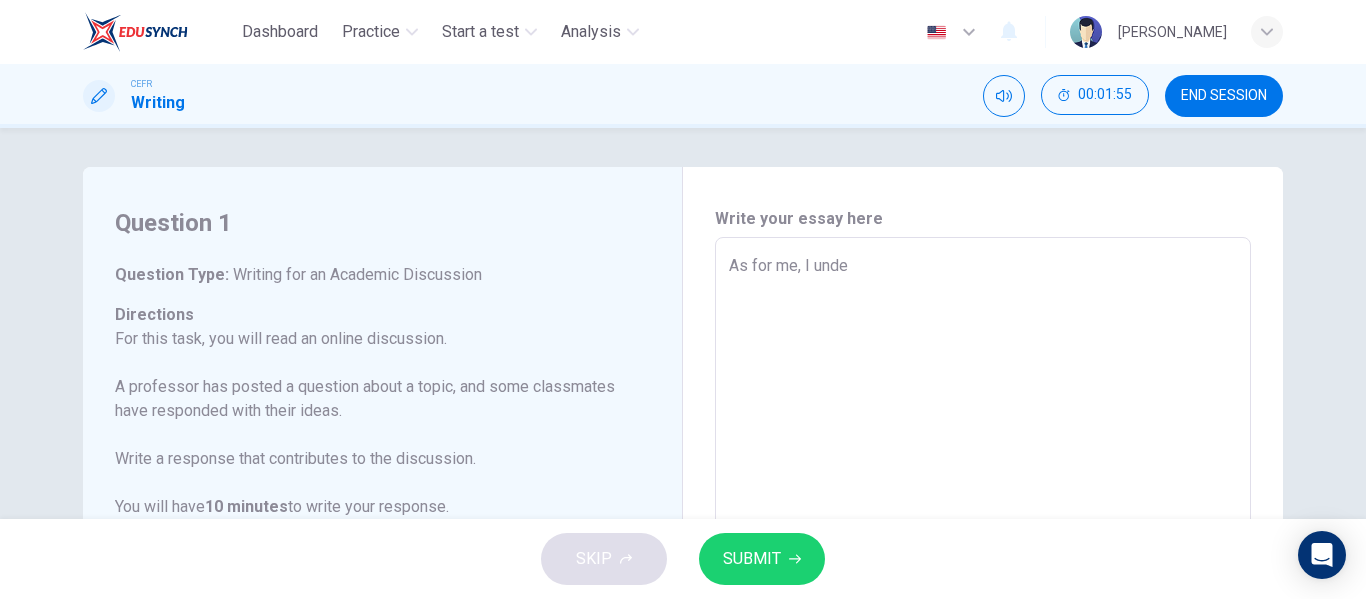 type on "As for me, I und" 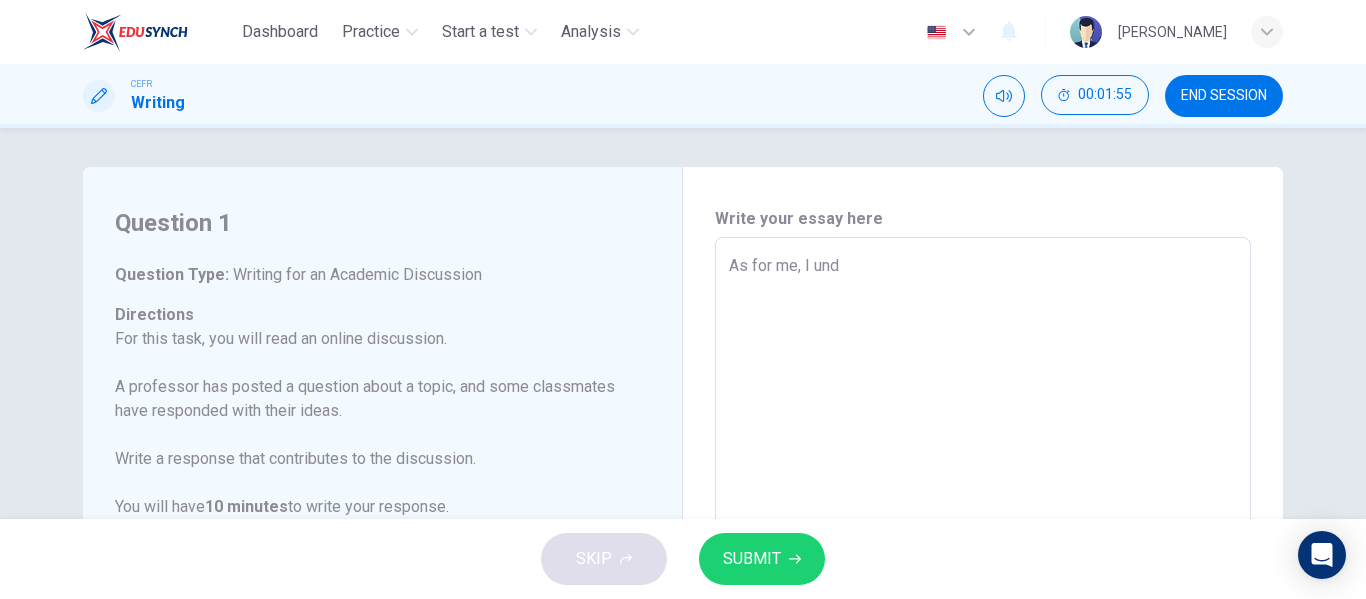 type on "x" 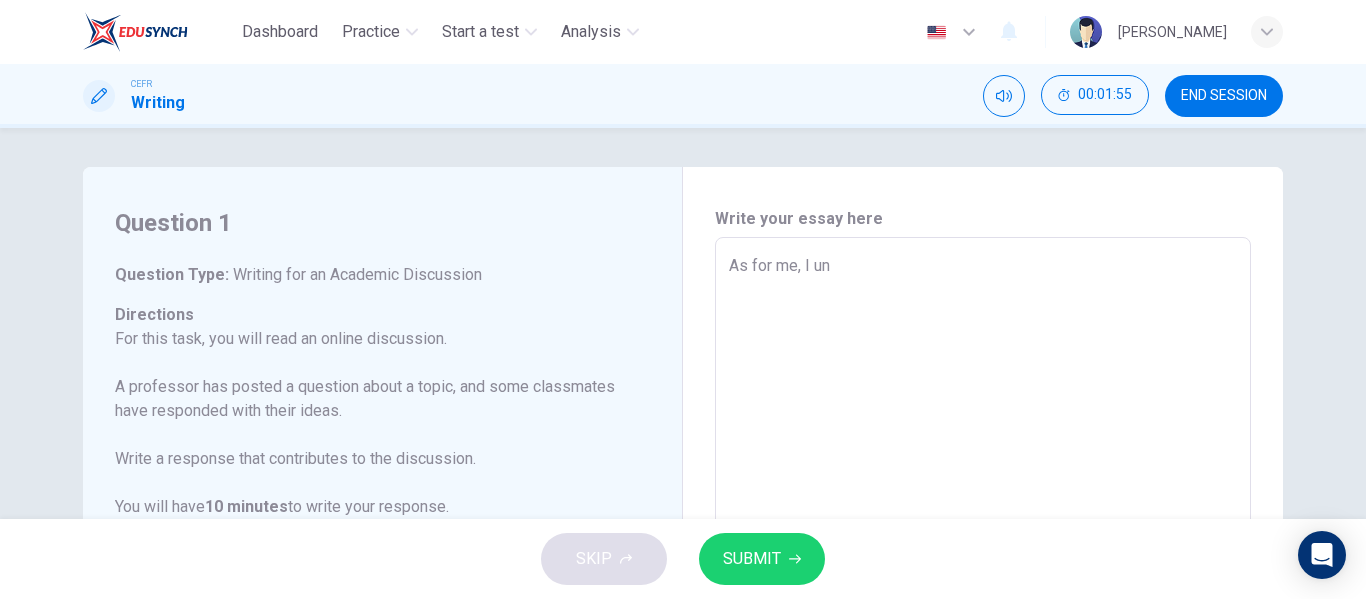 type on "x" 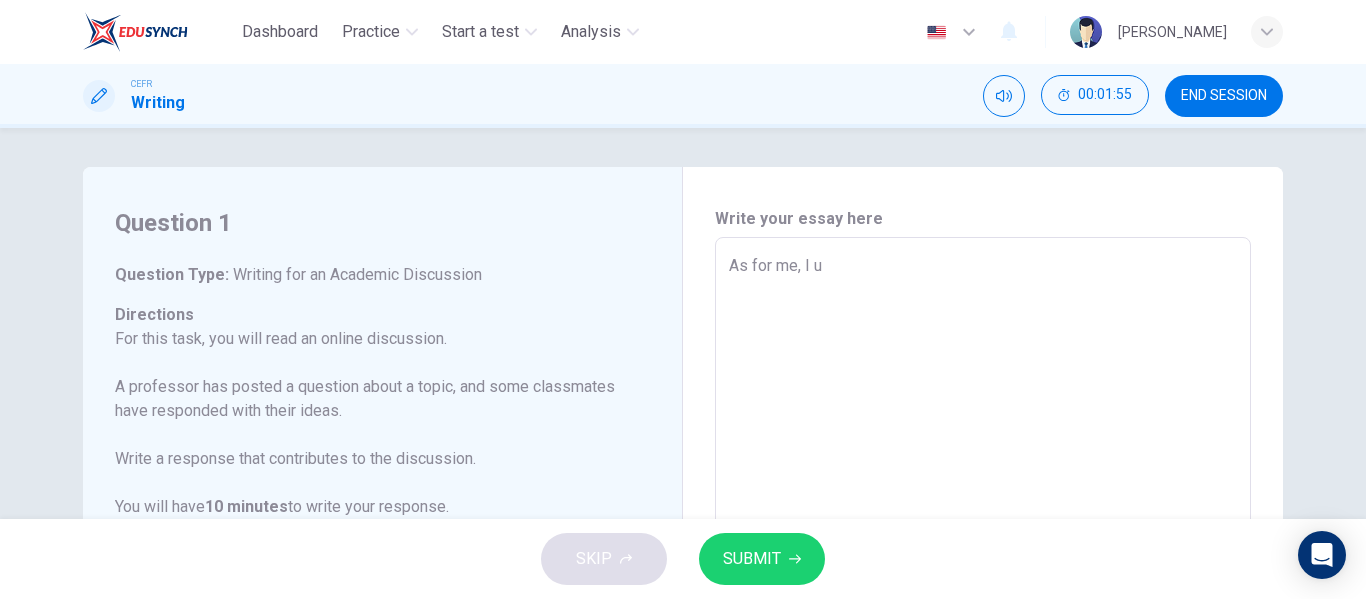 type on "x" 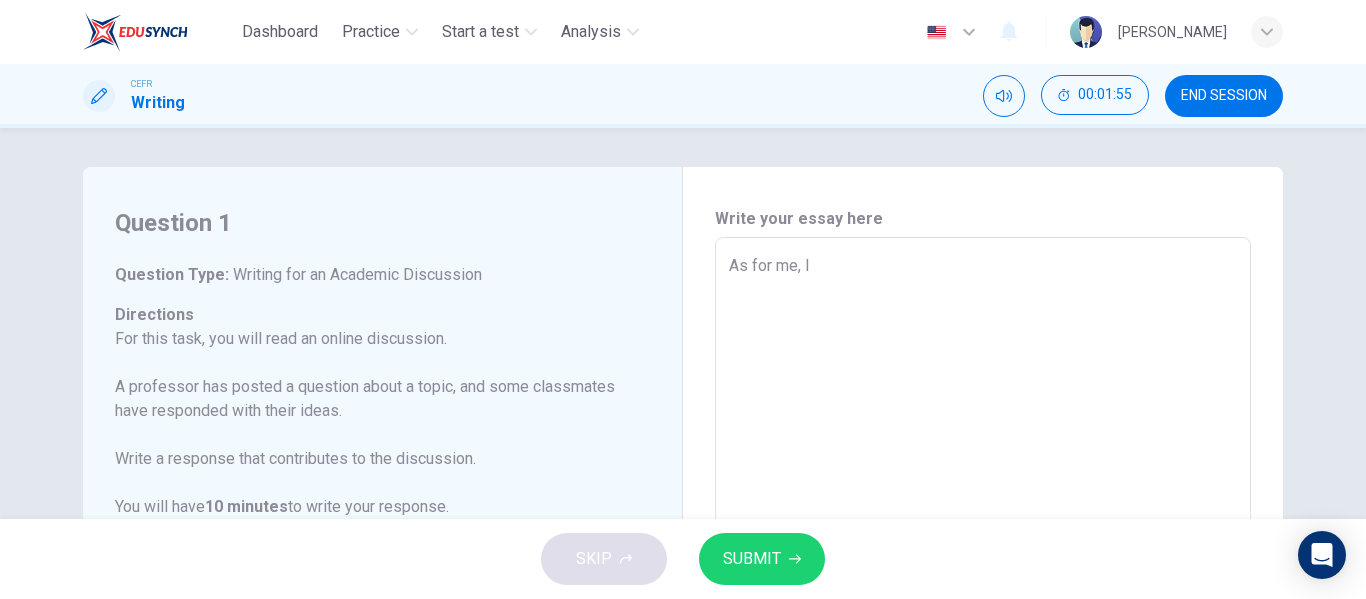 type on "x" 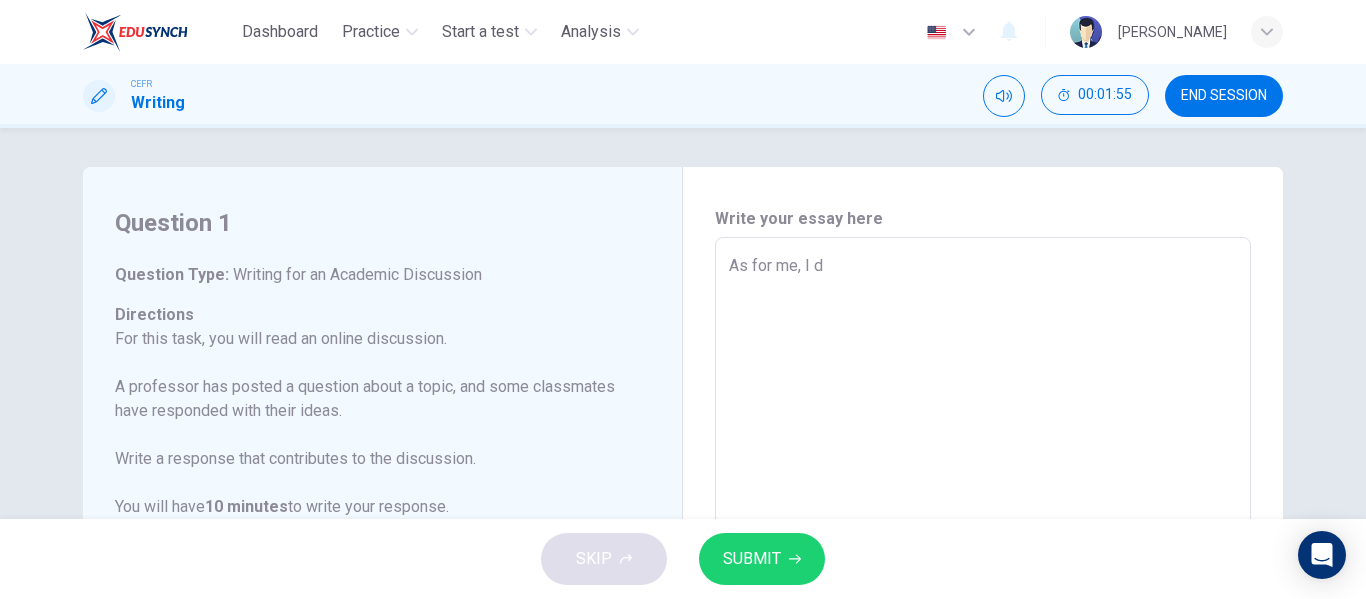 type on "x" 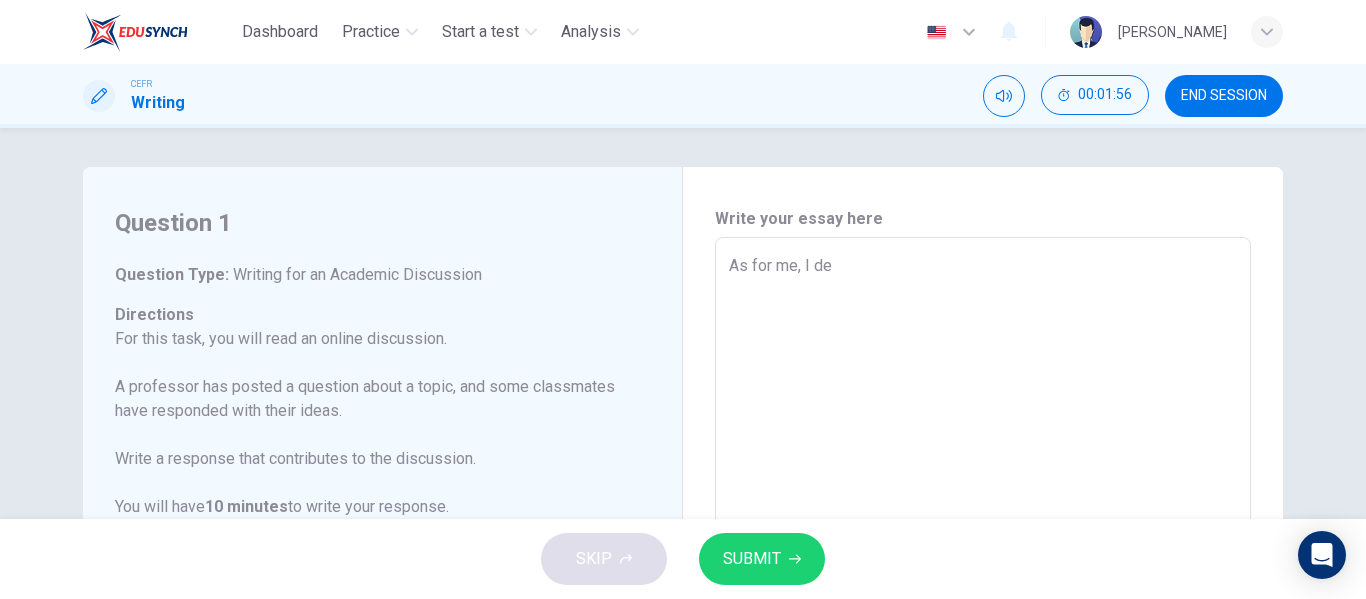 type on "As for me, I dep" 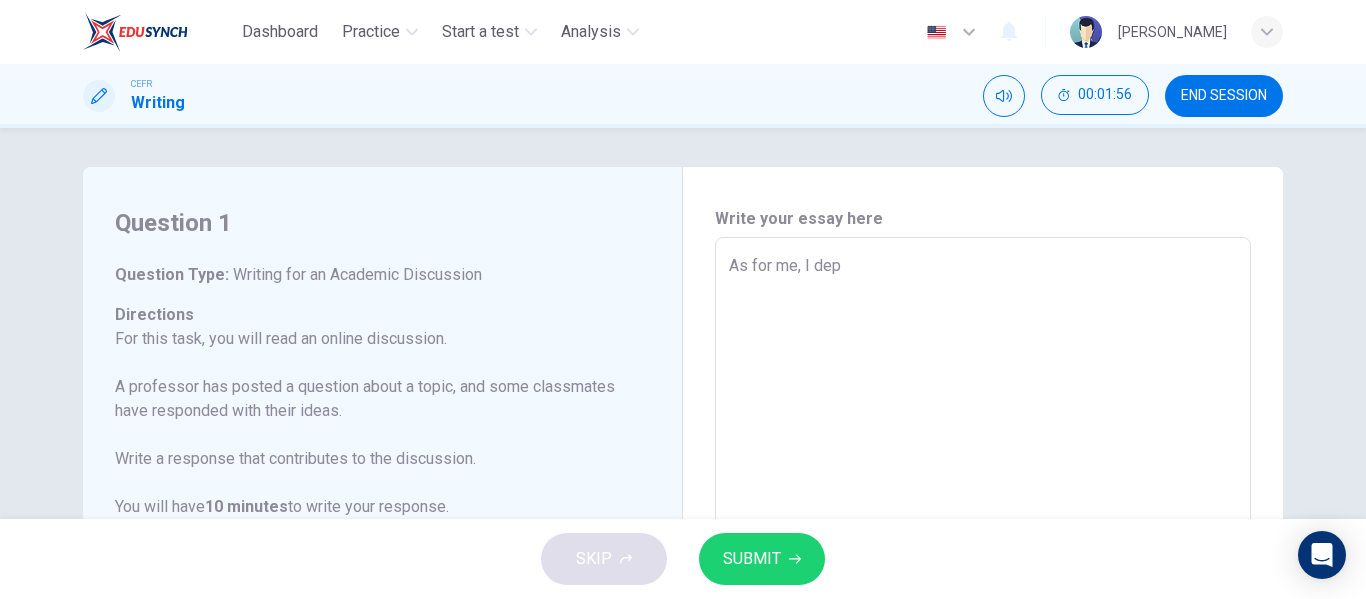 type on "x" 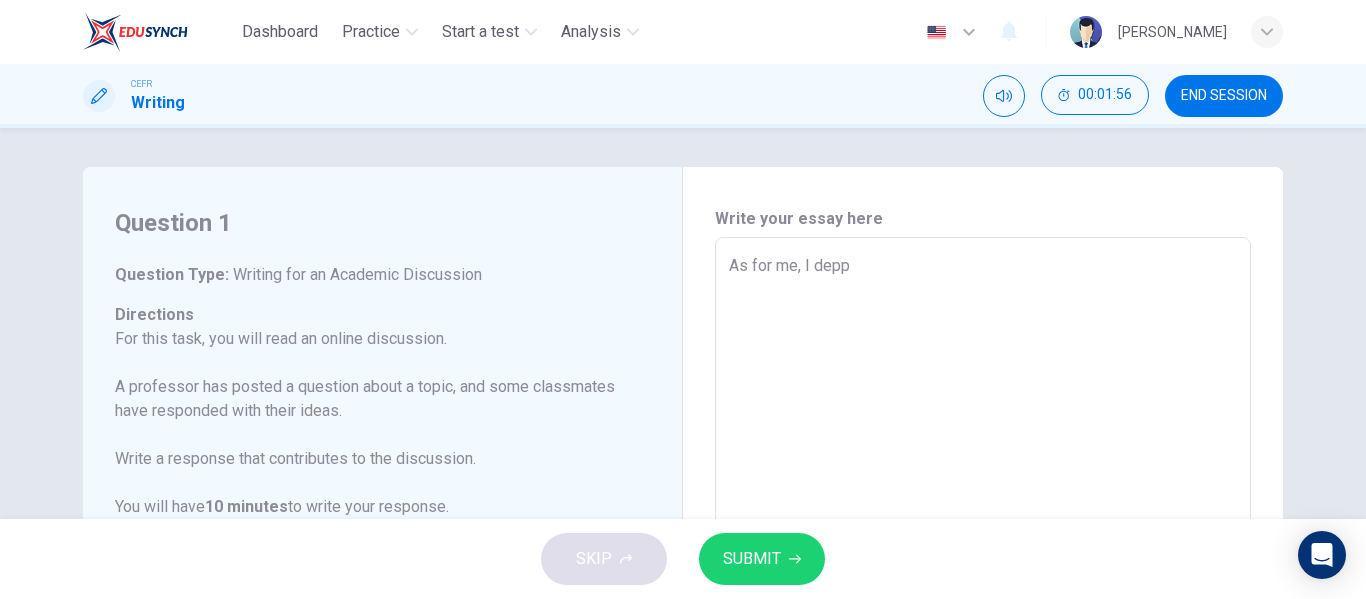 type on "x" 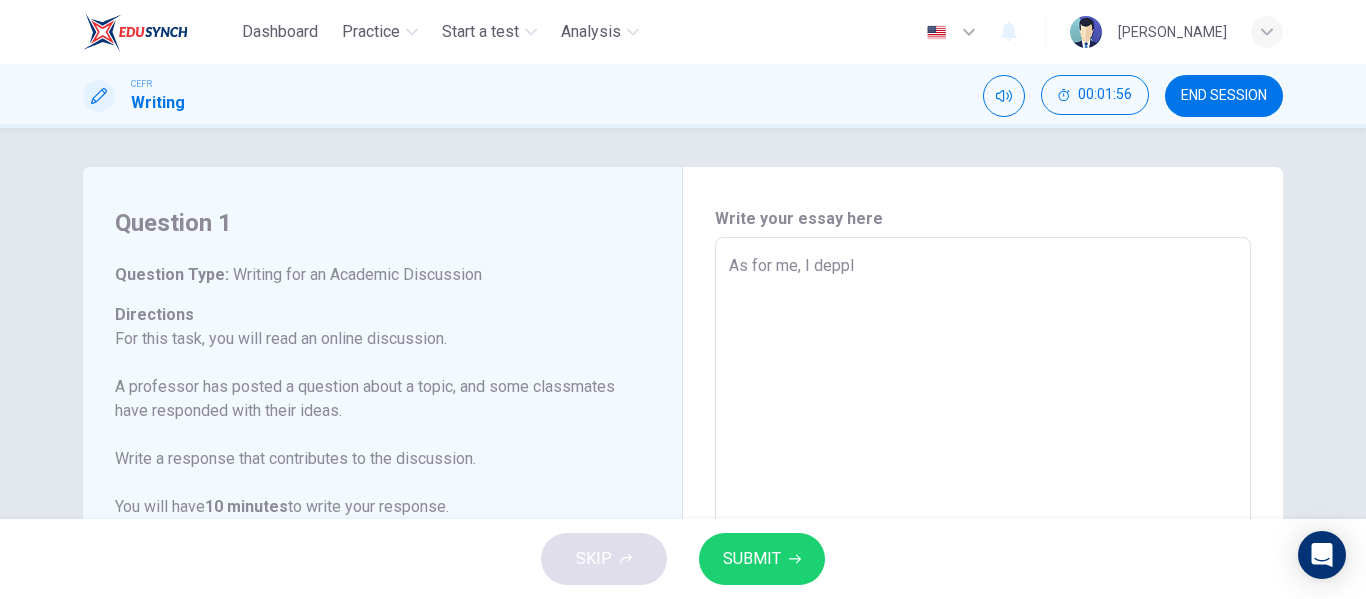 type on "x" 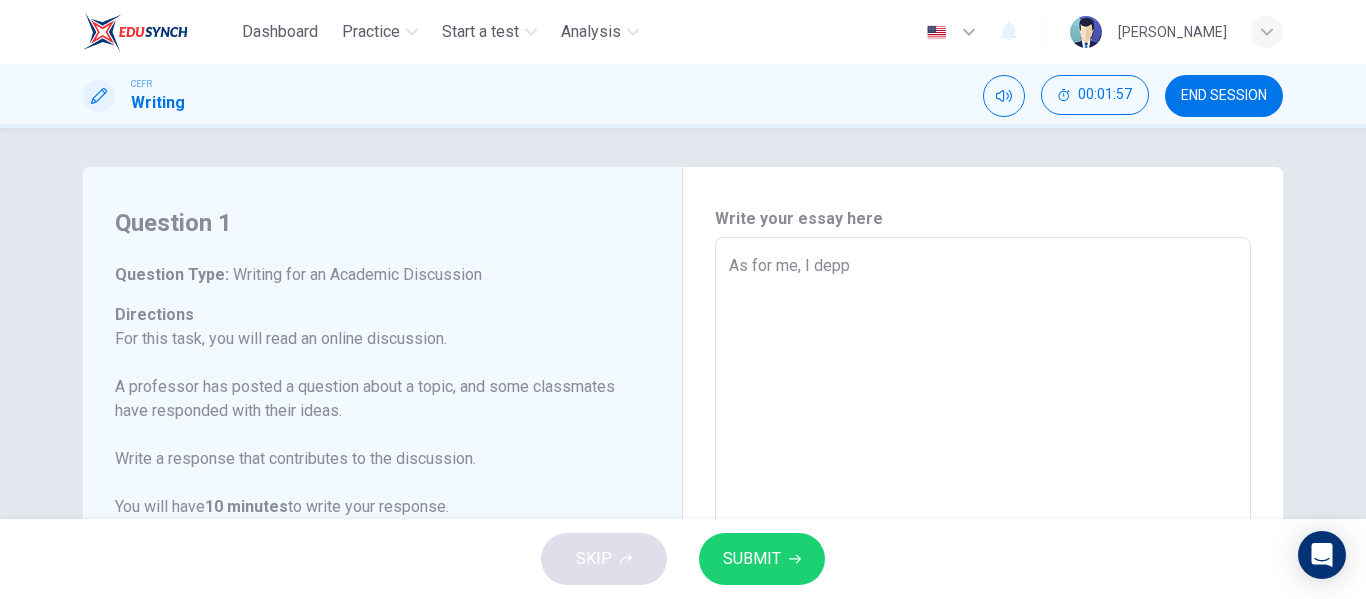 type on "As for me, I dep" 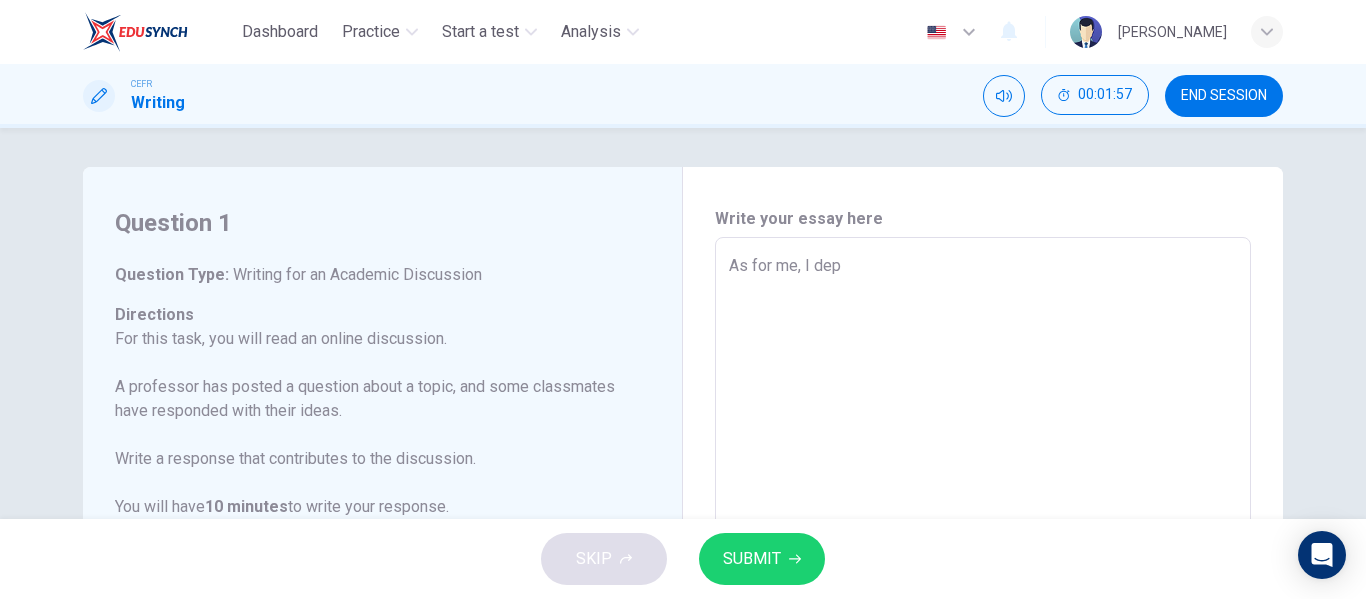 type on "x" 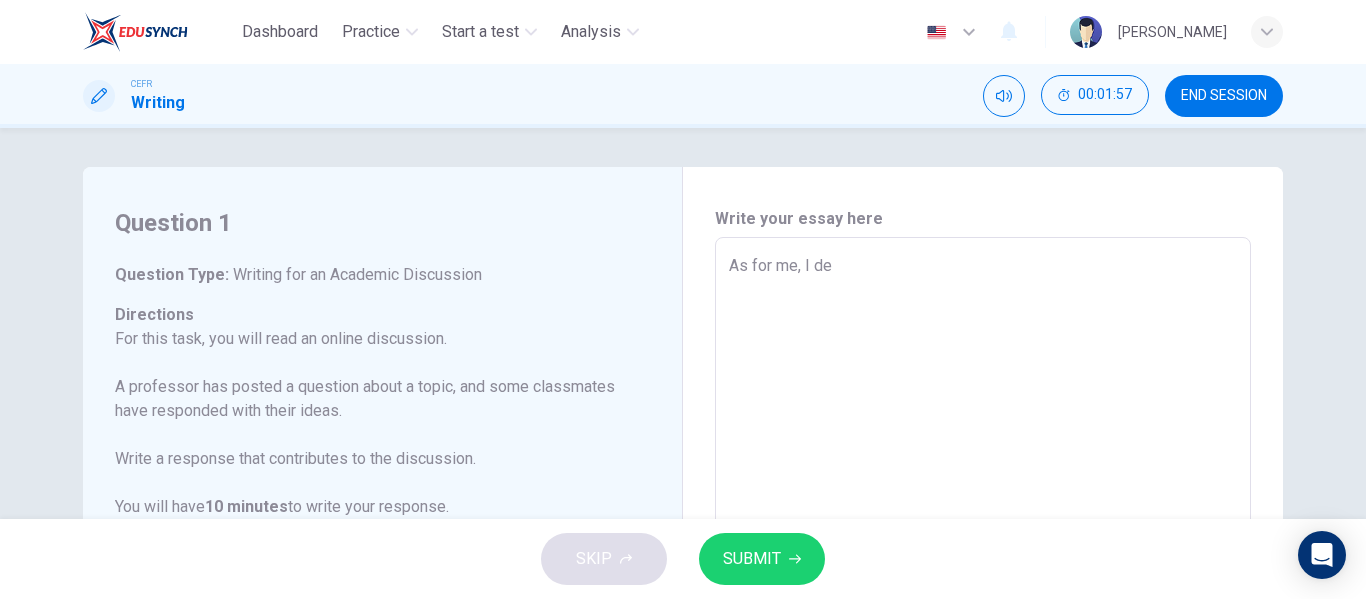type on "x" 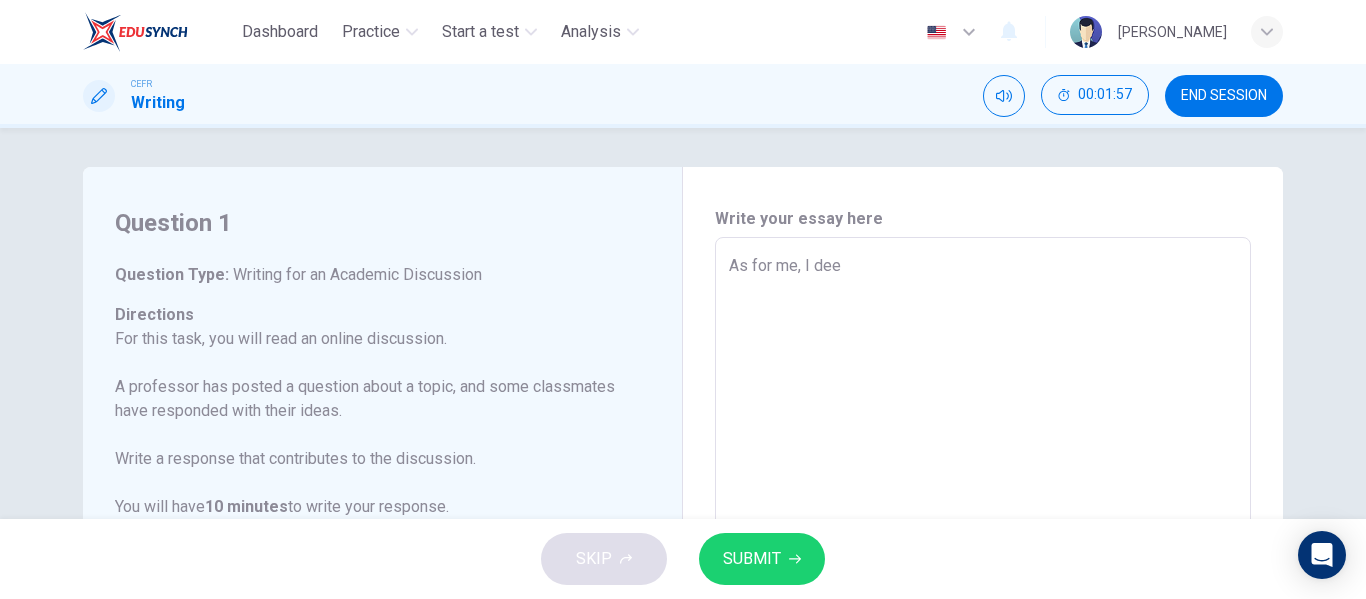 type on "x" 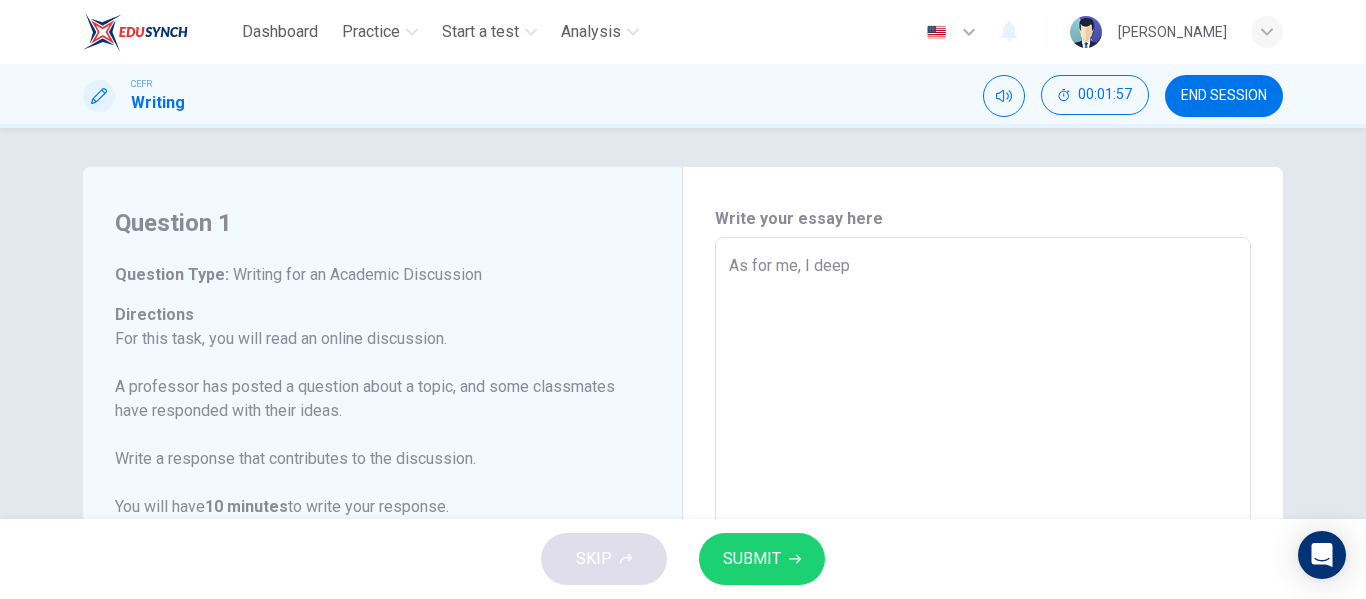 type on "x" 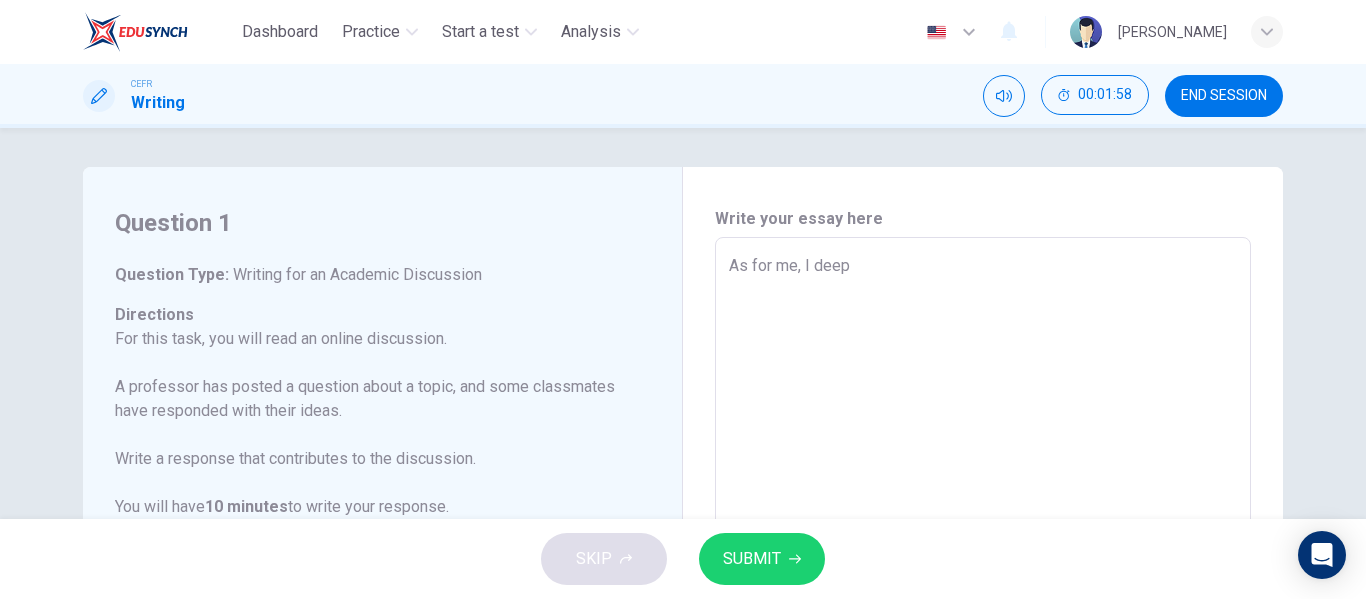 type on "As for me, I deepl" 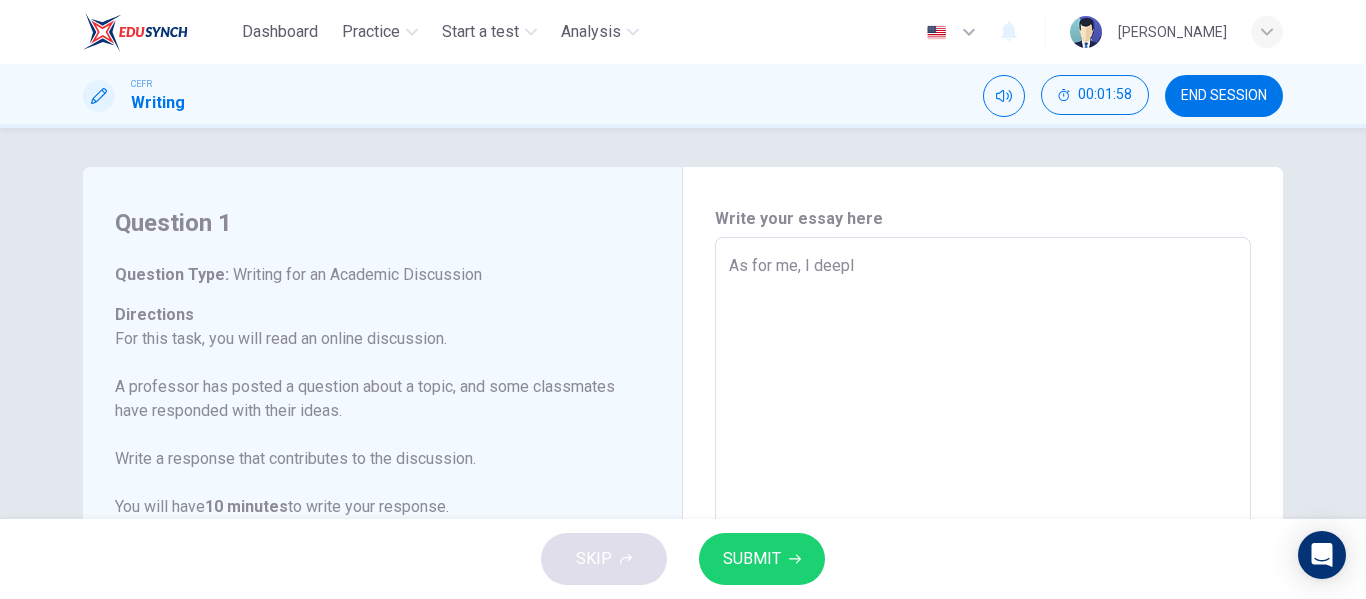 type on "x" 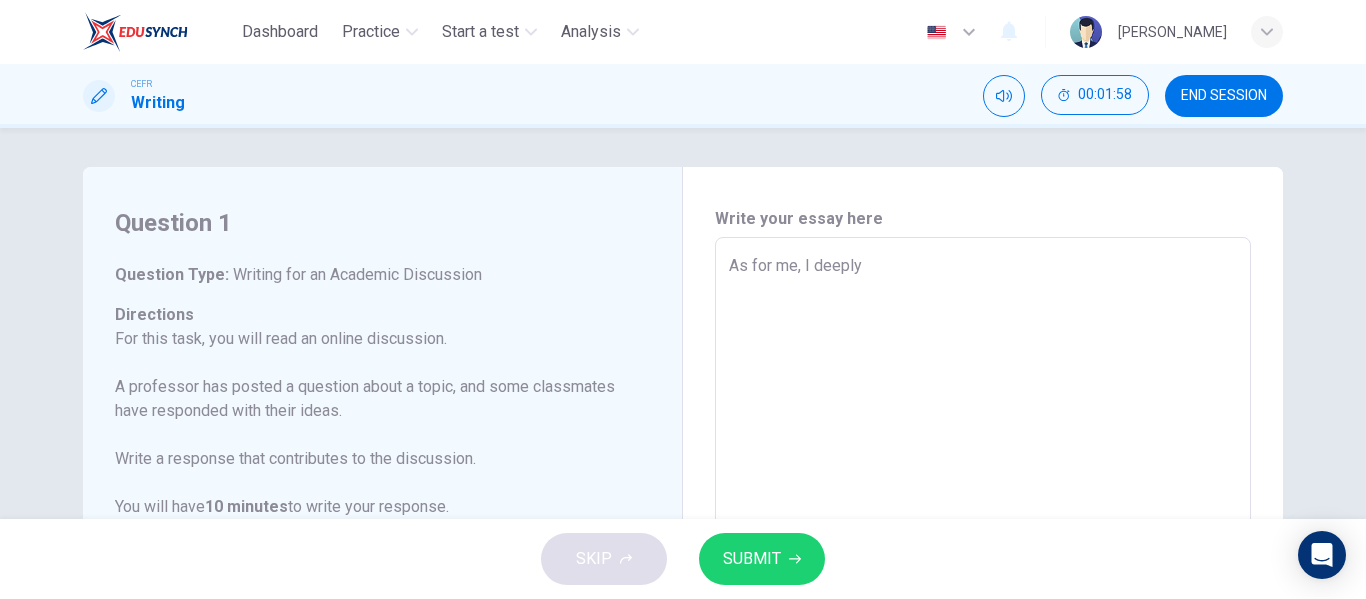 type on "x" 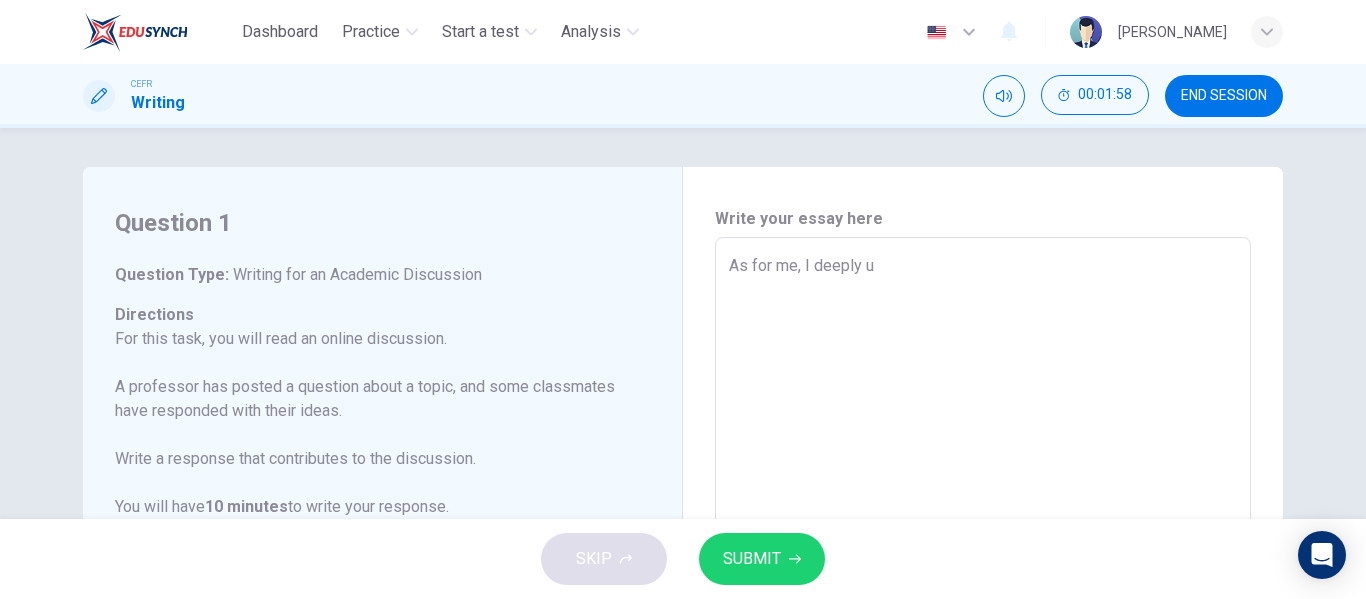 type on "x" 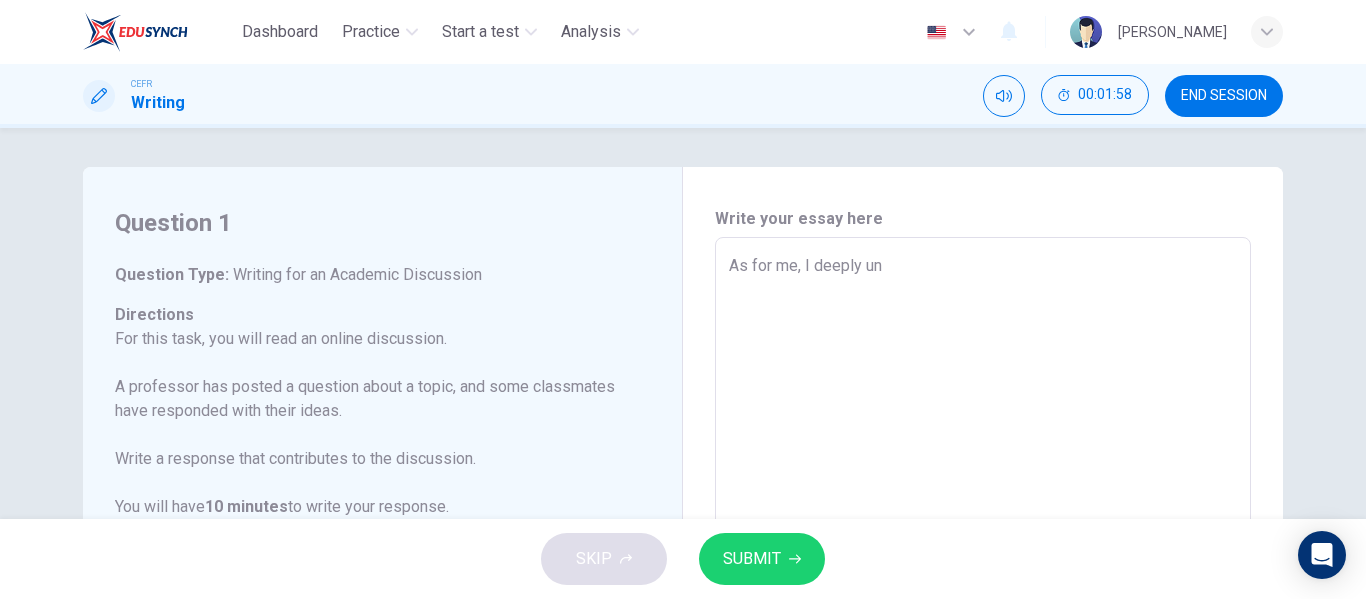 type on "x" 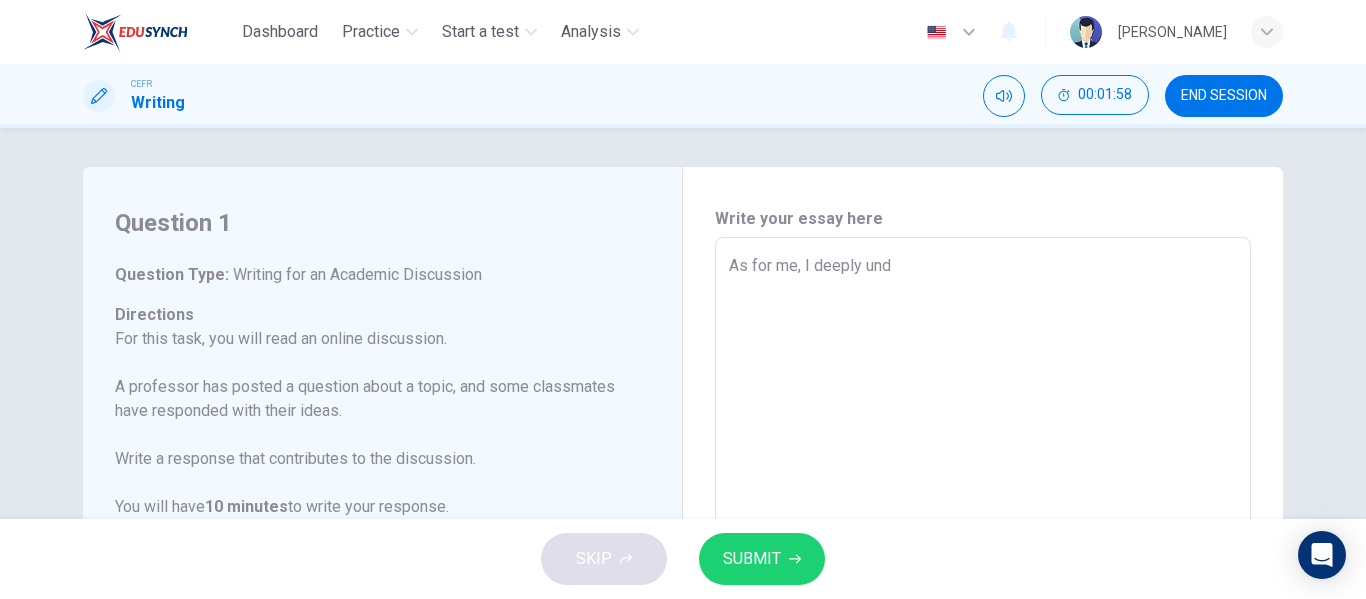 type on "x" 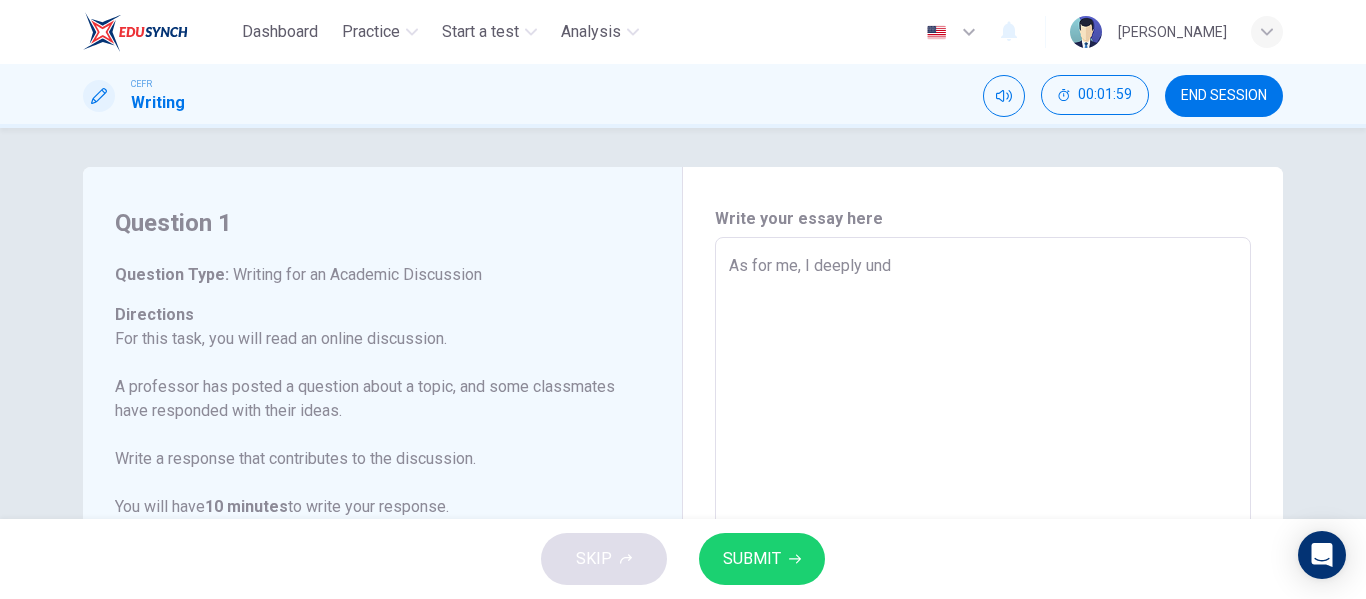 type on "As for me, I deeply unde" 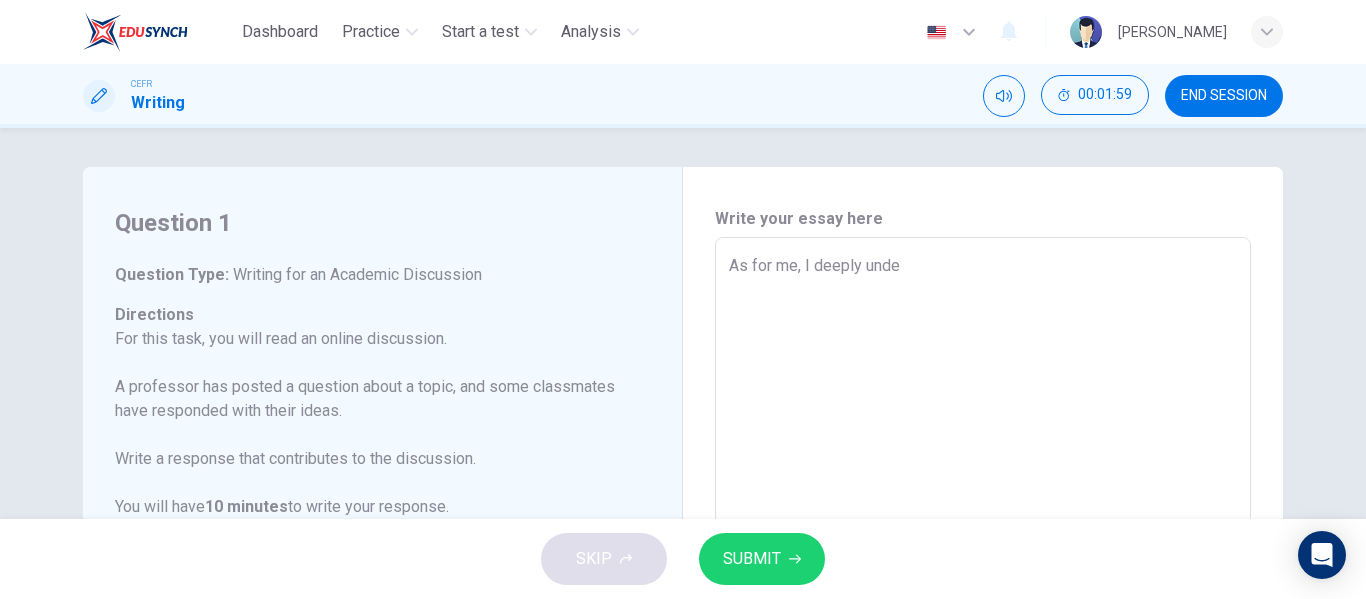 type on "As for me, I deeply under" 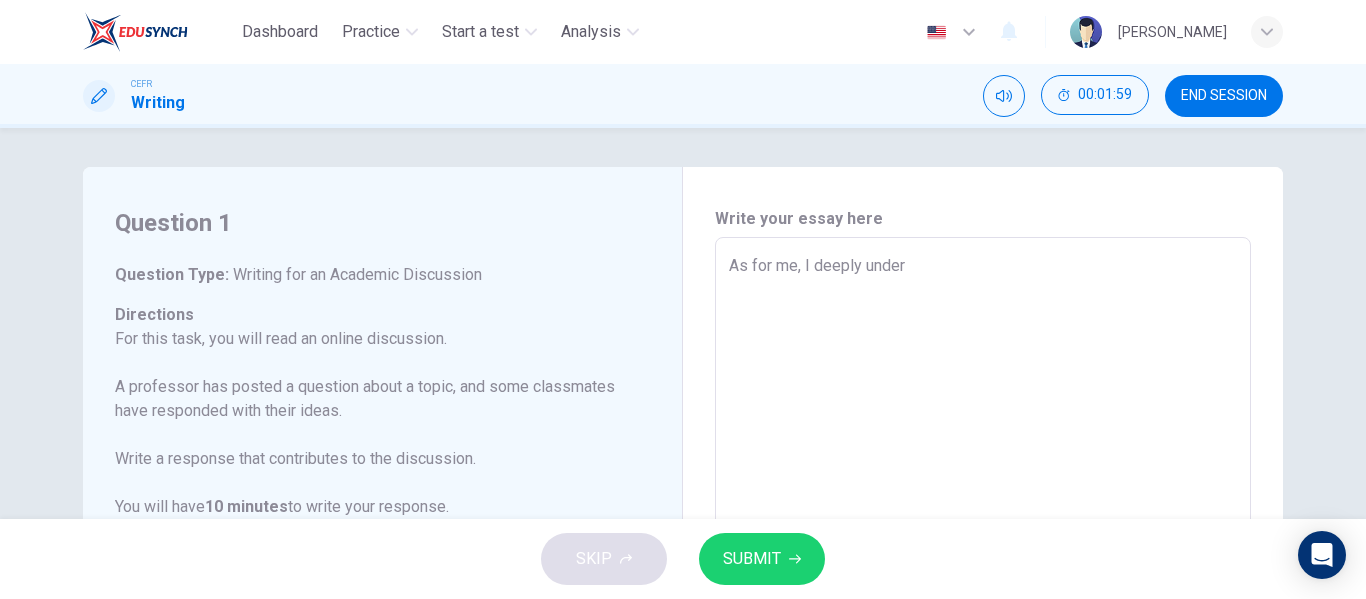 type on "x" 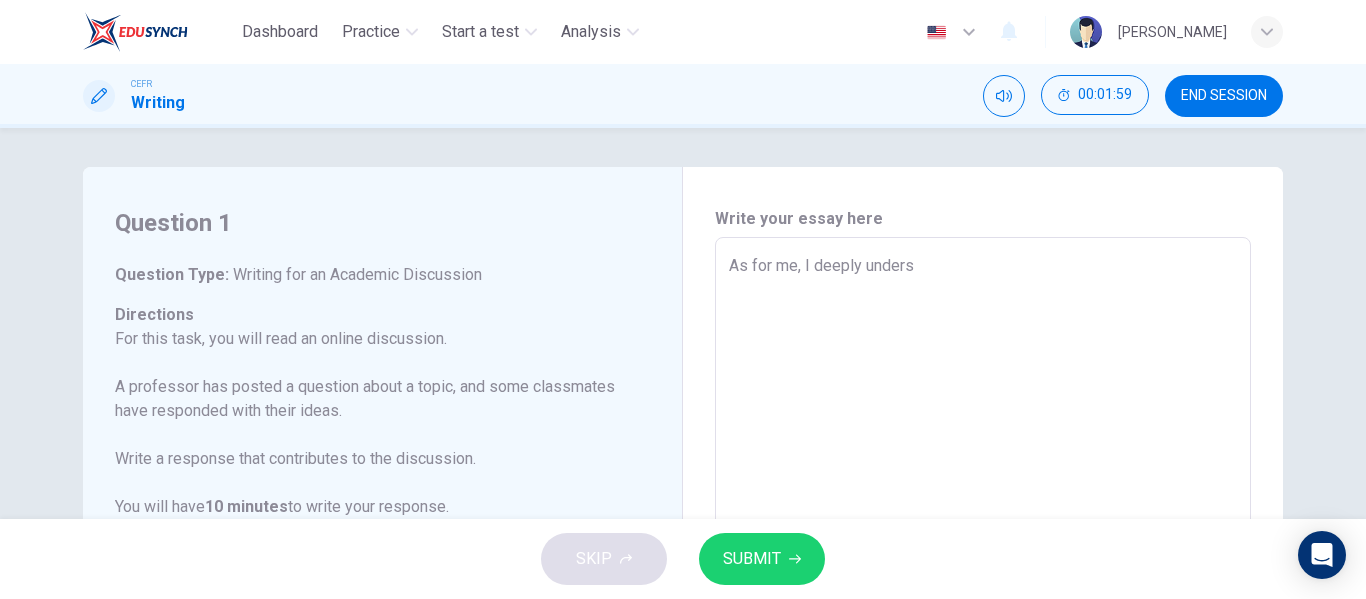 type on "x" 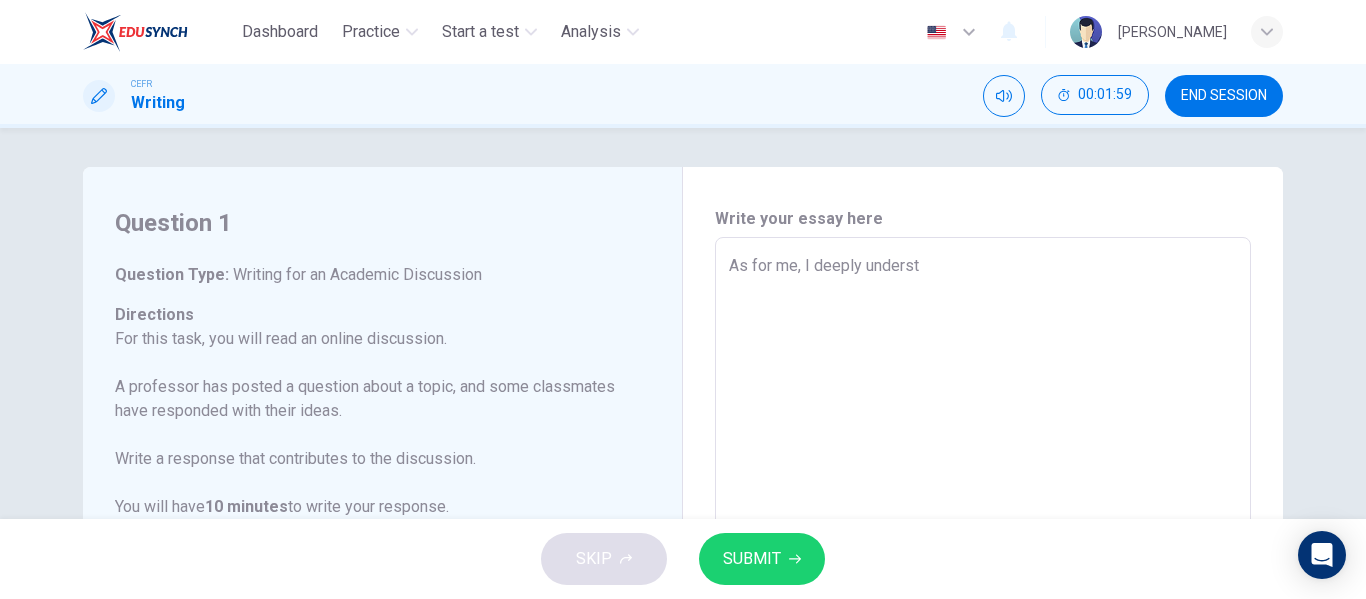 type on "x" 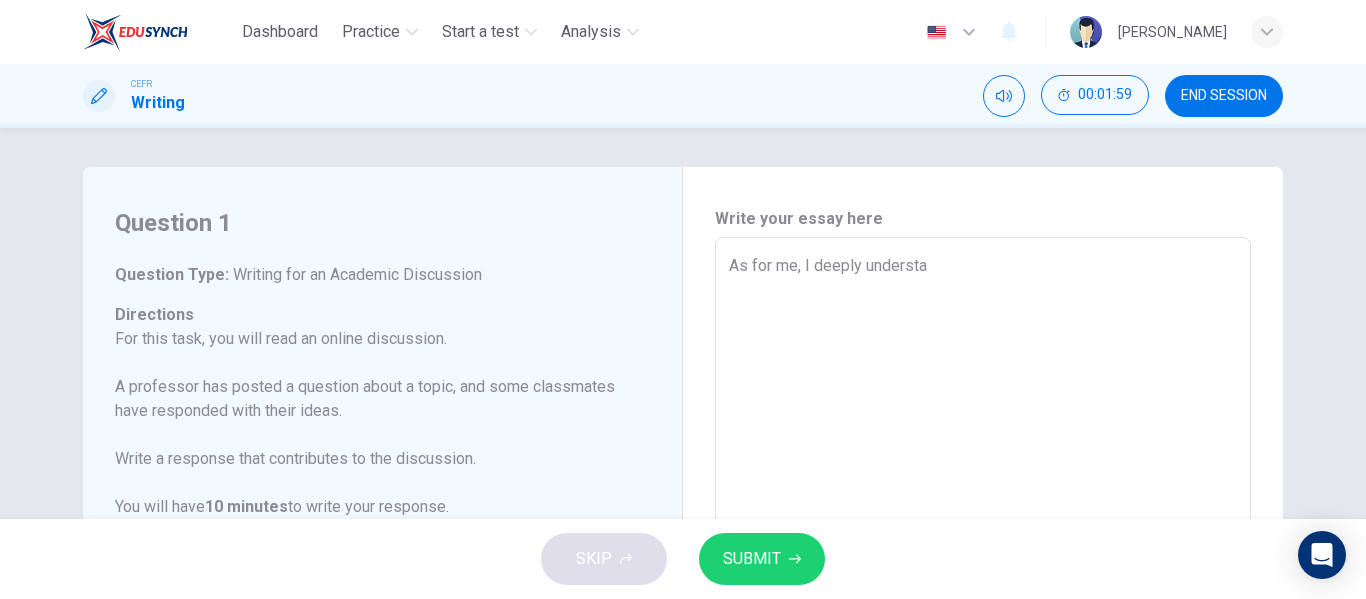 type on "x" 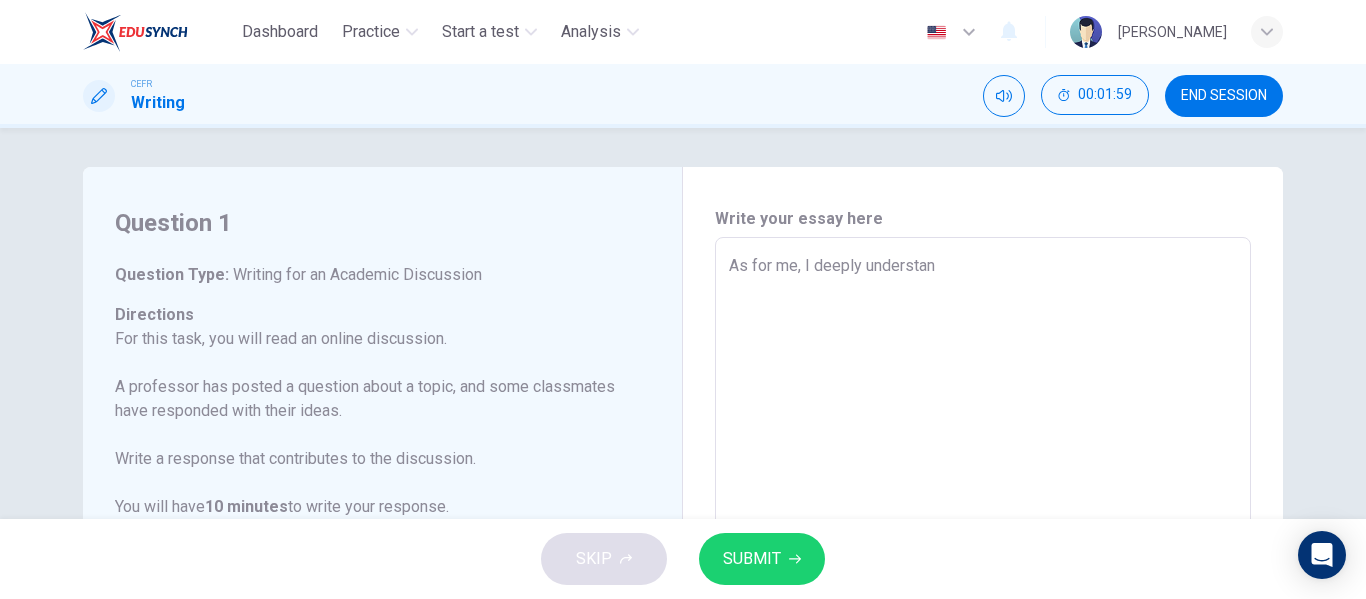type on "x" 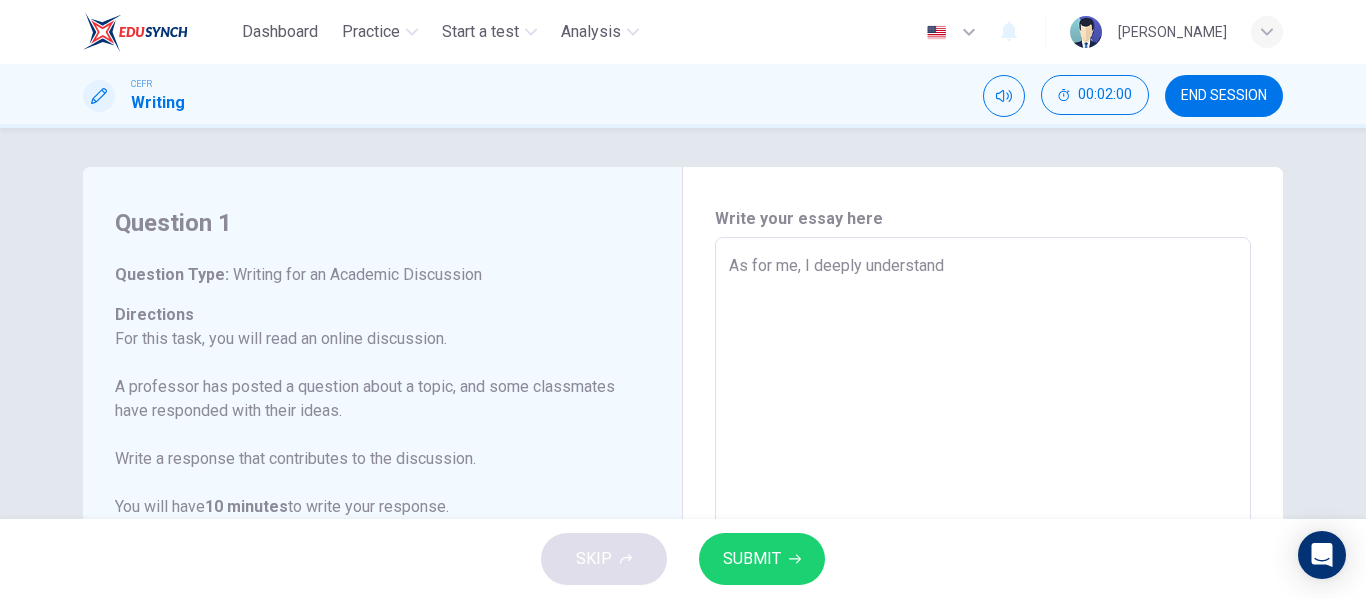 type on "As for me, I deeply understand" 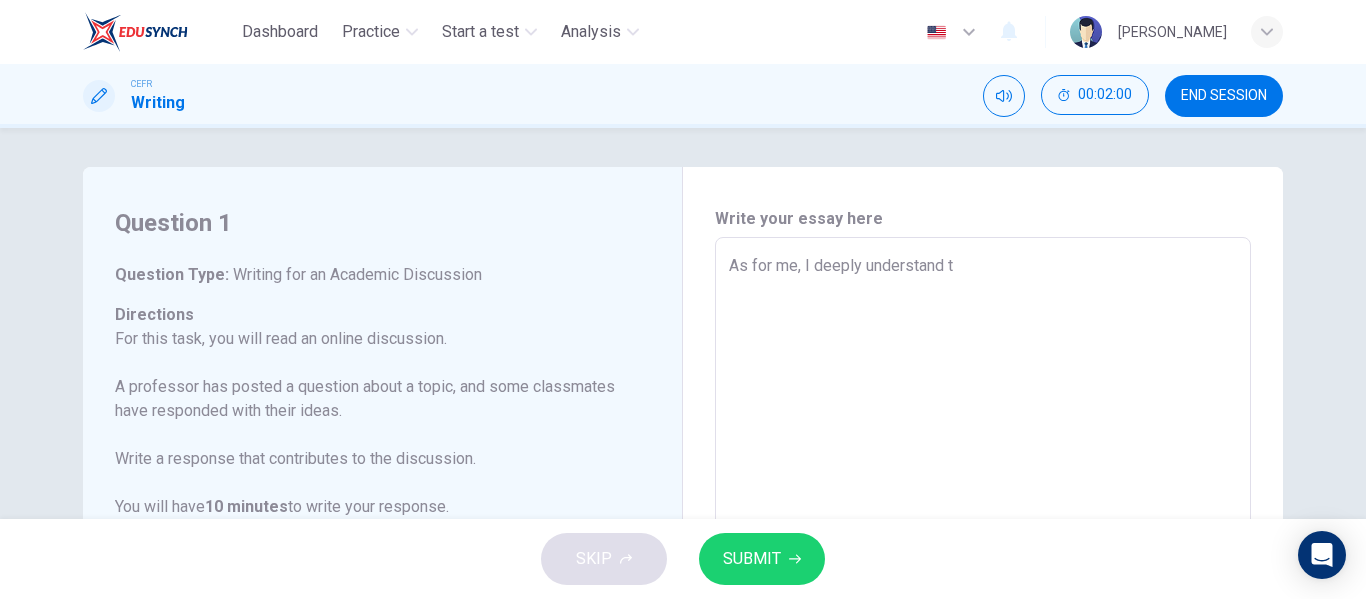 type on "x" 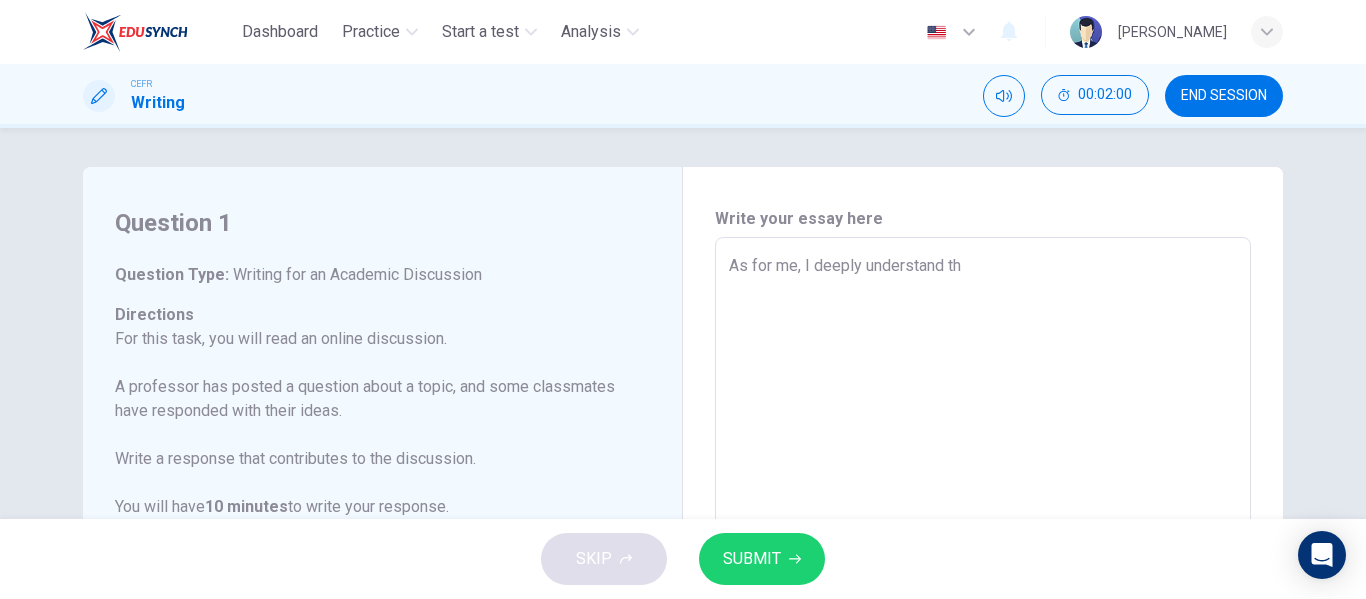 type on "x" 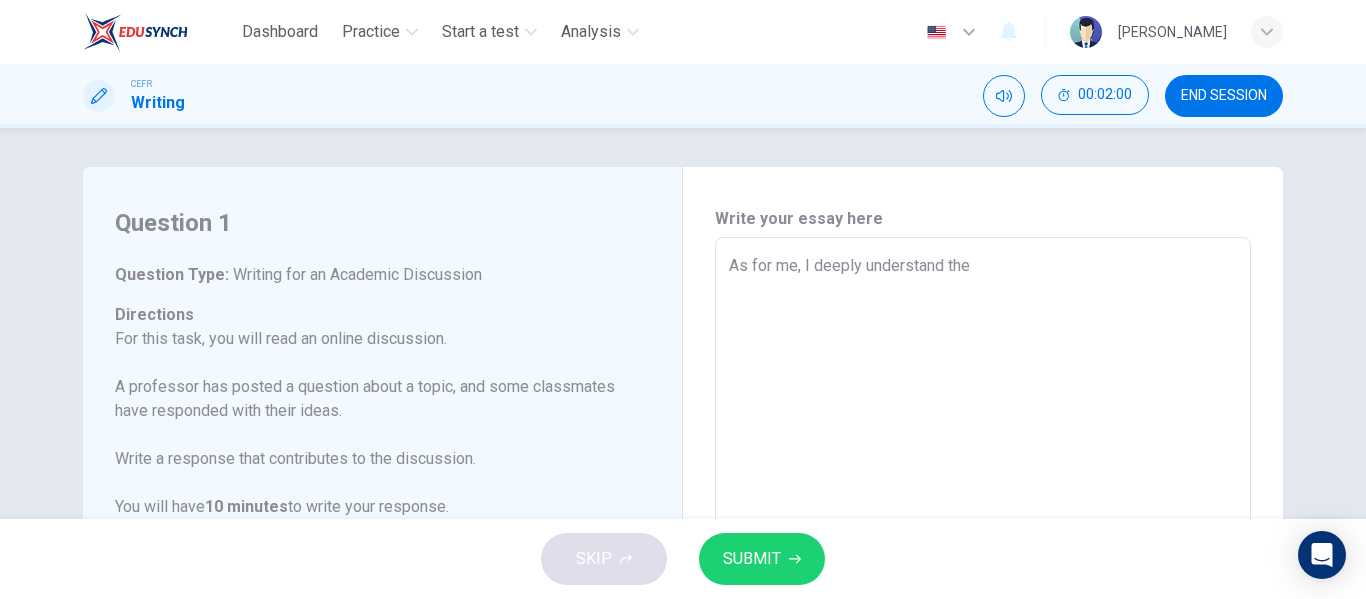 type on "x" 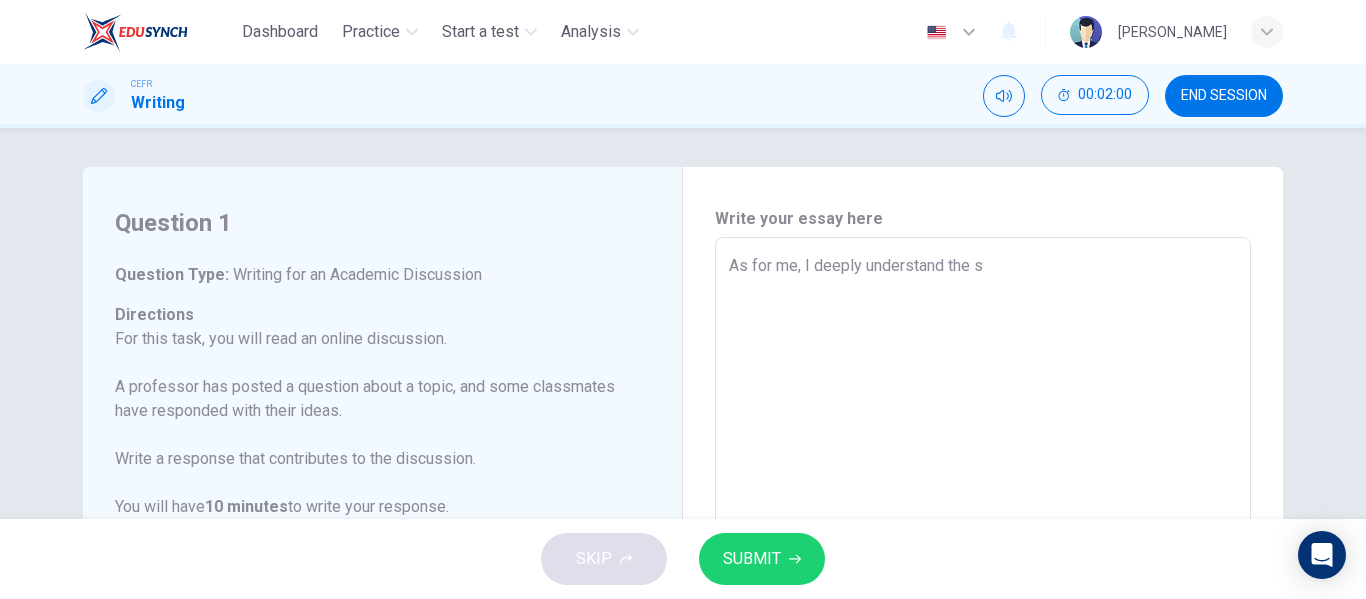 type on "x" 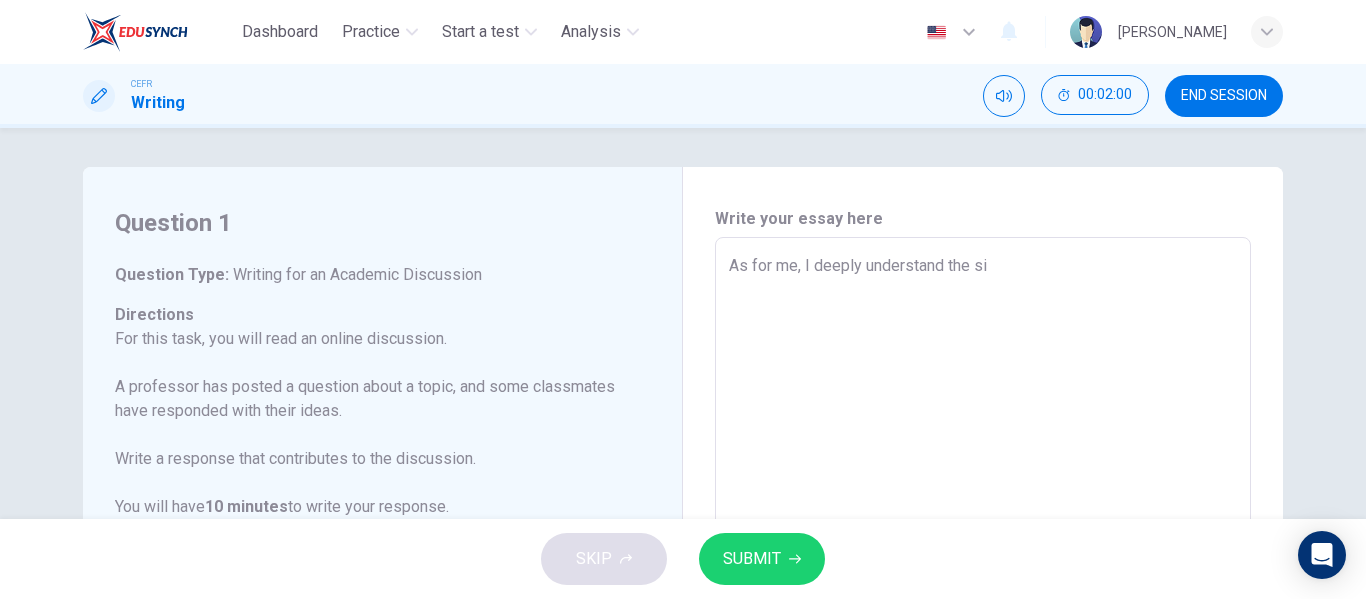 type on "x" 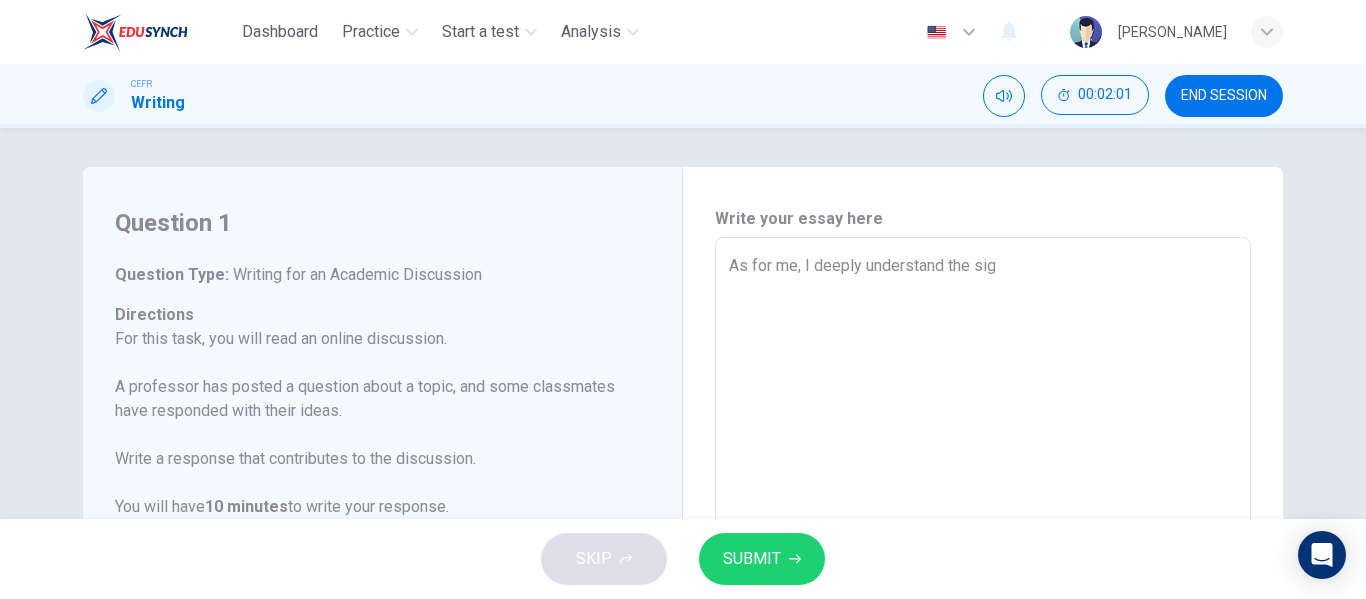 type on "As for me, I deeply understand the sign" 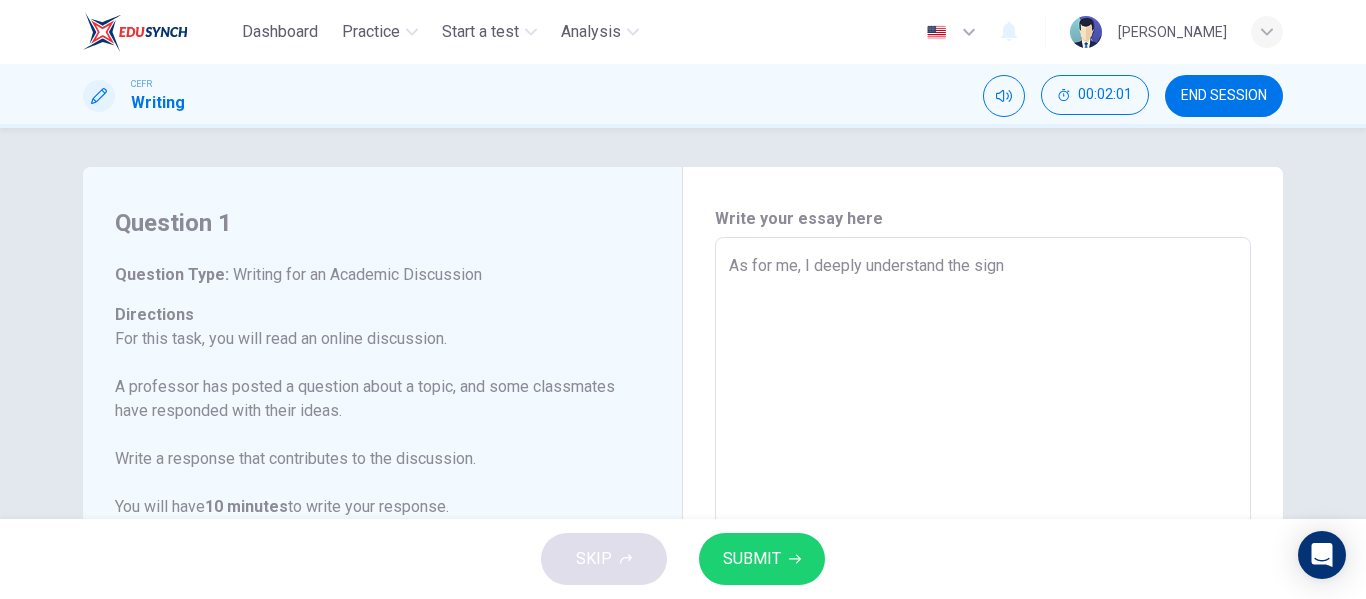 type on "x" 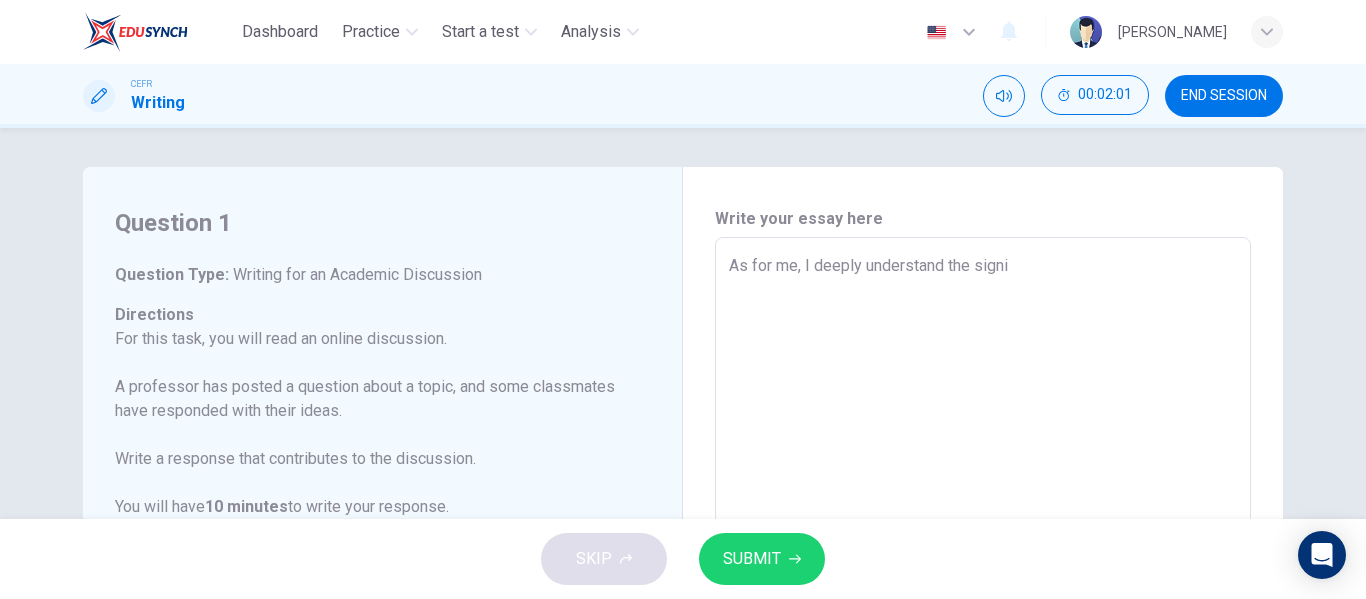 type on "x" 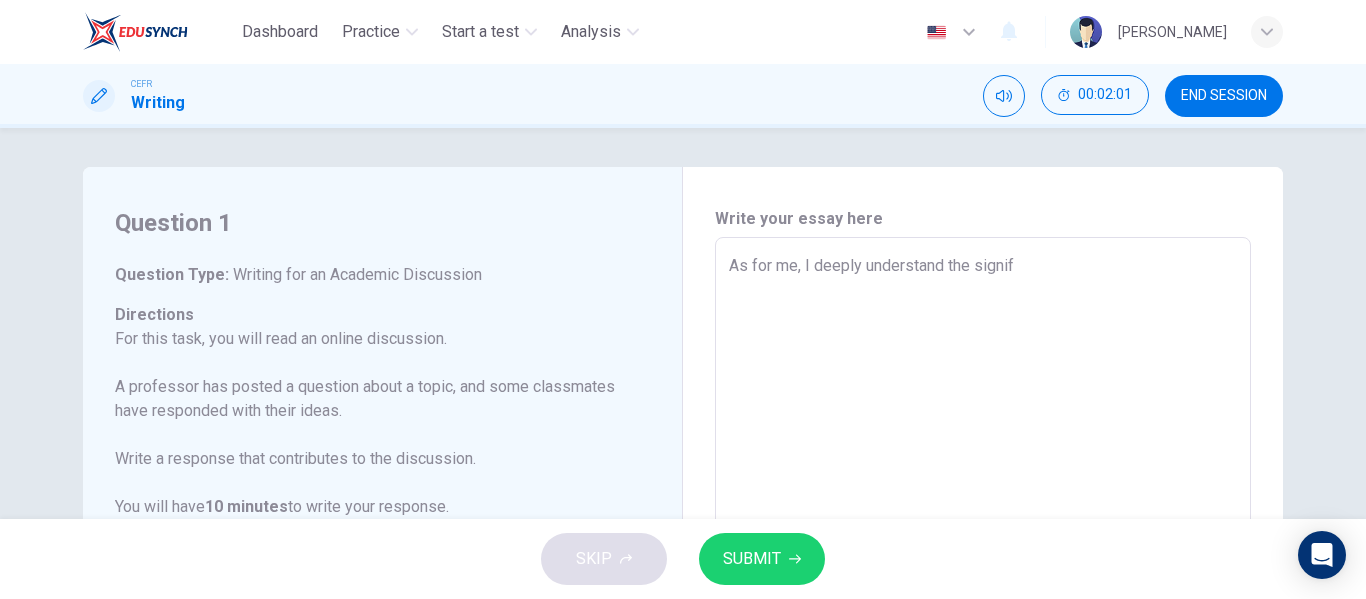 type on "As for me, I deeply understand the signifi" 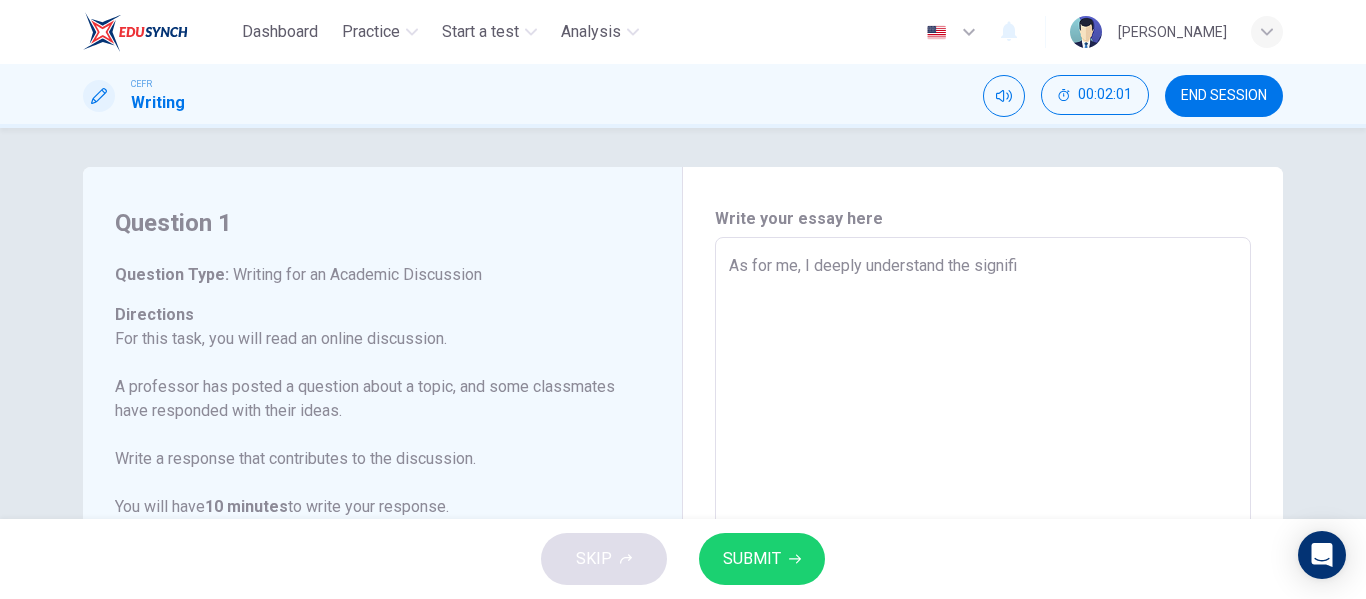 type on "x" 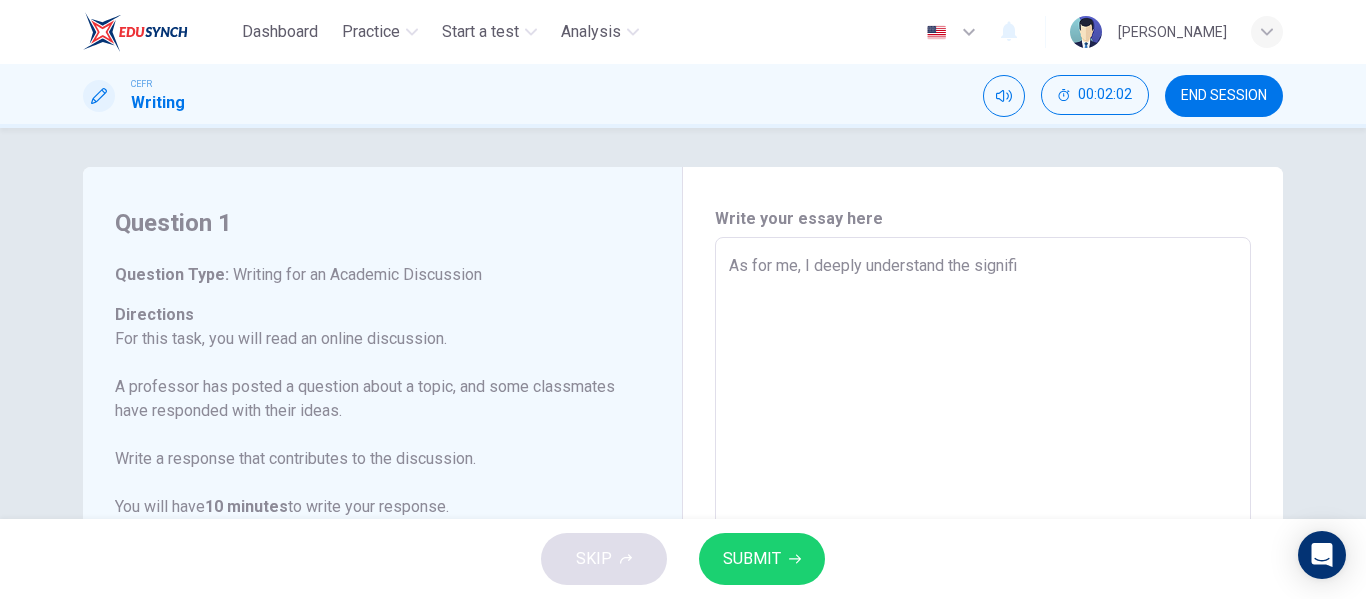 type on "As for me, I deeply understand the signific" 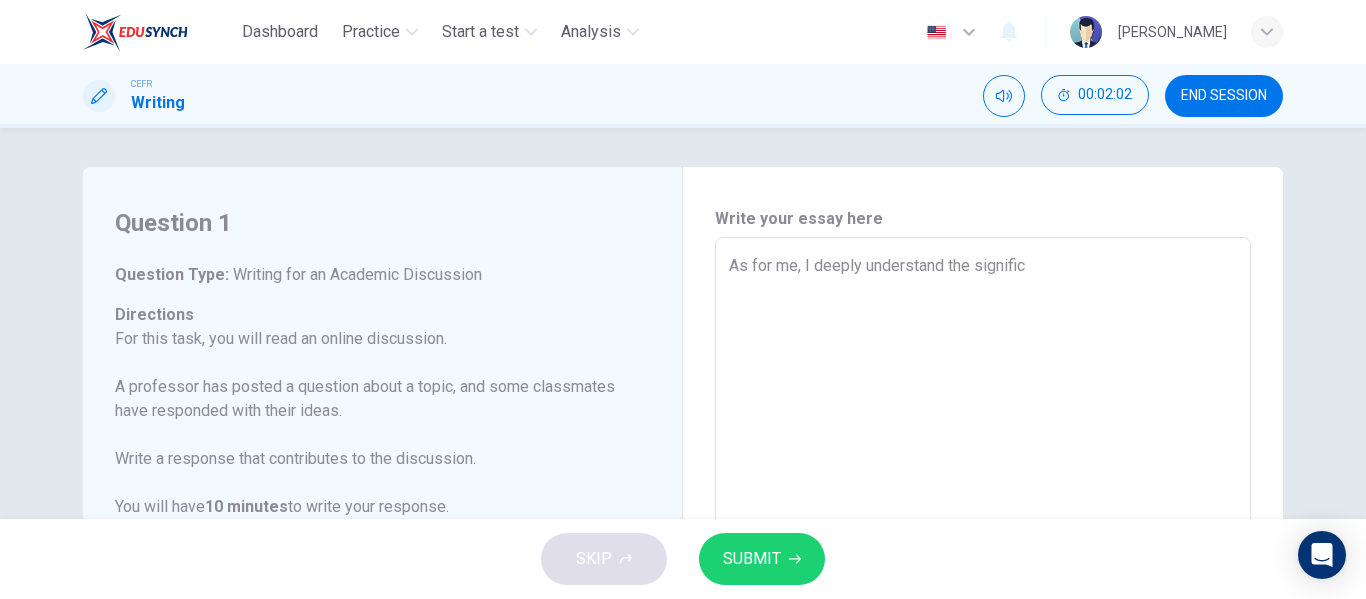 type on "x" 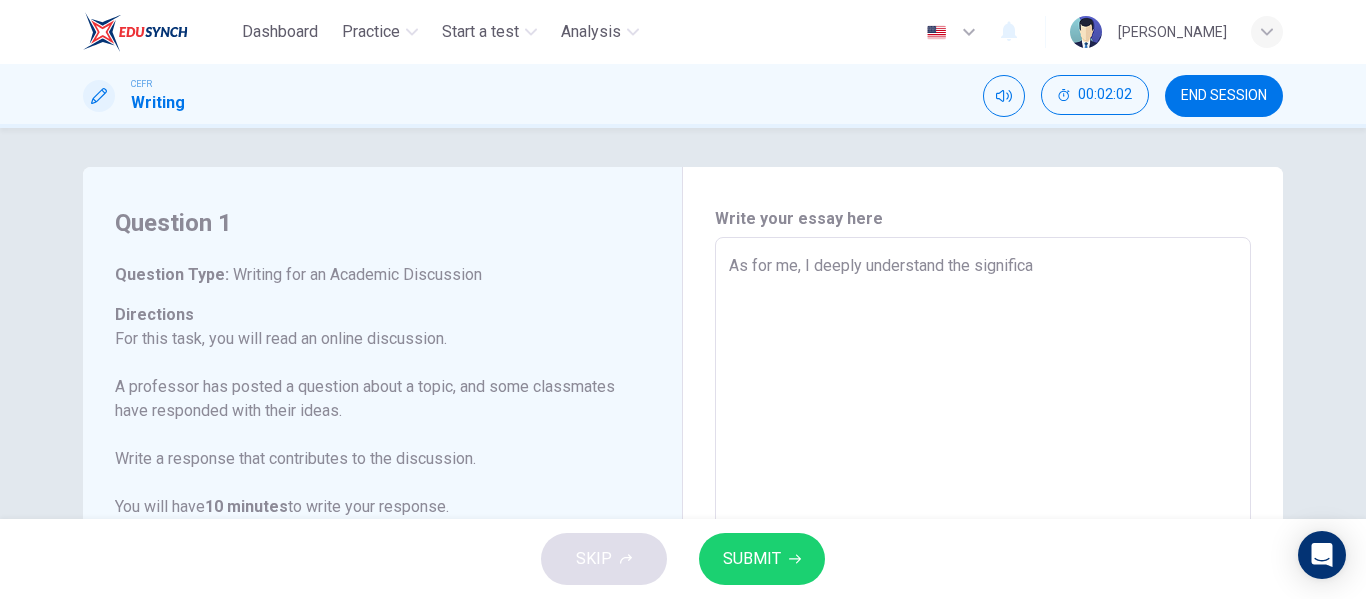 type on "x" 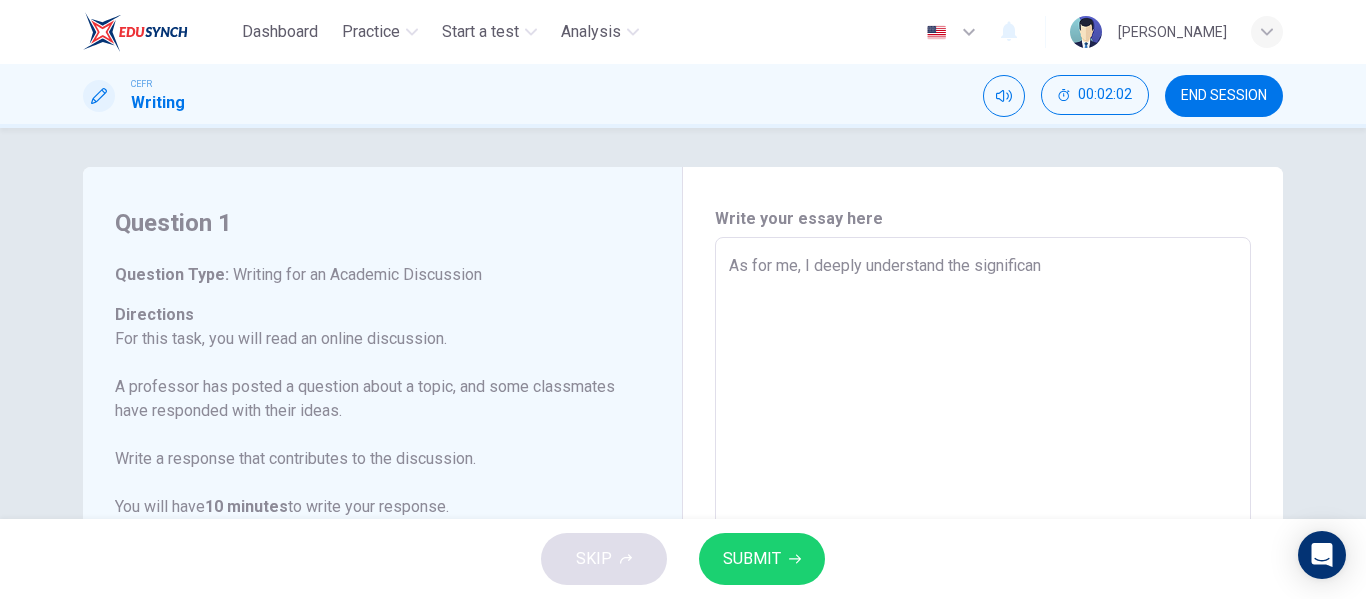 type on "x" 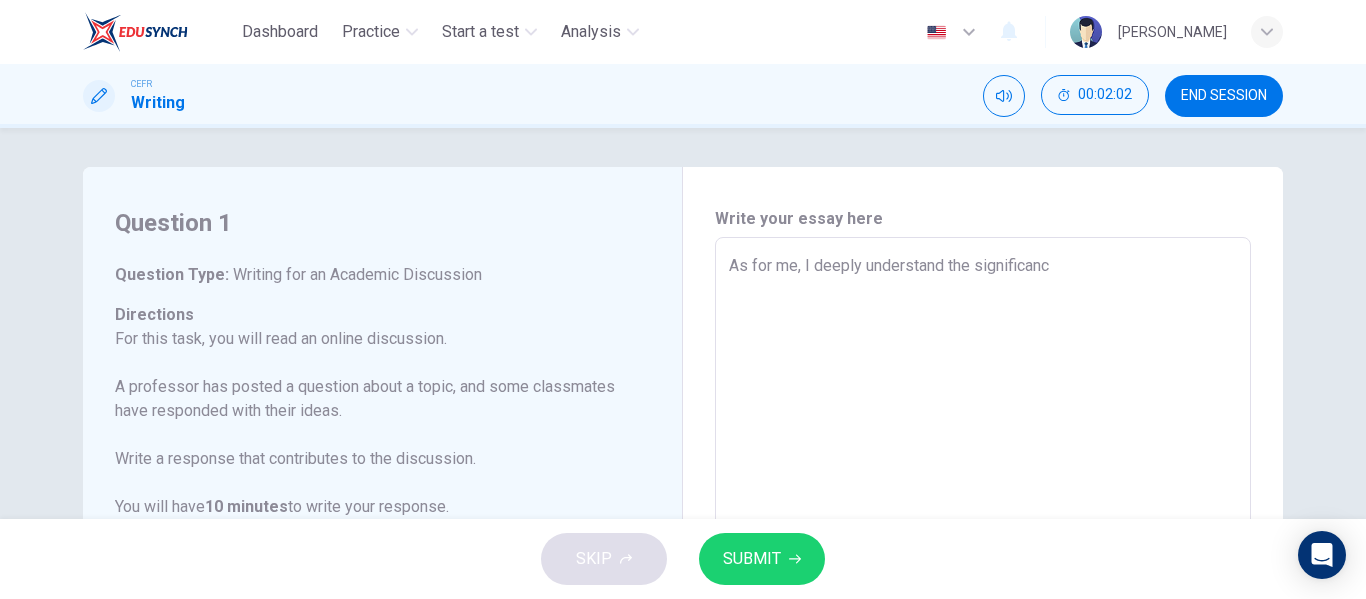 type on "x" 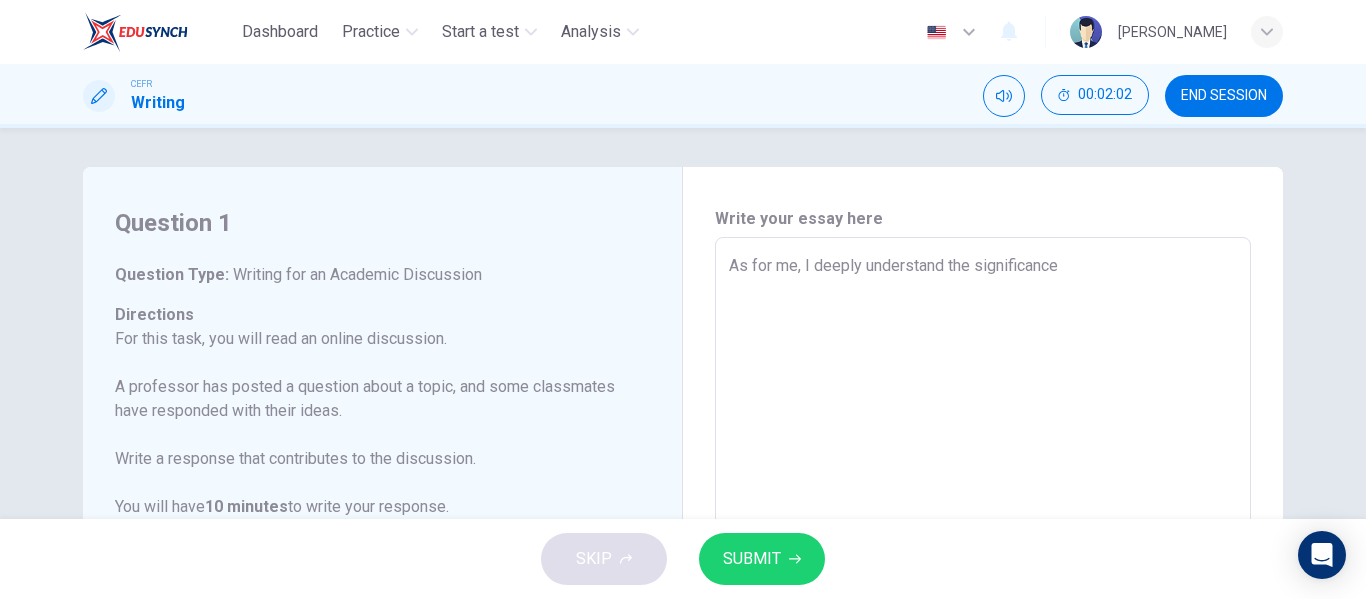 type on "x" 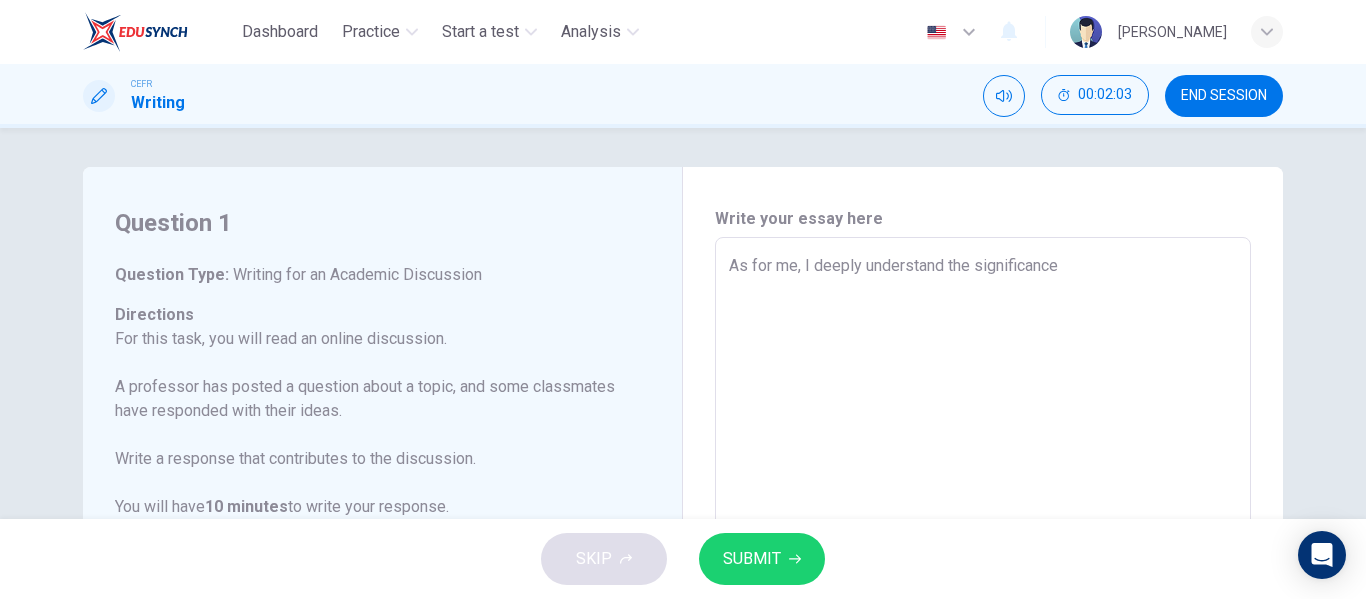 type on "As for me, I deeply understand the significance" 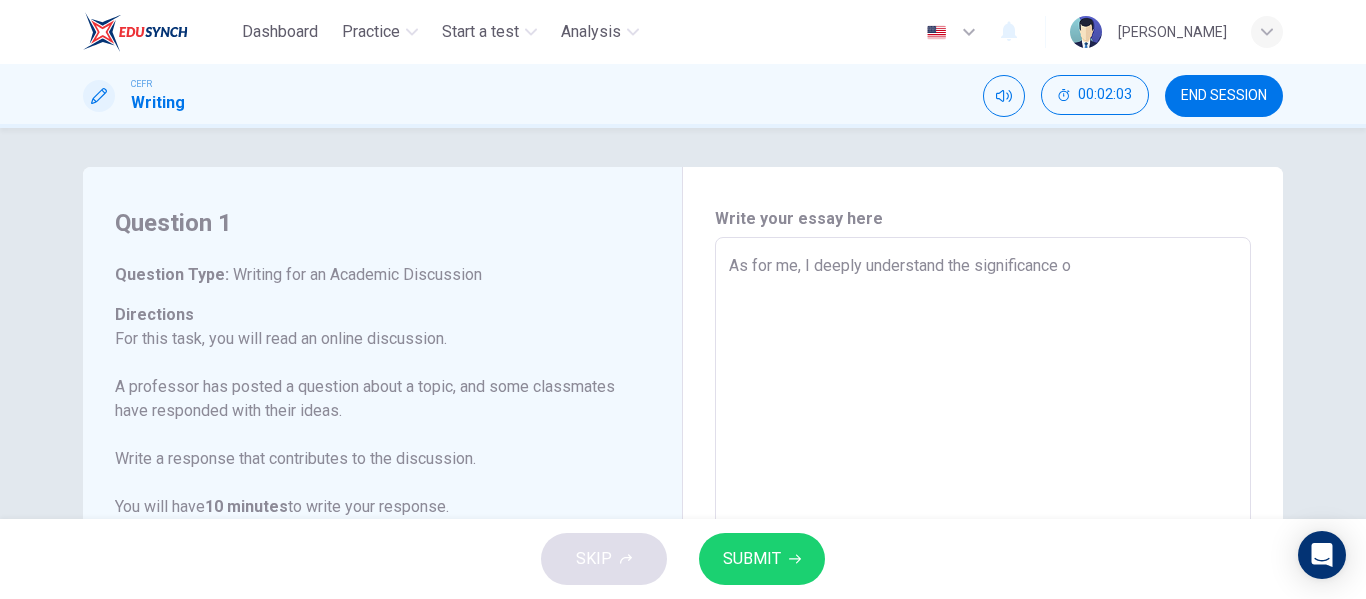 type on "x" 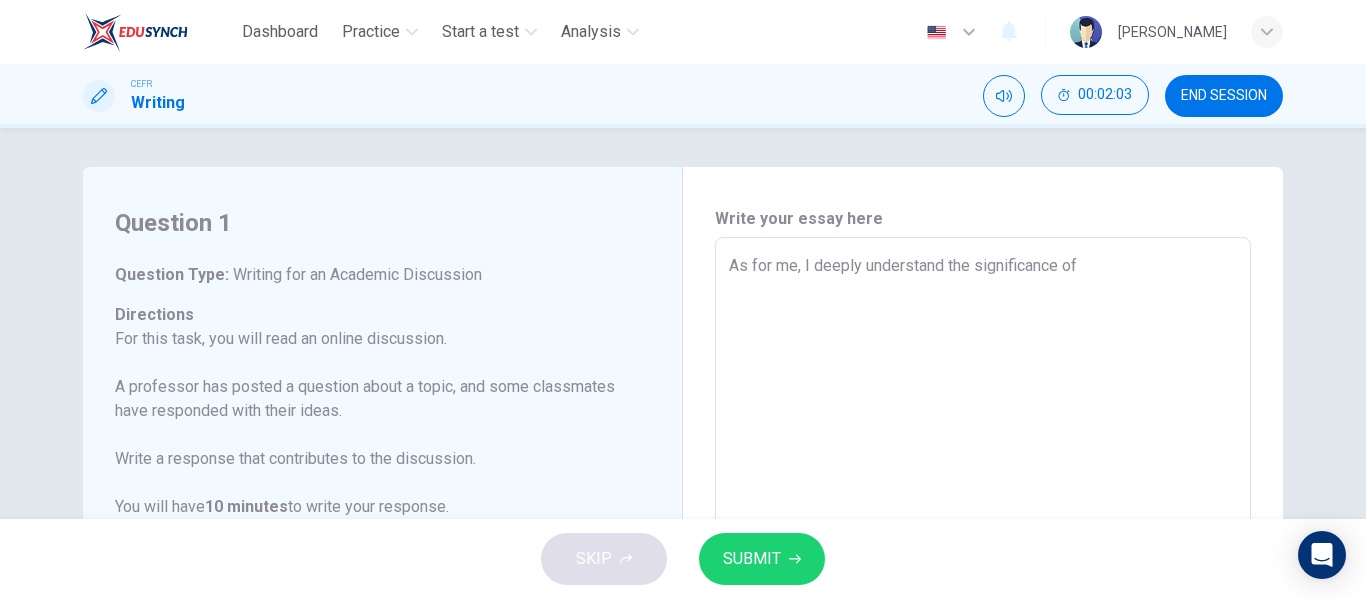 type on "x" 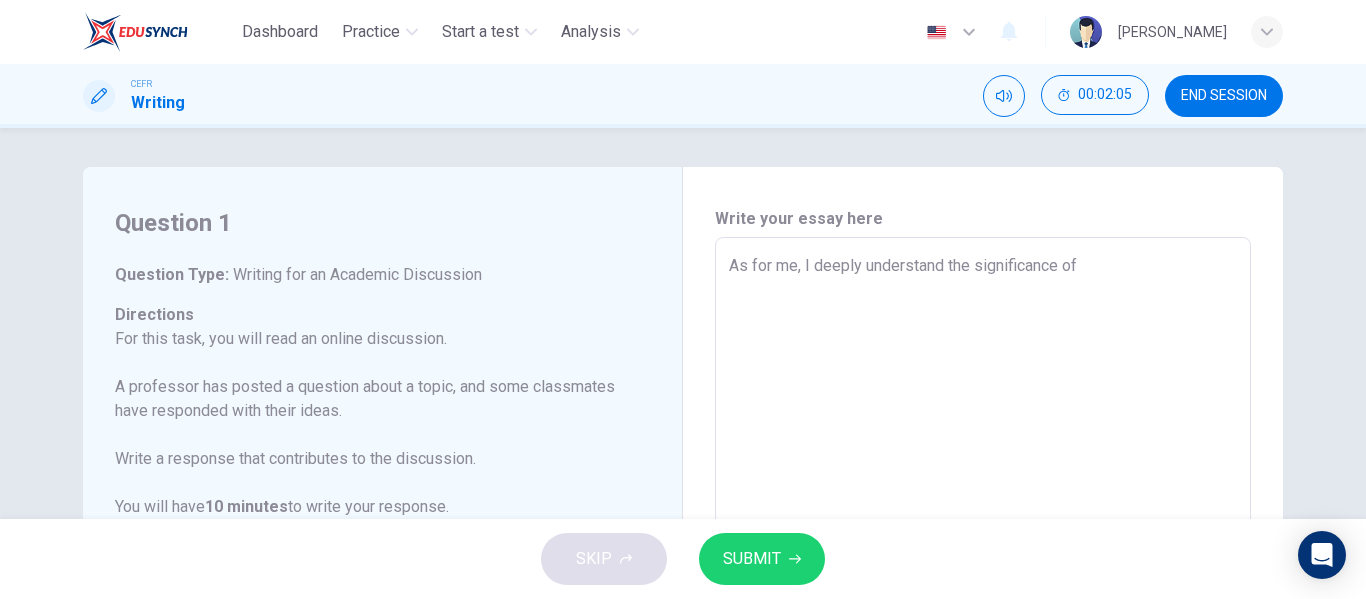 type on "As for me, I deeply understand the significance of e" 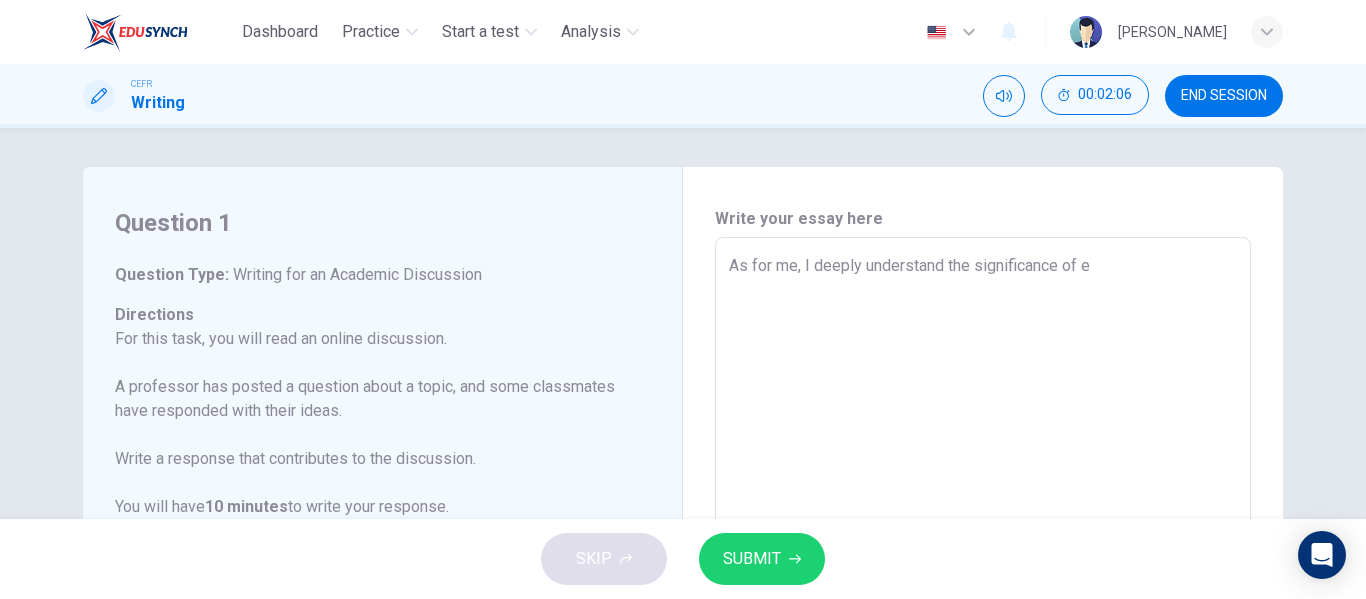 type on "As for me, I deeply understand the significance of ex" 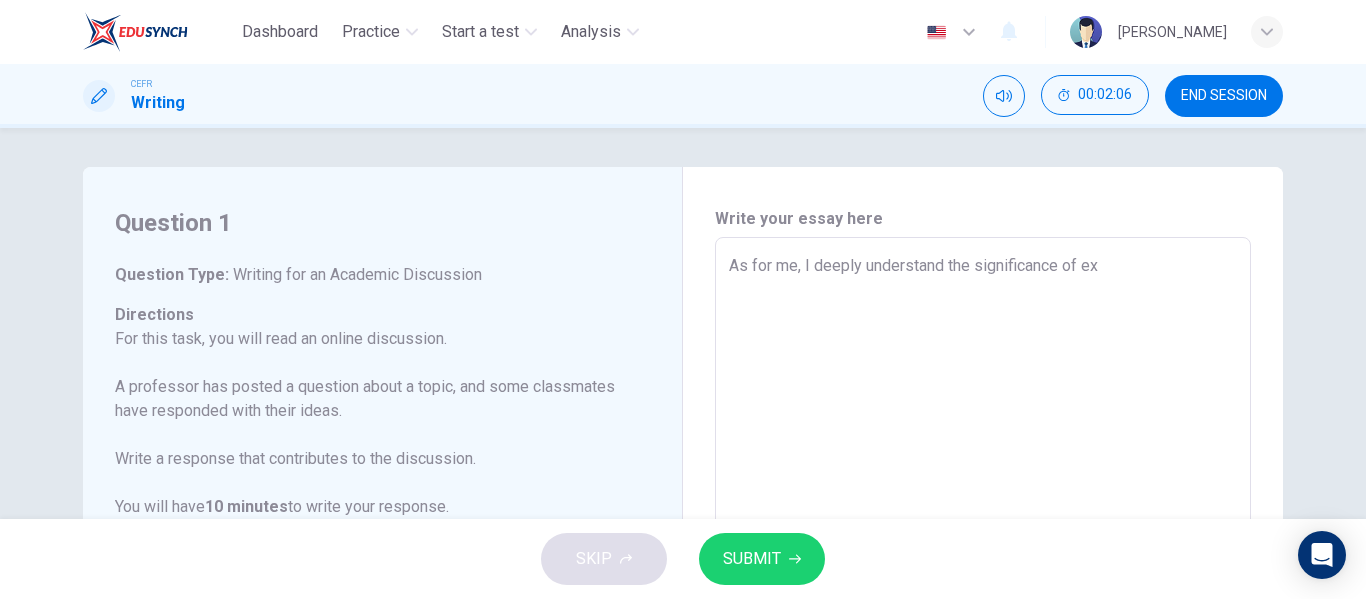 type on "As for me, I deeply understand the significance of exp" 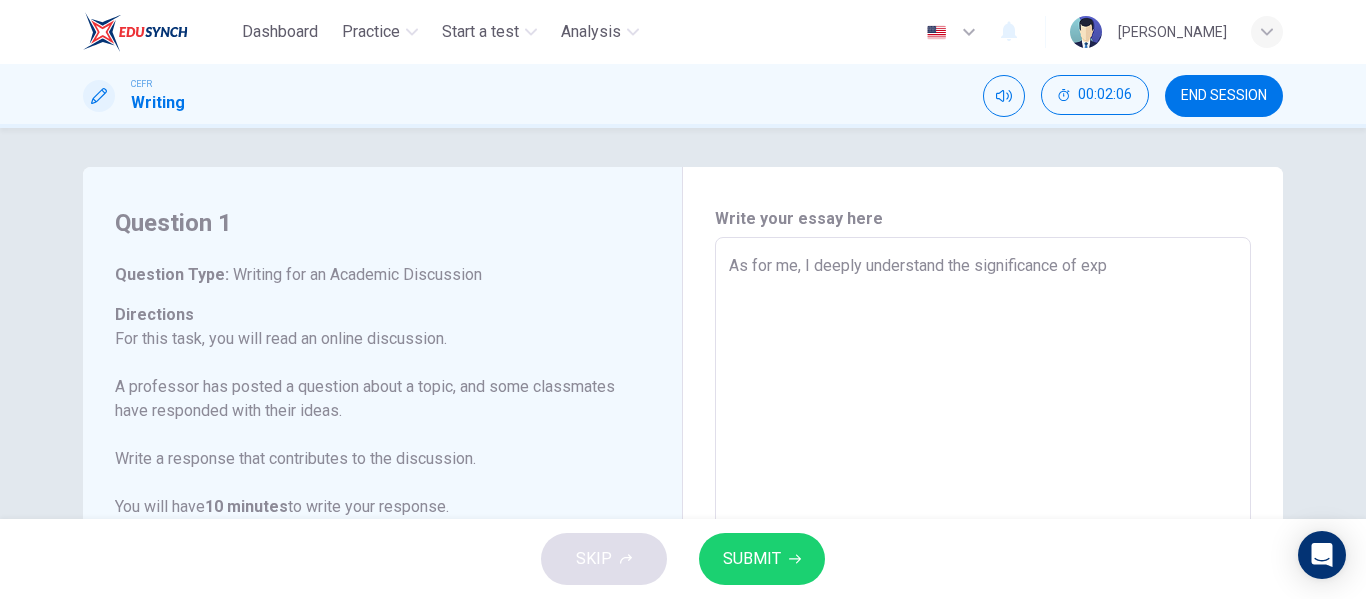 type on "x" 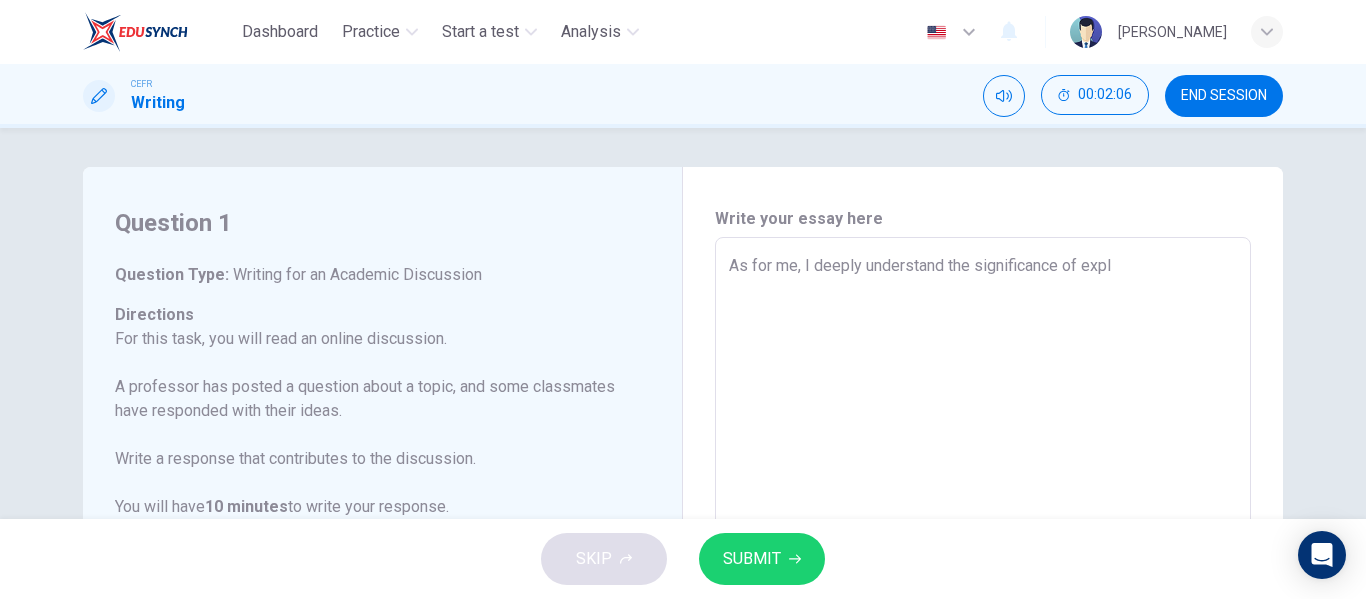 type on "x" 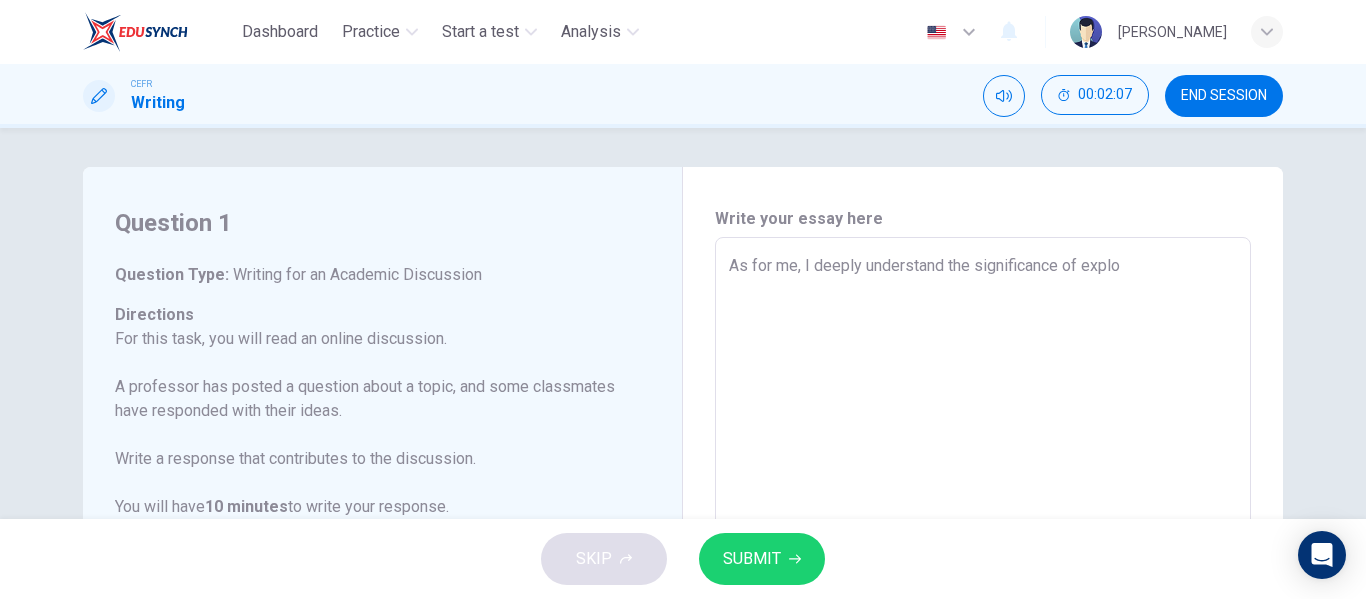 type on "As for me, I deeply understand the significance of explor" 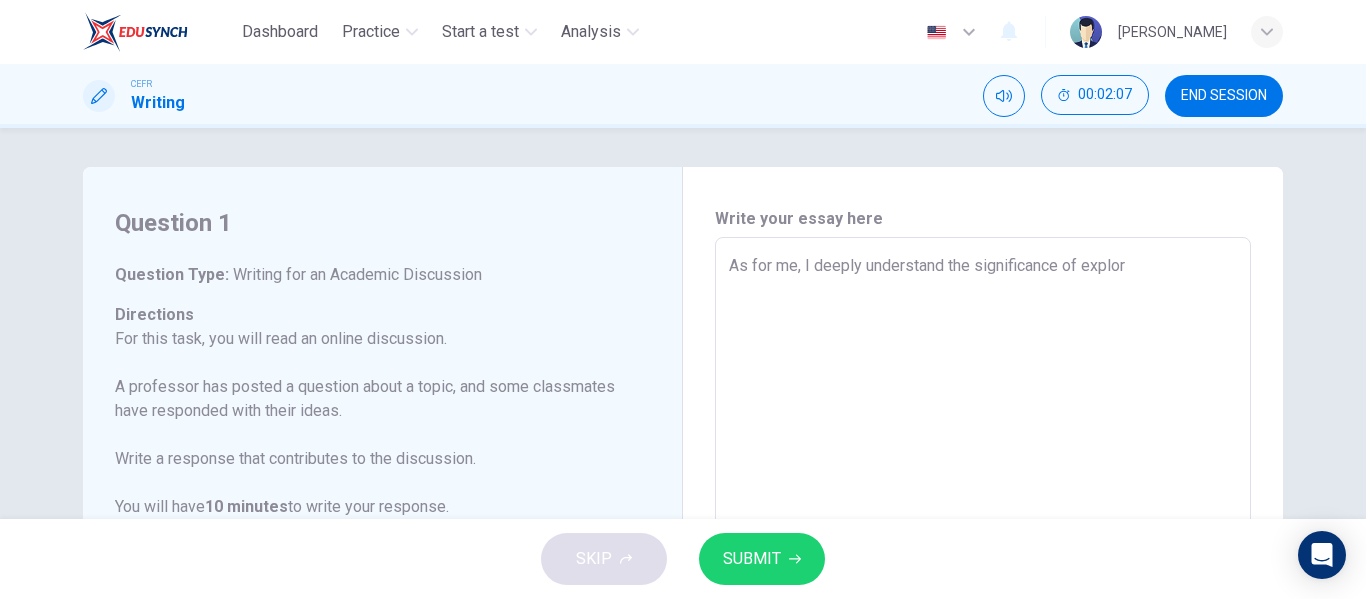 type on "x" 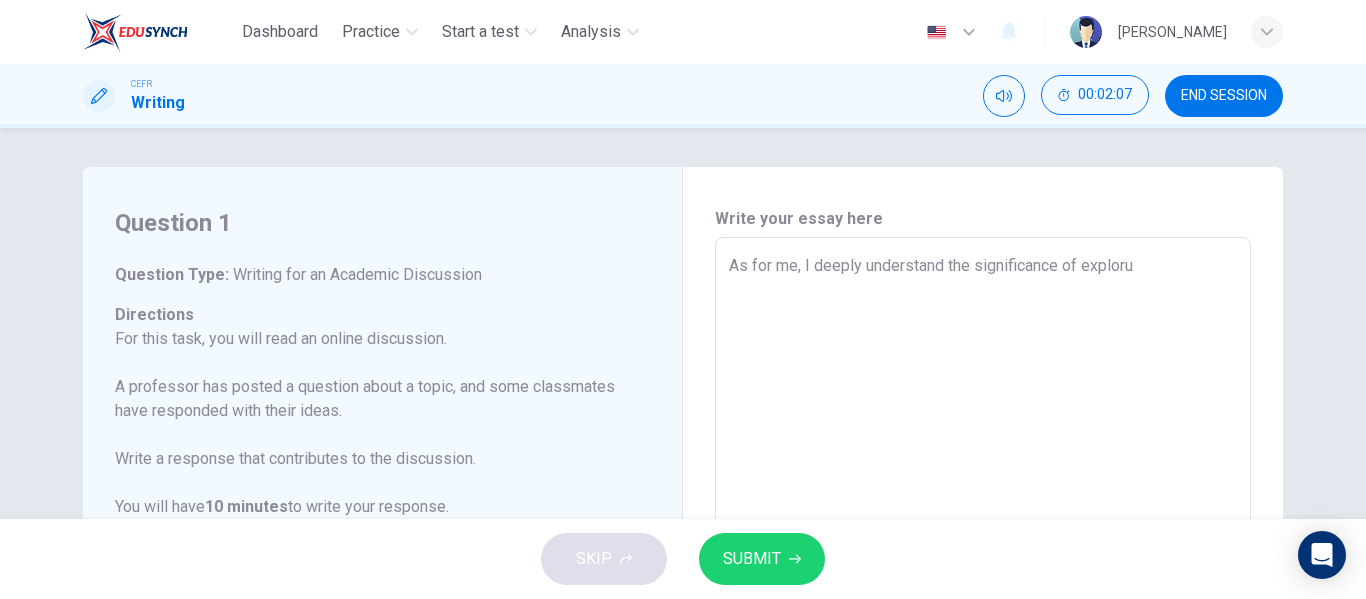 type on "x" 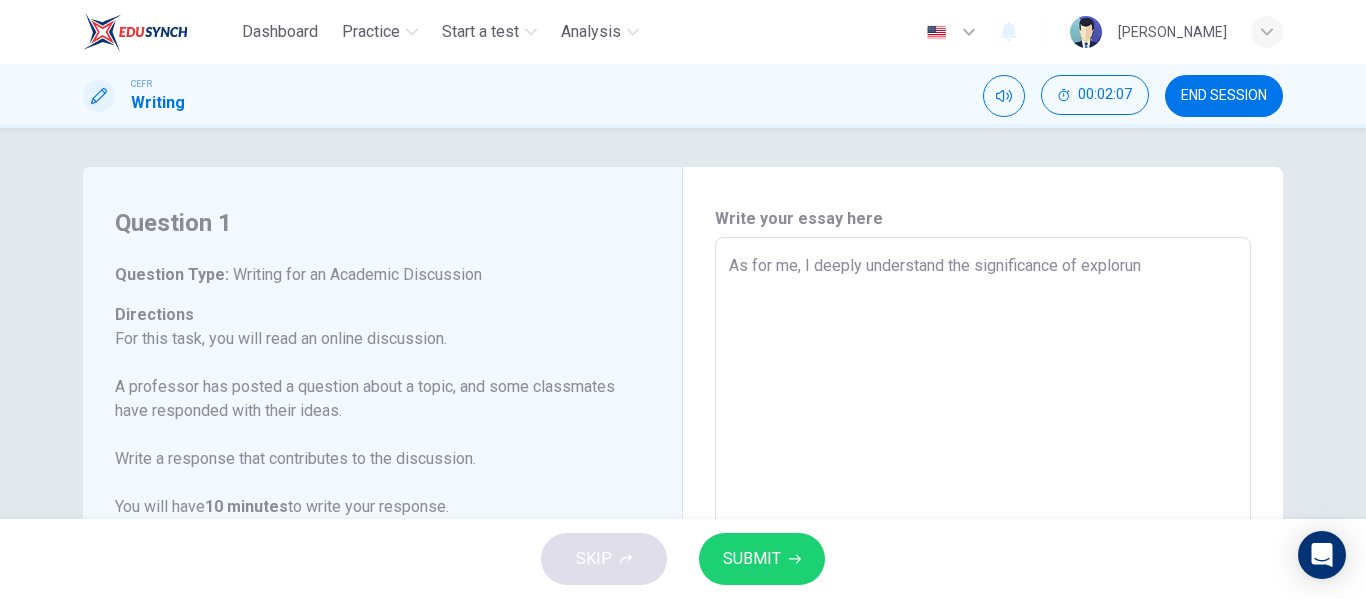 type on "x" 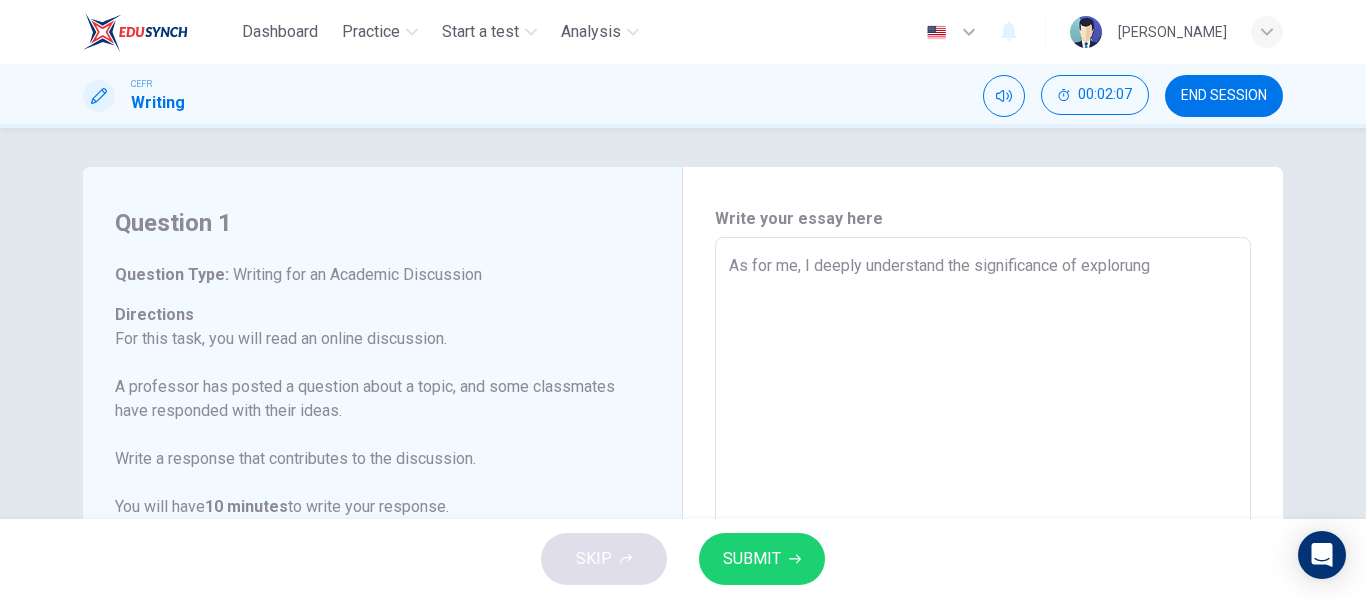type on "x" 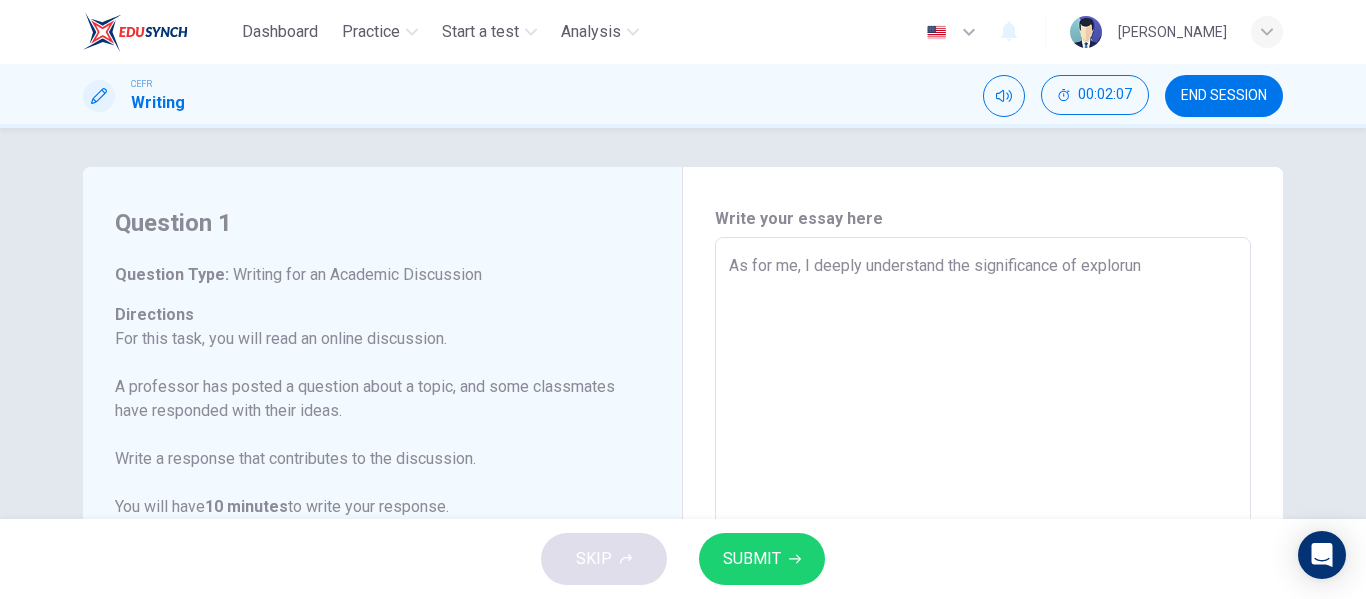 type on "x" 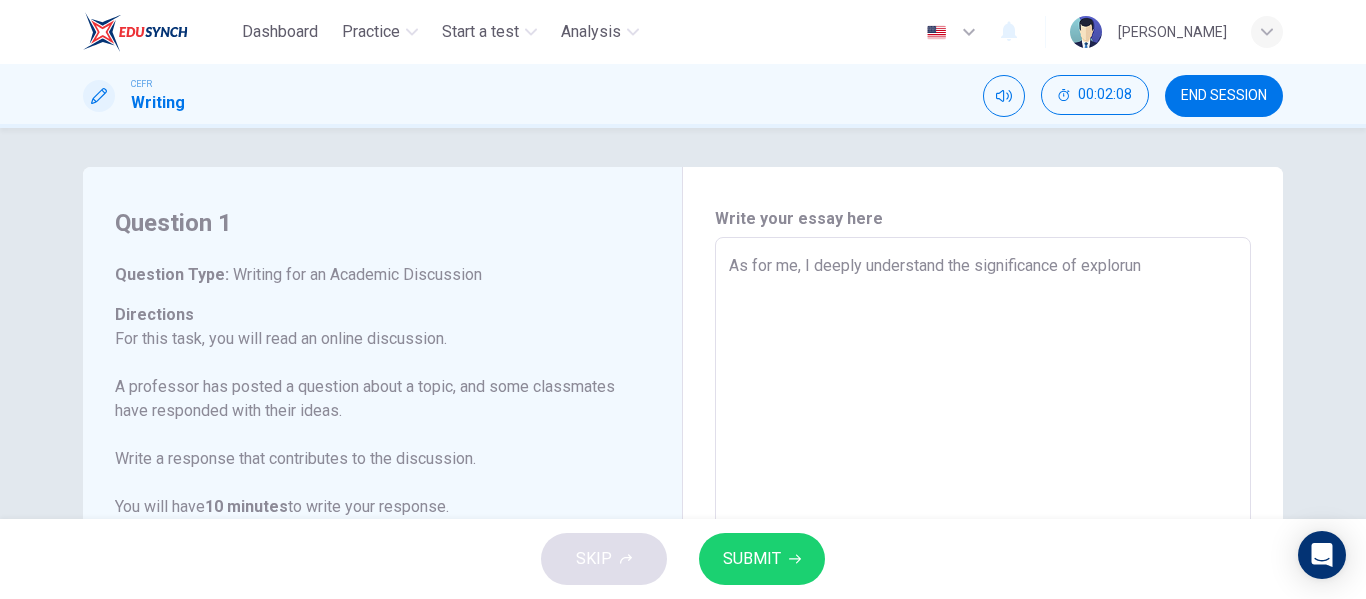 type on "As for me, I deeply understand the significance of exploru" 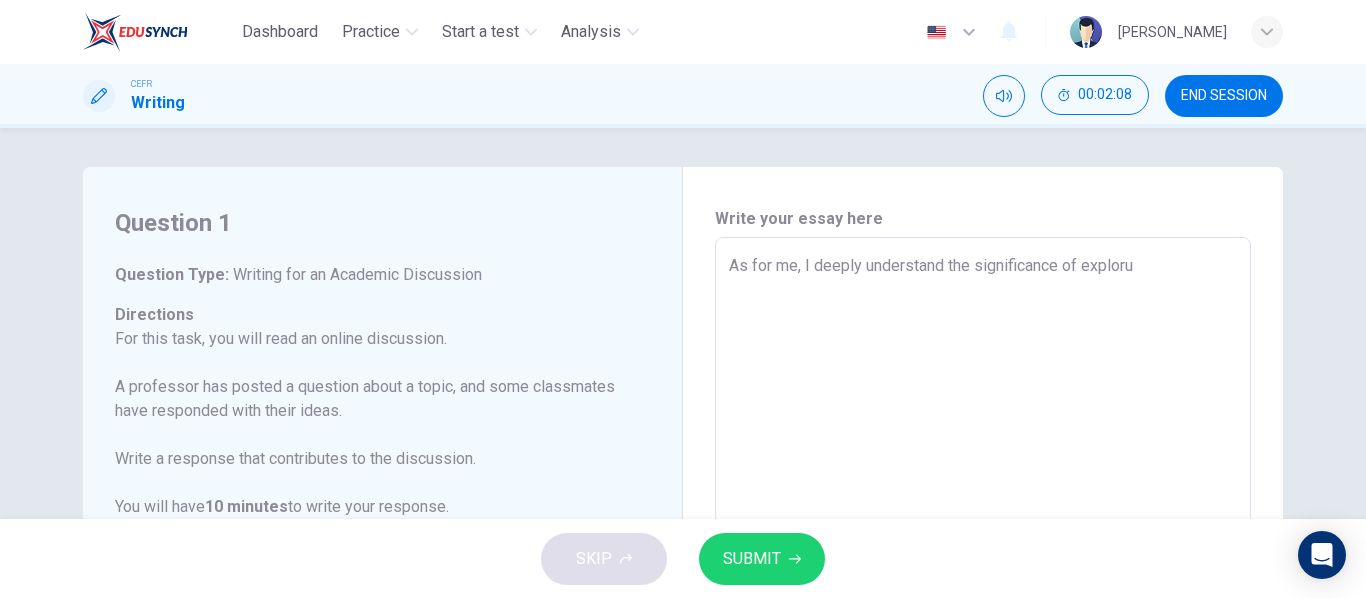 type on "x" 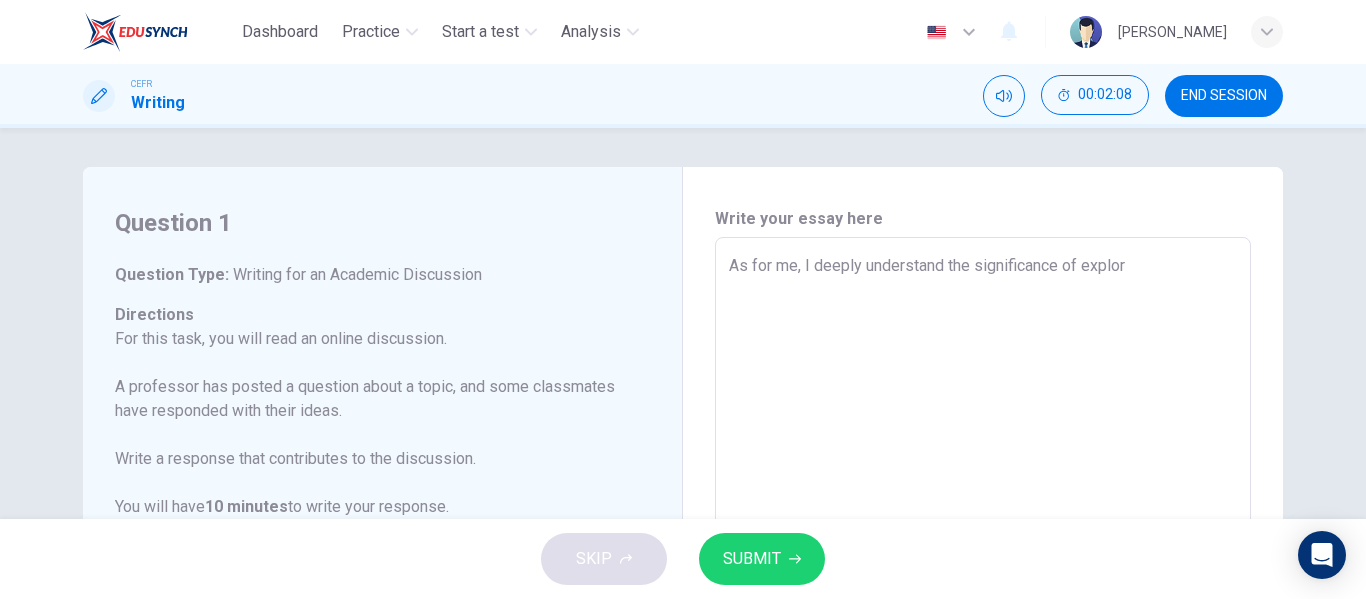 type on "x" 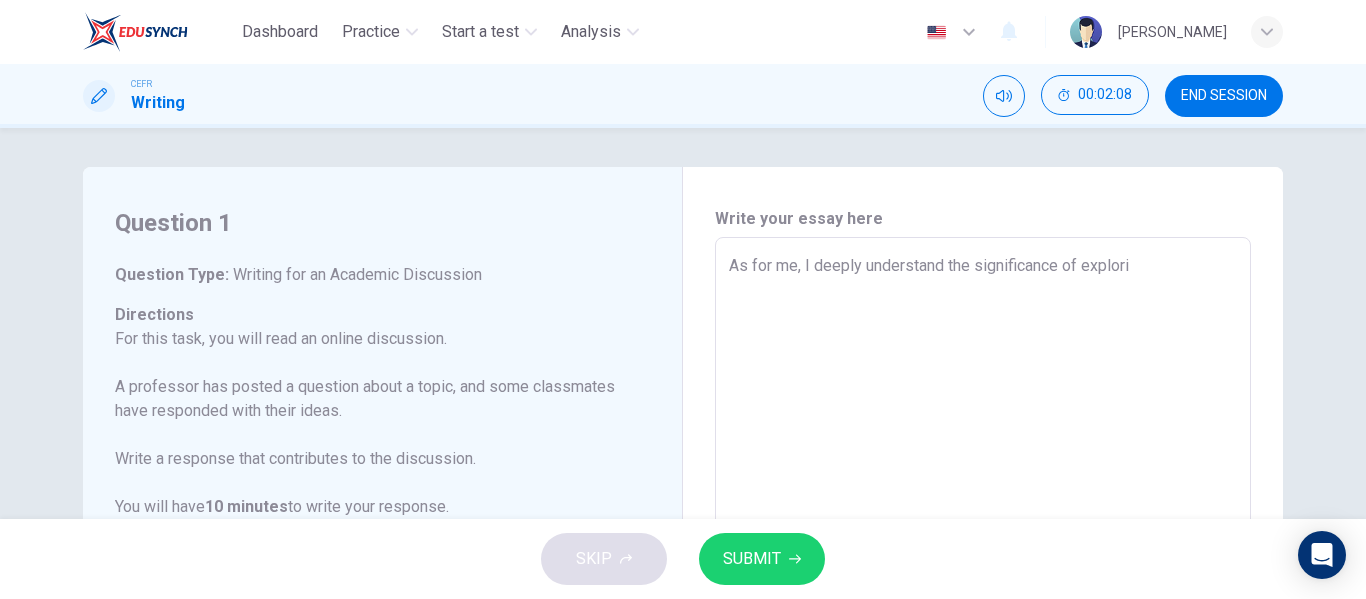 type on "x" 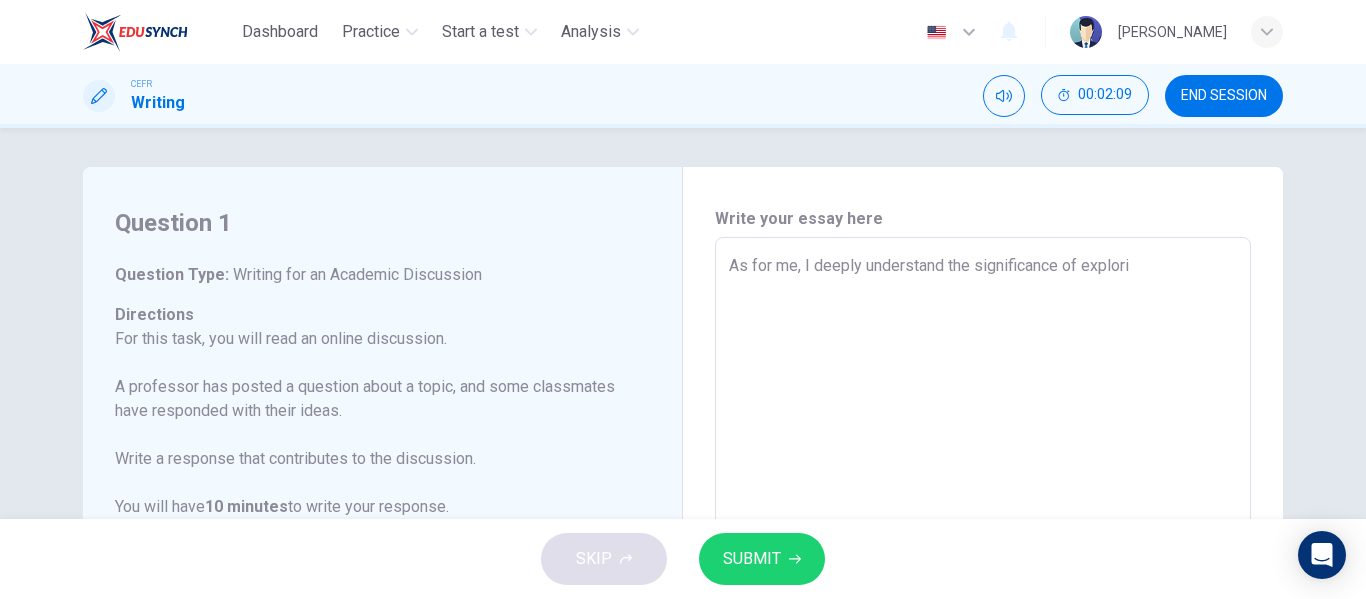 type on "As for me, I deeply understand the significance of explorin" 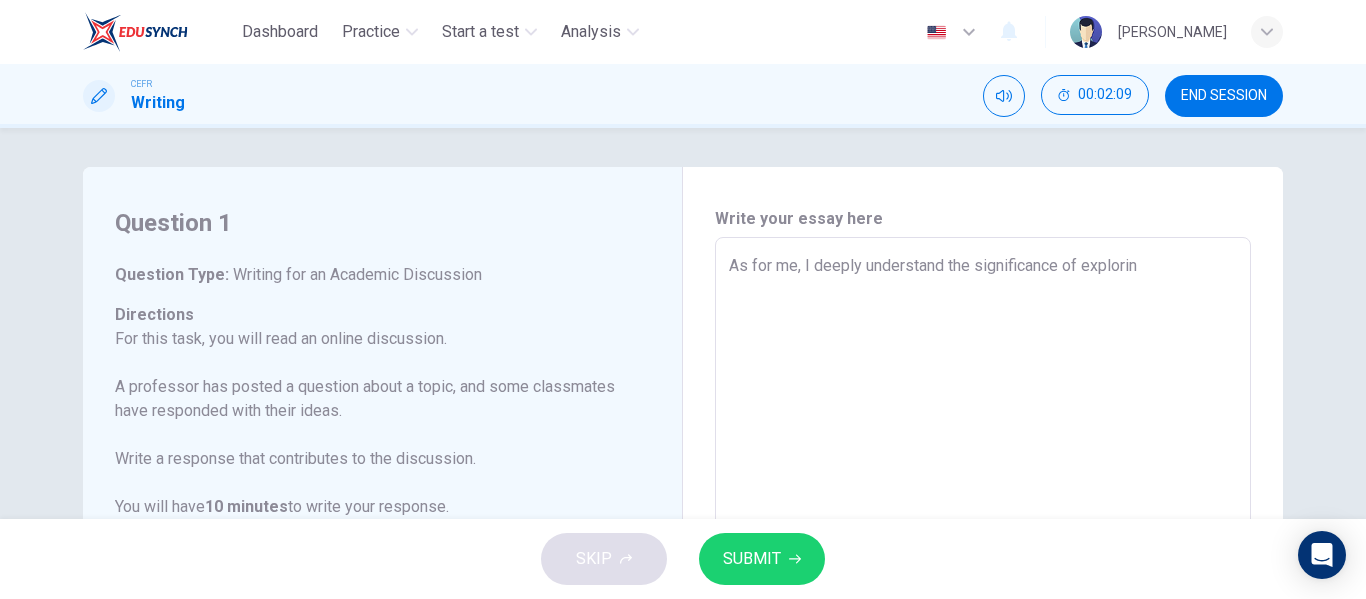 type on "x" 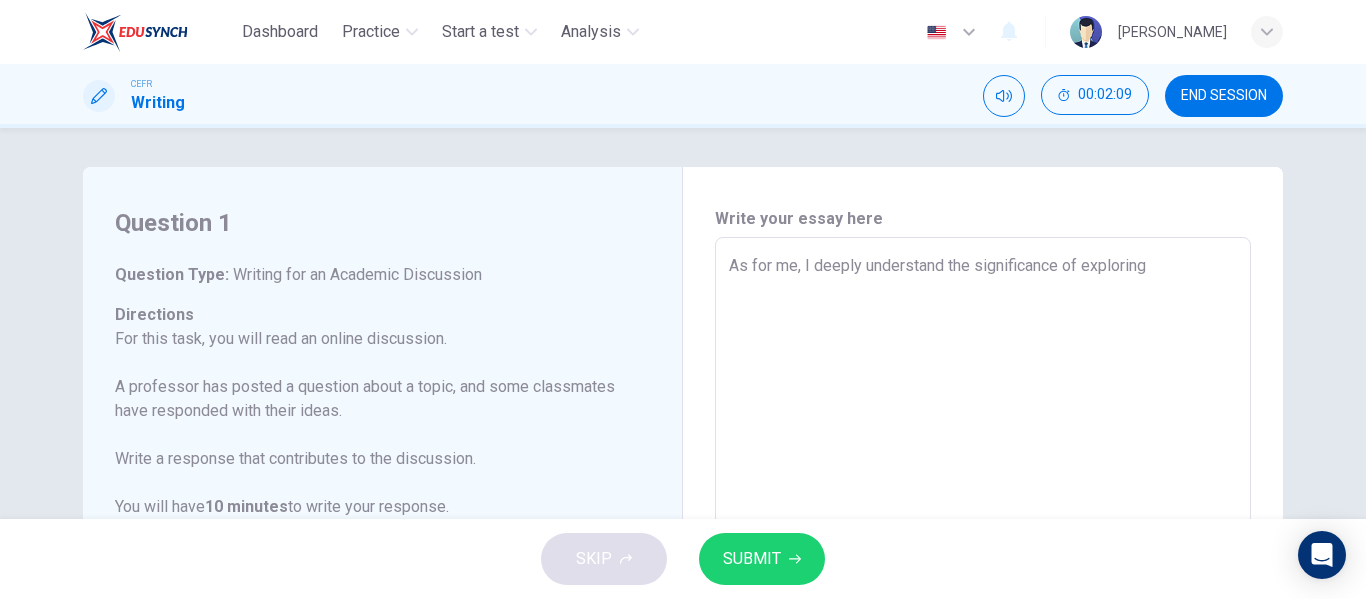type on "x" 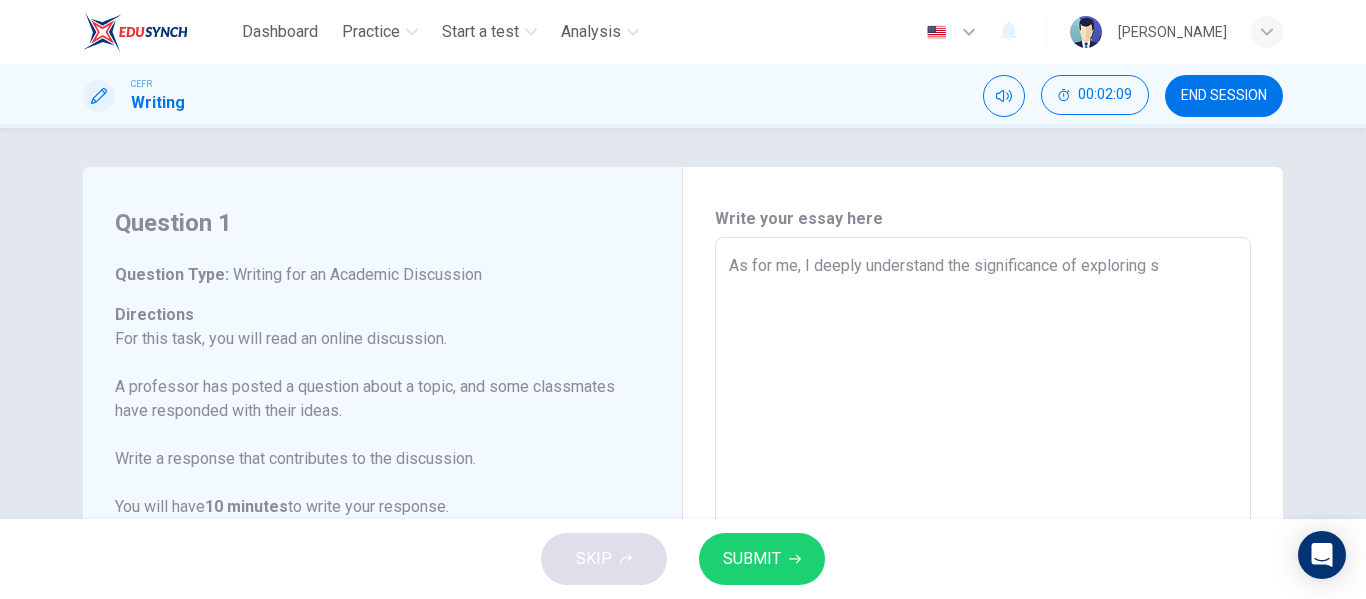 type on "x" 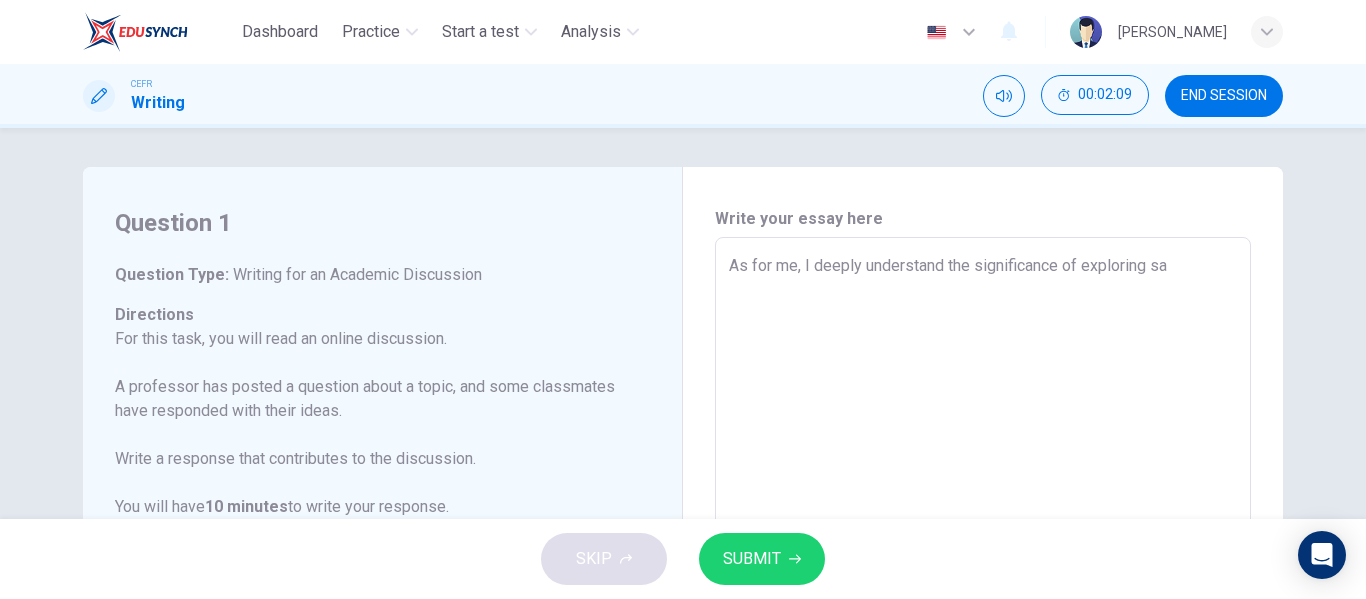 type on "x" 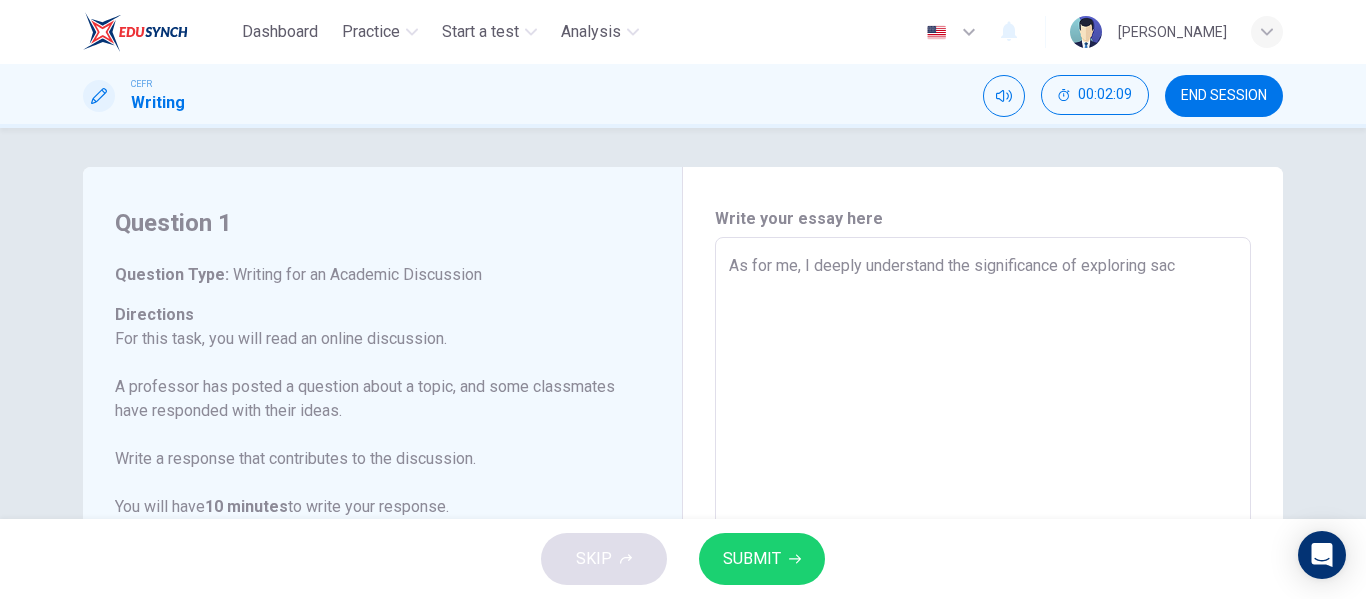 type on "x" 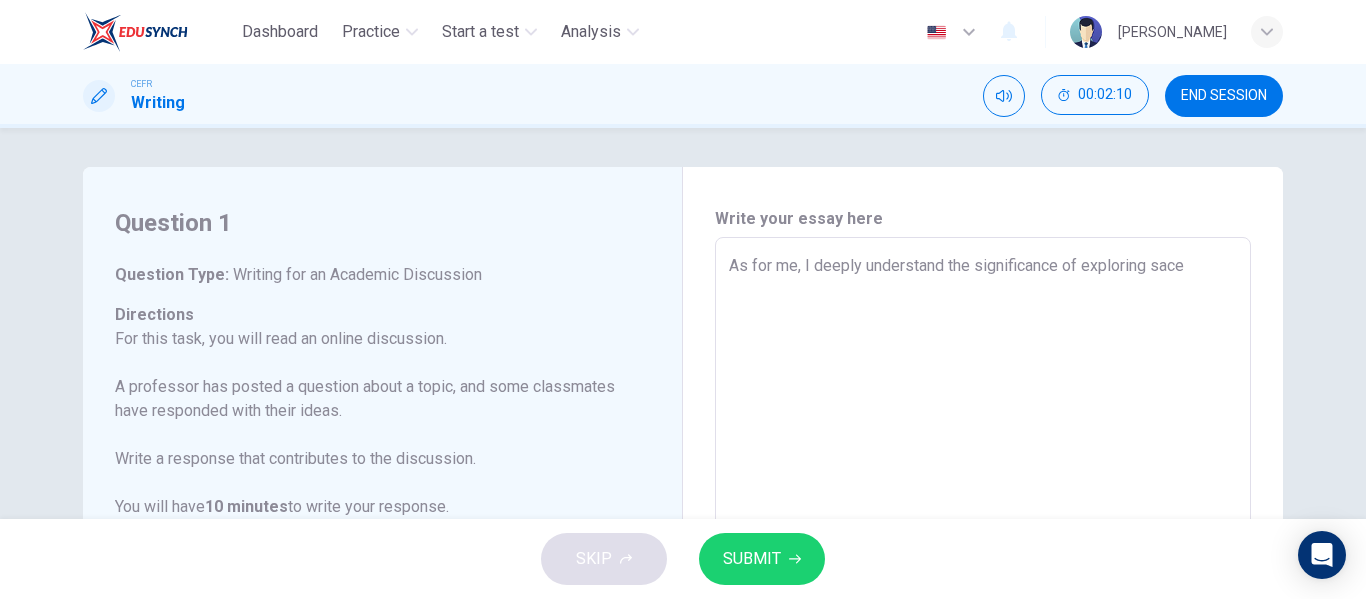 type on "As for me, I deeply understand the significance of exploring sac" 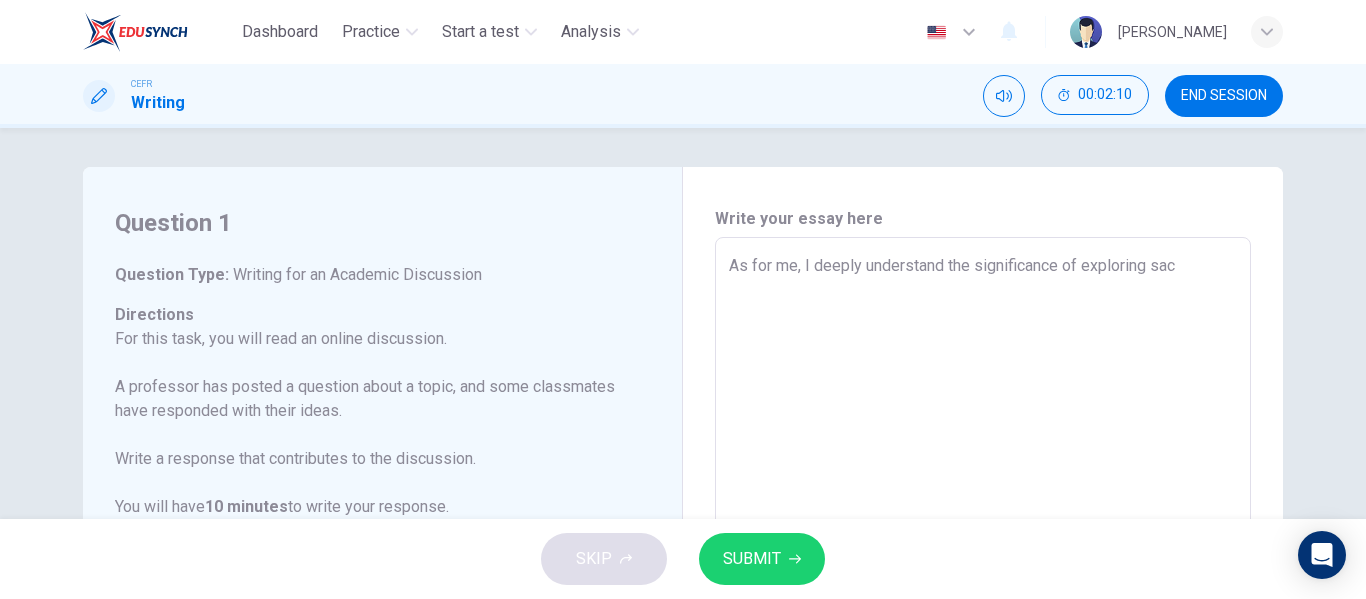type on "x" 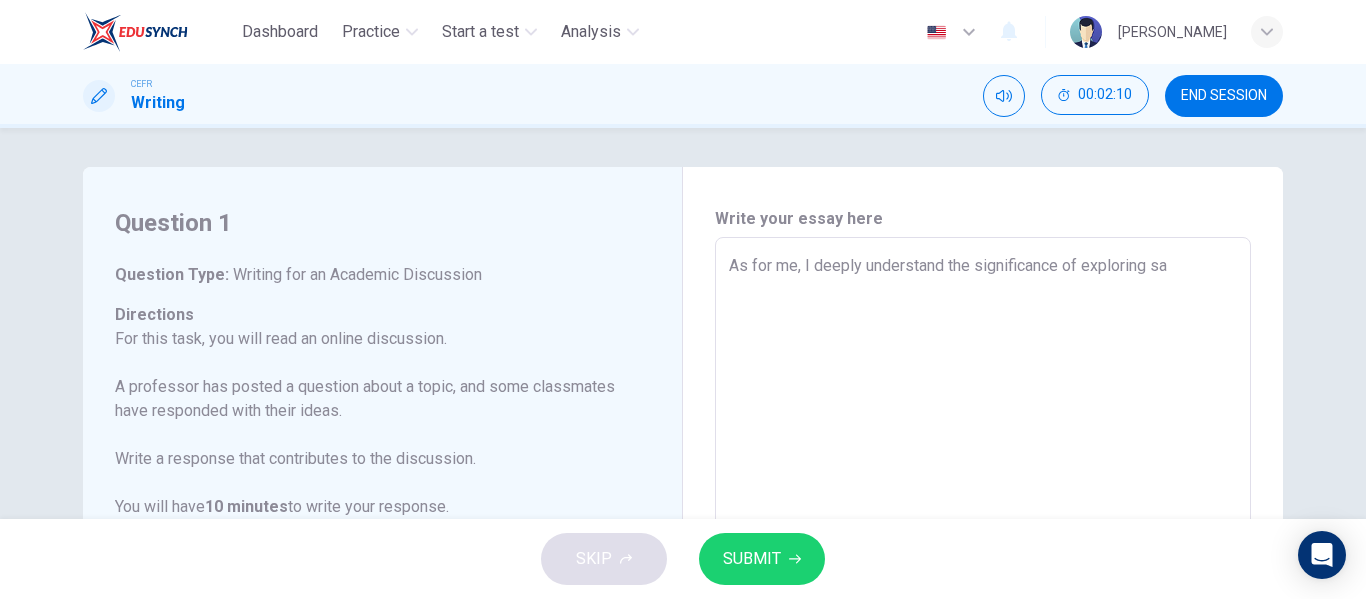 type on "x" 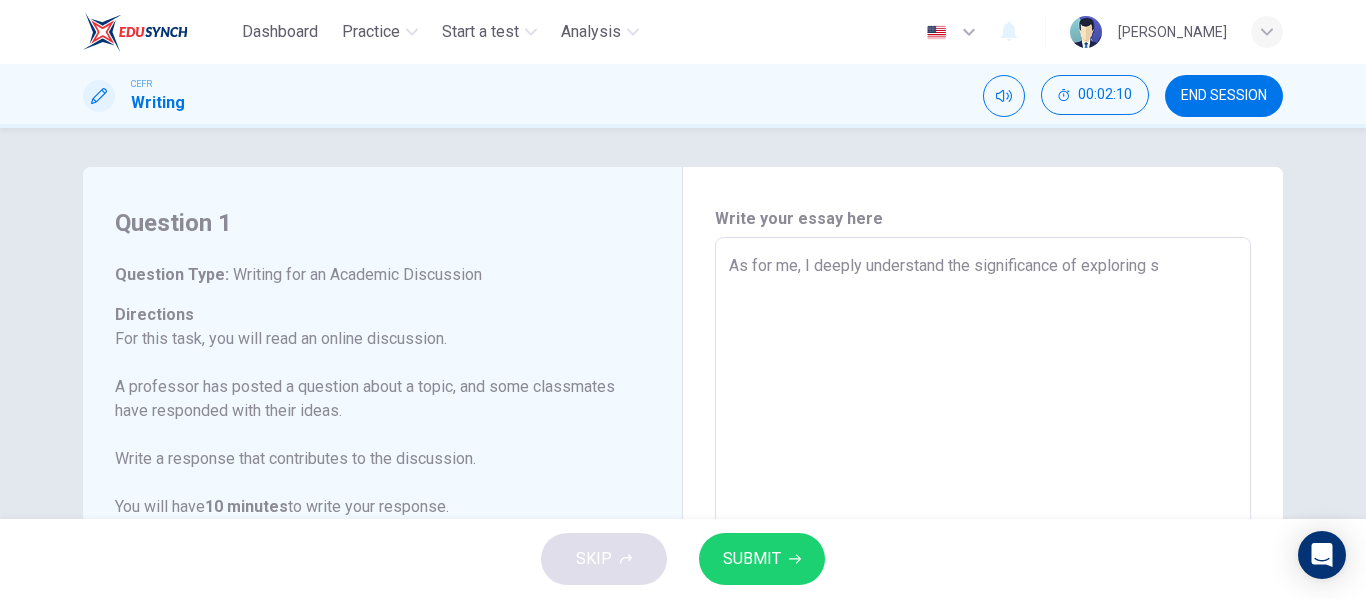 type on "x" 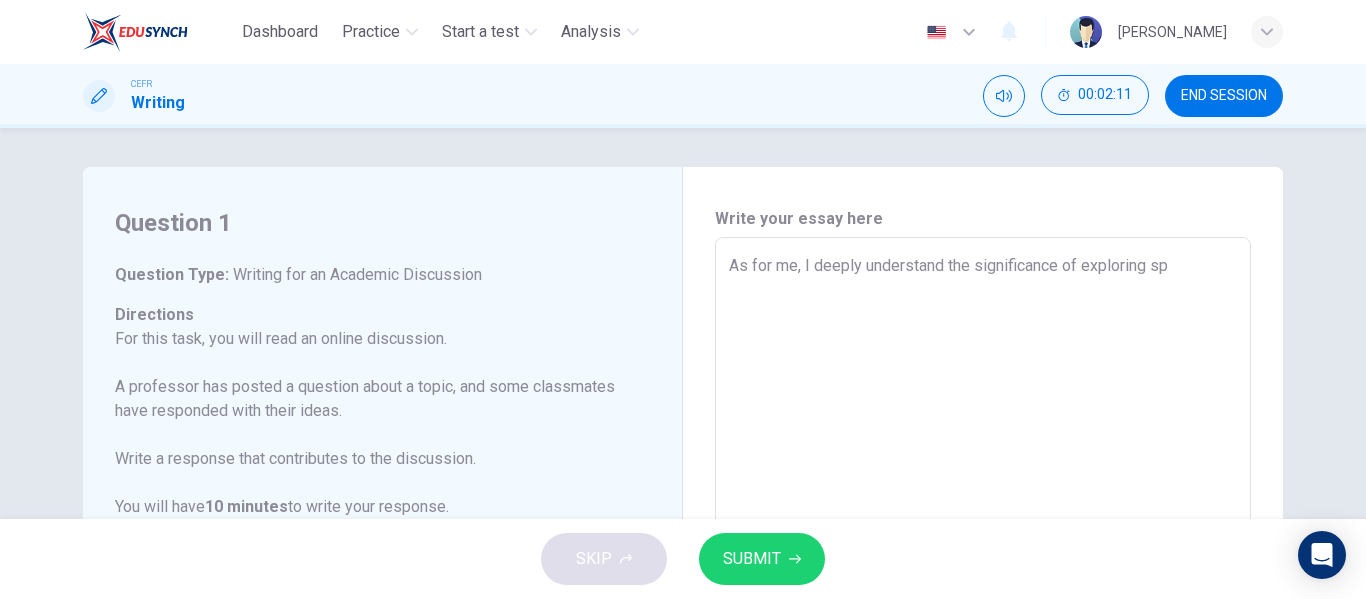type on "As for me, I deeply understand the significance of exploring spa" 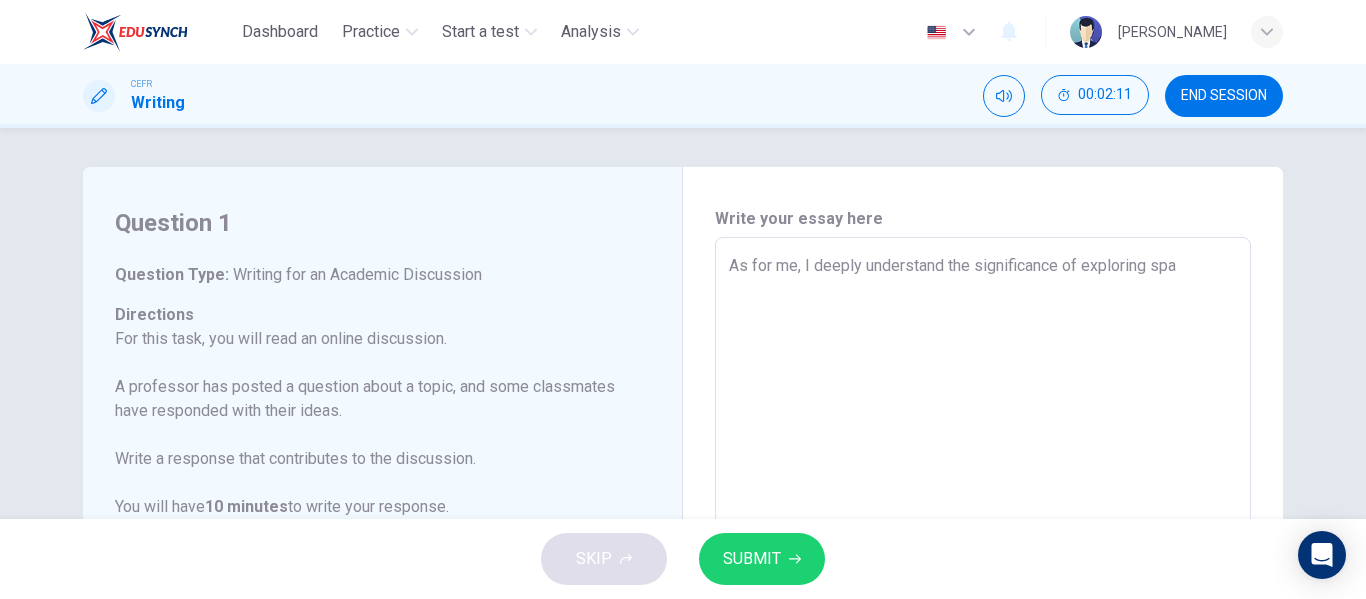 type on "x" 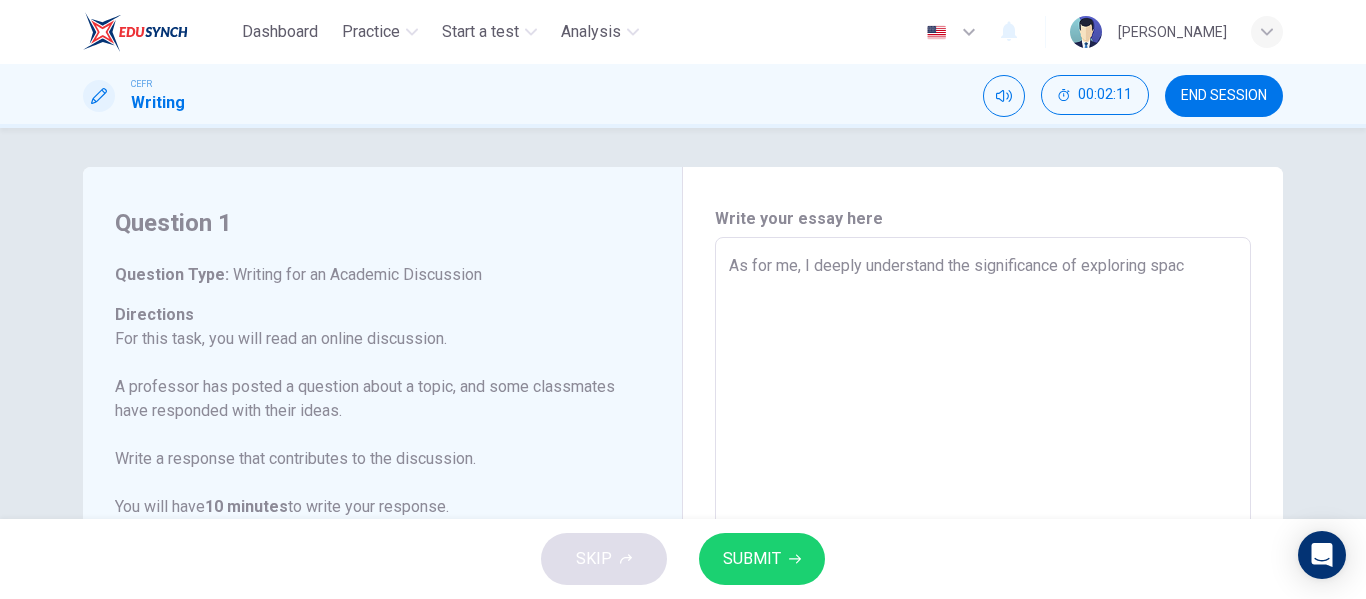type on "x" 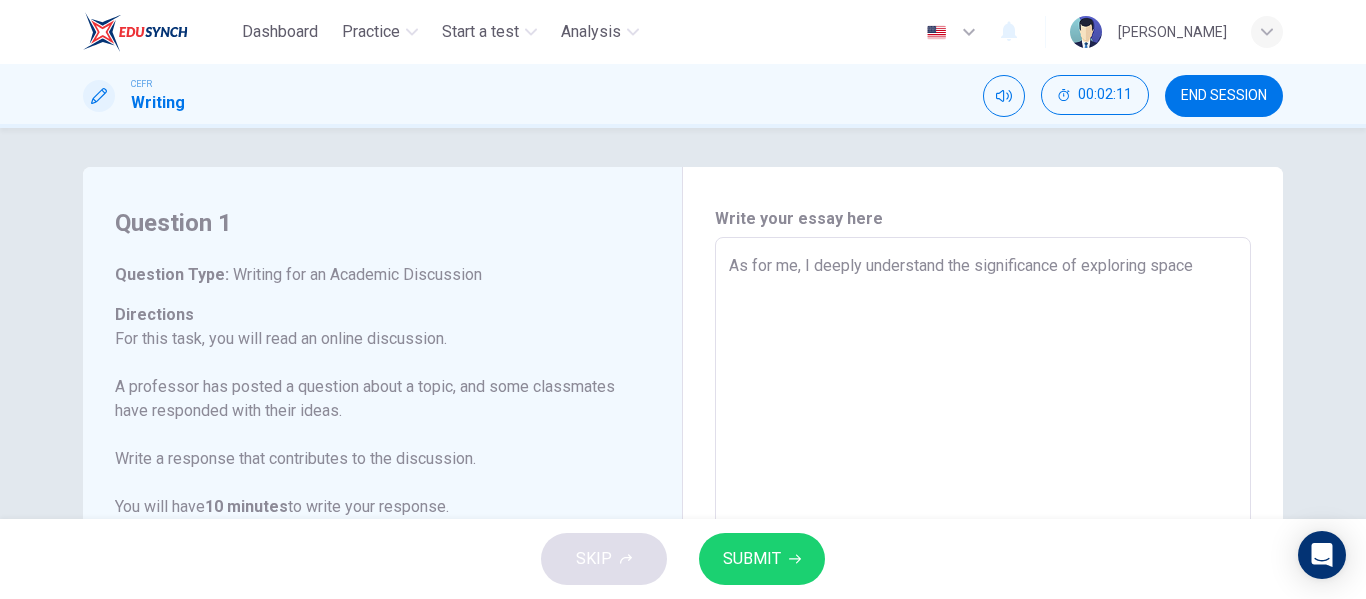 type on "x" 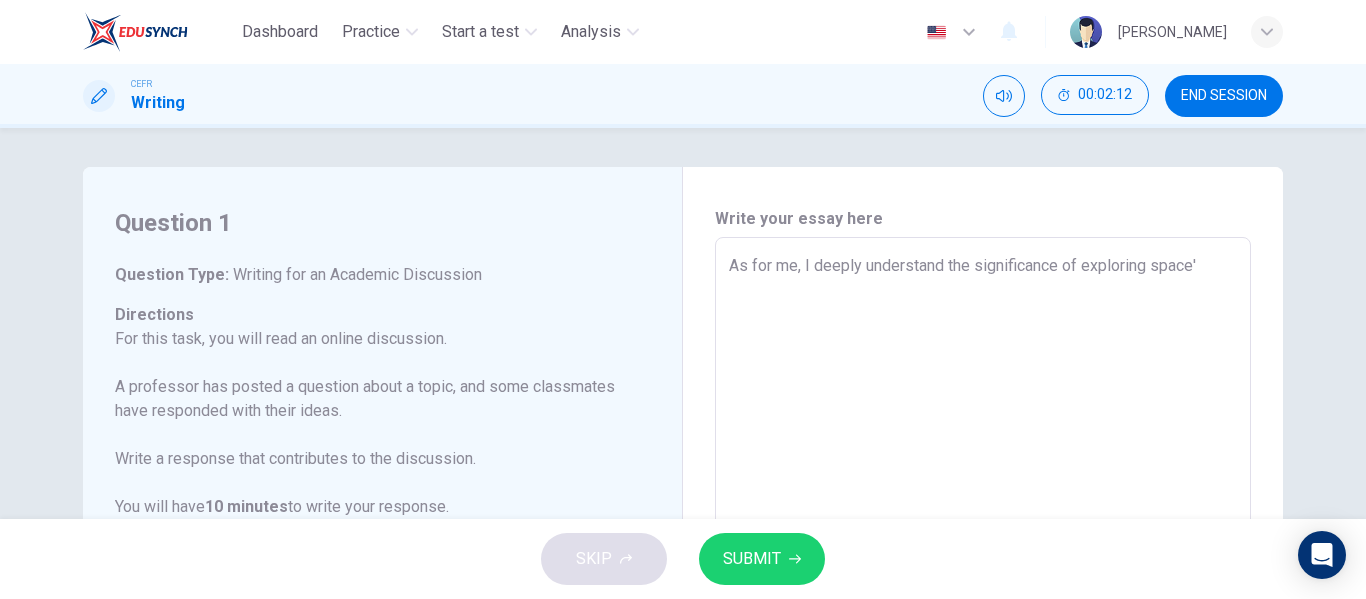 type on "As for me, I deeply understand the significance of exploring space's" 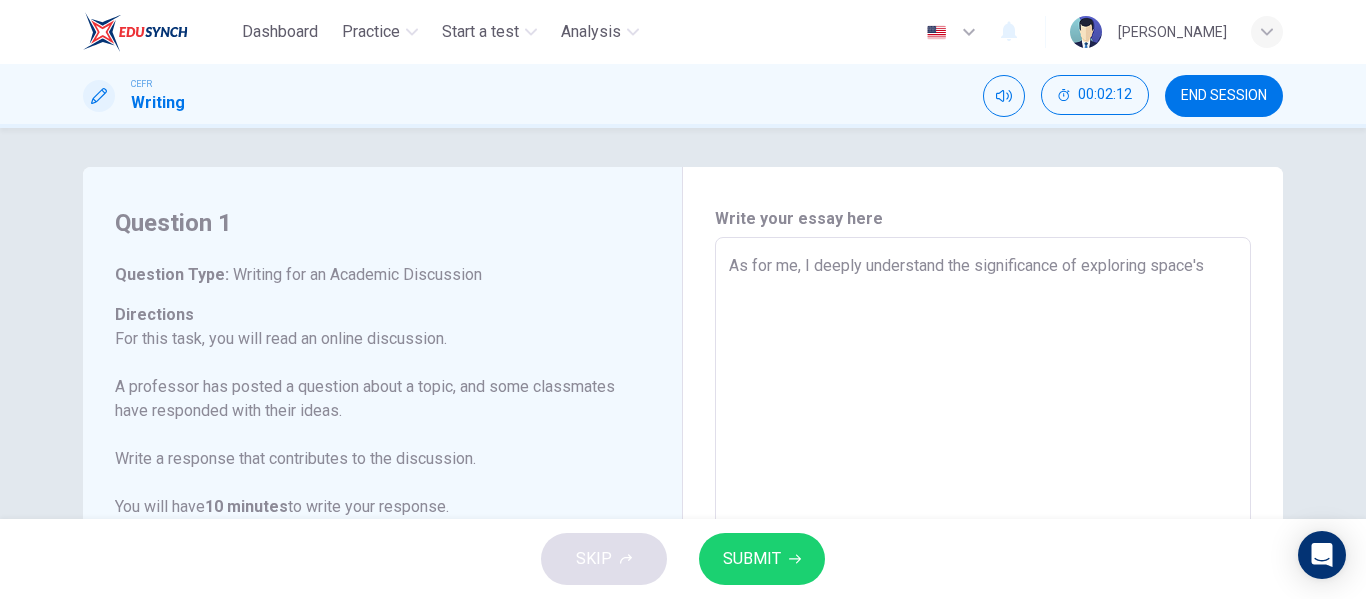 type on "x" 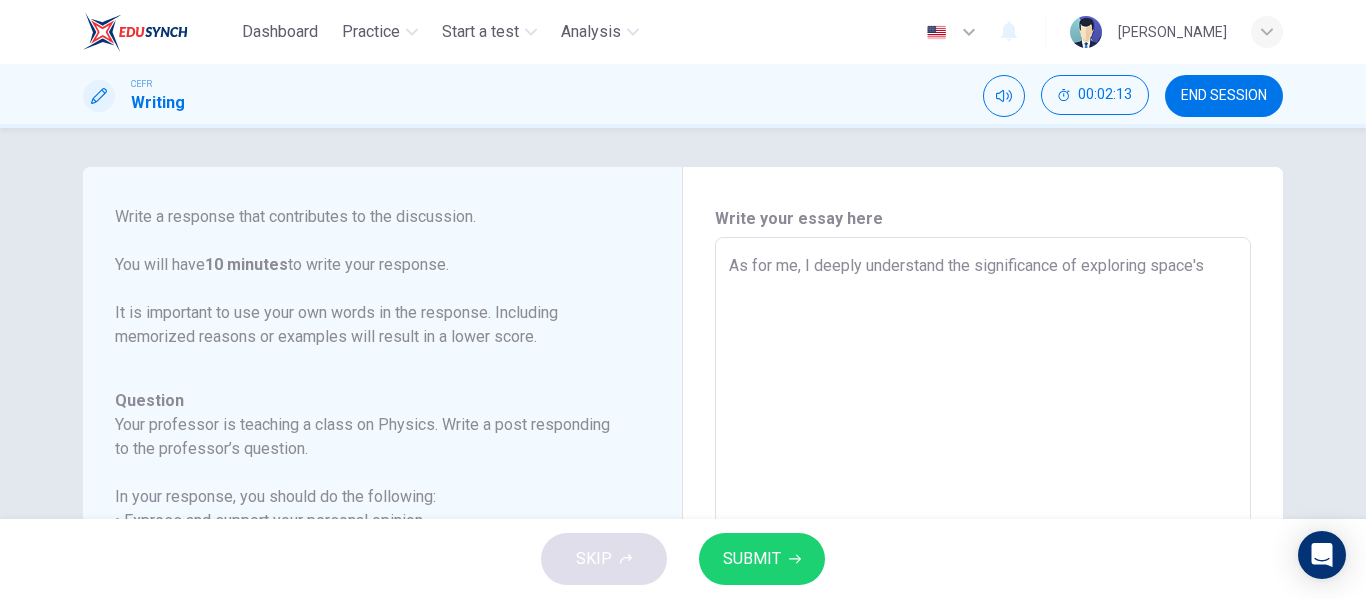scroll, scrollTop: 270, scrollLeft: 0, axis: vertical 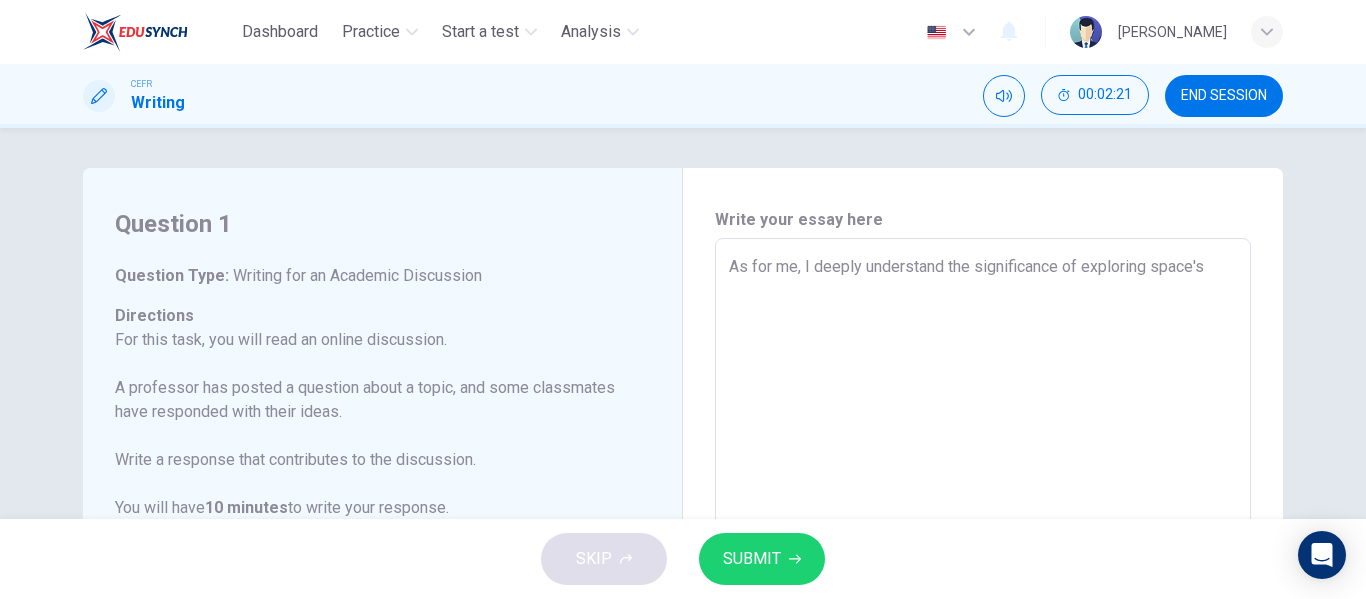 click on "As for me, I deeply understand the significance of exploring space's" at bounding box center (983, 572) 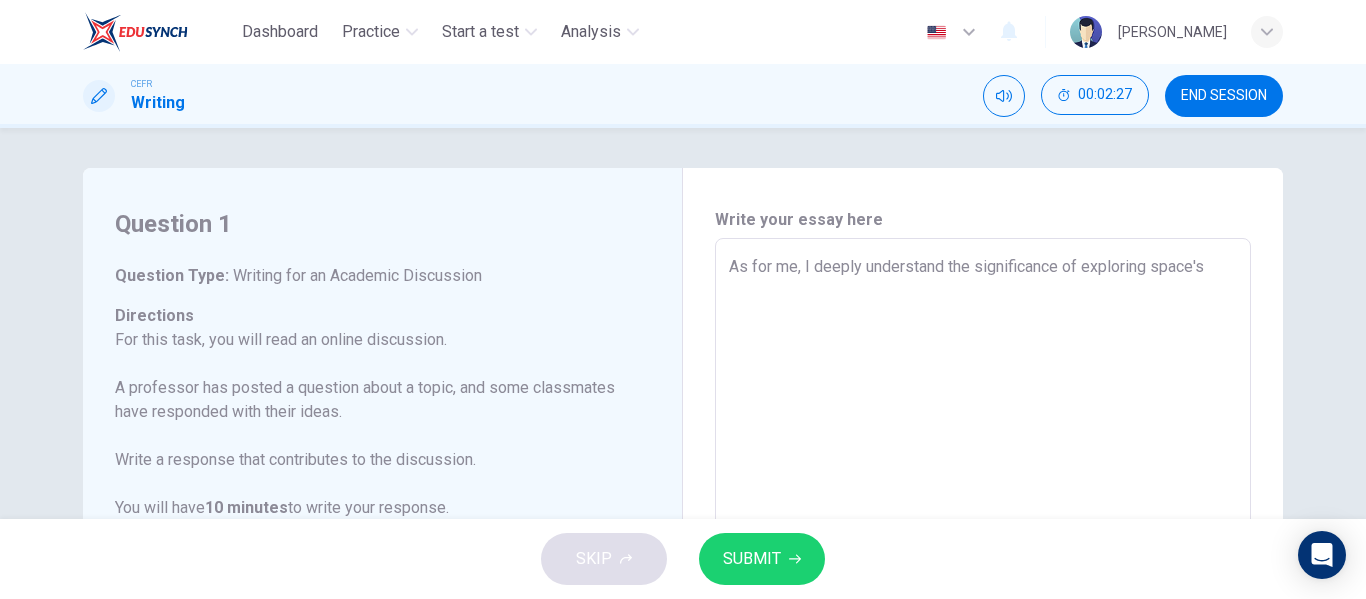 type on "As for me, I deeply understand the significance of exploring space's h" 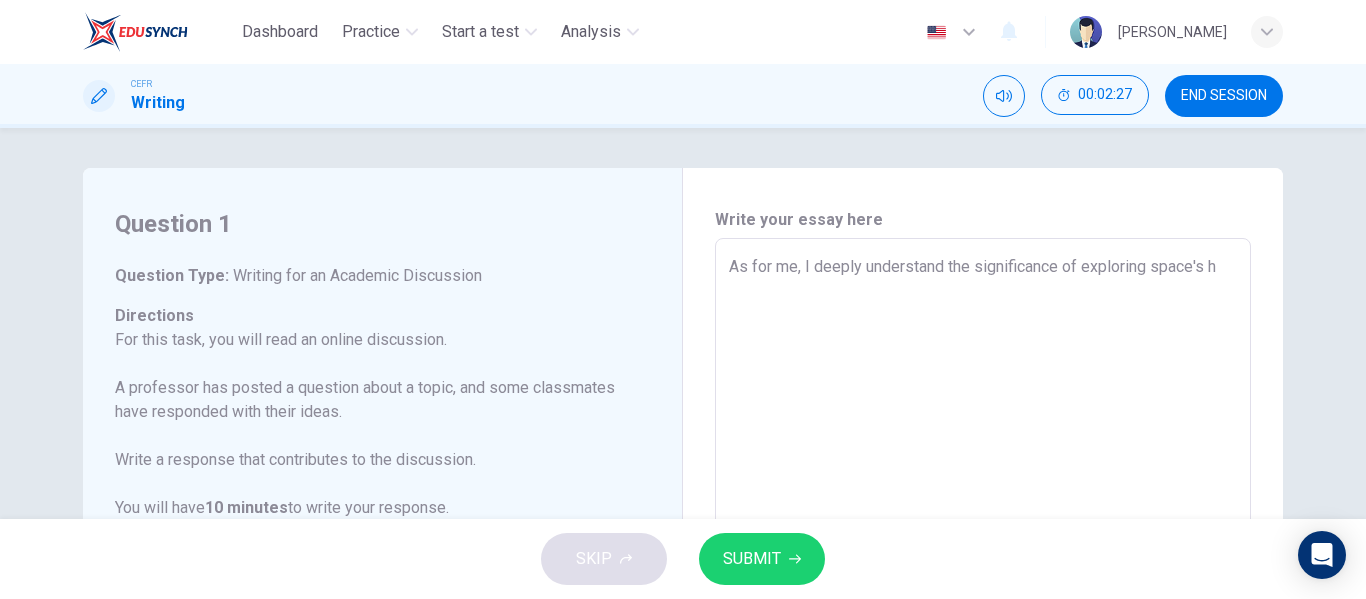 type 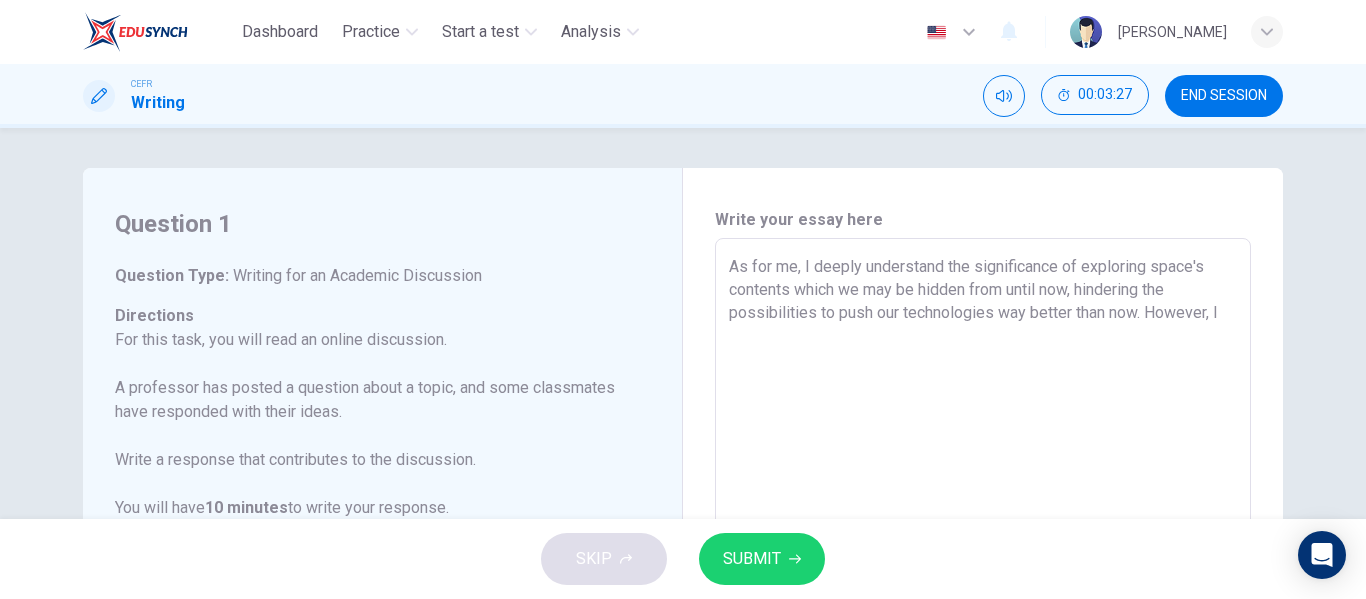 scroll, scrollTop: 270, scrollLeft: 0, axis: vertical 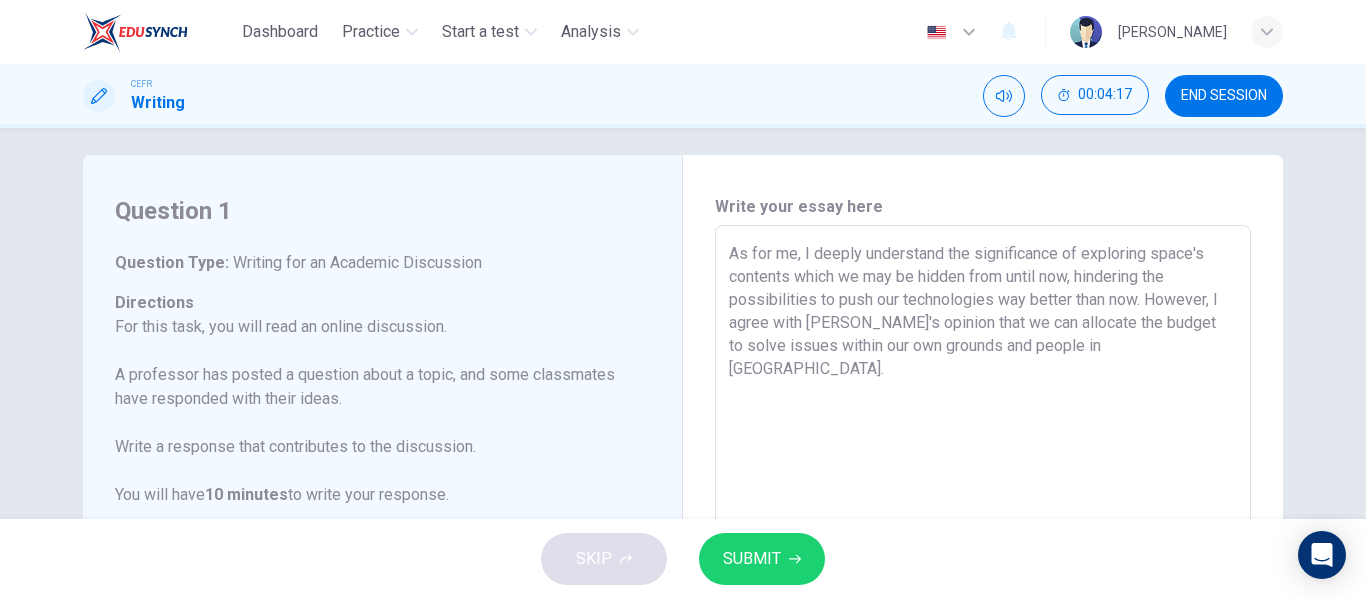 click on "As for me, I deeply understand the significance of exploring space's contents which we may be hidden from until now, hindering the possibilities to push our technologies way better than now. However, I agree with [PERSON_NAME]'s opinion that we can allocate the budget to solve issues within our own grounds and people in [GEOGRAPHIC_DATA]." at bounding box center (983, 559) 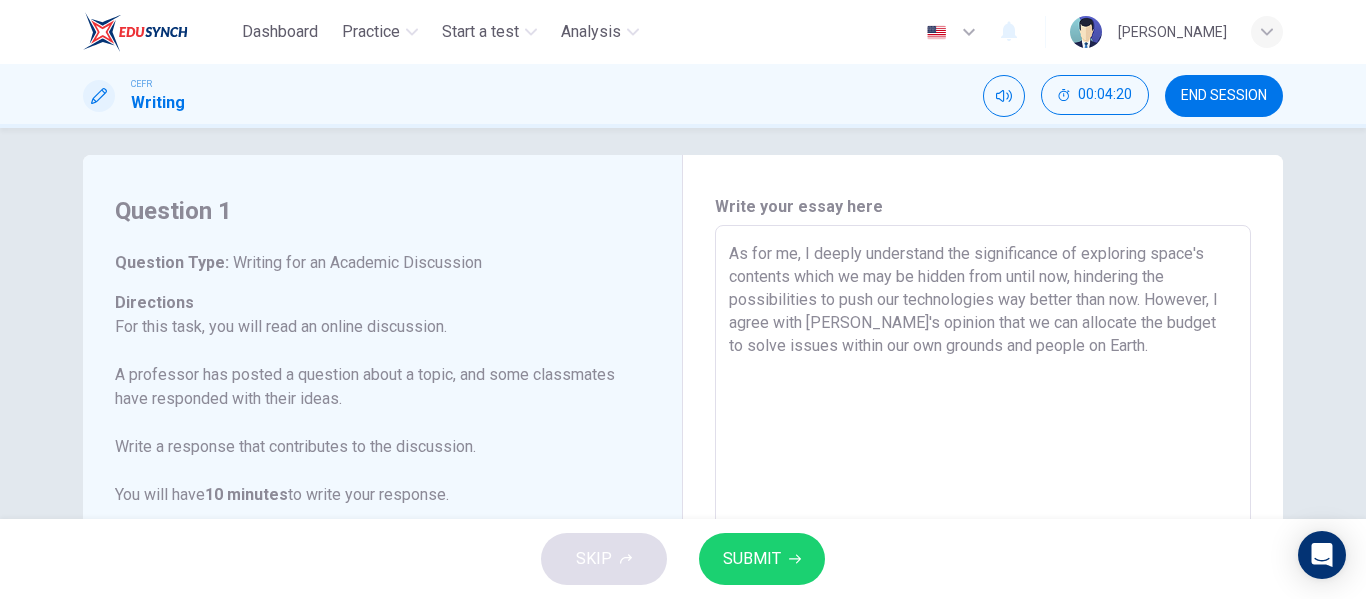 scroll, scrollTop: 270, scrollLeft: 0, axis: vertical 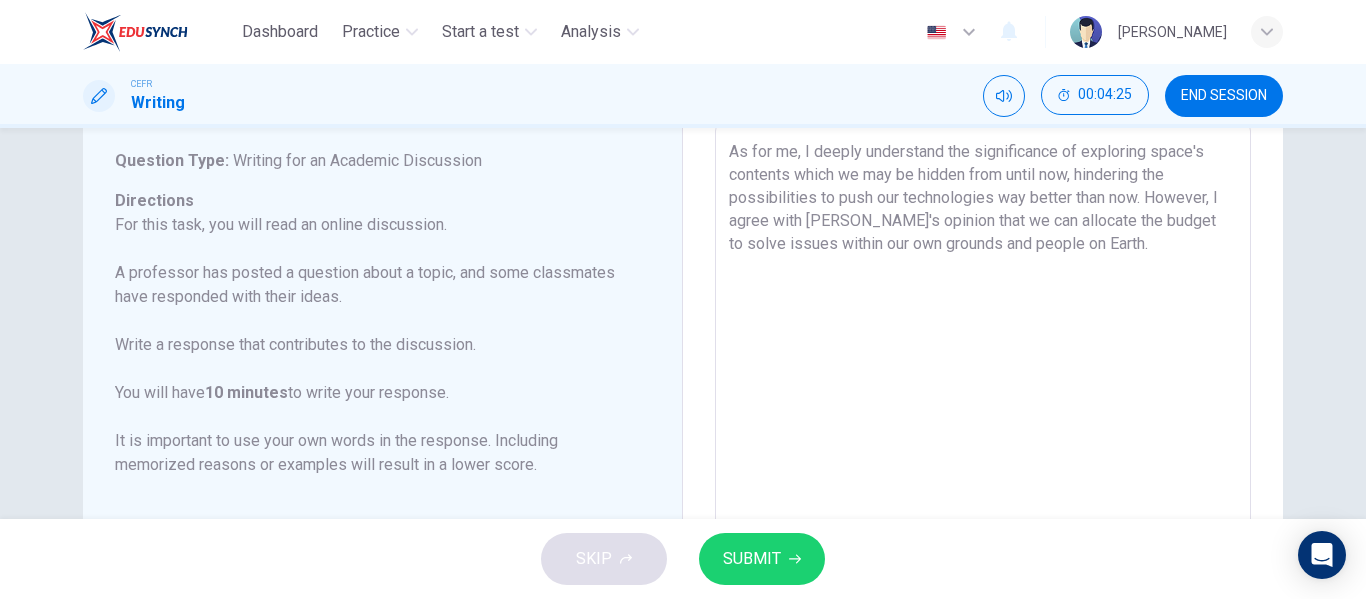click on "As for me, I deeply understand the significance of exploring space's contents which we may be hidden from until now, hindering the possibilities to push our technologies way better than now. However, I agree with [PERSON_NAME]'s opinion that we can allocate the budget to solve issues within our own grounds and people on Earth." at bounding box center (983, 457) 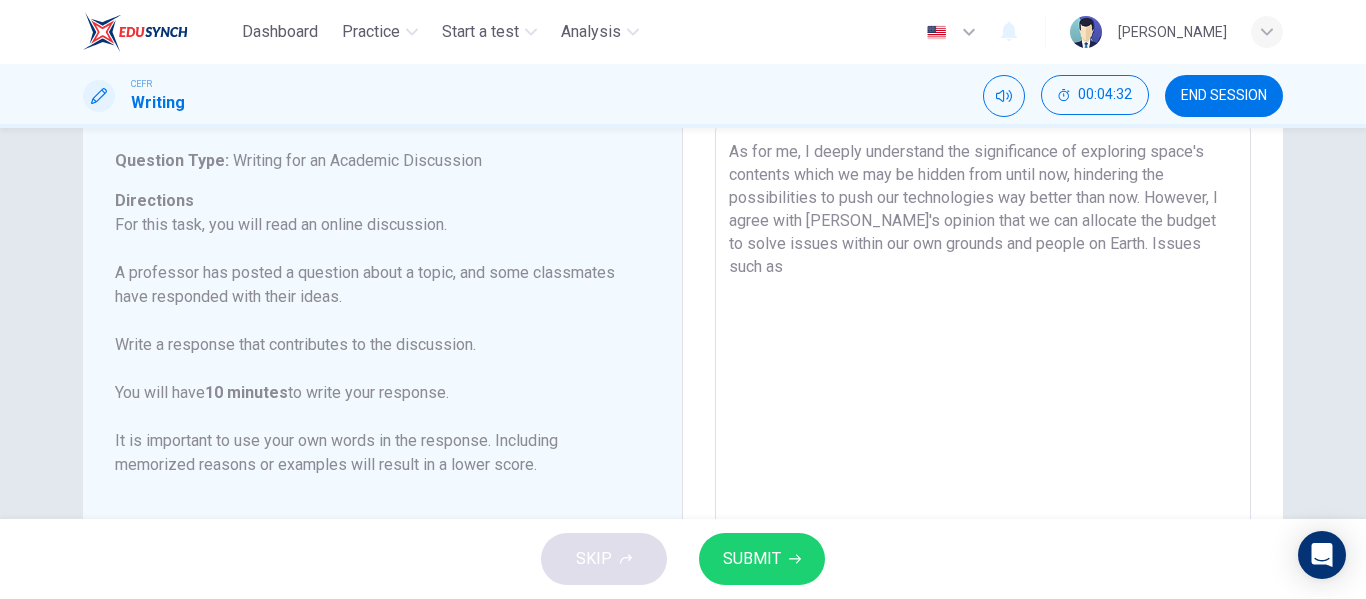 scroll, scrollTop: 270, scrollLeft: 0, axis: vertical 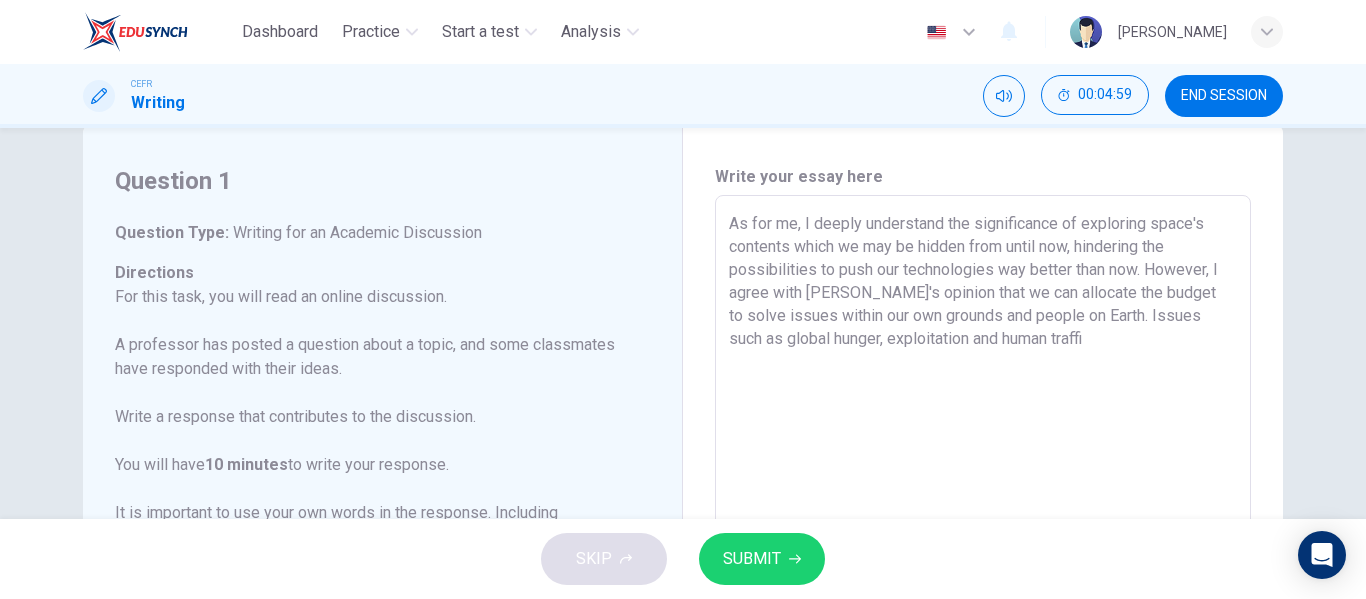 click on "As for me, I deeply understand the significance of exploring space's contents which we may be hidden from until now, hindering the possibilities to push our technologies way better than now. However, I agree with [PERSON_NAME]'s opinion that we can allocate the budget to solve issues within our own grounds and people on Earth. Issues such as global hunger, exploitation and human traffi" at bounding box center [983, 529] 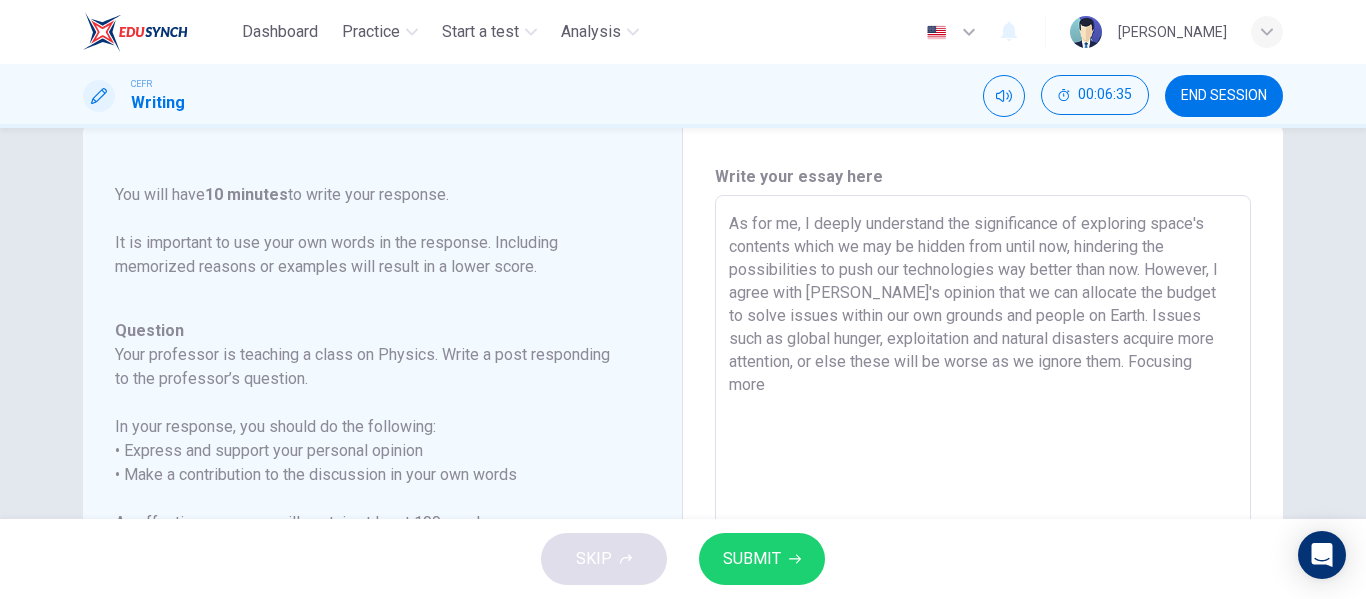 scroll, scrollTop: 270, scrollLeft: 0, axis: vertical 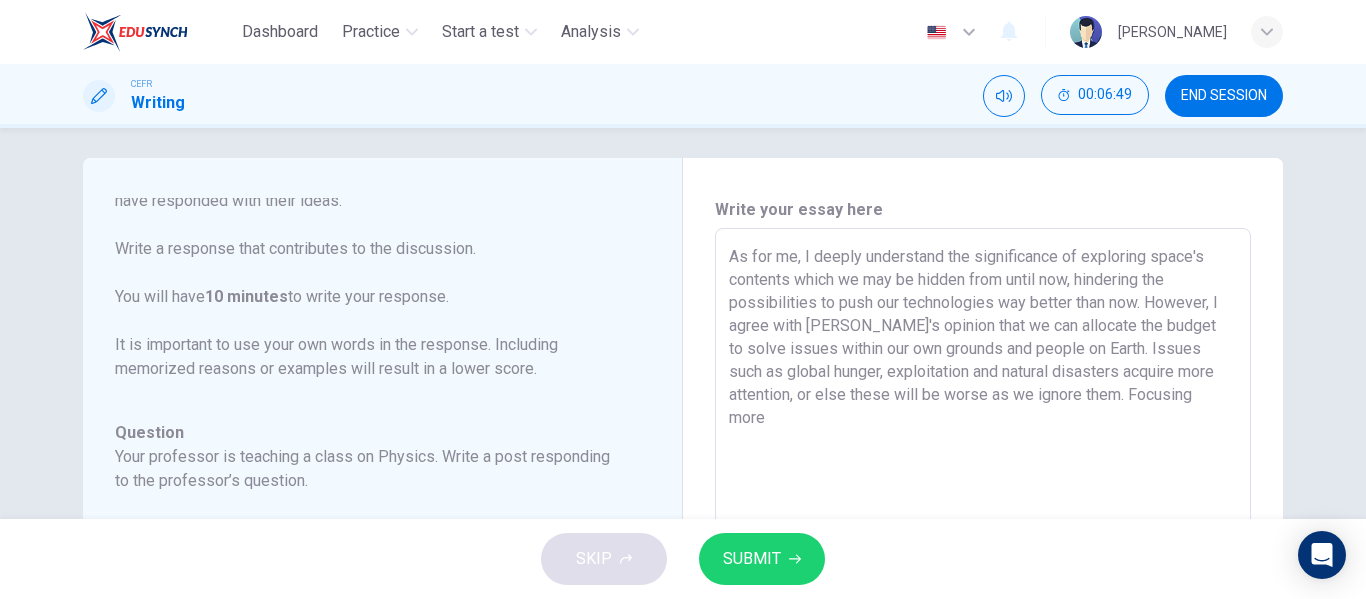 click on "As for me, I deeply understand the significance of exploring space's contents which we may be hidden from until now, hindering the possibilities to push our technologies way better than now. However, I agree with [PERSON_NAME]'s opinion that we can allocate the budget to solve issues within our own grounds and people on Earth. Issues such as global hunger, exploitation and natural disasters acquire more attention, or else these will be worse as we ignore them. Focusing more" at bounding box center [983, 562] 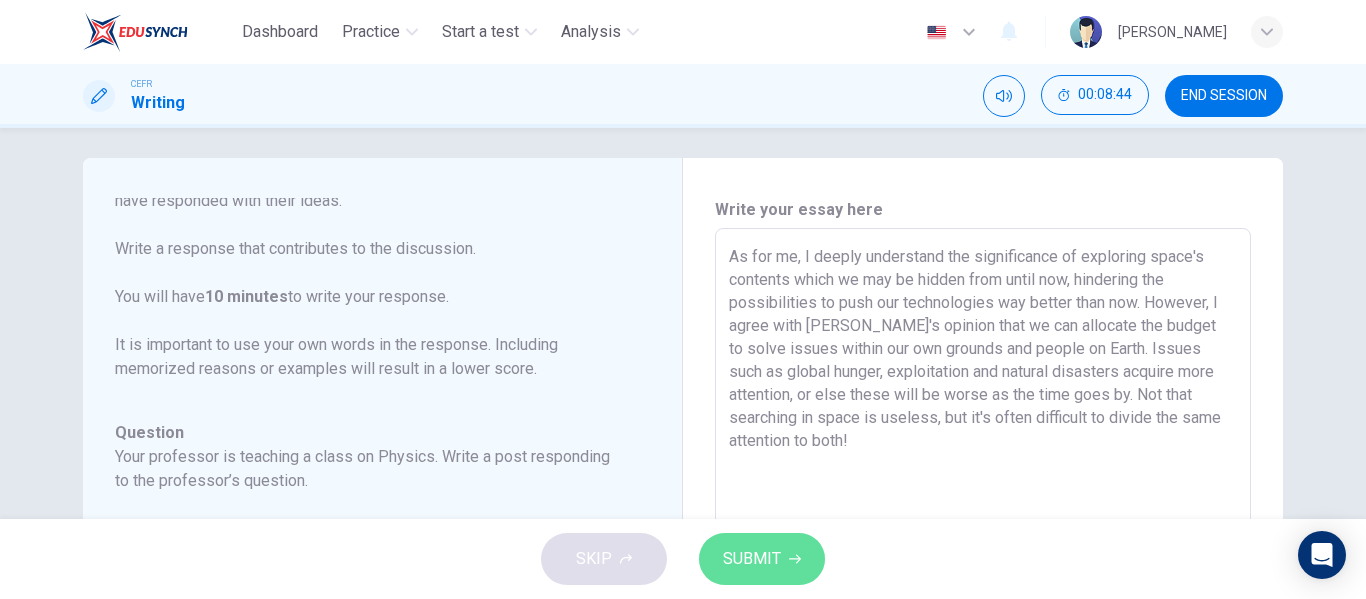 click on "SUBMIT" at bounding box center [752, 559] 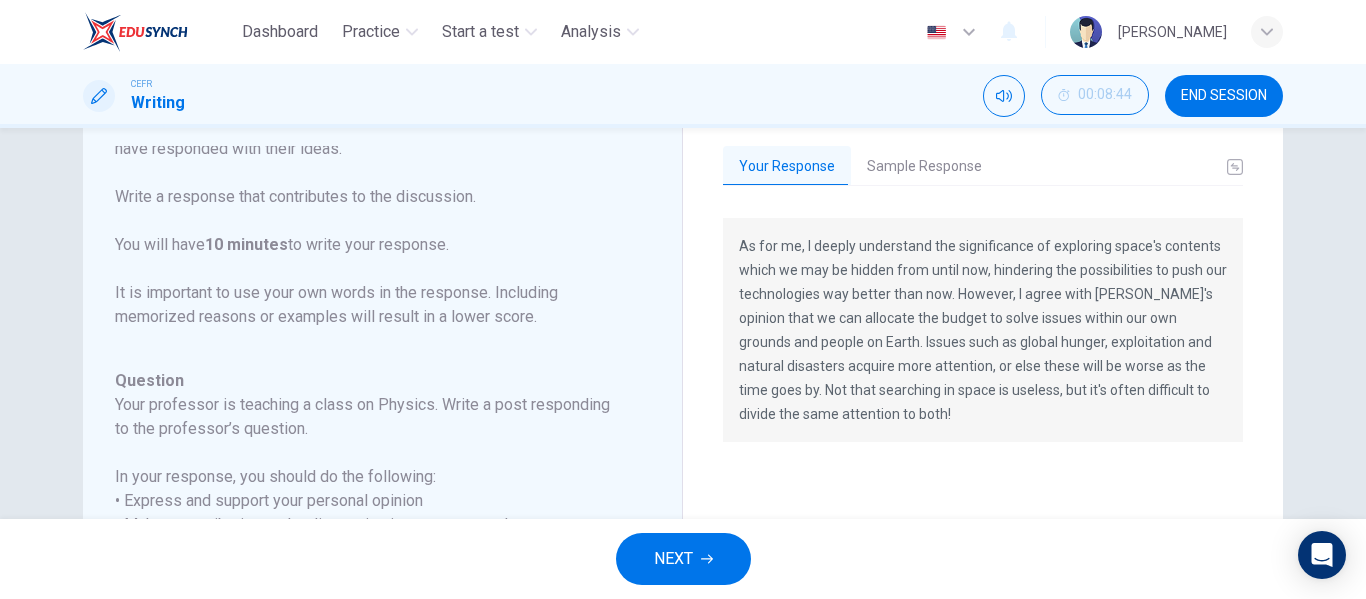 scroll, scrollTop: 61, scrollLeft: 0, axis: vertical 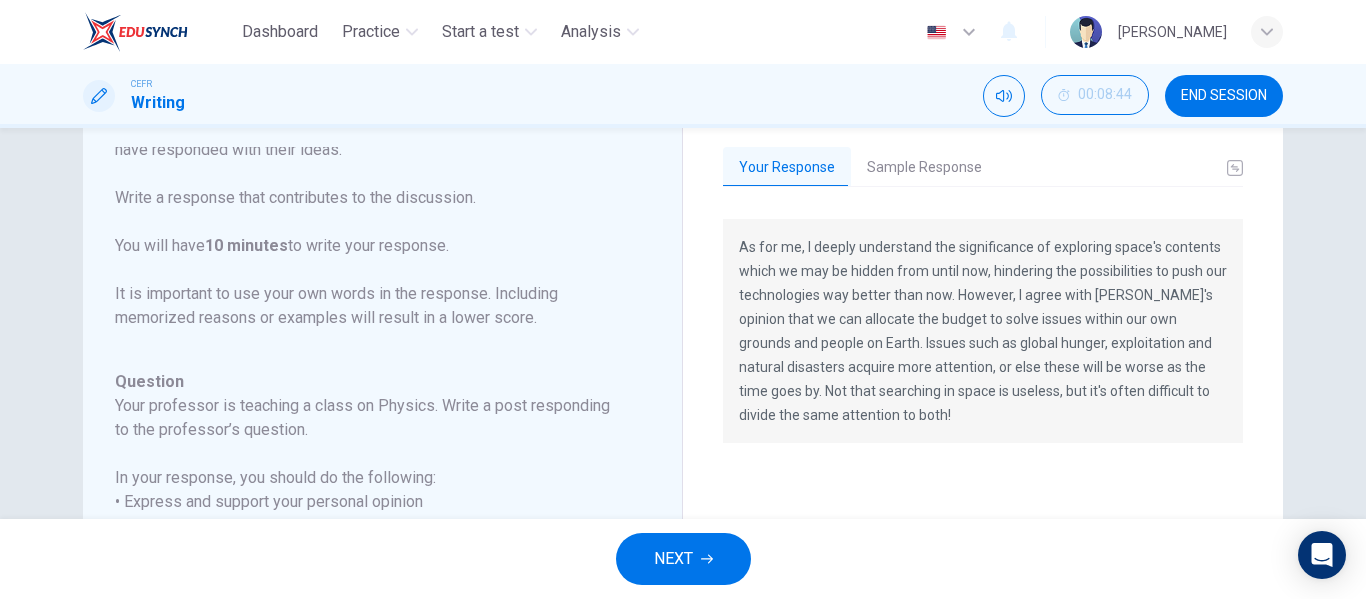 click on "Sample Response" at bounding box center (924, 168) 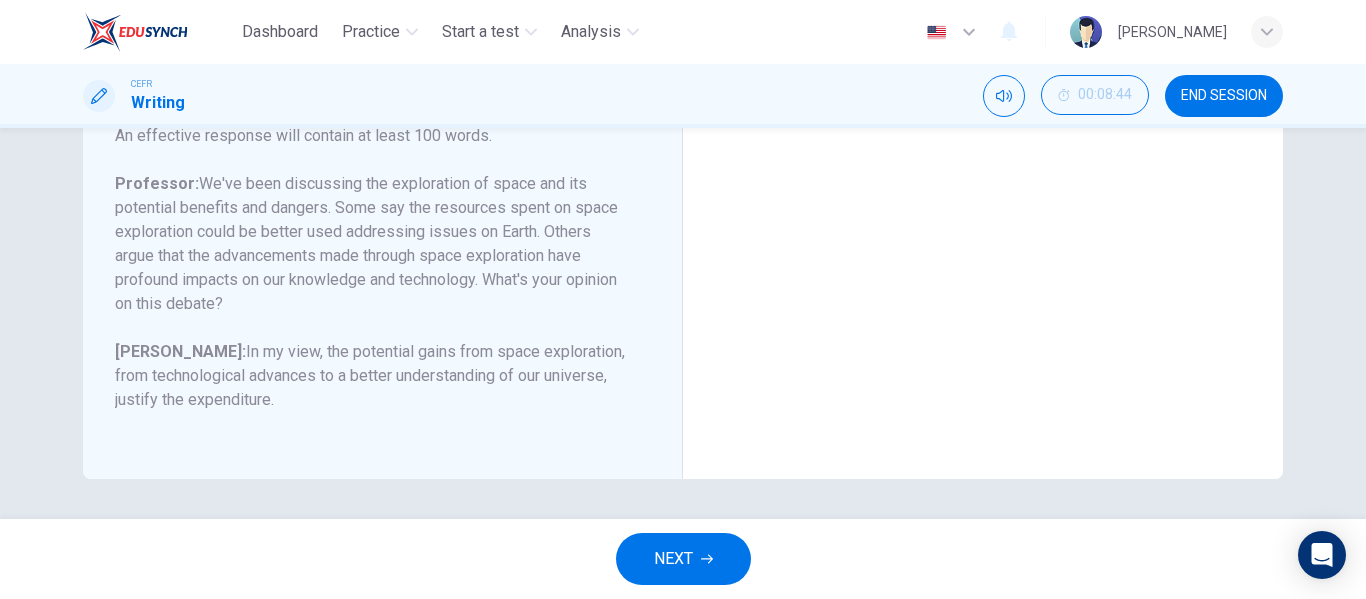 scroll, scrollTop: 0, scrollLeft: 0, axis: both 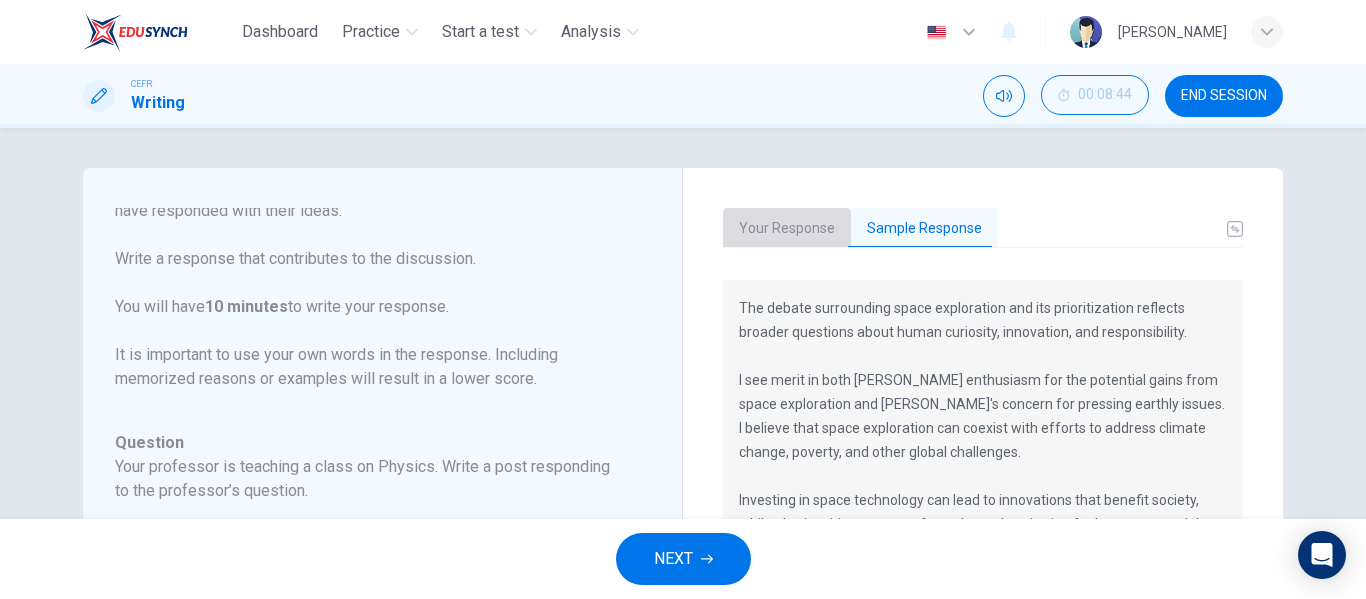 click on "Your Response" at bounding box center (787, 229) 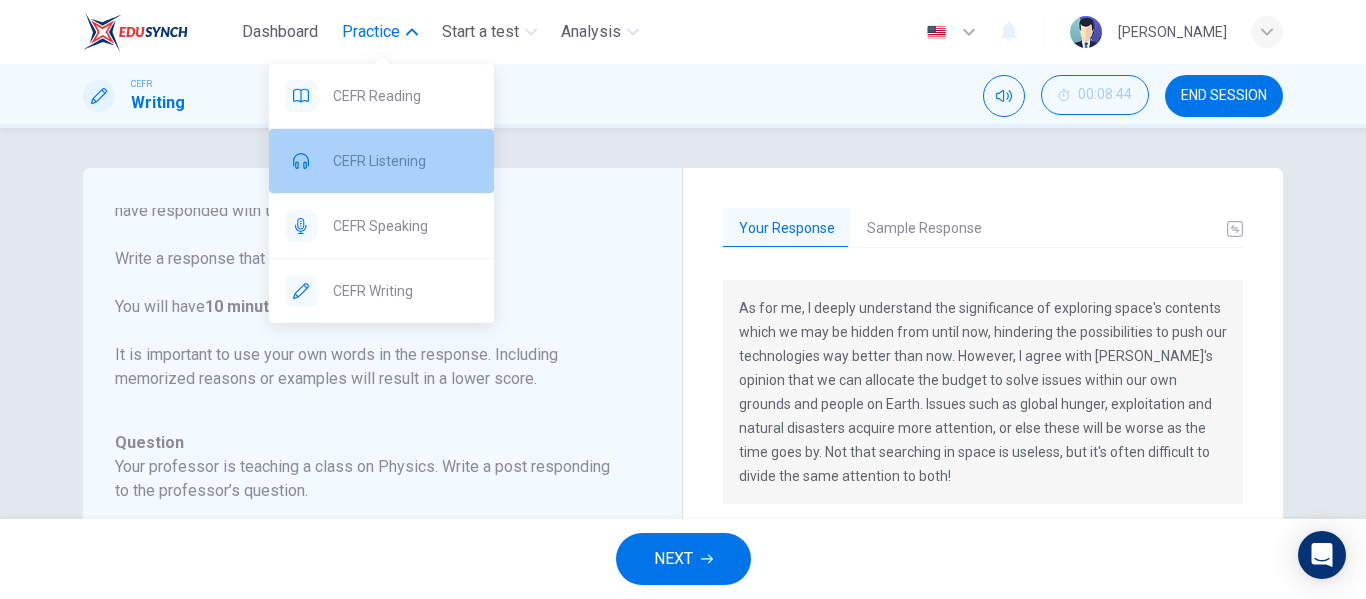 click on "CEFR Listening" at bounding box center [381, 161] 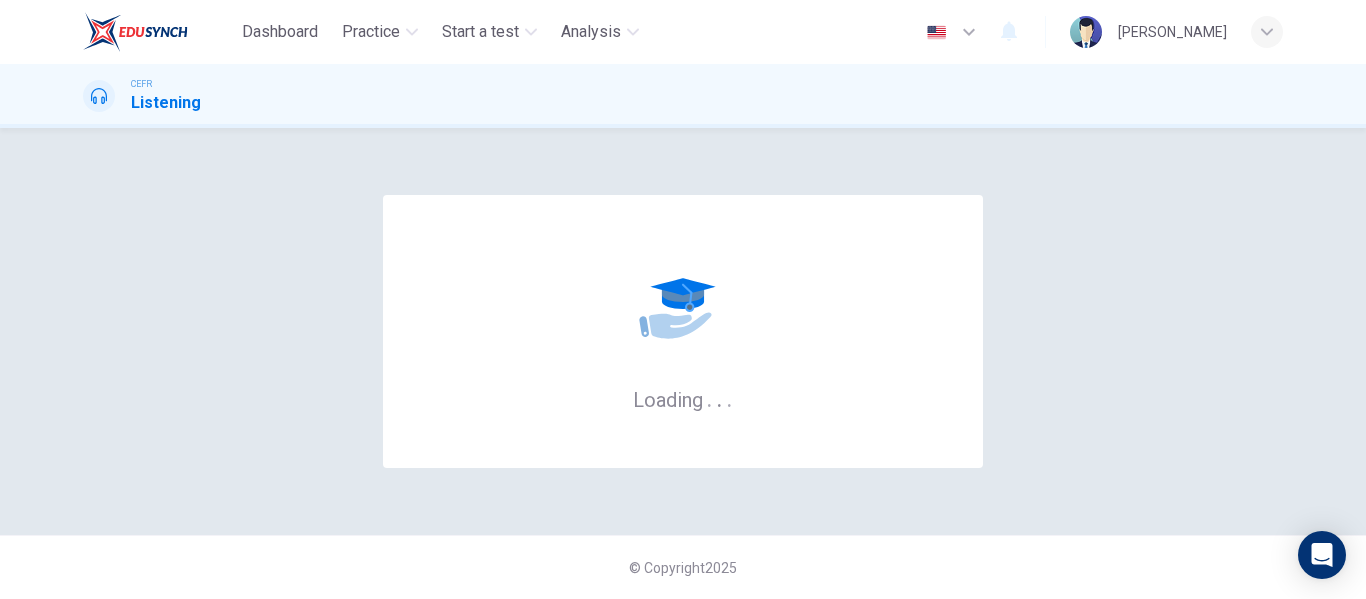 scroll, scrollTop: 0, scrollLeft: 0, axis: both 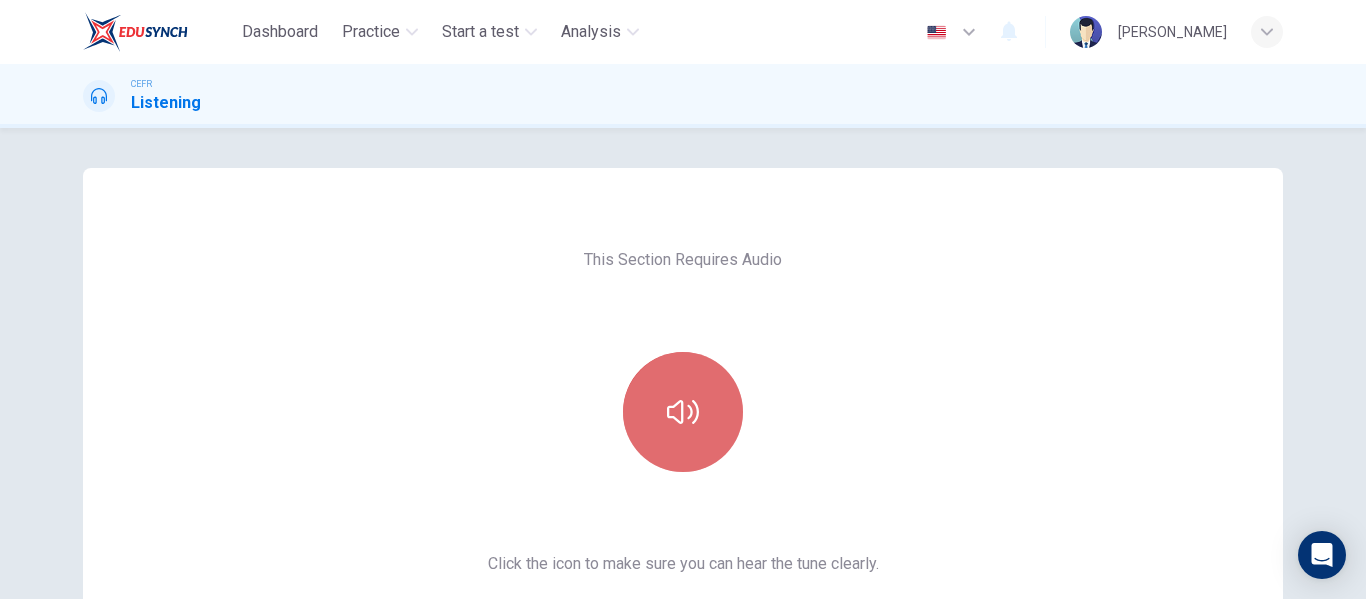 click 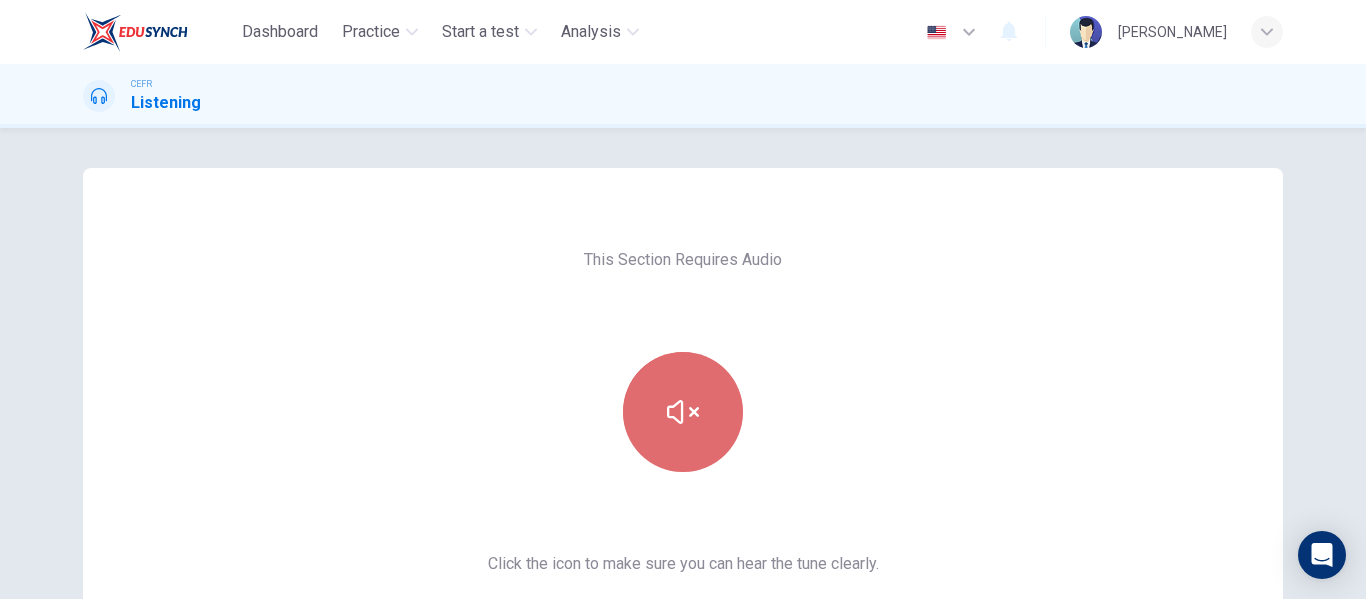 click 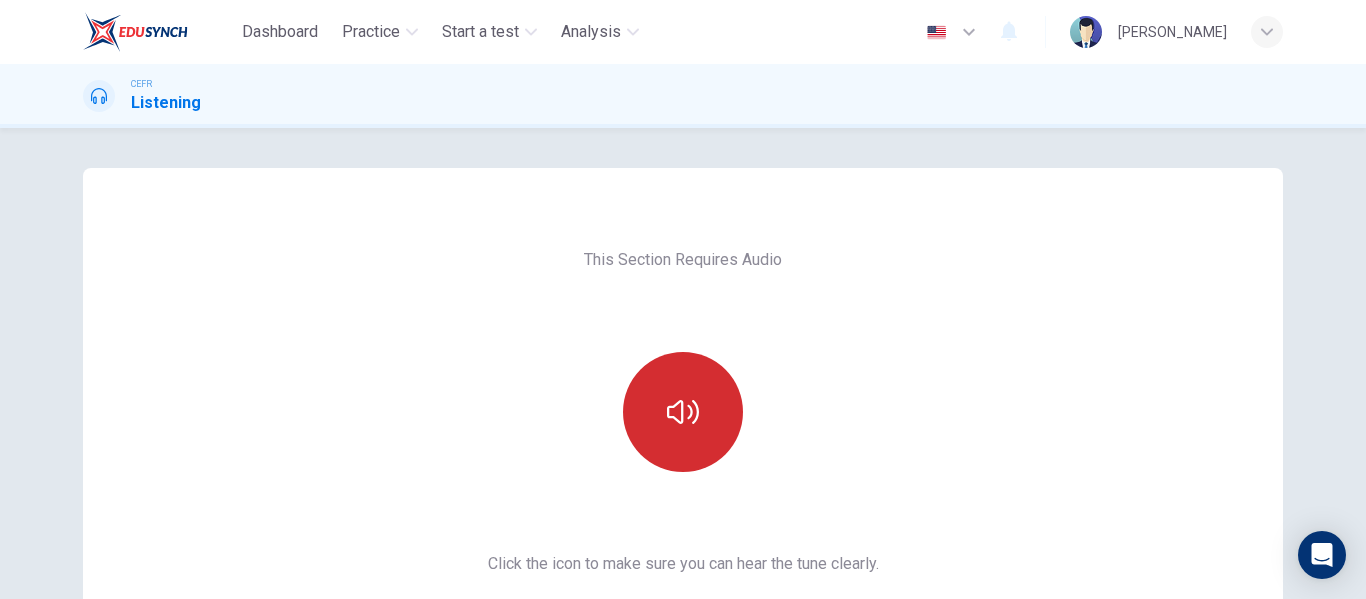 scroll, scrollTop: 368, scrollLeft: 0, axis: vertical 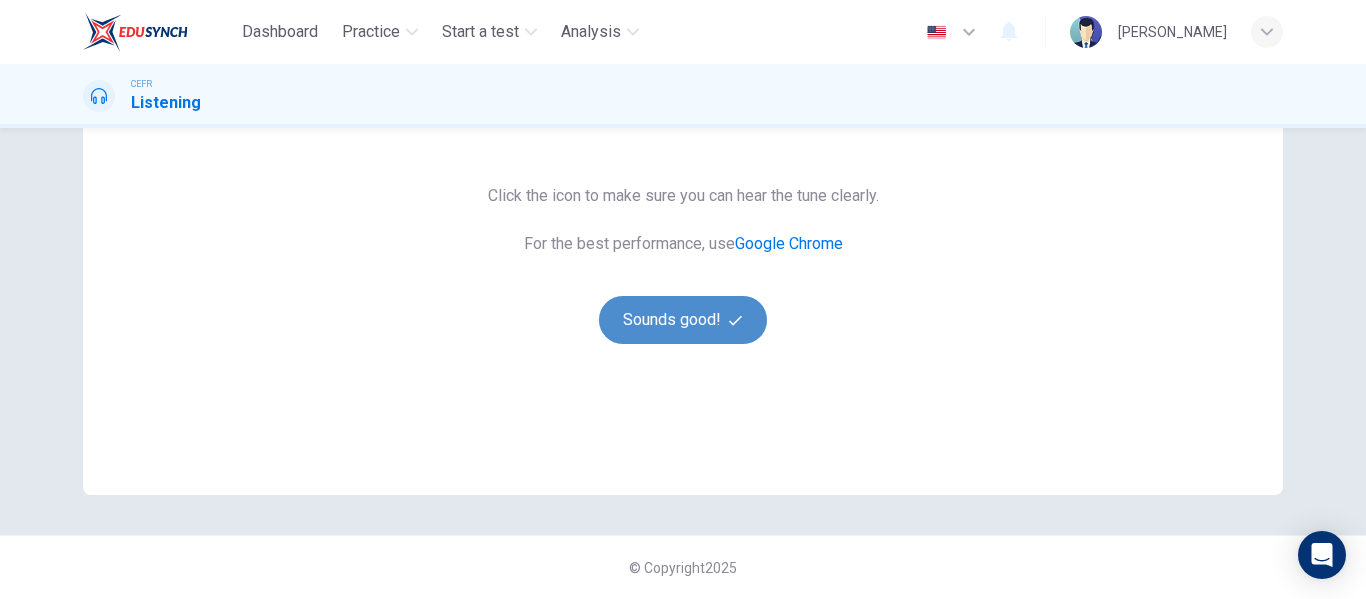 click on "Sounds good!" at bounding box center [683, 320] 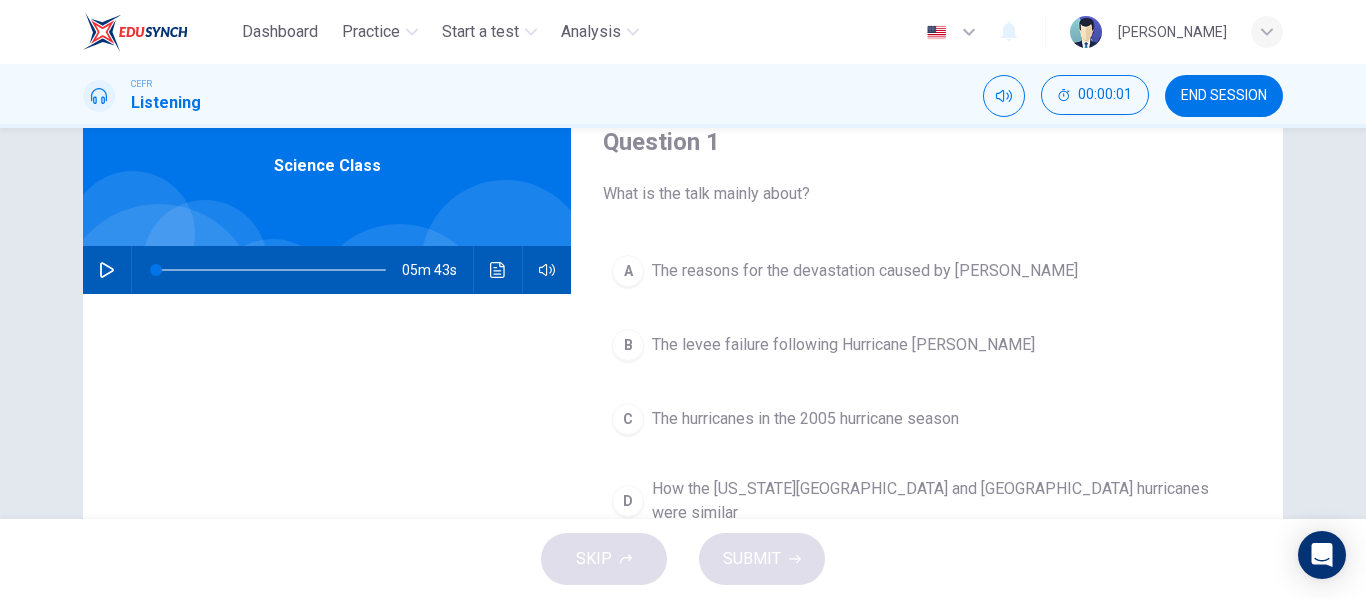 scroll, scrollTop: 0, scrollLeft: 0, axis: both 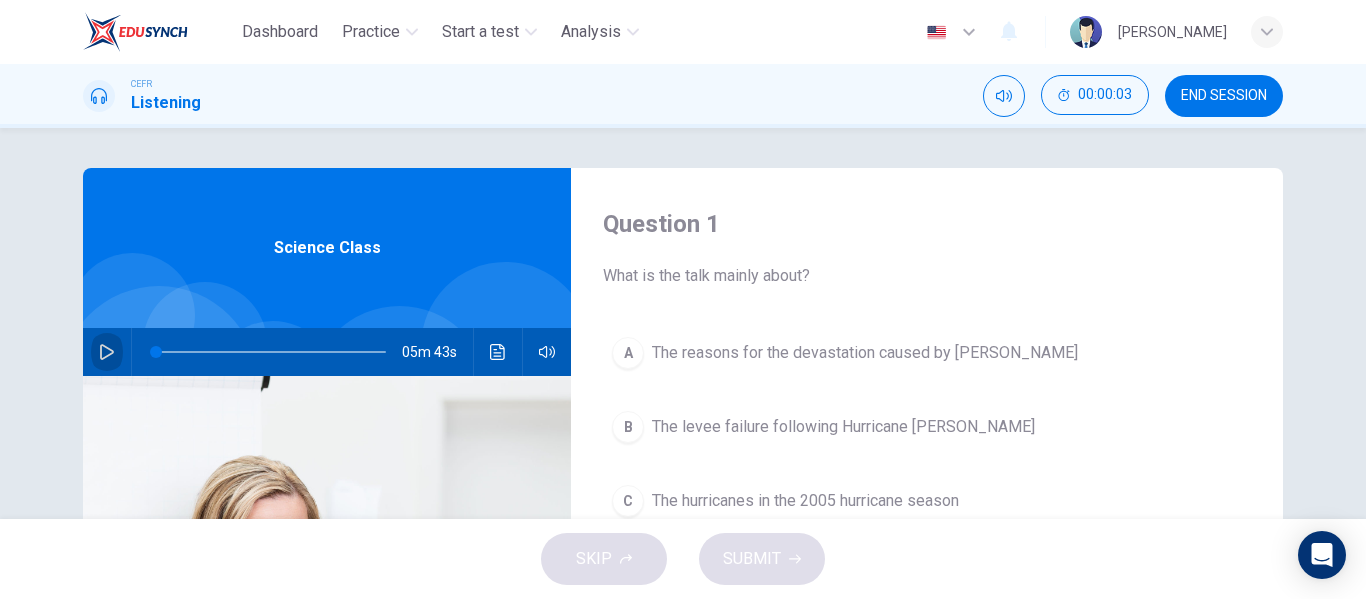click 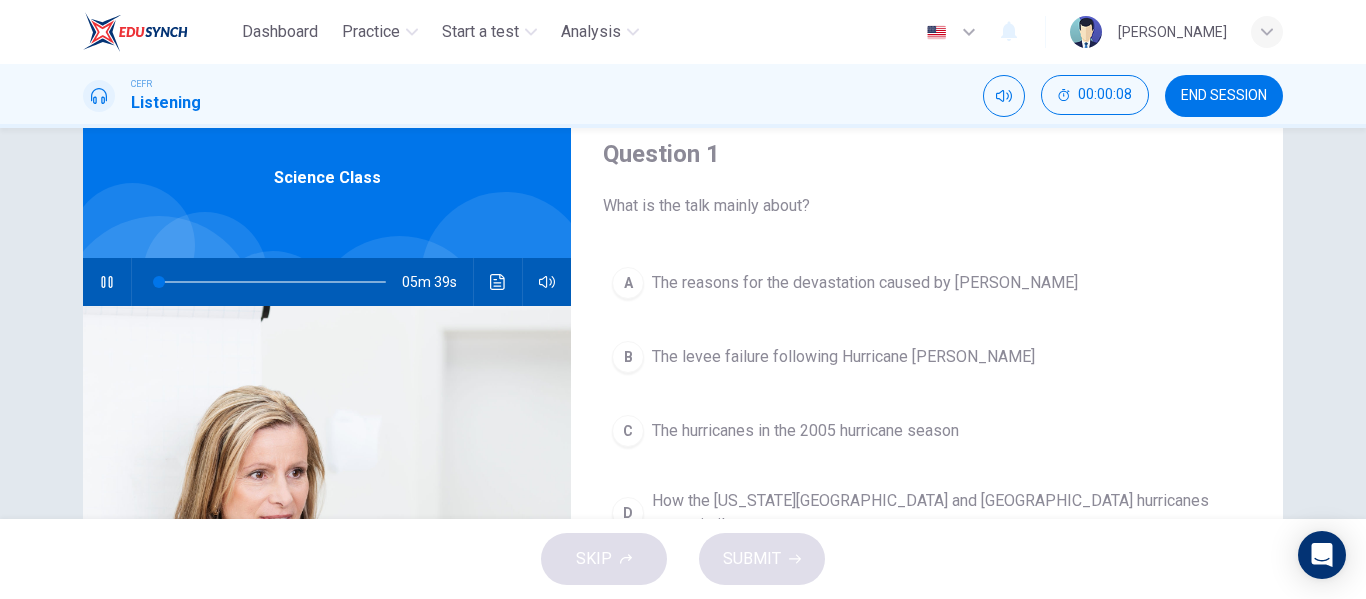 scroll, scrollTop: 113, scrollLeft: 0, axis: vertical 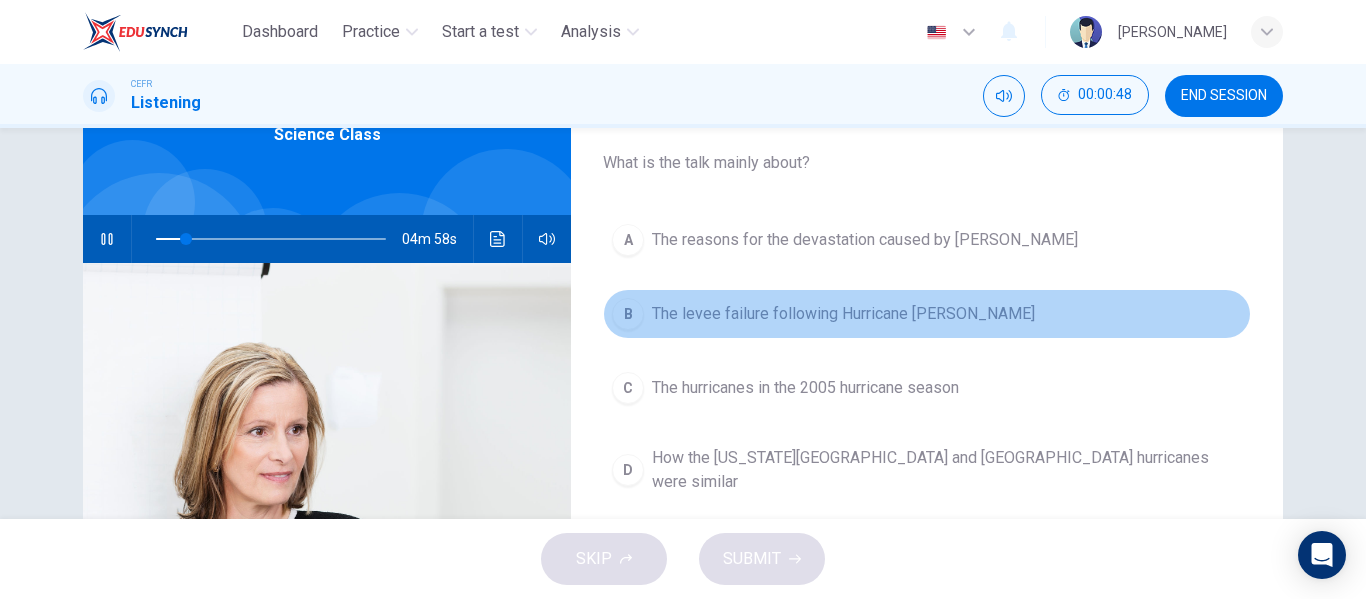 click on "B" at bounding box center (628, 314) 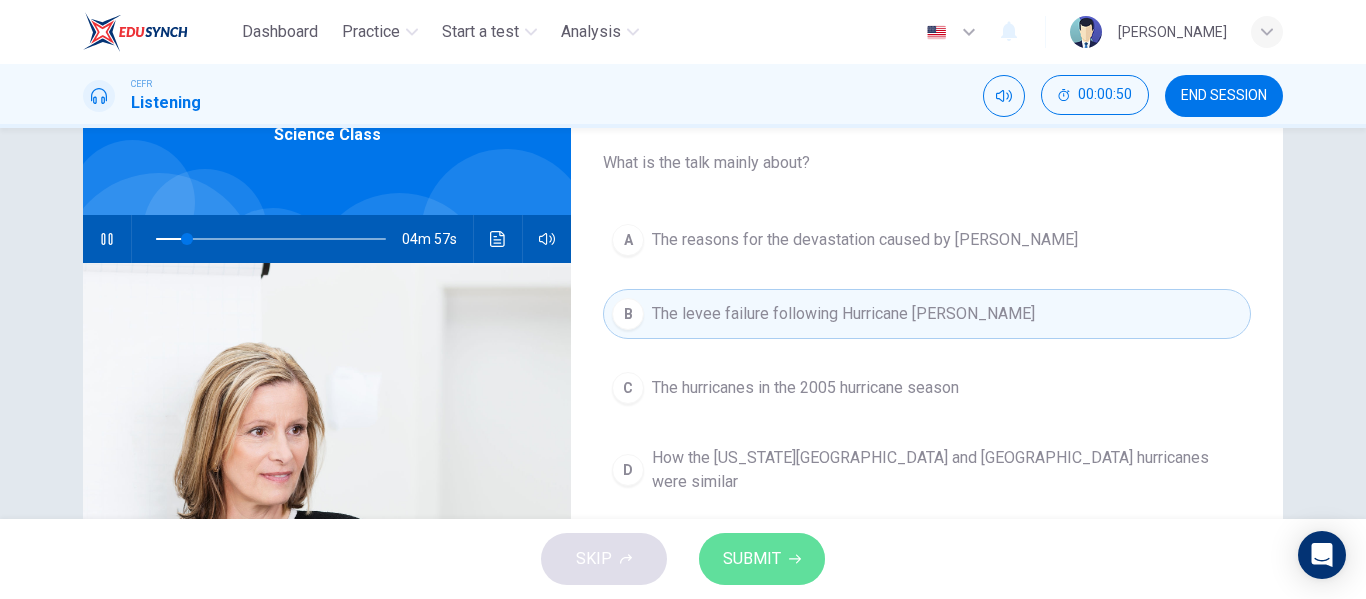 click on "SUBMIT" at bounding box center (752, 559) 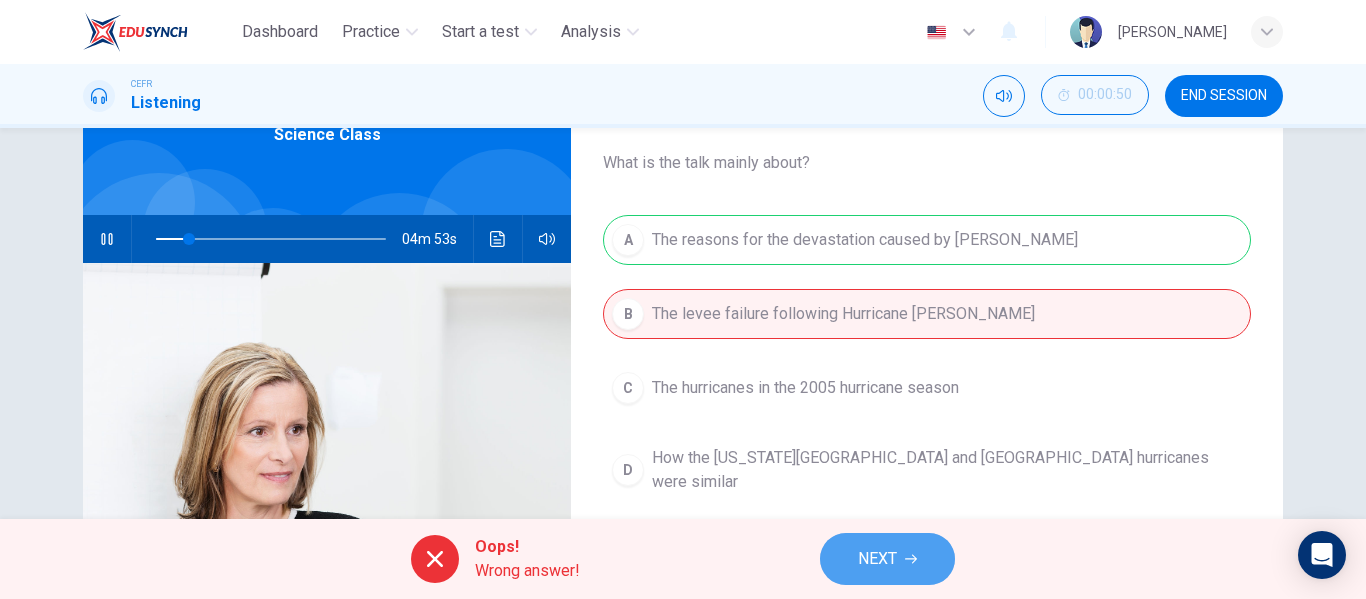 click 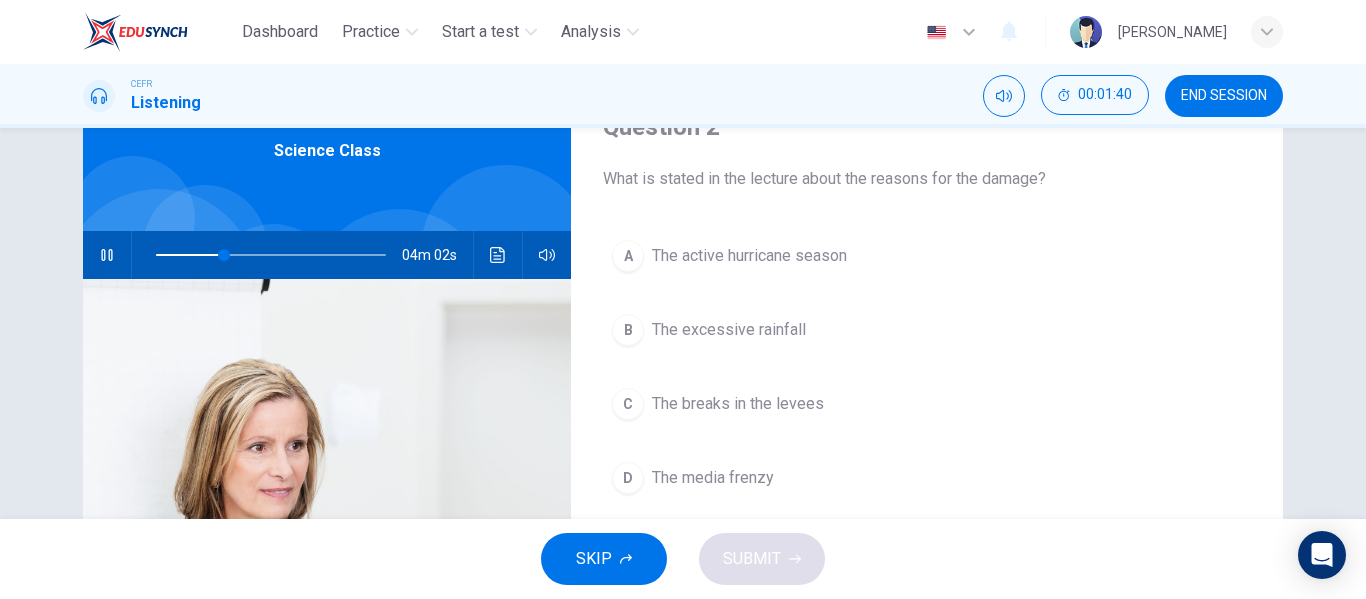 scroll, scrollTop: 96, scrollLeft: 0, axis: vertical 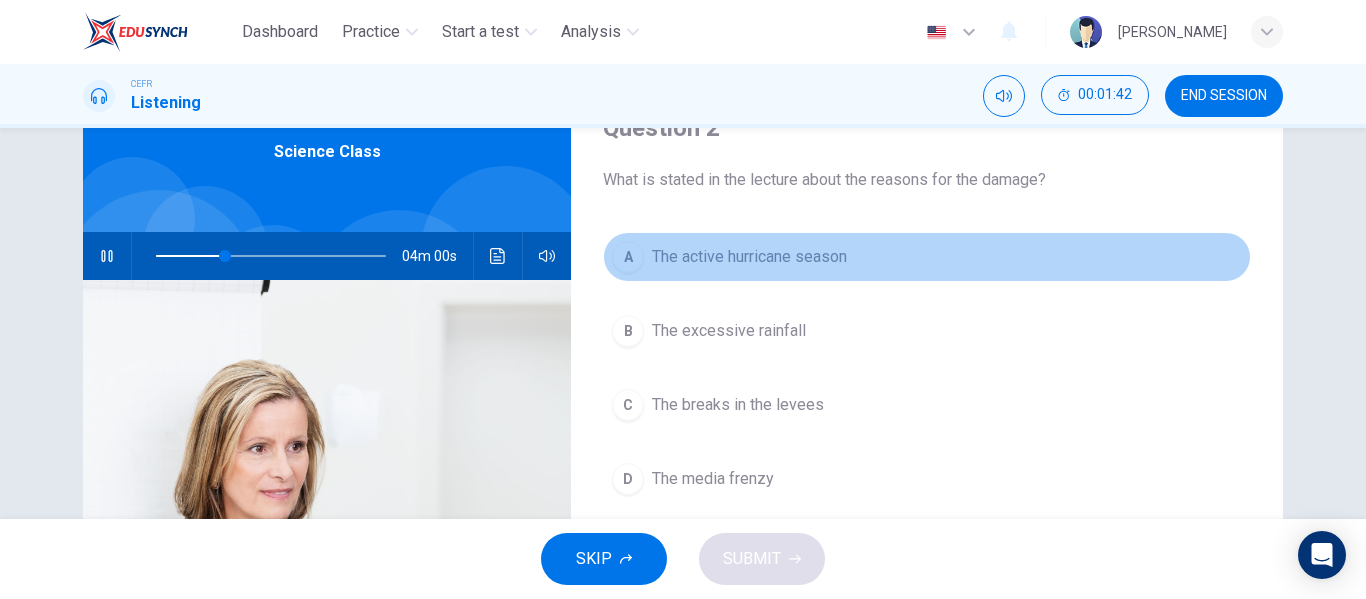 click on "The active hurricane season" at bounding box center (749, 257) 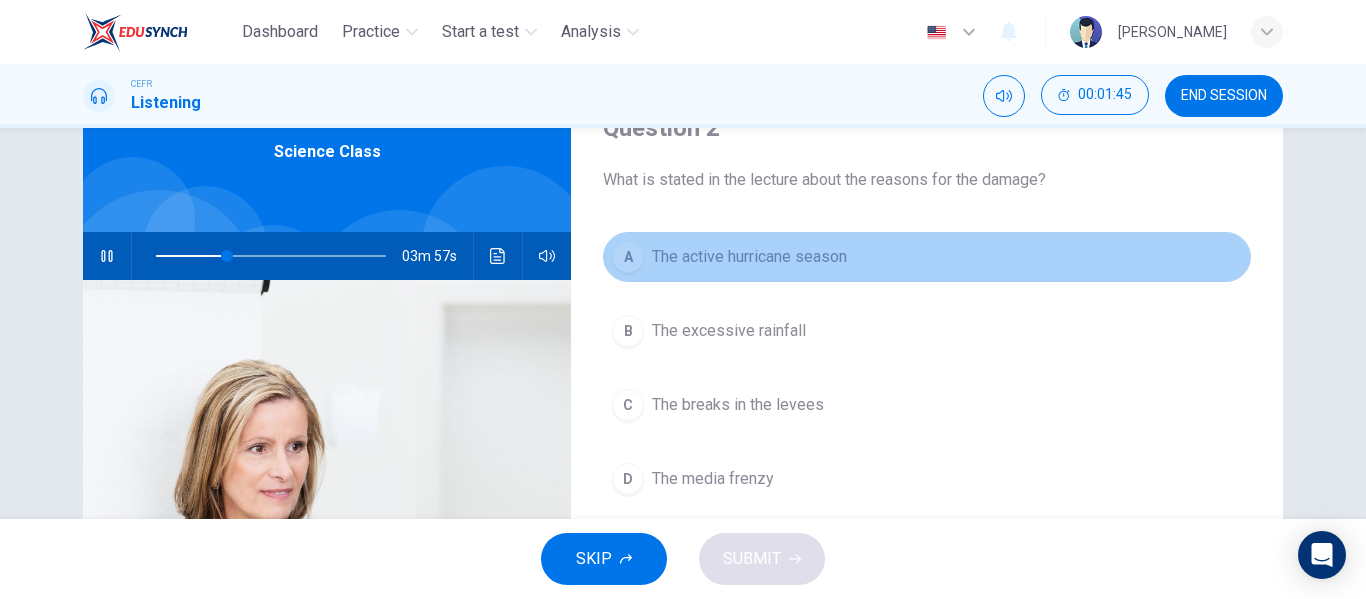 click on "A" at bounding box center [628, 257] 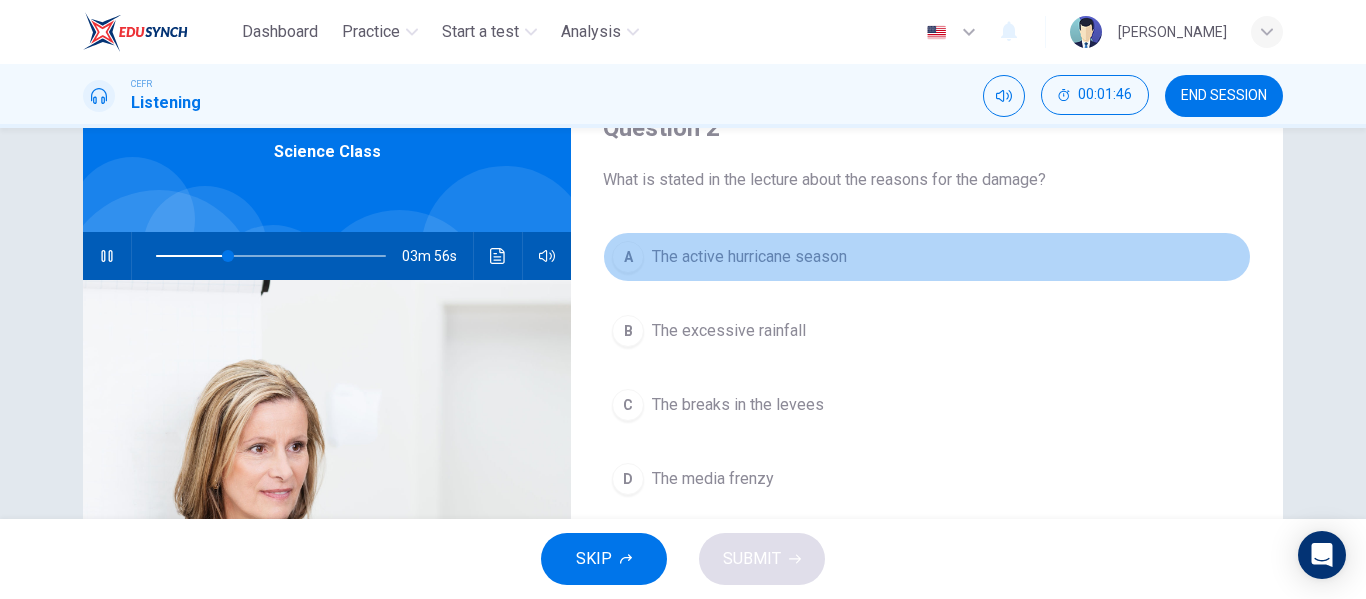 click on "A" at bounding box center [628, 257] 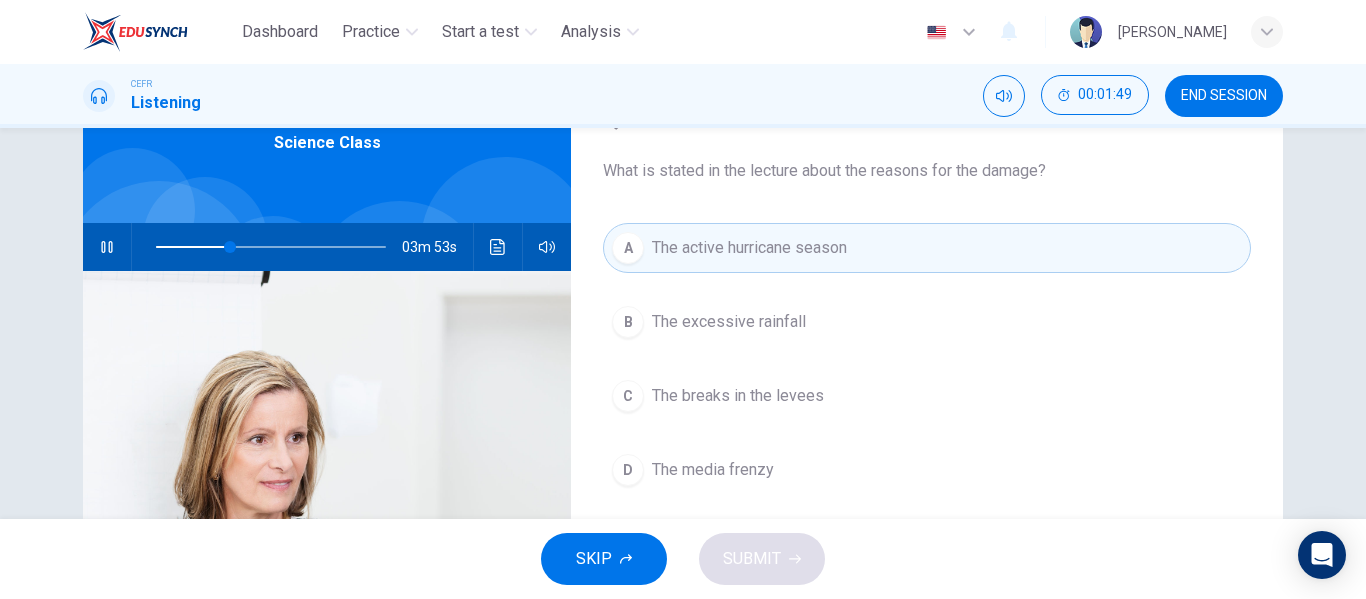scroll, scrollTop: 75, scrollLeft: 0, axis: vertical 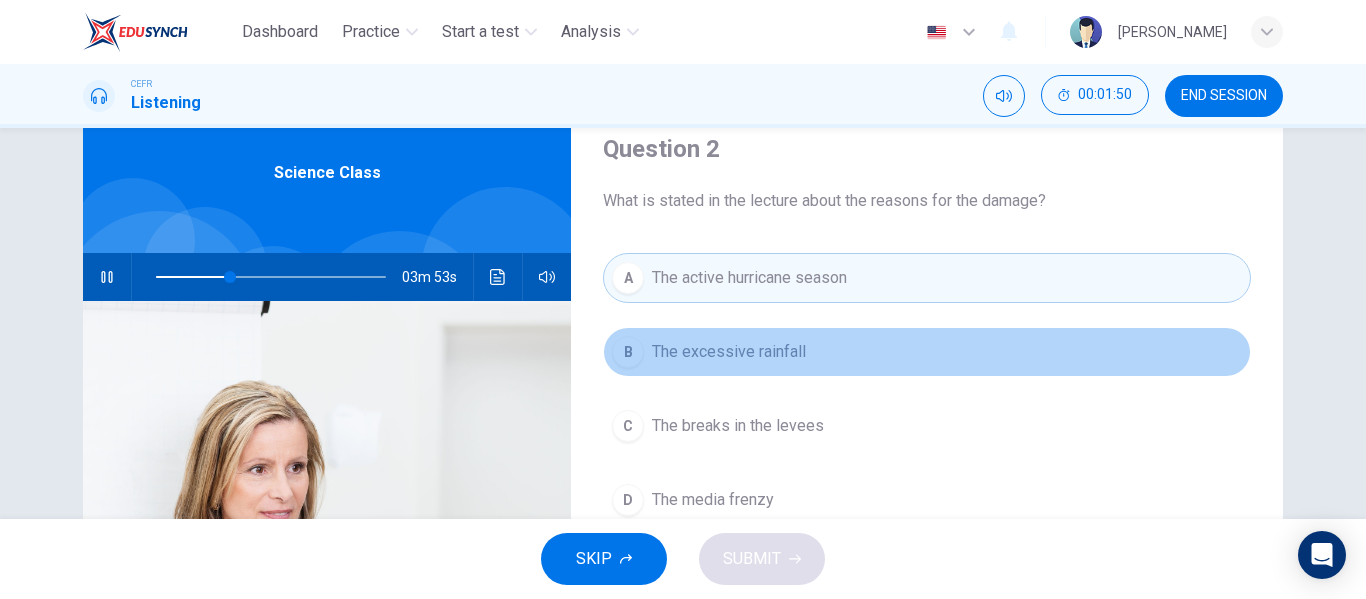 click on "The excessive rainfall" at bounding box center [729, 352] 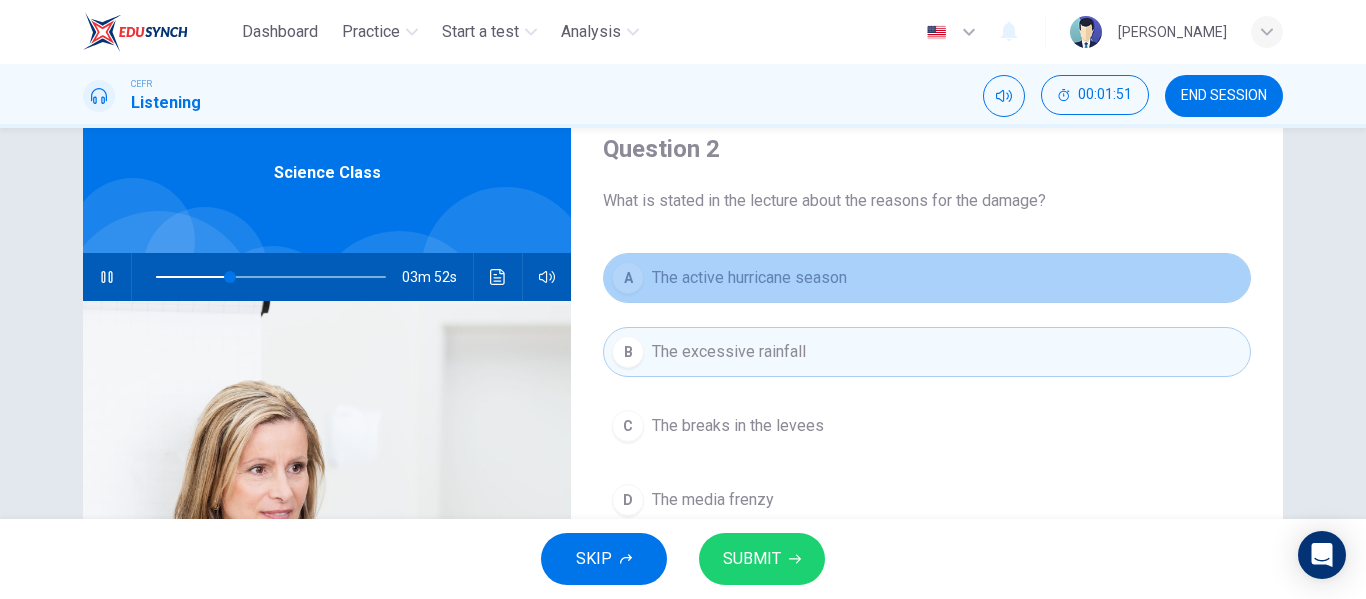 click on "The active hurricane season" at bounding box center [749, 278] 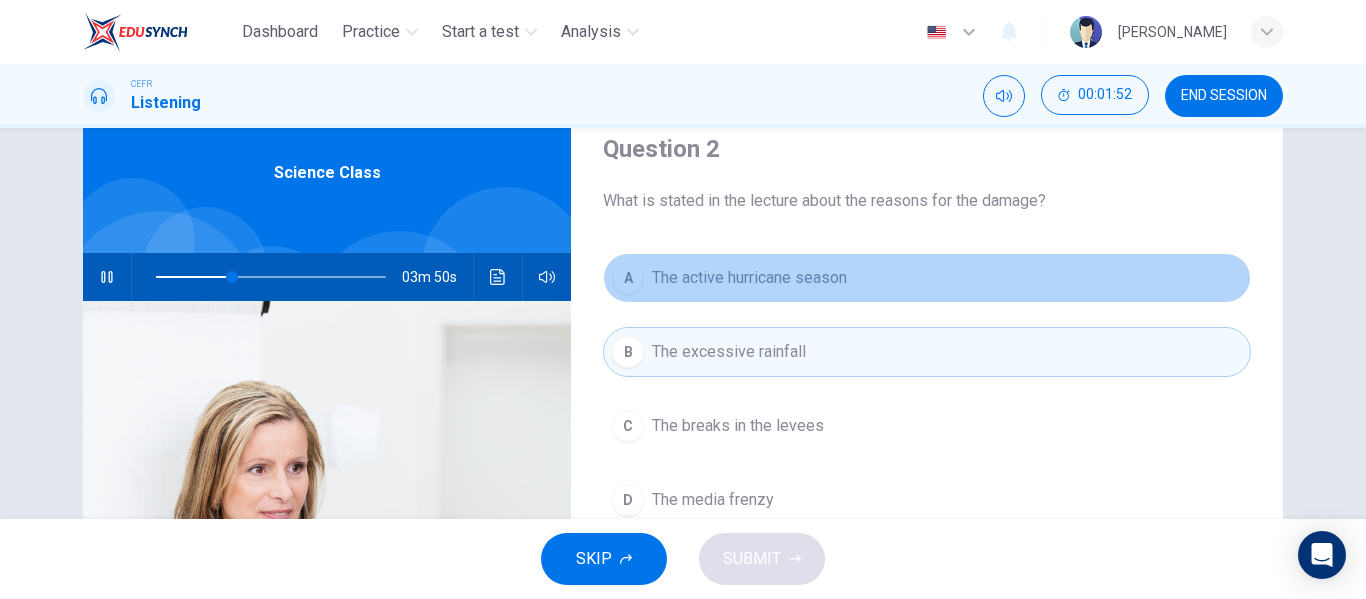 click on "The active hurricane season" at bounding box center (749, 278) 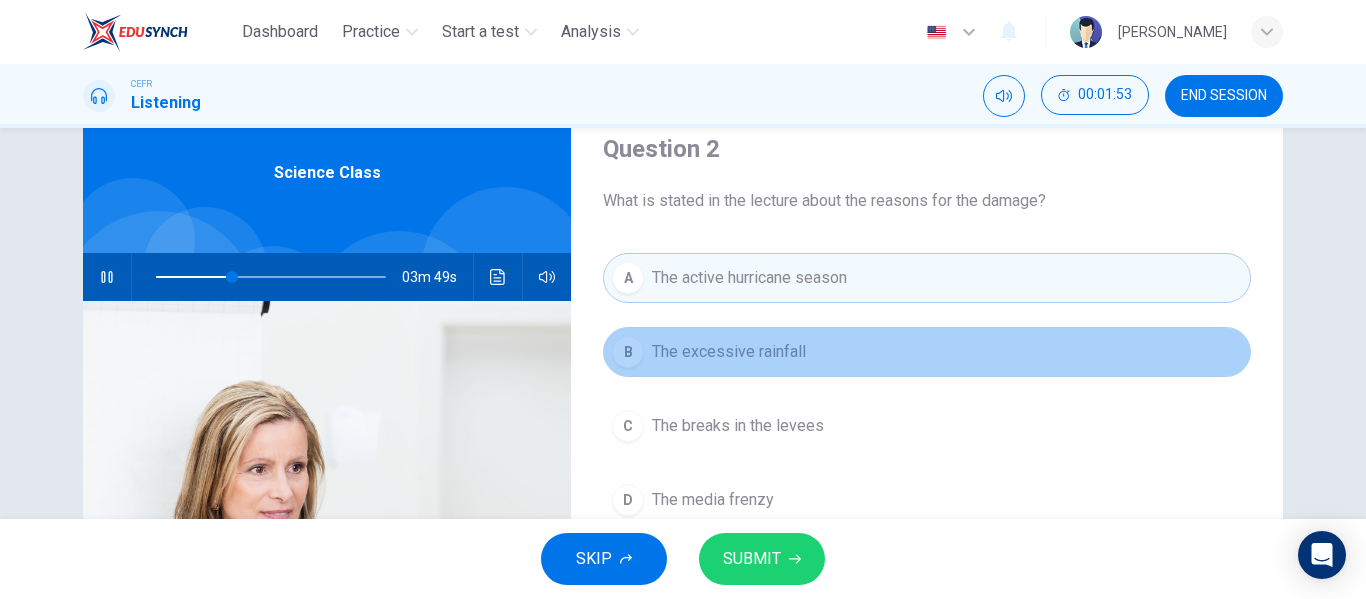 click on "B The excessive rainfall" at bounding box center [927, 352] 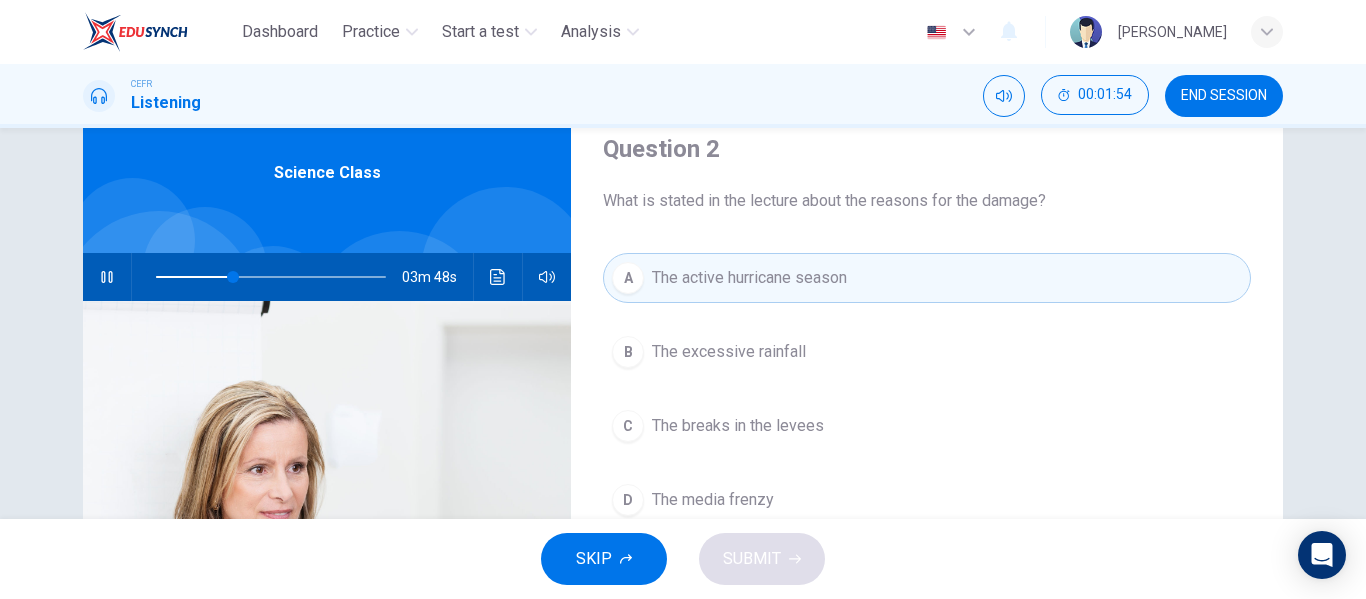 click on "SKIP SUBMIT" at bounding box center (683, 559) 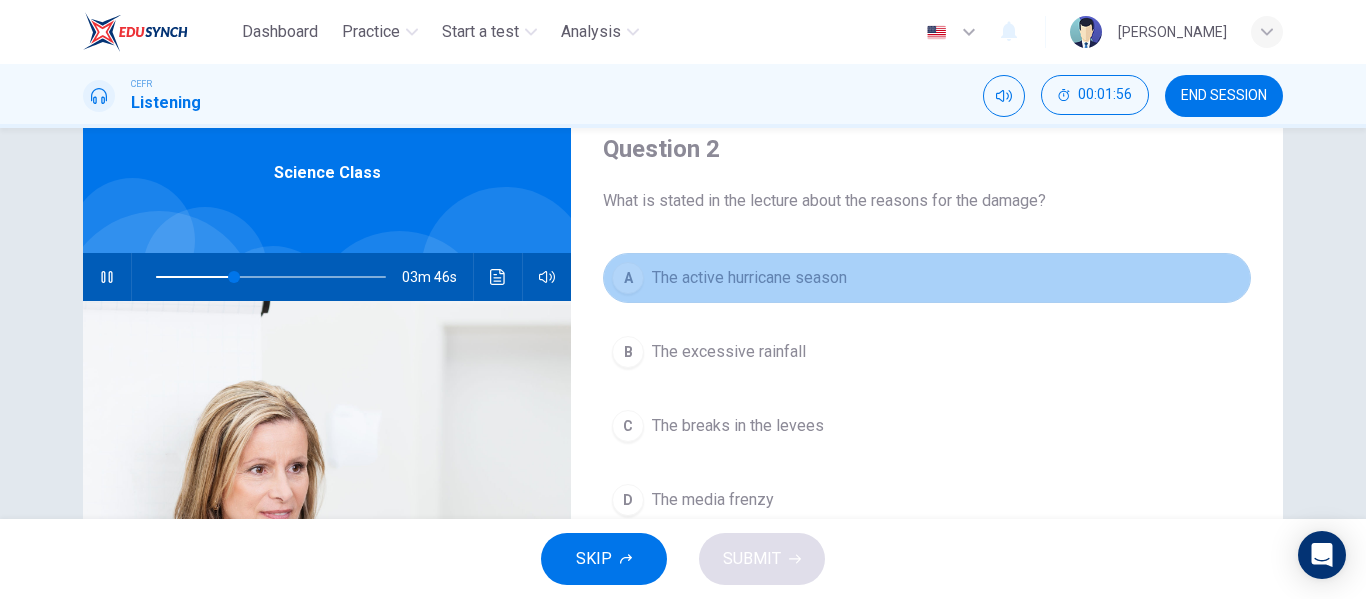 click on "The active hurricane season" at bounding box center [749, 278] 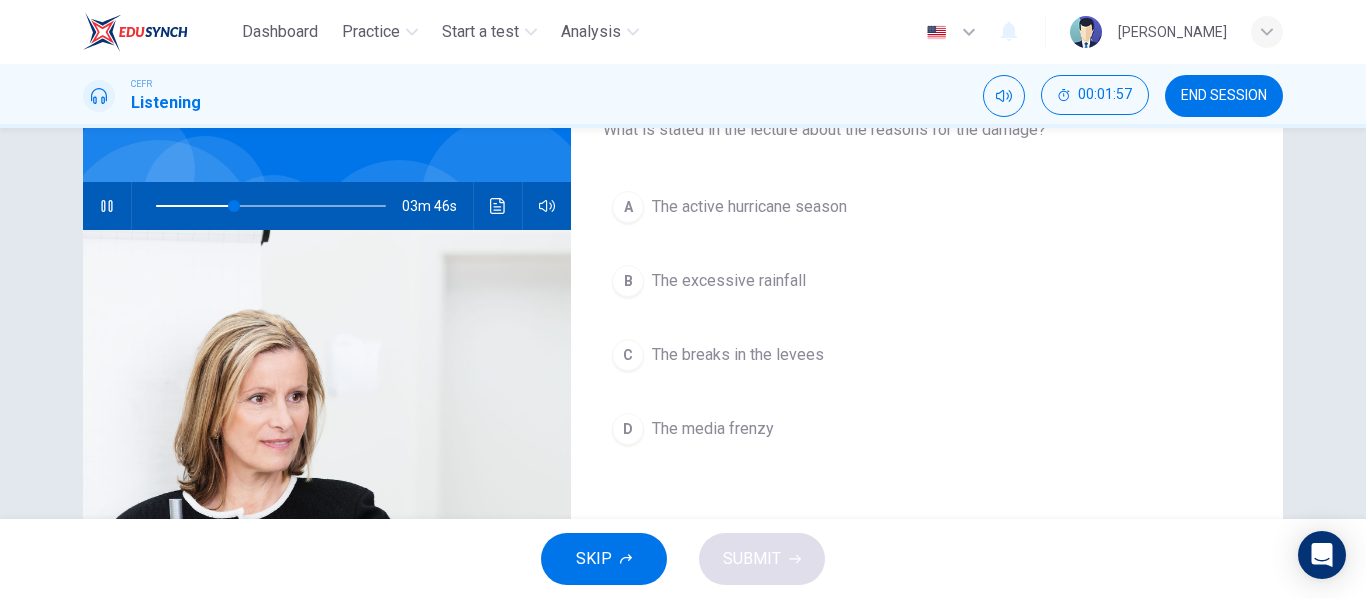 scroll, scrollTop: 147, scrollLeft: 0, axis: vertical 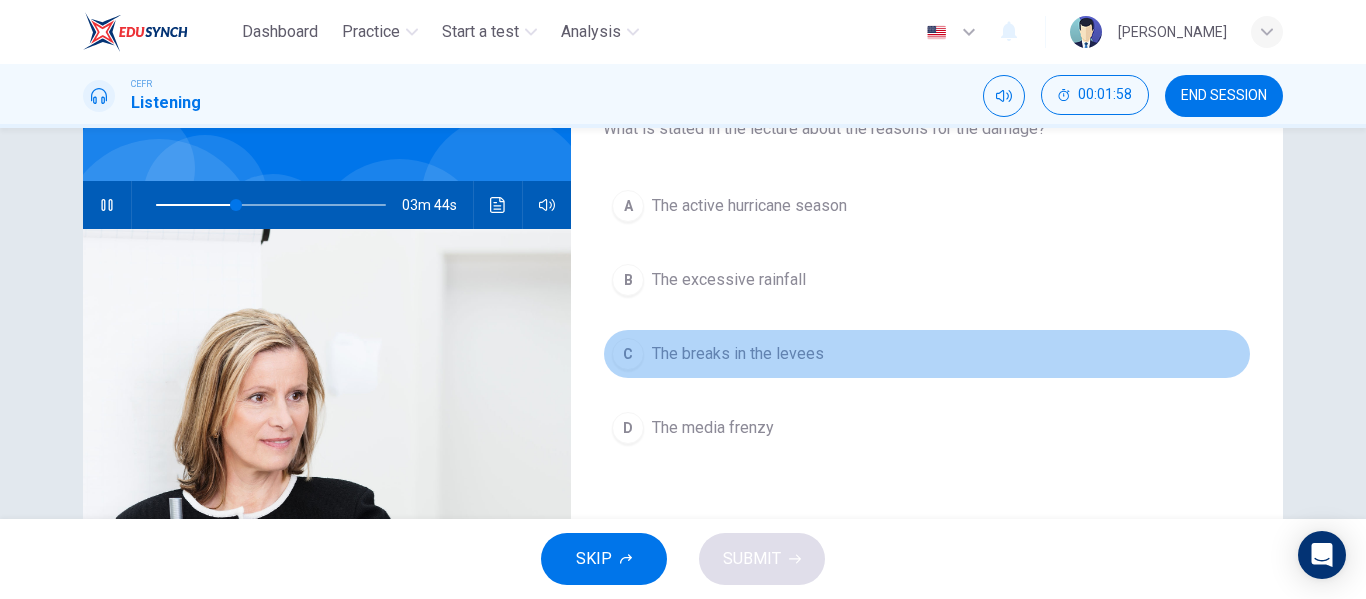 click on "The breaks in the levees" at bounding box center (738, 354) 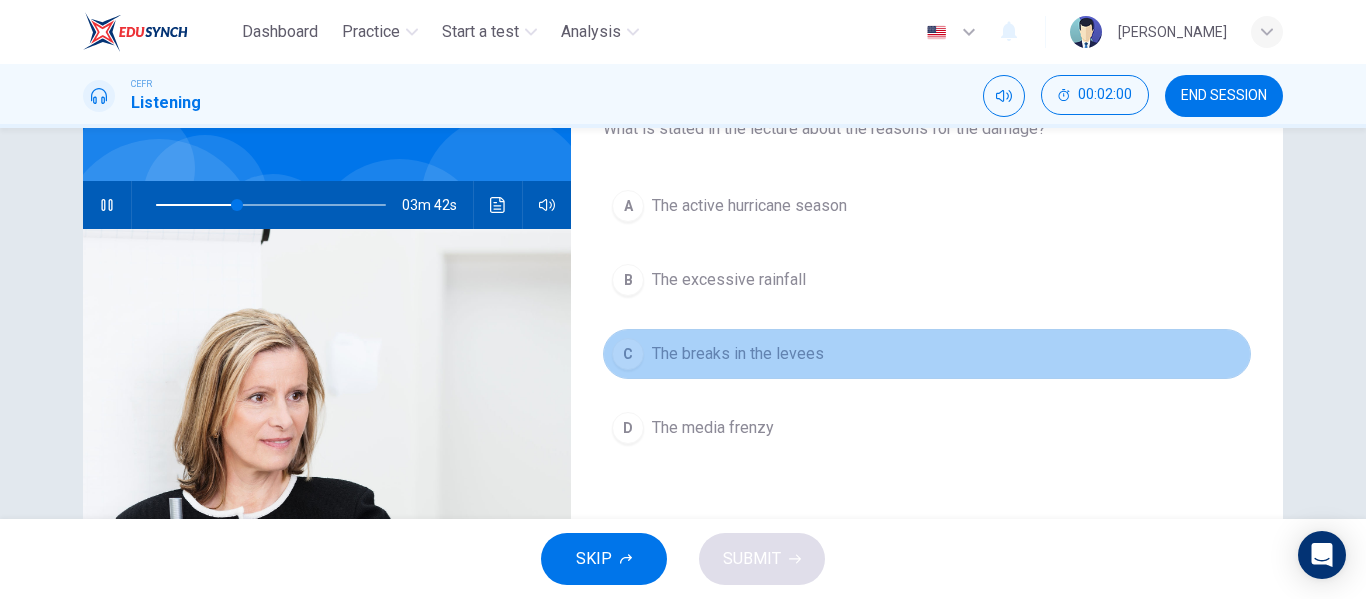click on "The breaks in the levees" at bounding box center (738, 354) 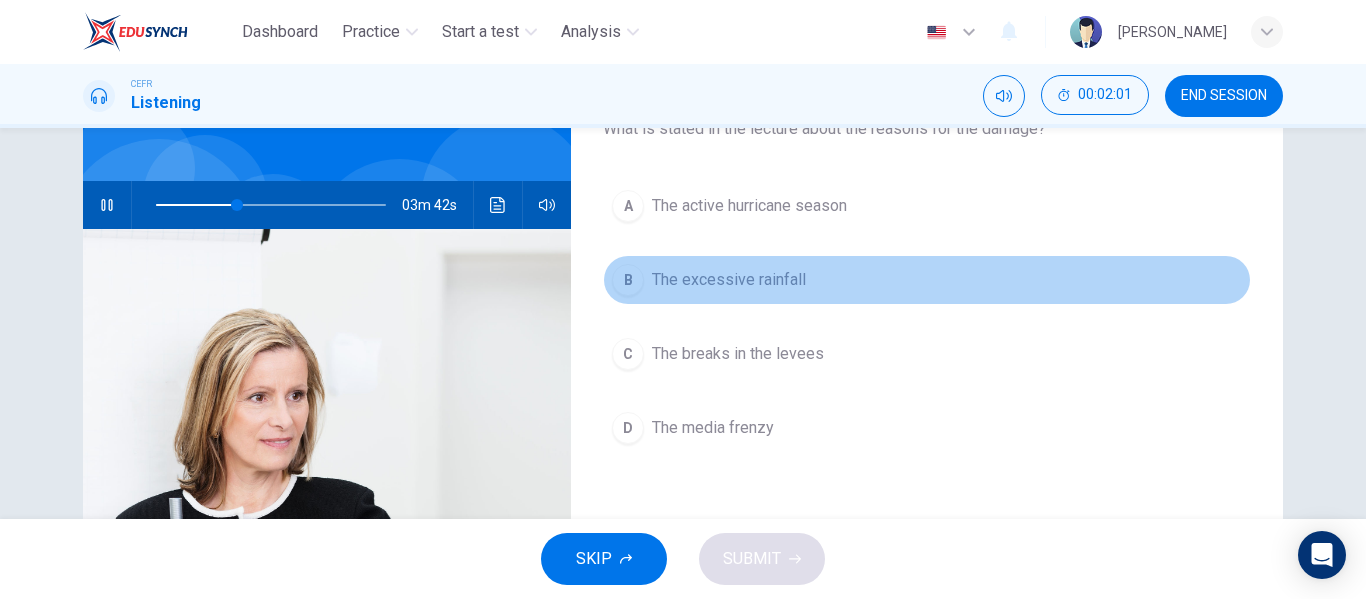 click on "The excessive rainfall" at bounding box center [729, 280] 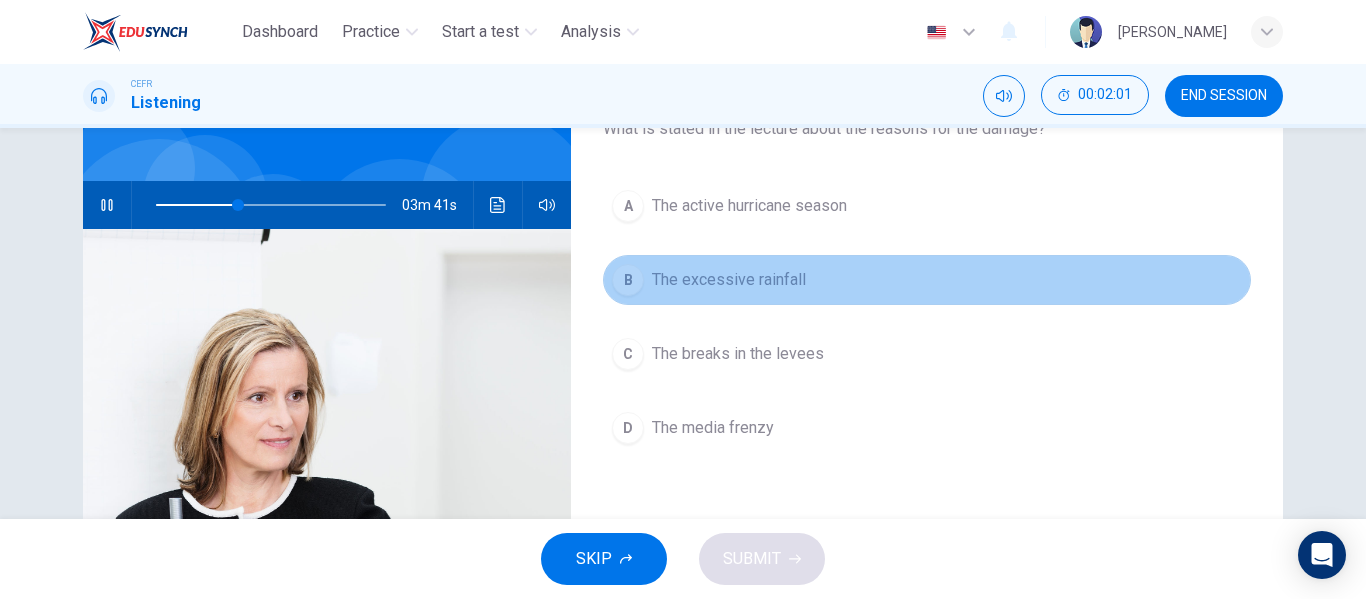 click on "The excessive rainfall" at bounding box center (729, 280) 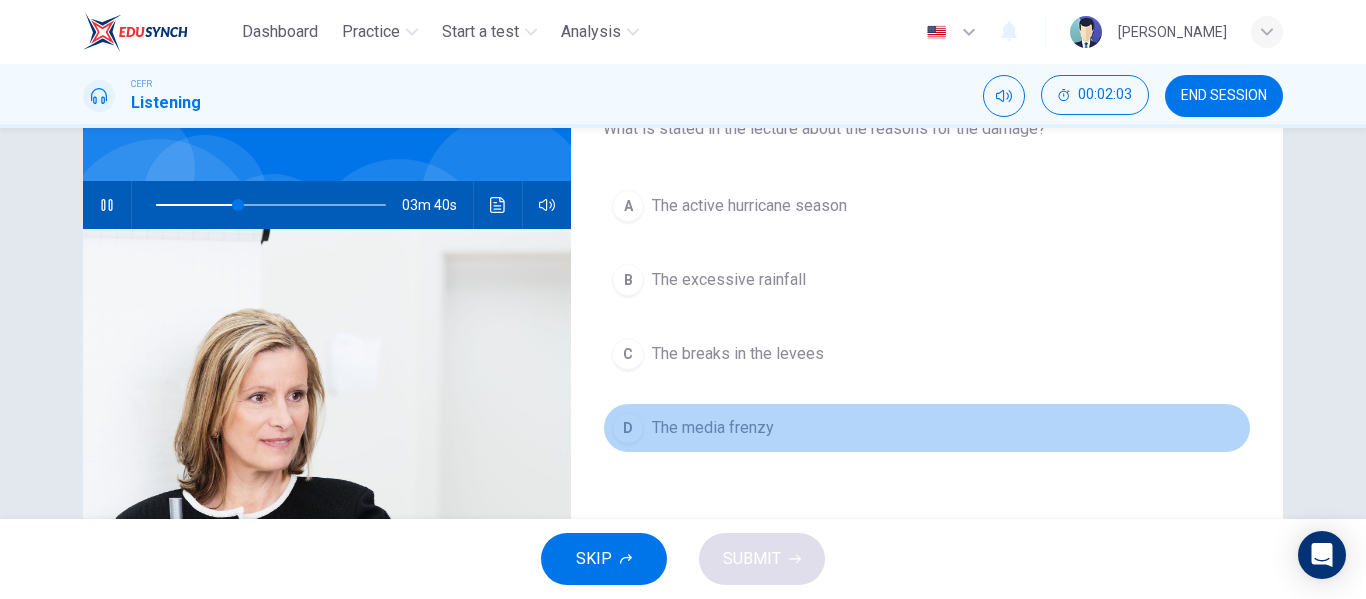 click on "D The media frenzy" at bounding box center (927, 428) 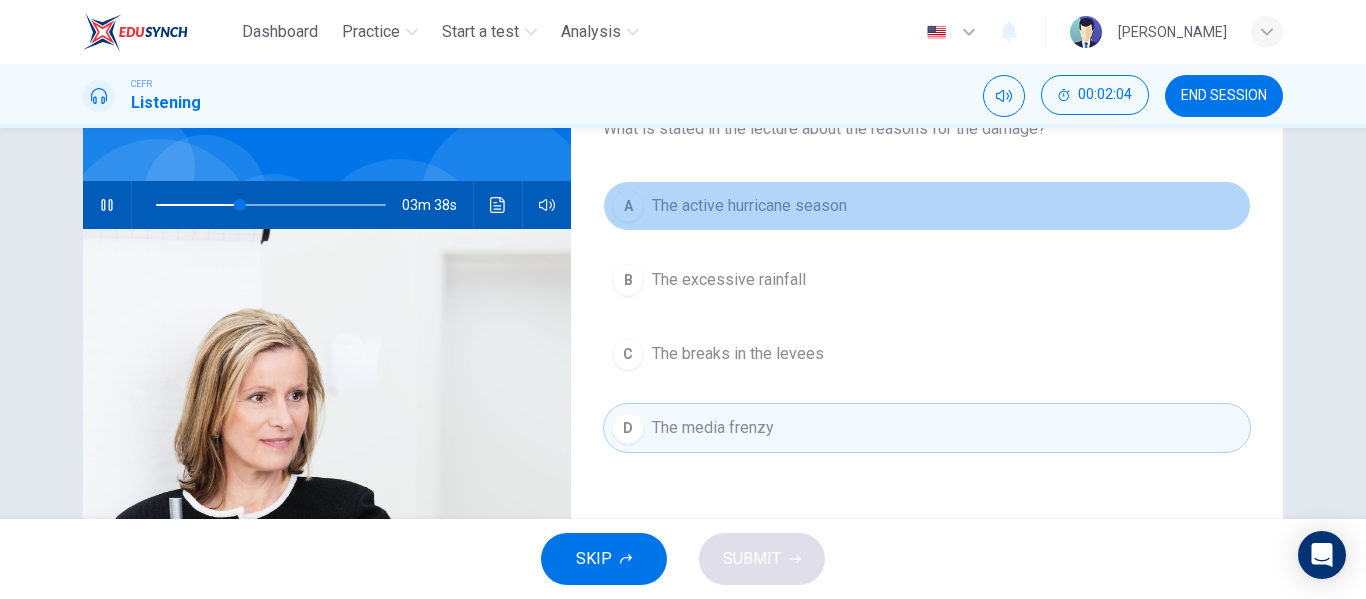 click on "The active hurricane season" at bounding box center (749, 206) 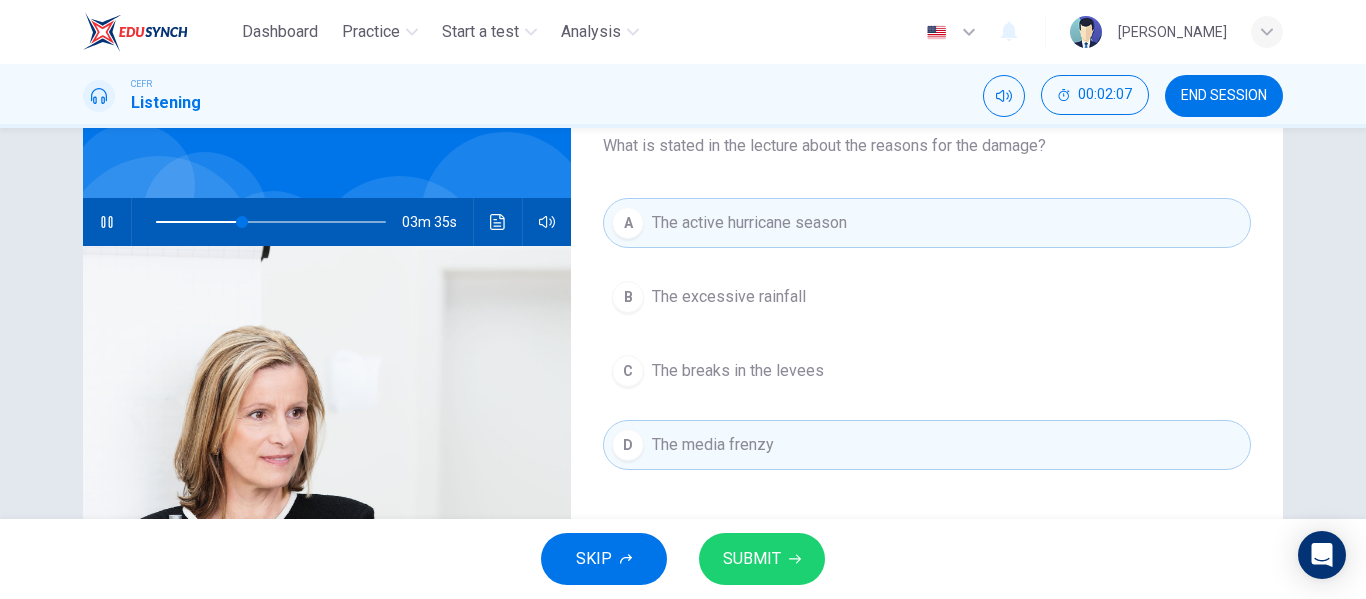 scroll, scrollTop: 131, scrollLeft: 0, axis: vertical 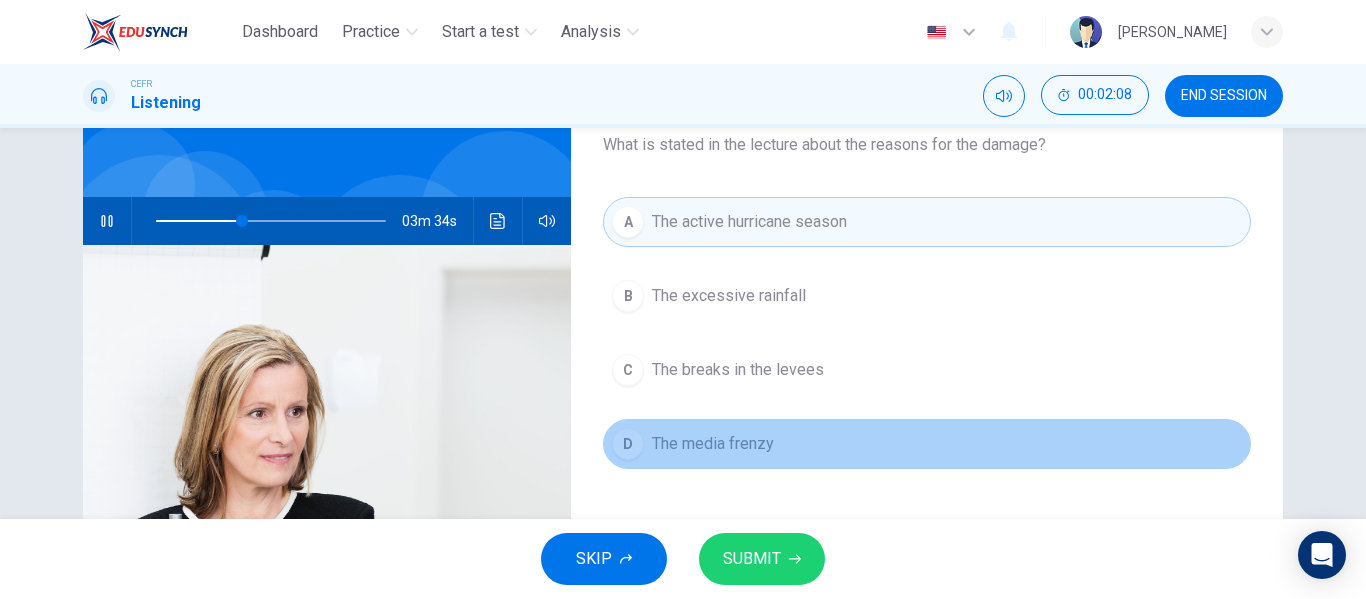 click on "The media frenzy" at bounding box center [713, 444] 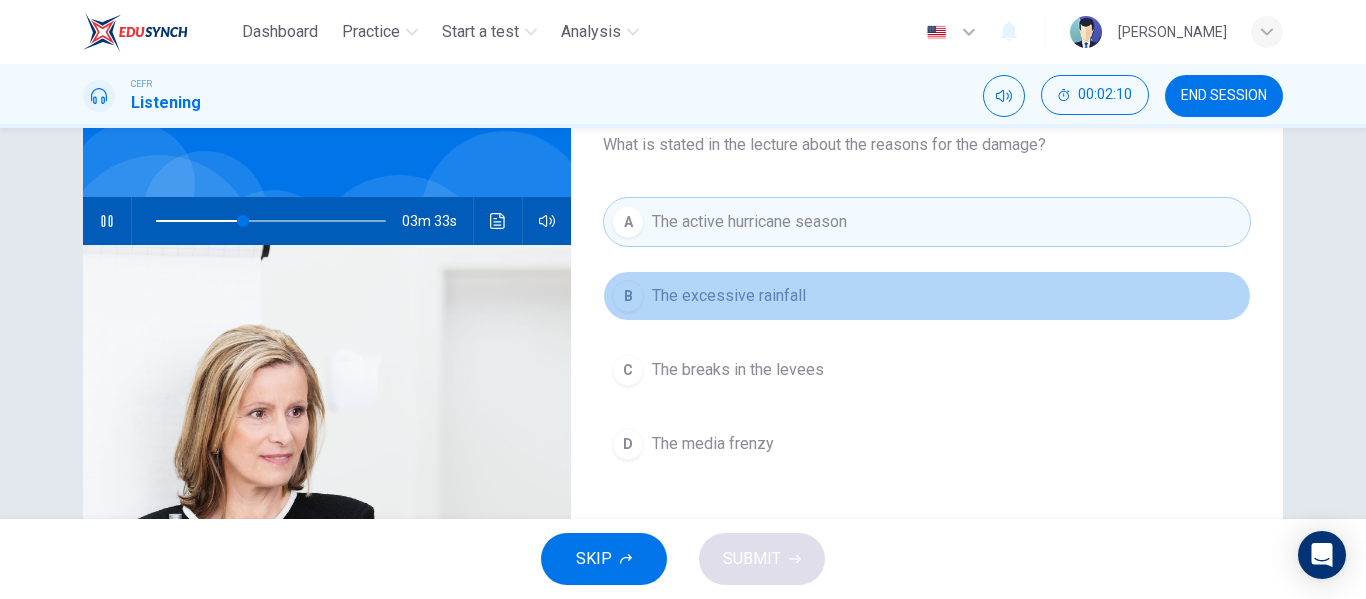 click on "B The excessive rainfall" at bounding box center (927, 296) 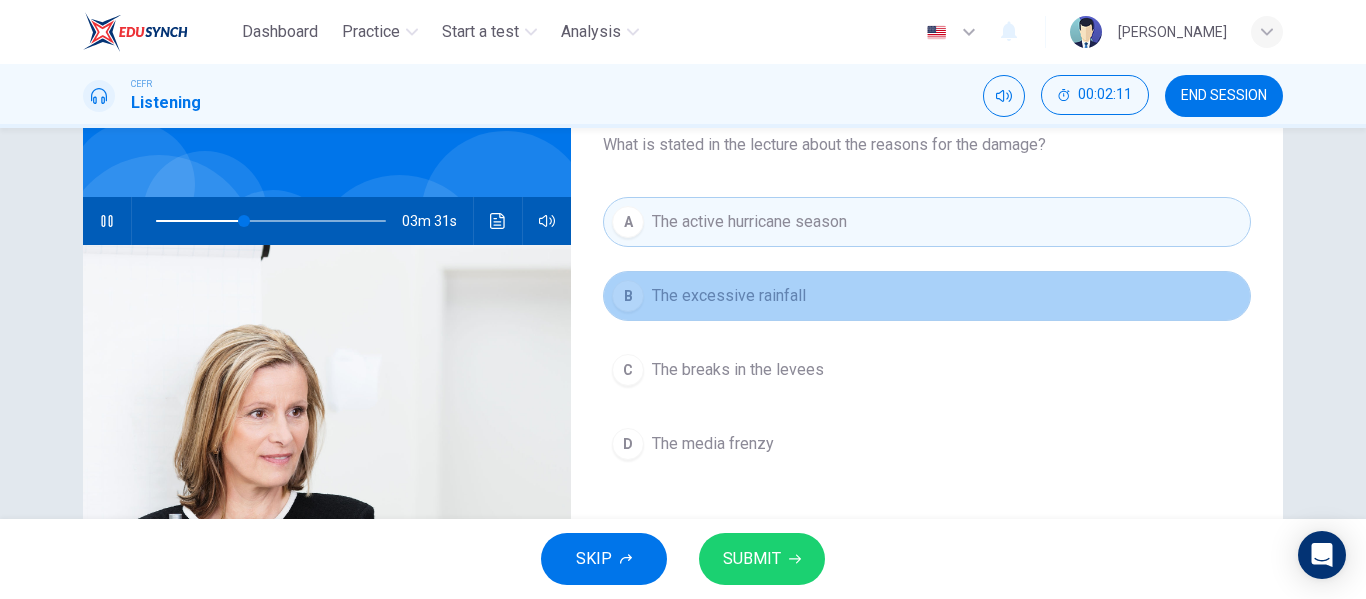 click on "B The excessive rainfall" at bounding box center [927, 296] 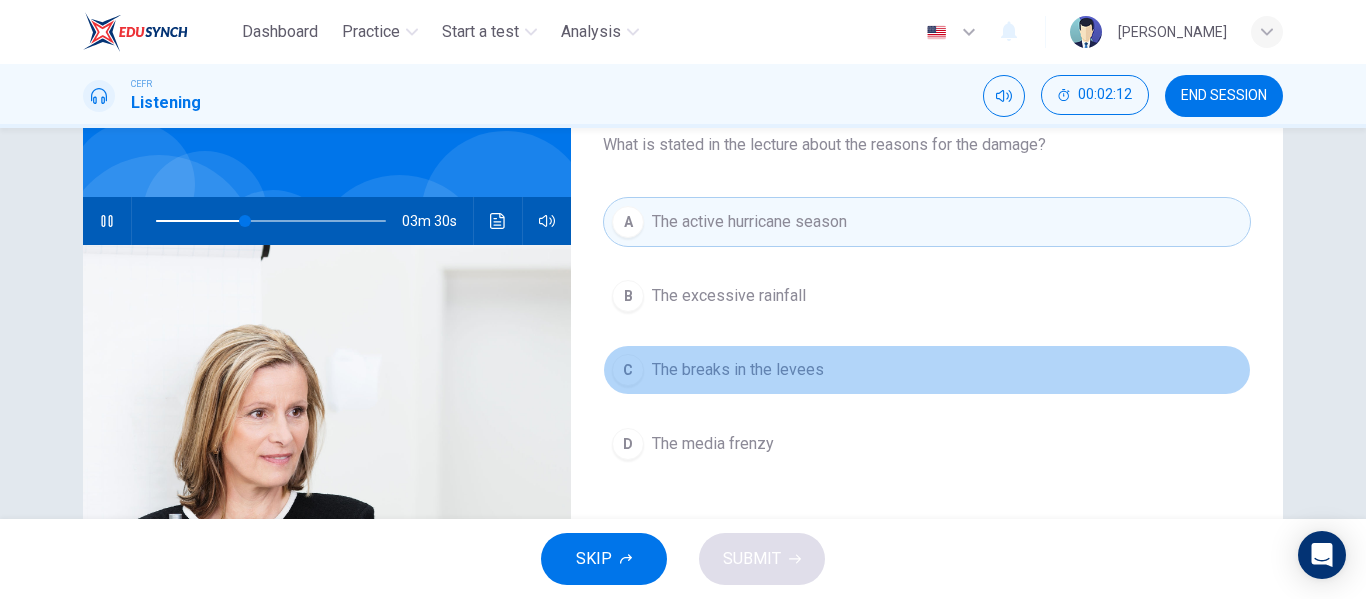 click on "The breaks in the levees" at bounding box center [738, 370] 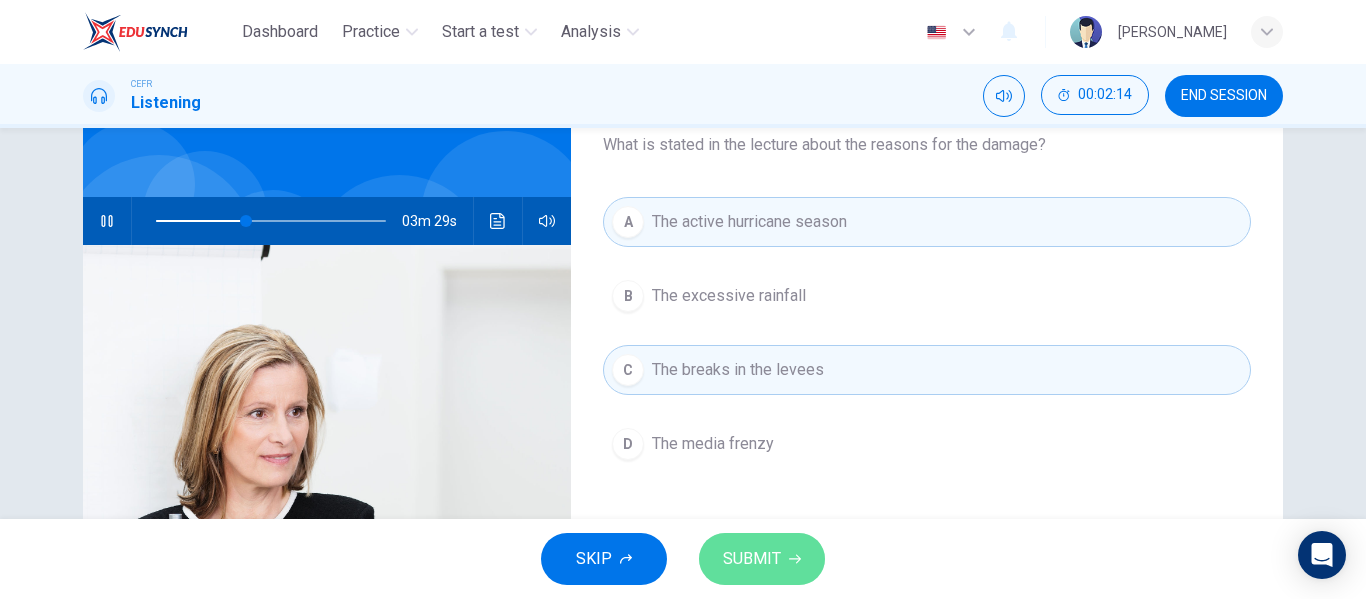 click on "SUBMIT" at bounding box center (752, 559) 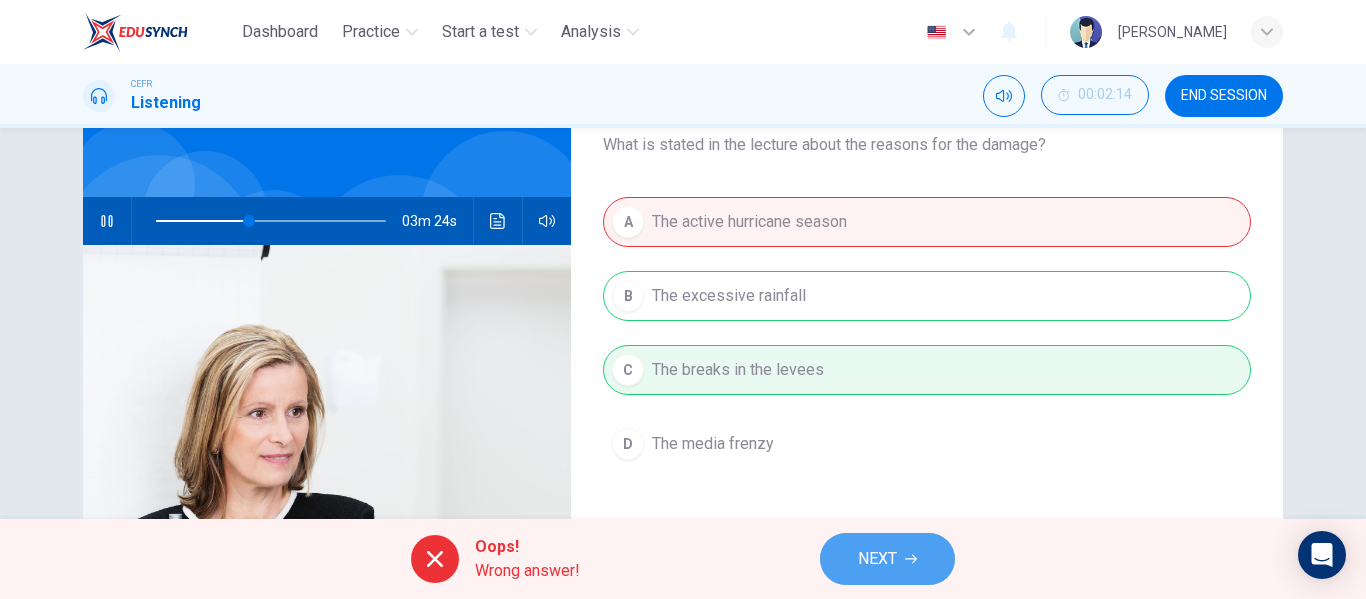 click on "NEXT" at bounding box center [877, 559] 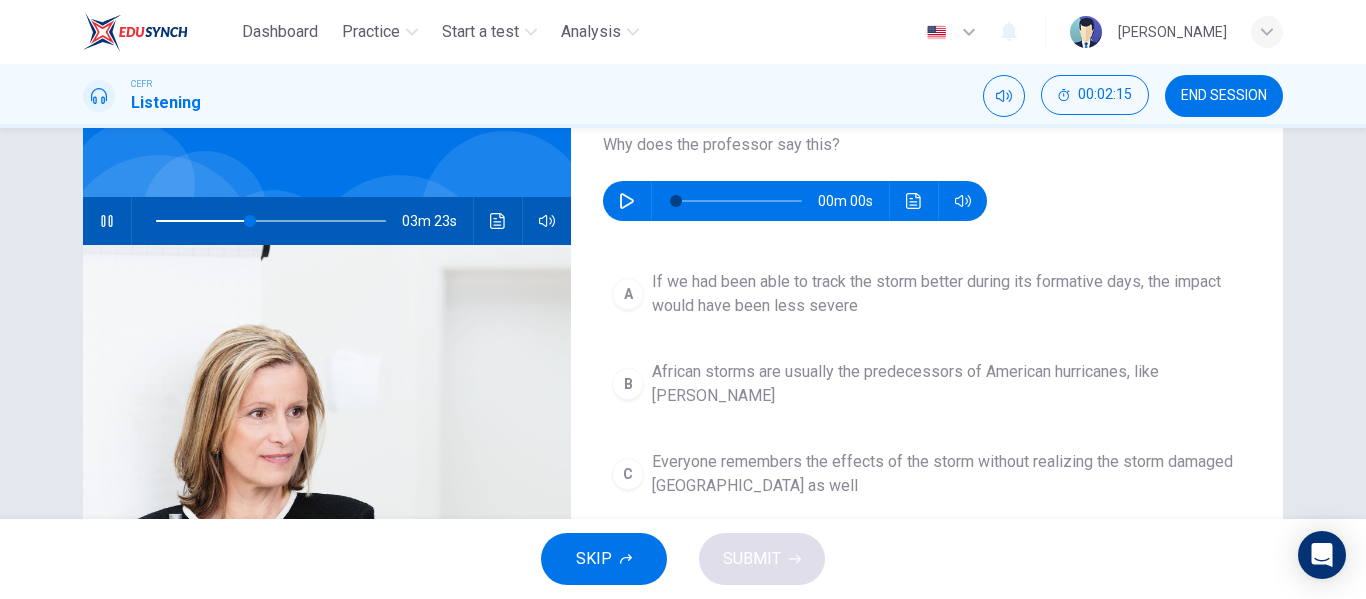 scroll, scrollTop: 25, scrollLeft: 0, axis: vertical 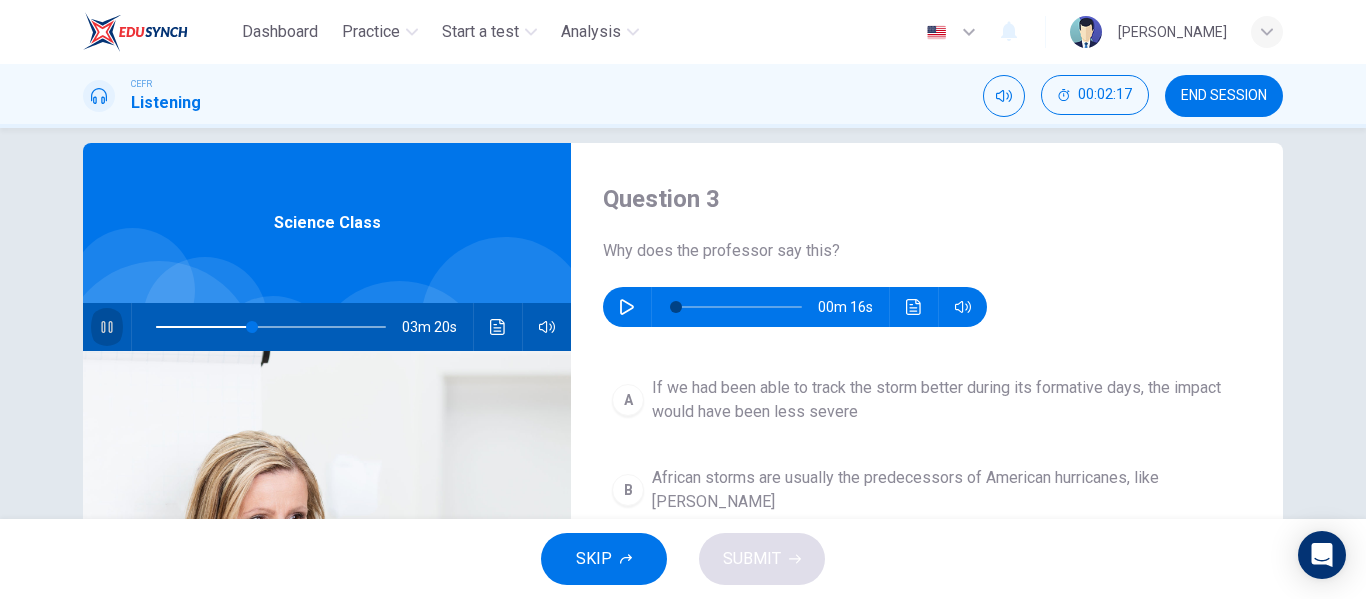 click 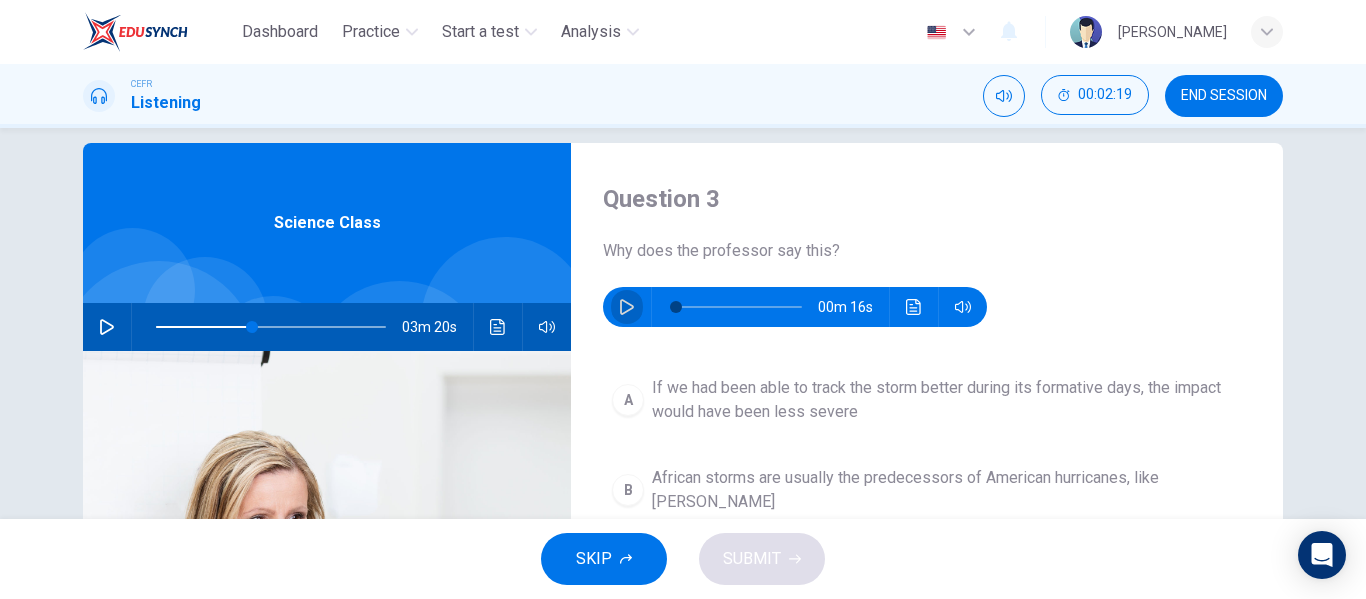 click at bounding box center (627, 307) 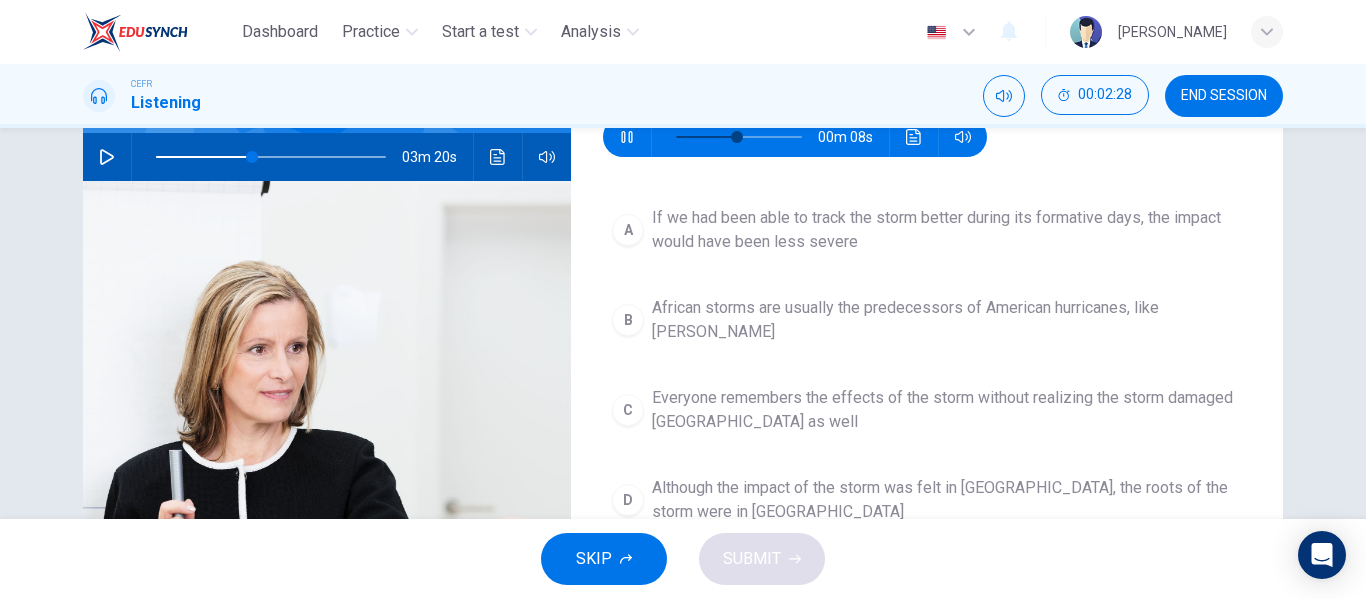 scroll, scrollTop: 196, scrollLeft: 0, axis: vertical 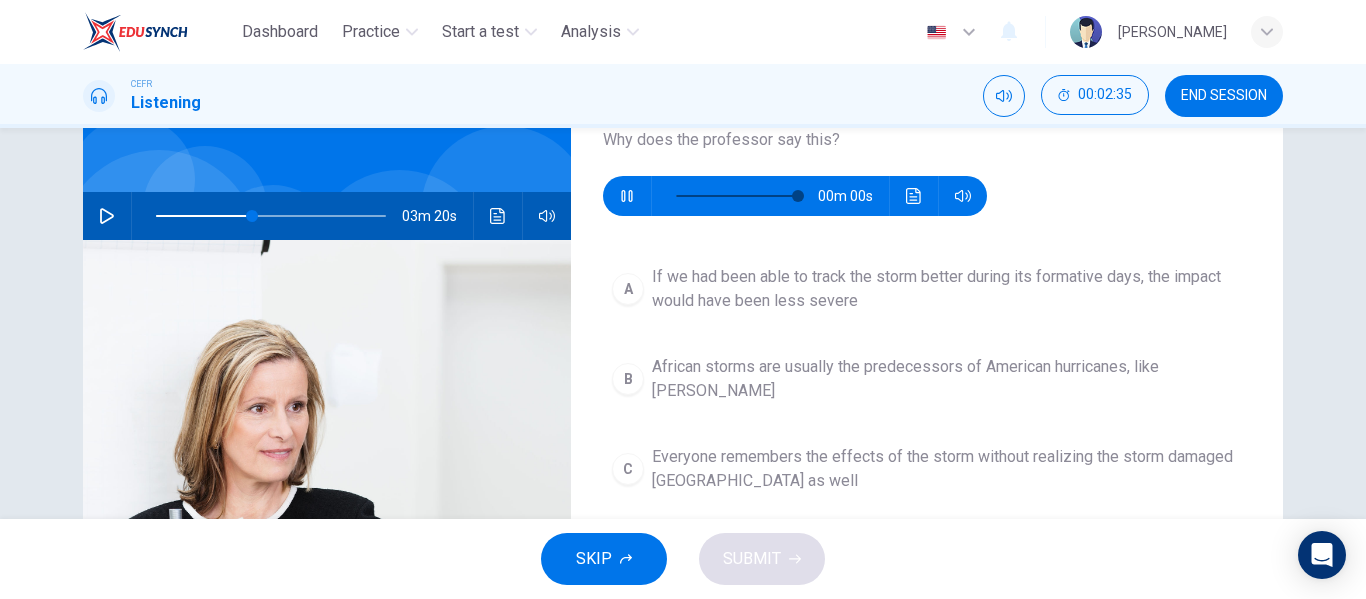 type on "0" 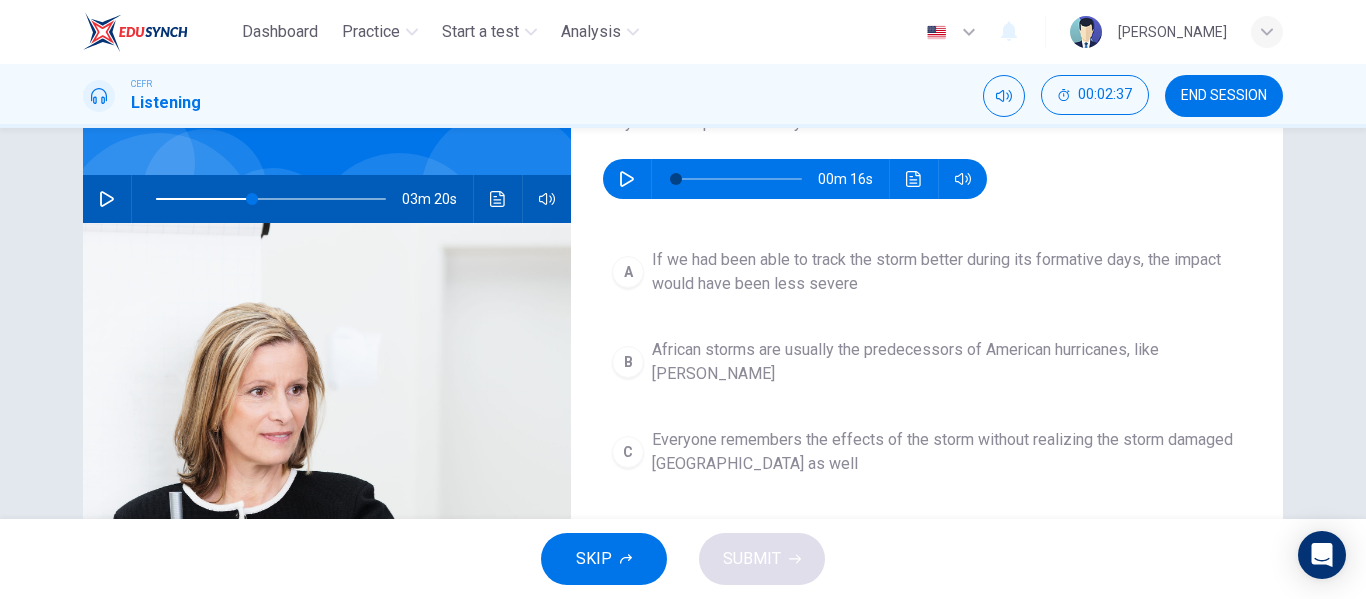 scroll, scrollTop: 163, scrollLeft: 0, axis: vertical 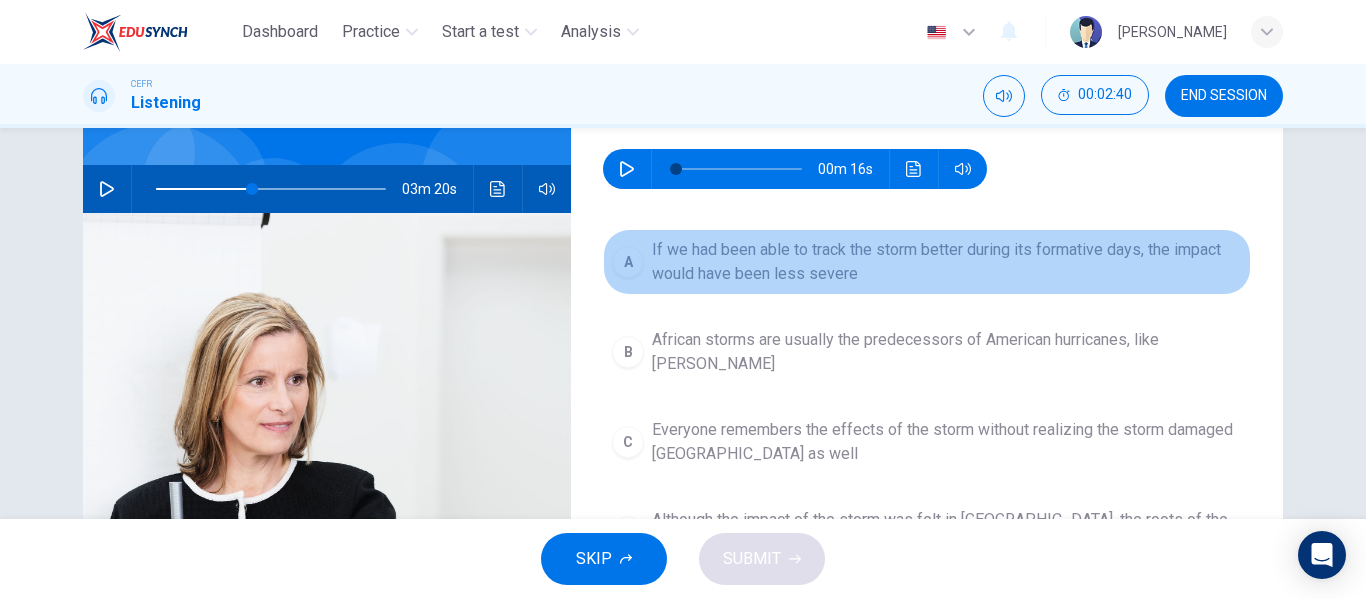 click on "A If we had been able to track the storm better during its formative days, the impact would have been less severe" at bounding box center (927, 262) 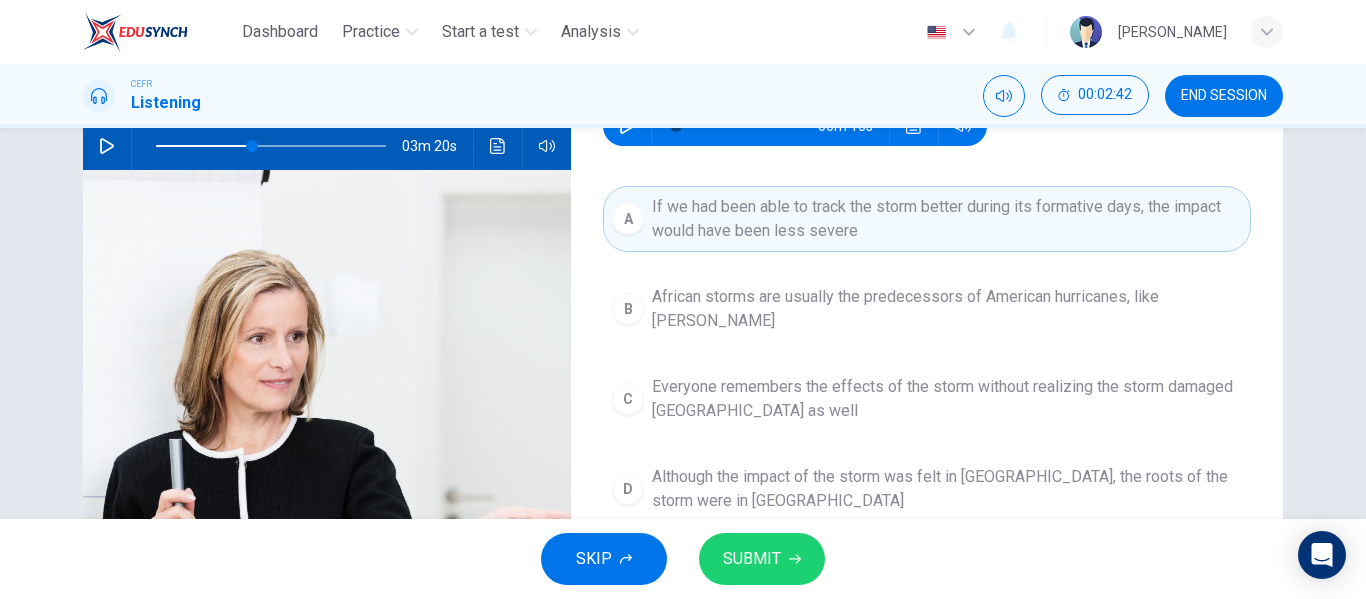 scroll, scrollTop: 207, scrollLeft: 0, axis: vertical 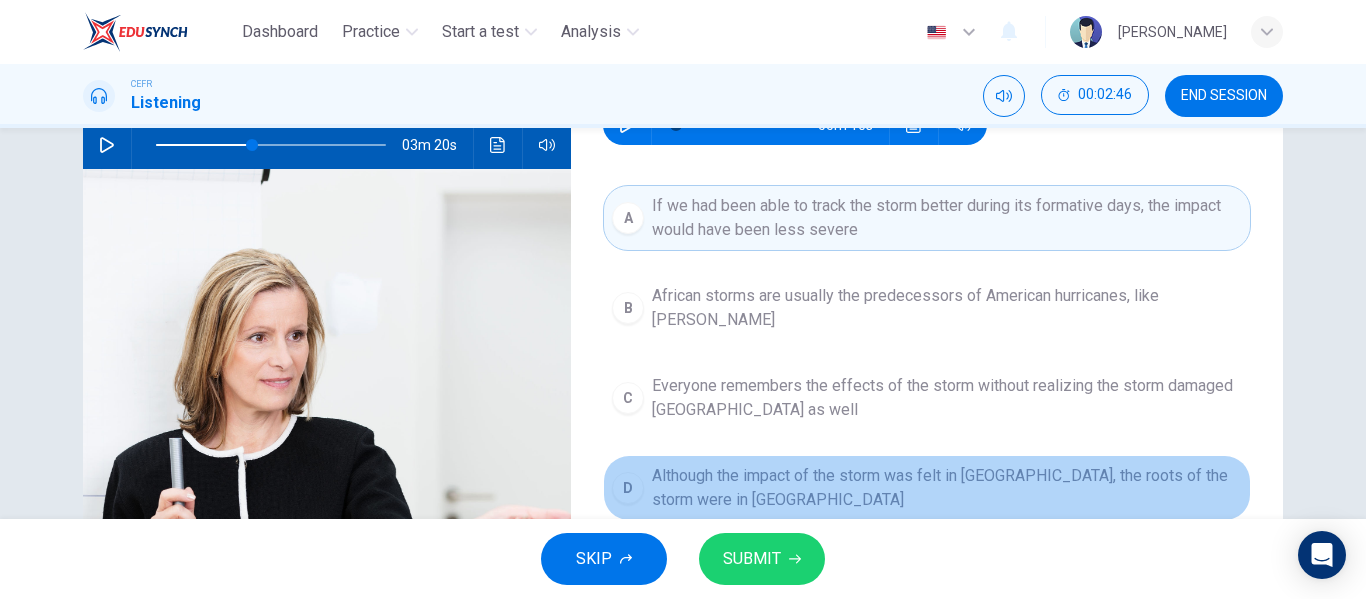 click on "Although the impact of the storm was felt in New Orleans, the roots of the storm were in Africa" at bounding box center [947, 488] 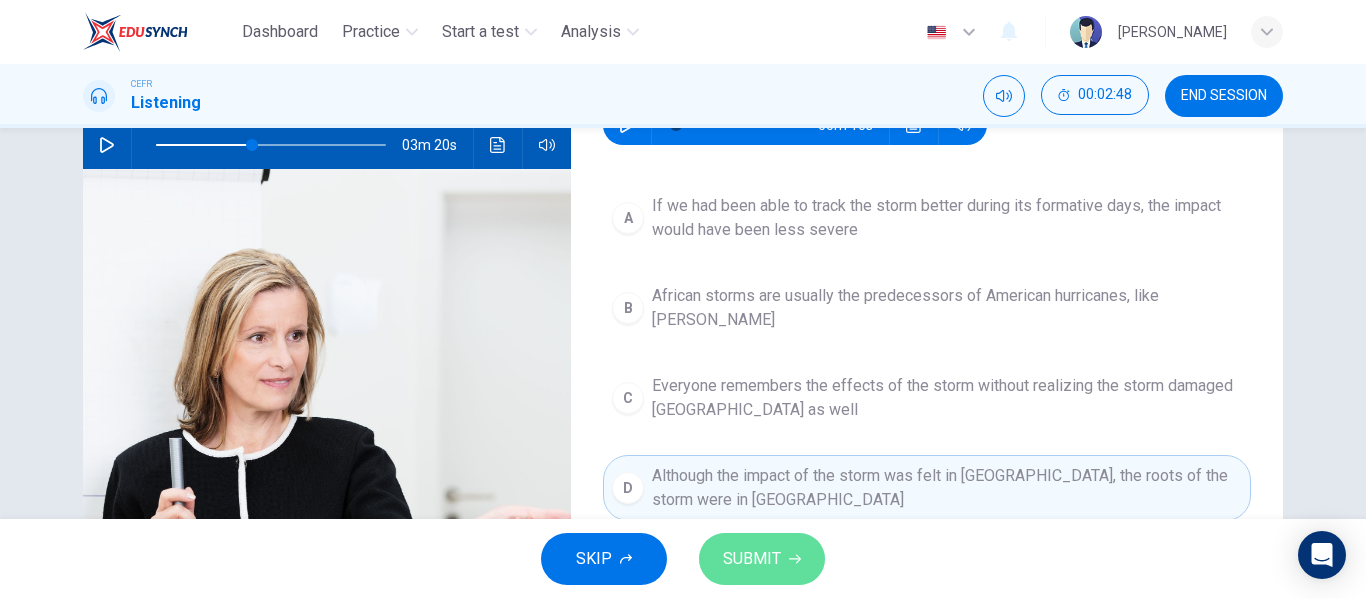 click on "SUBMIT" at bounding box center (752, 559) 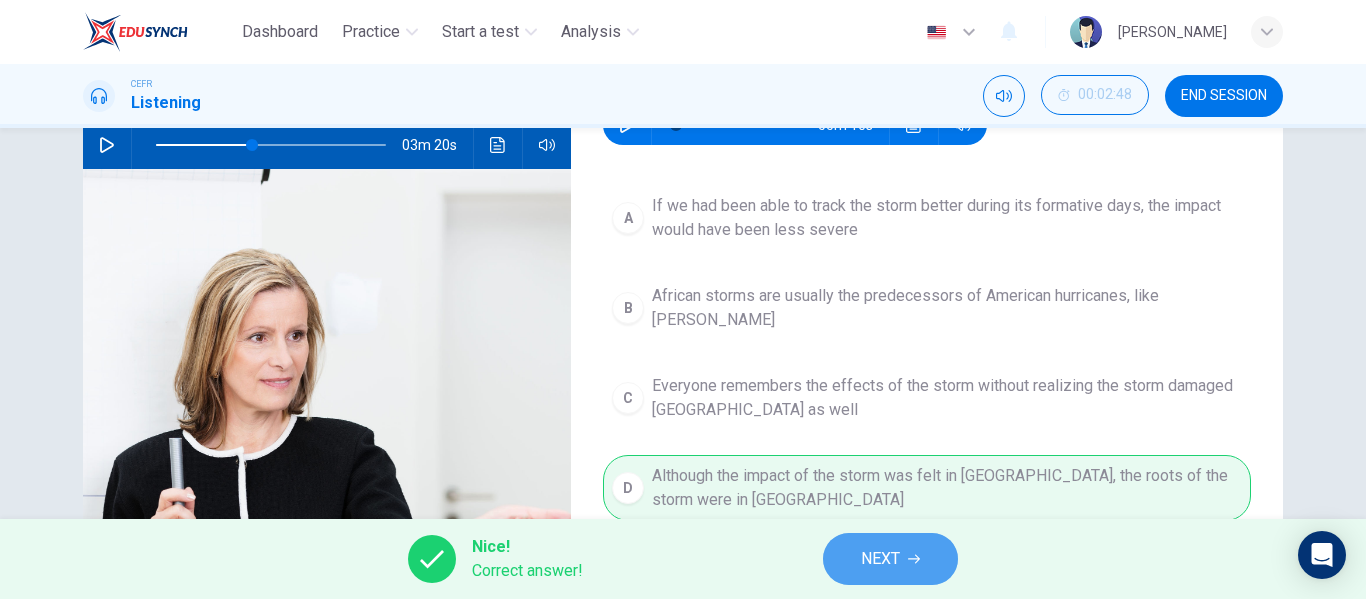 click on "NEXT" at bounding box center (890, 559) 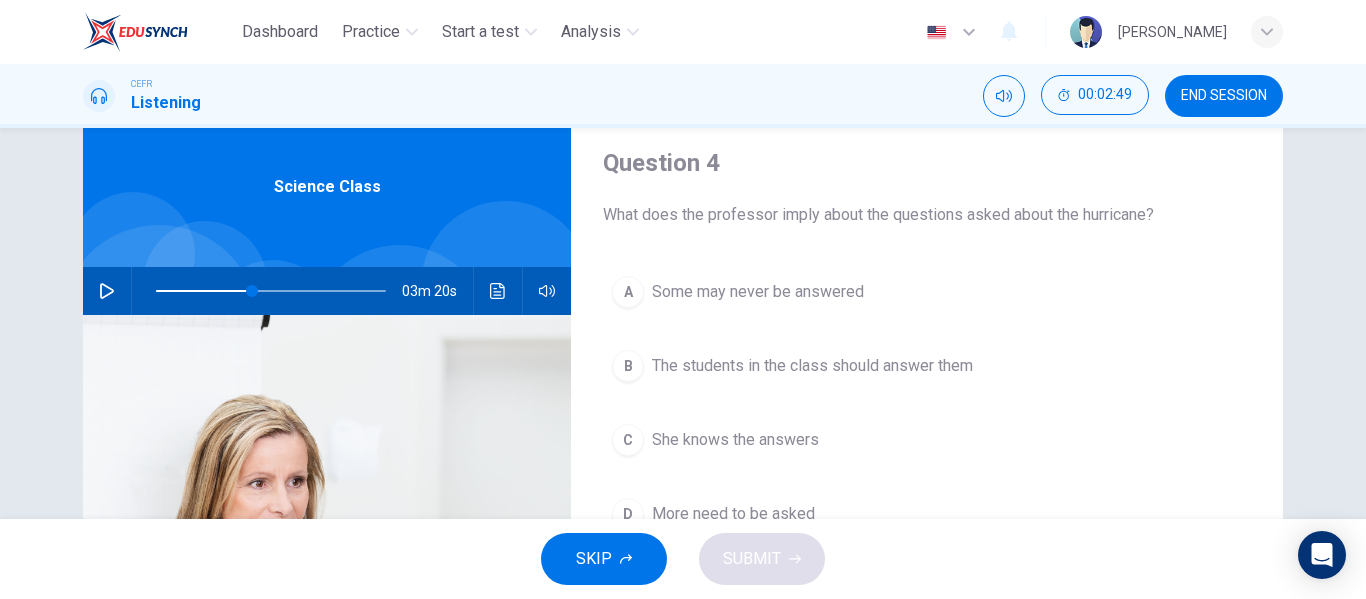 scroll, scrollTop: 56, scrollLeft: 0, axis: vertical 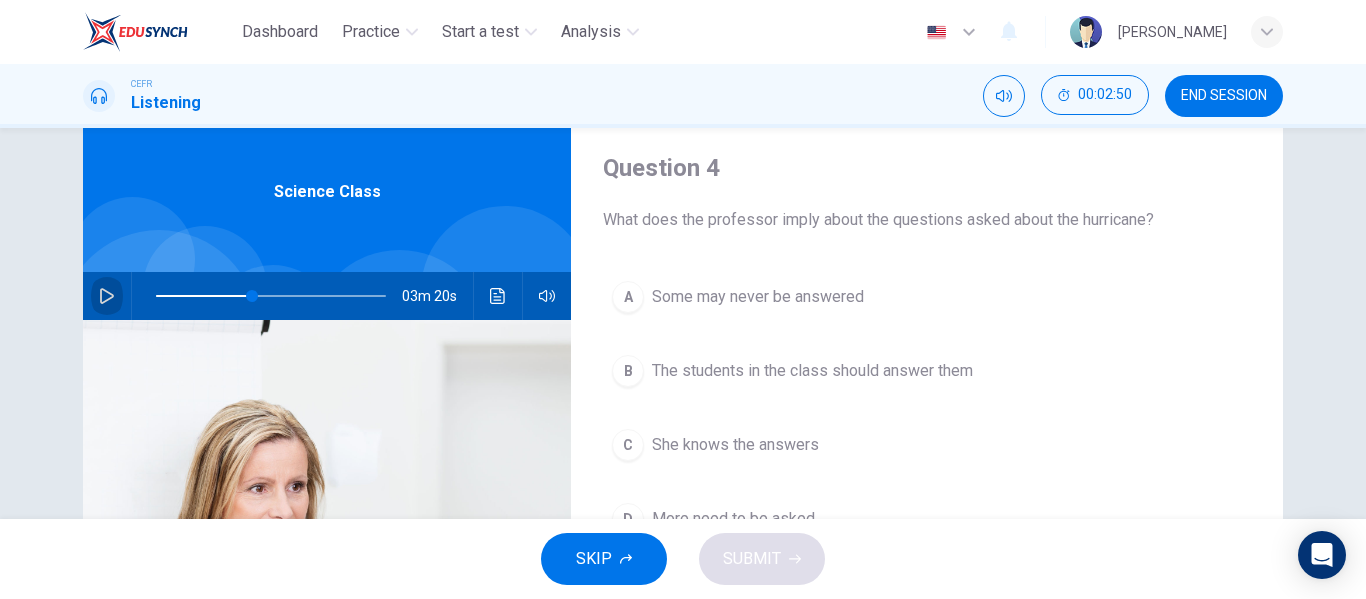 click at bounding box center [107, 296] 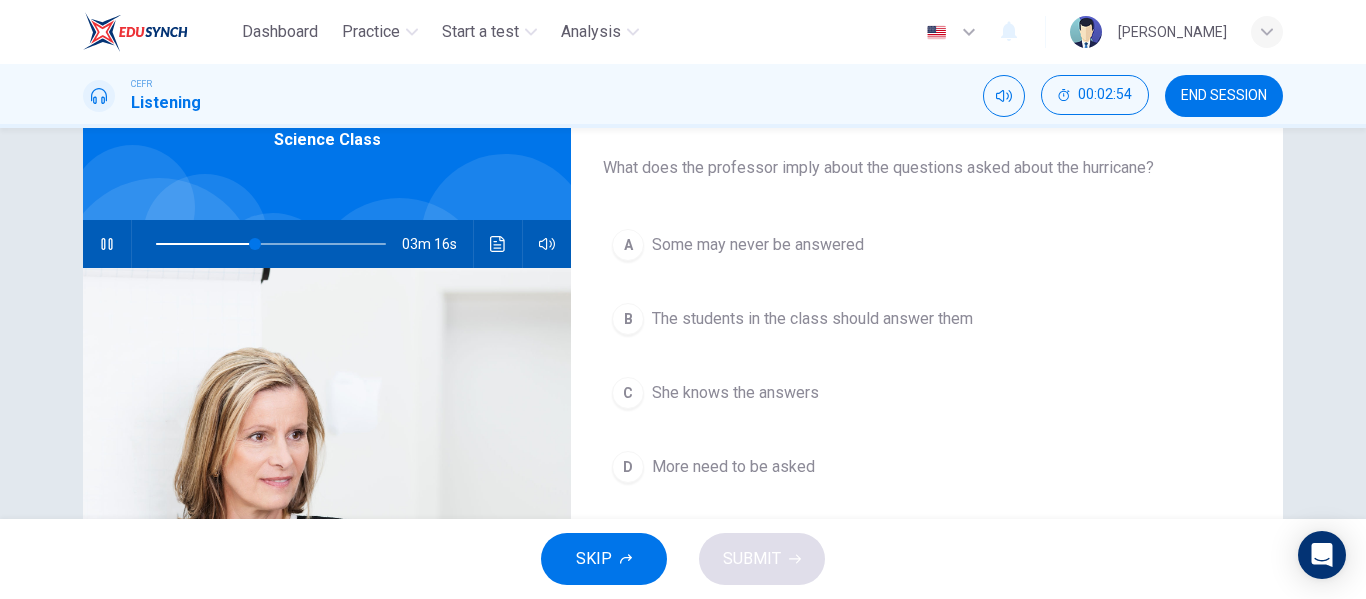 scroll, scrollTop: 107, scrollLeft: 0, axis: vertical 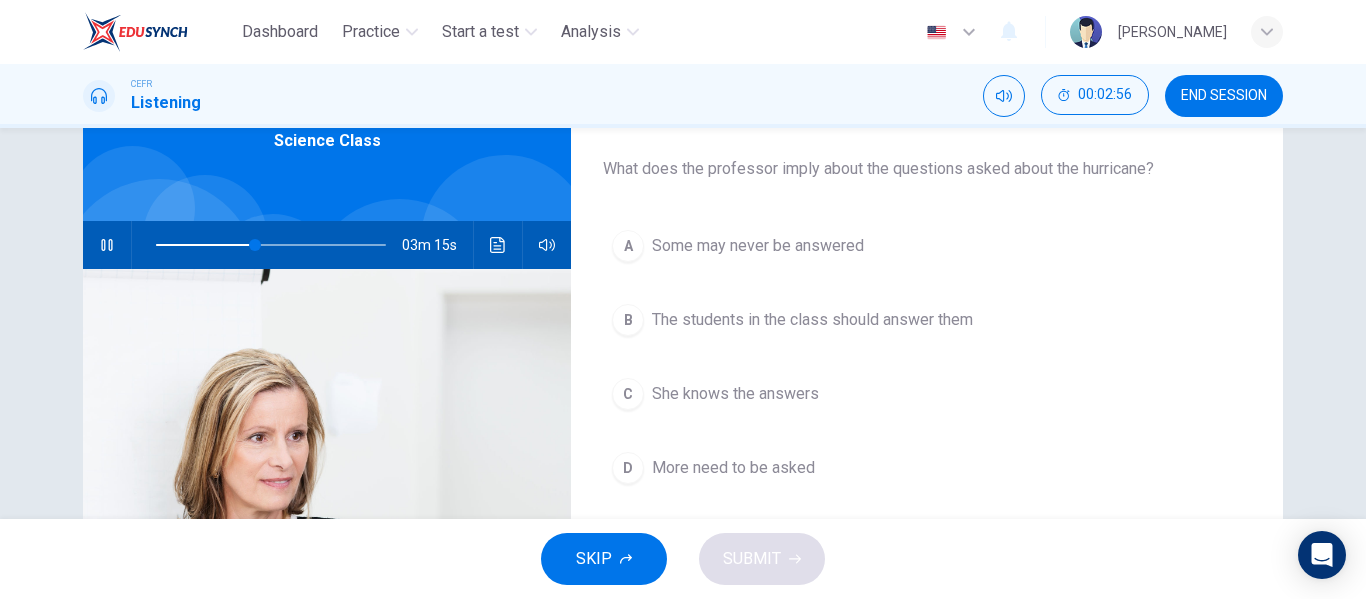 click on "Some may never be answered" at bounding box center (758, 246) 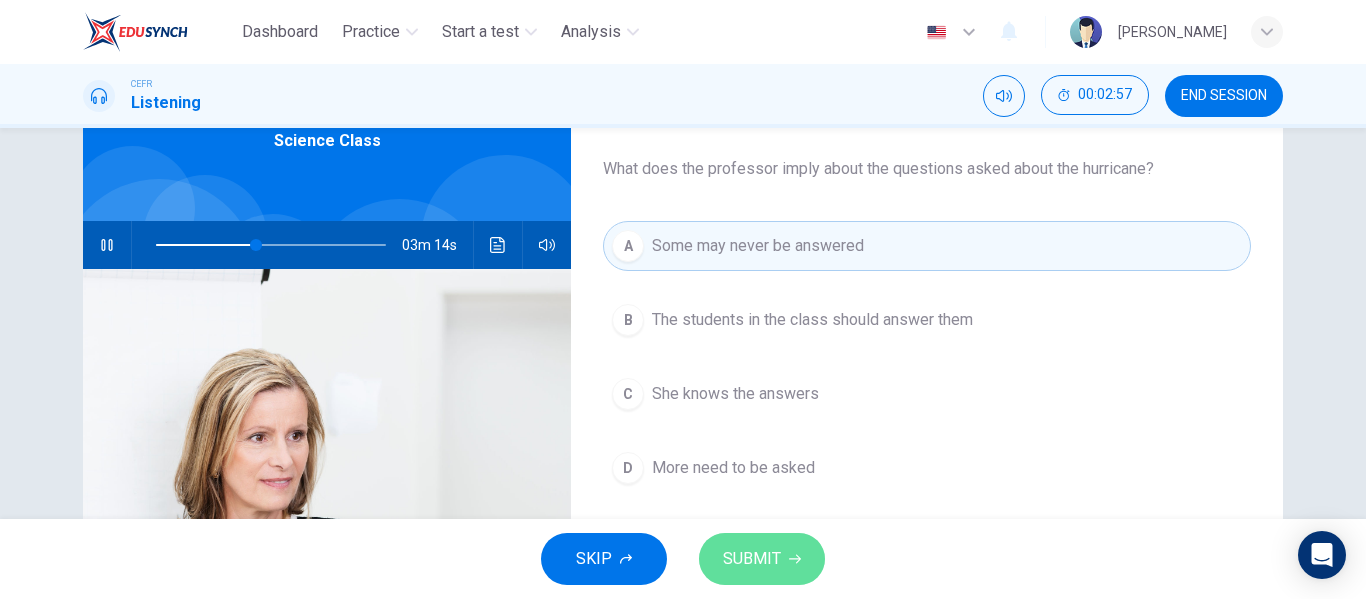 click on "SUBMIT" at bounding box center (752, 559) 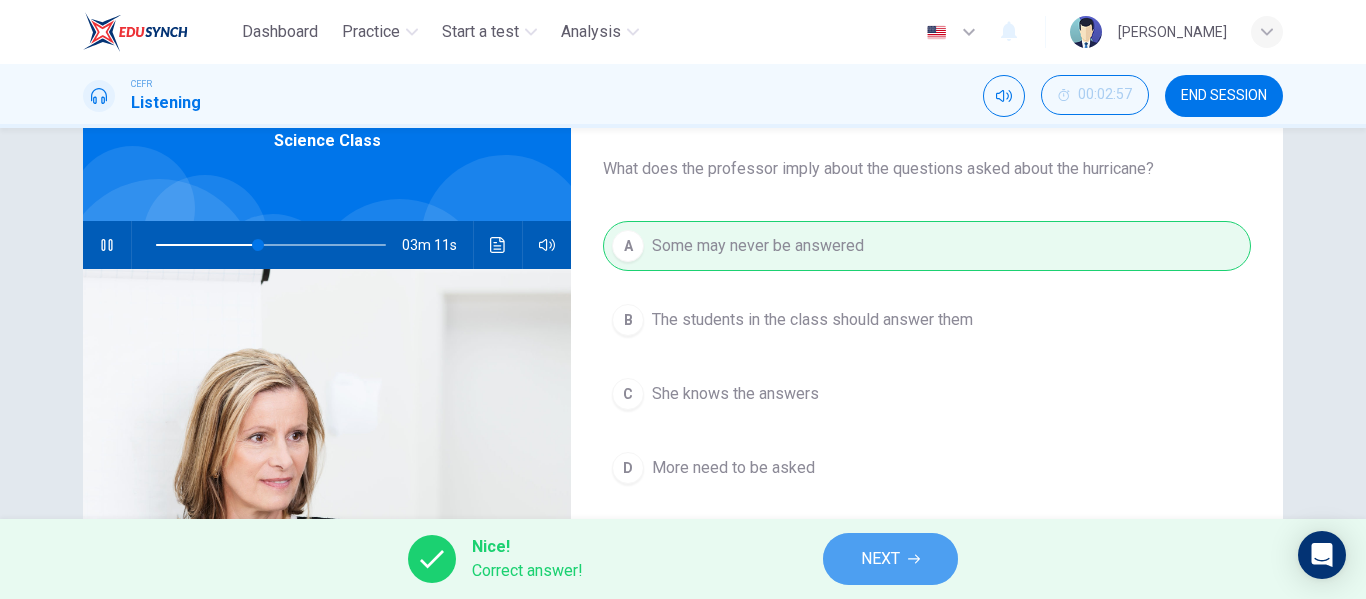 click on "NEXT" at bounding box center (880, 559) 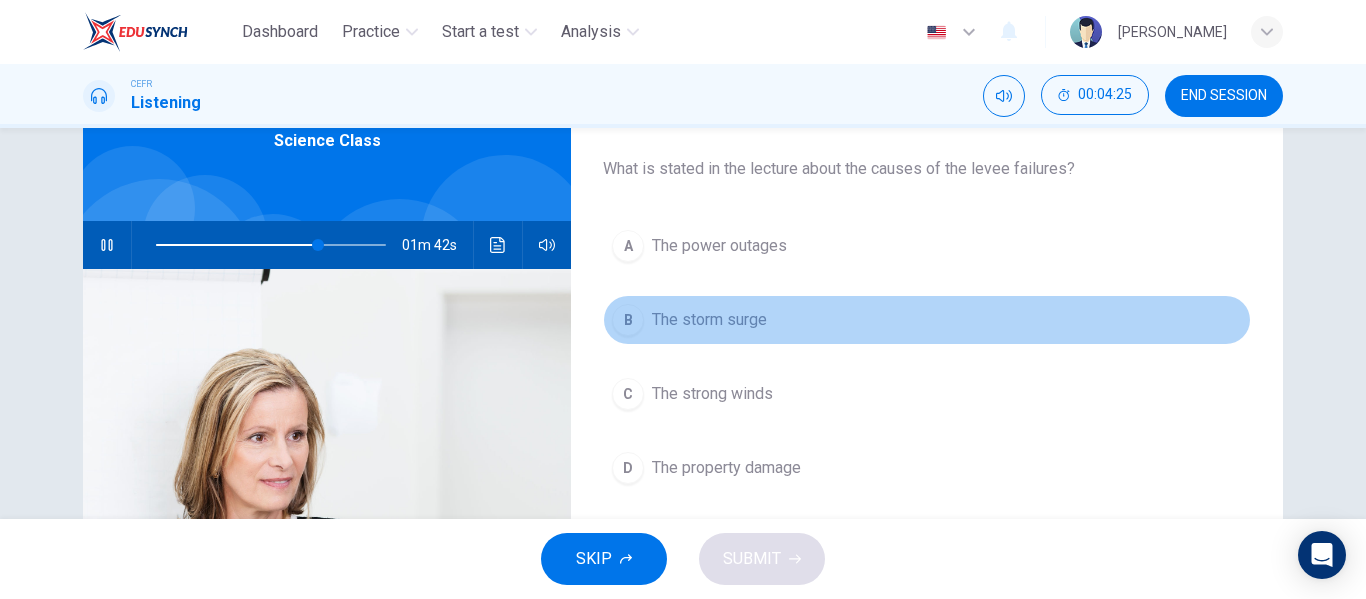 click on "B The storm surge" at bounding box center [927, 320] 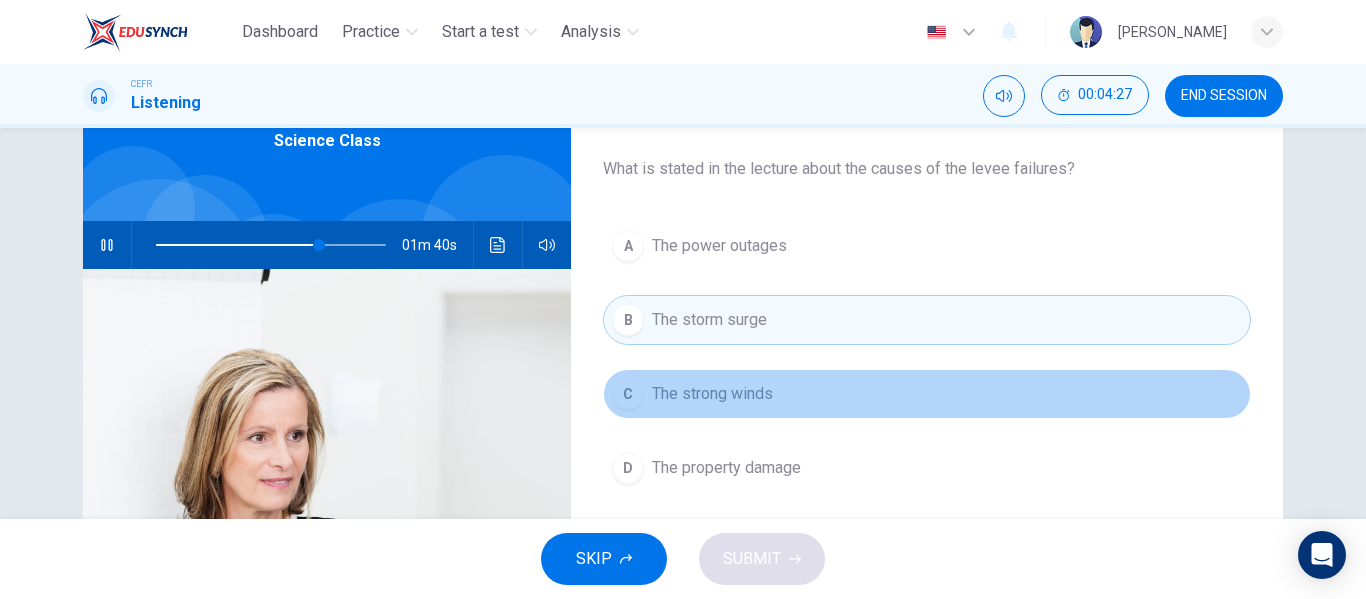 click on "C The strong winds" at bounding box center [927, 394] 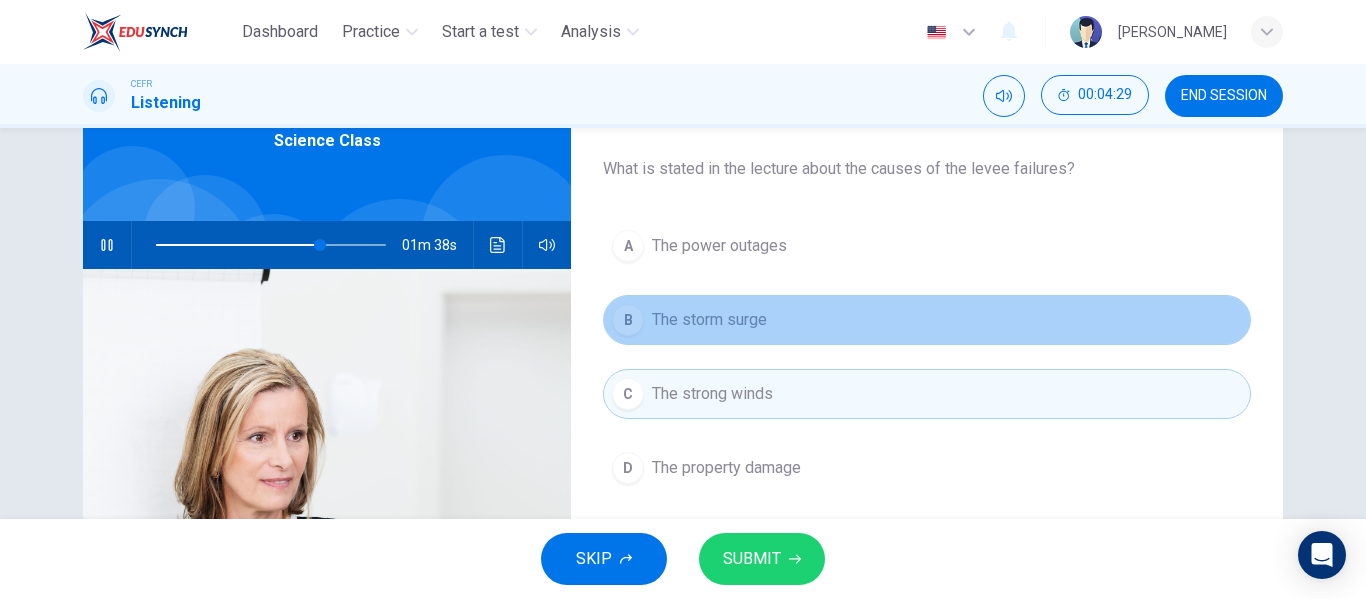 click on "B The storm surge" at bounding box center (927, 320) 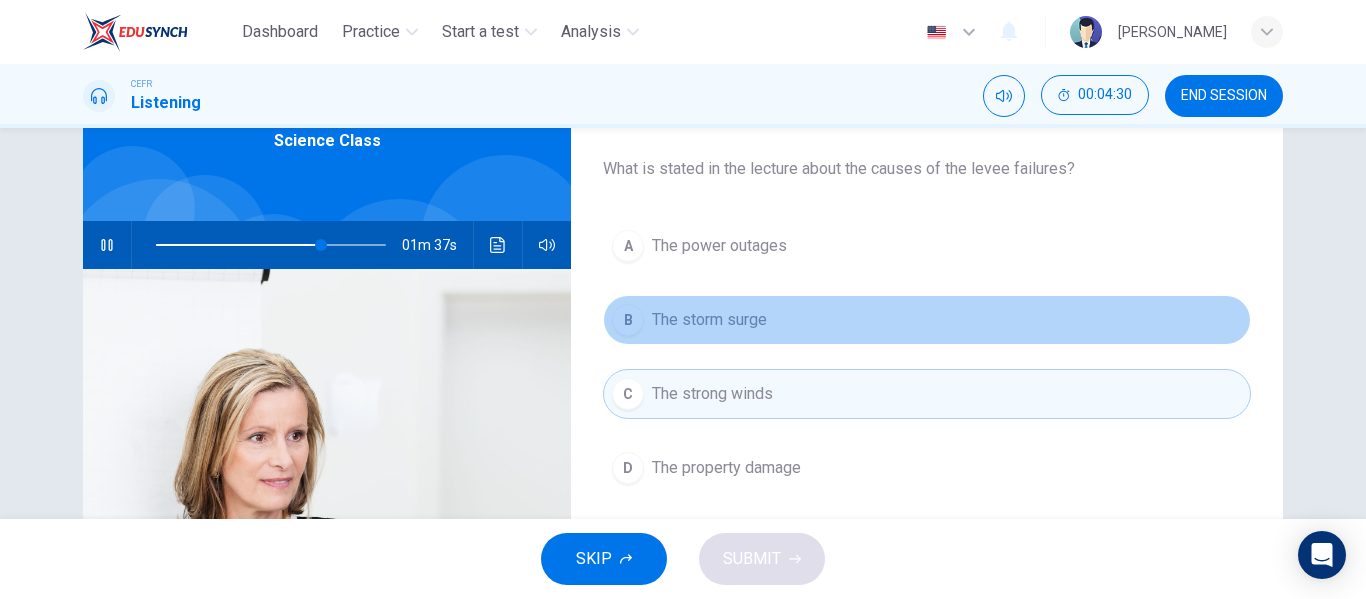 click on "B The storm surge" at bounding box center (927, 320) 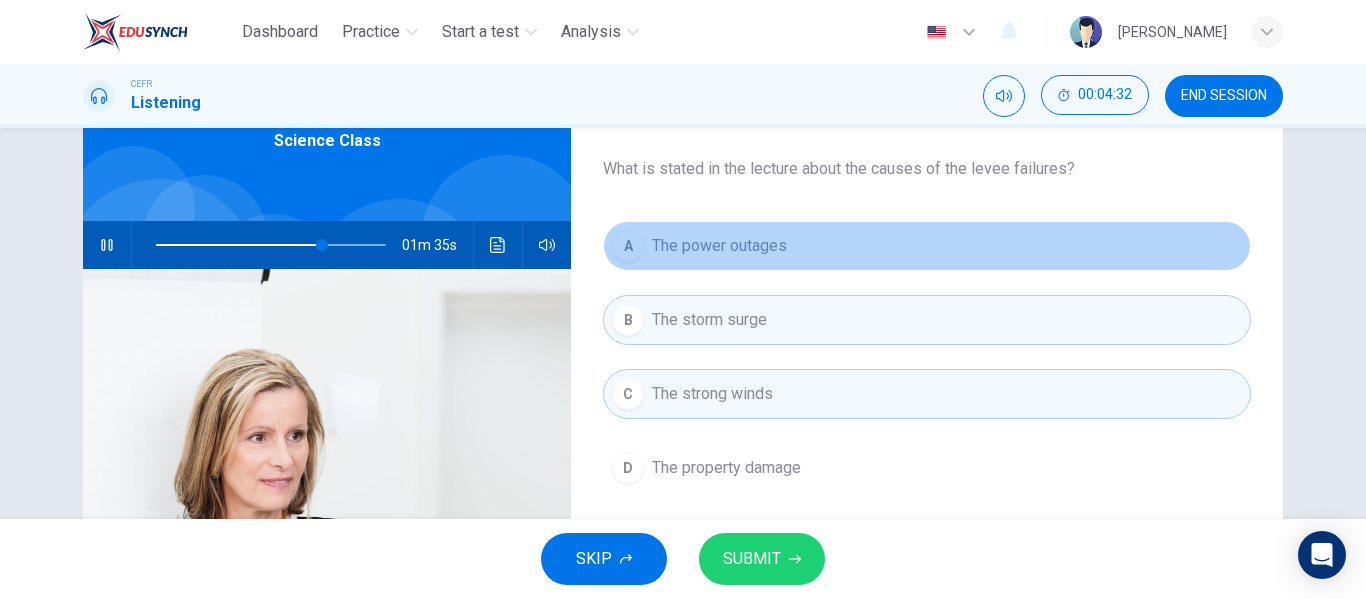 click on "A The power outages" at bounding box center [927, 246] 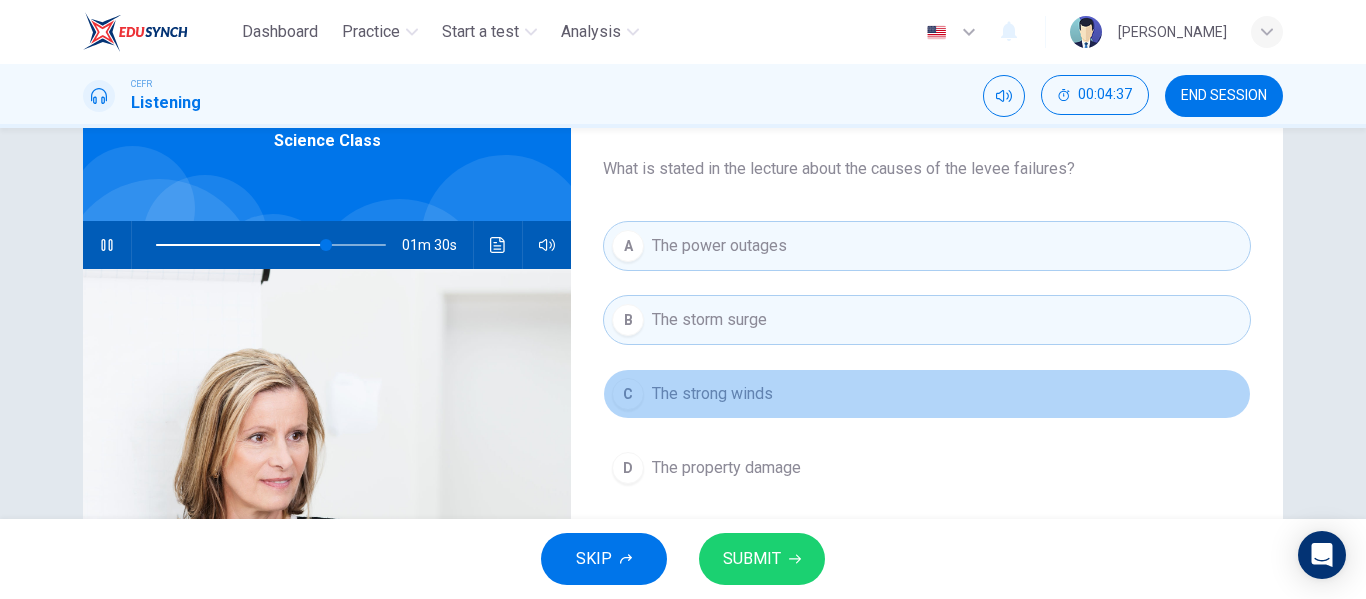 click on "C The strong winds" at bounding box center (927, 394) 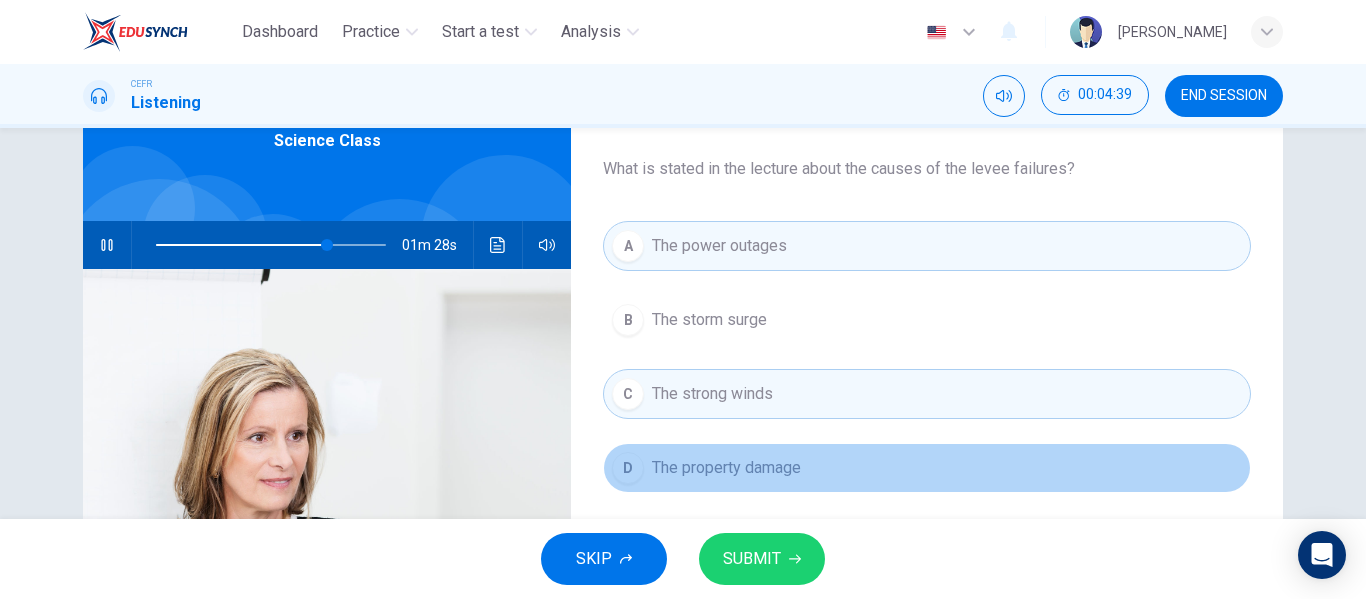 click on "D The property damage" at bounding box center [927, 468] 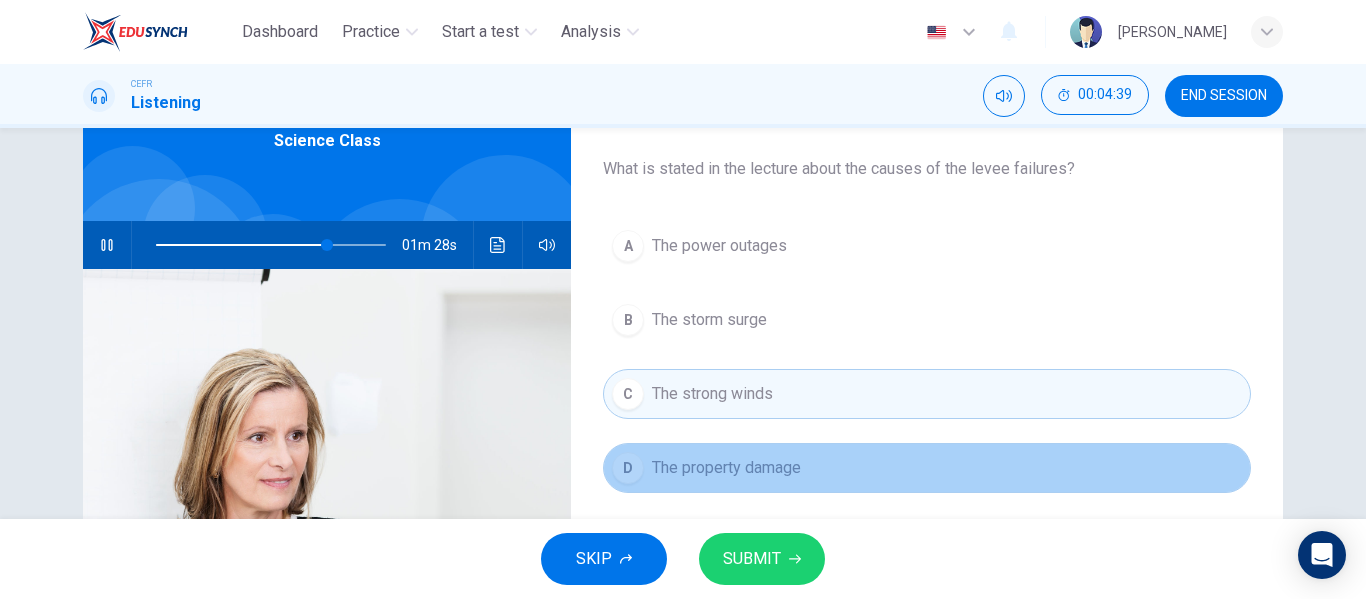 click on "D The property damage" at bounding box center (927, 468) 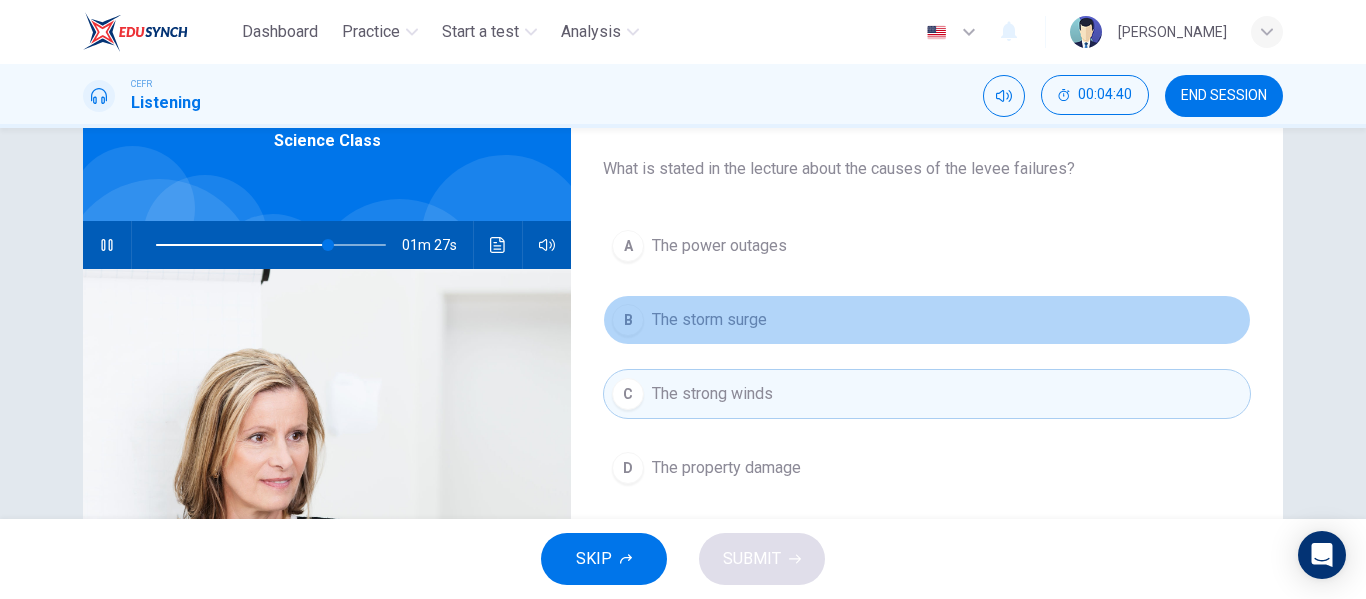 click on "The storm surge" at bounding box center [709, 320] 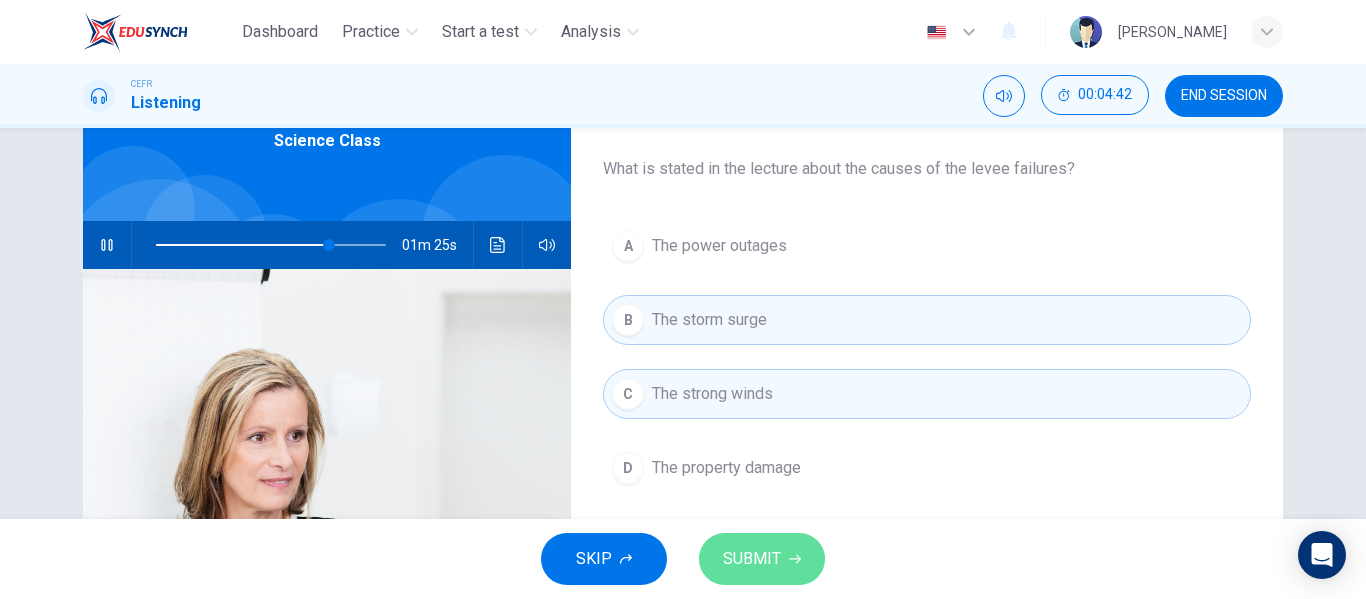 click on "SUBMIT" at bounding box center [762, 559] 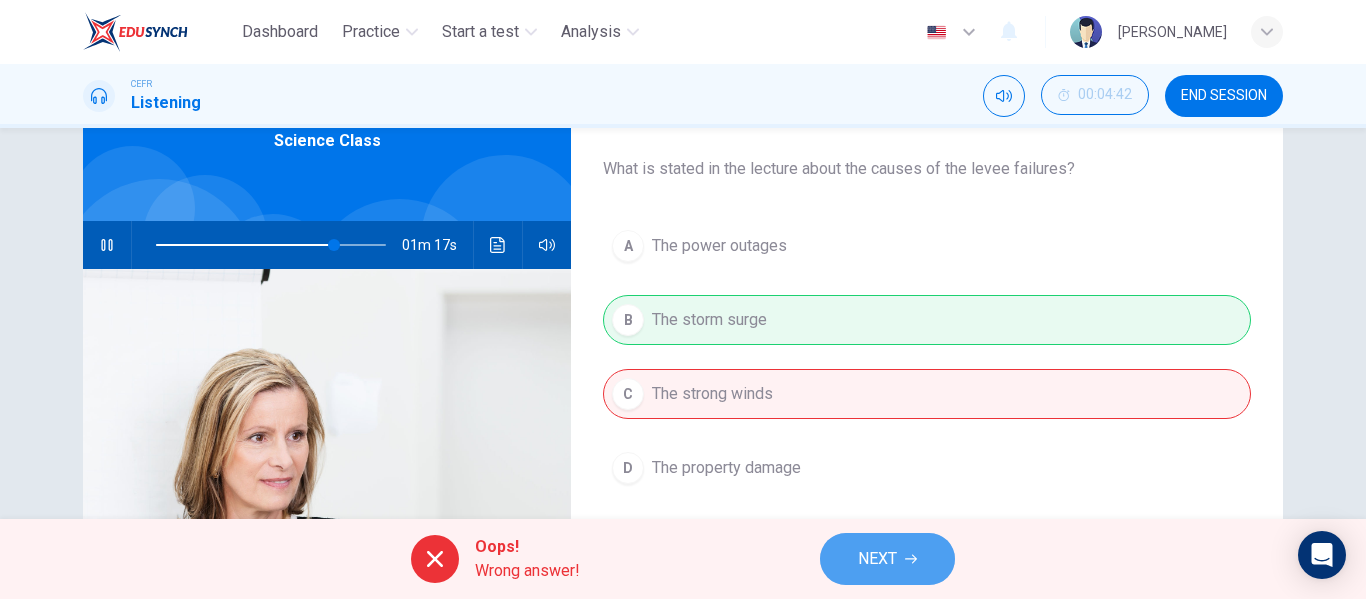 click on "NEXT" at bounding box center (877, 559) 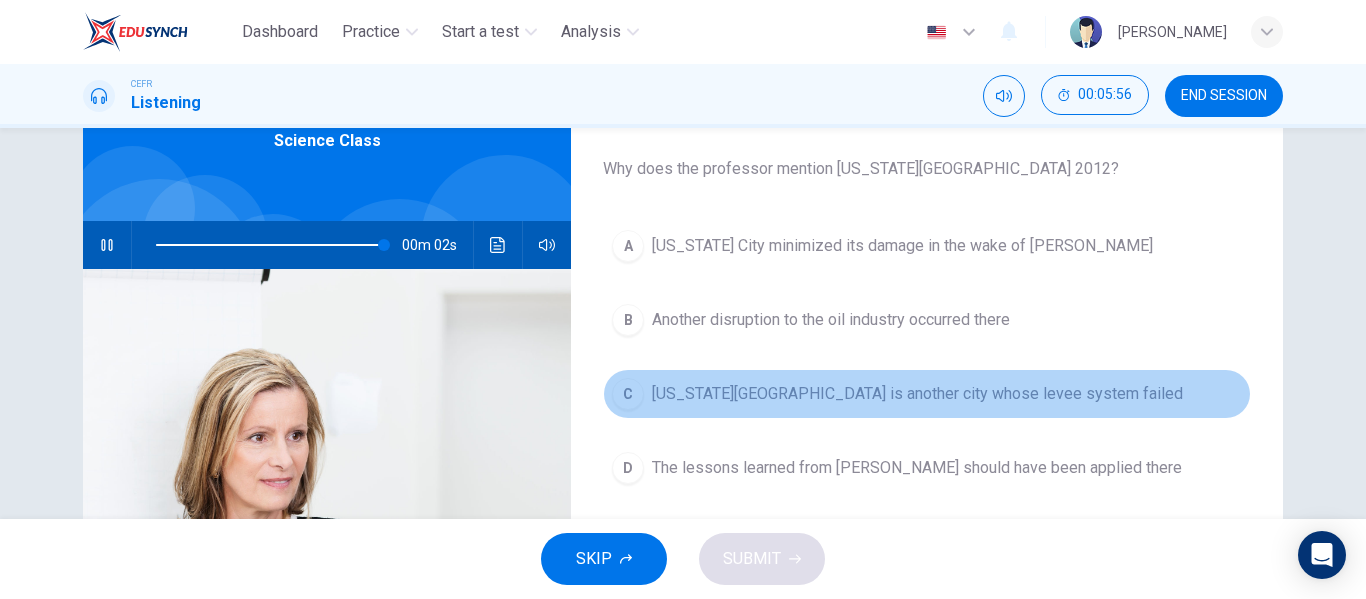 click on "New York City is another city whose levee system failed" at bounding box center [917, 394] 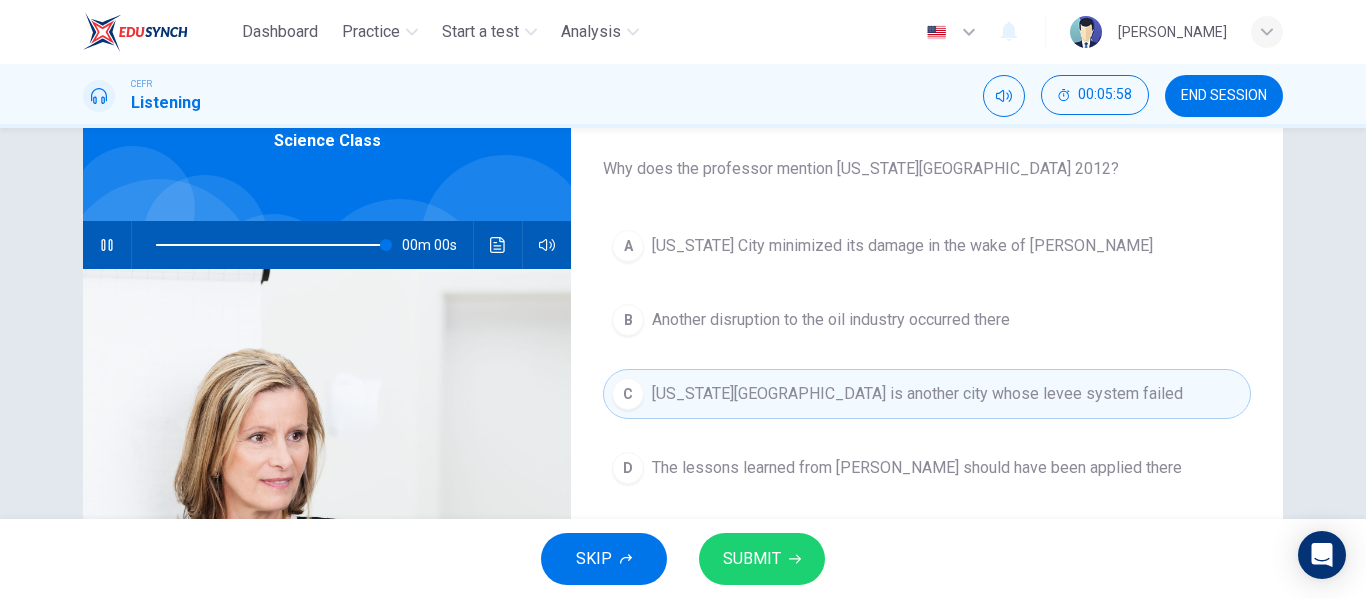 type on "0" 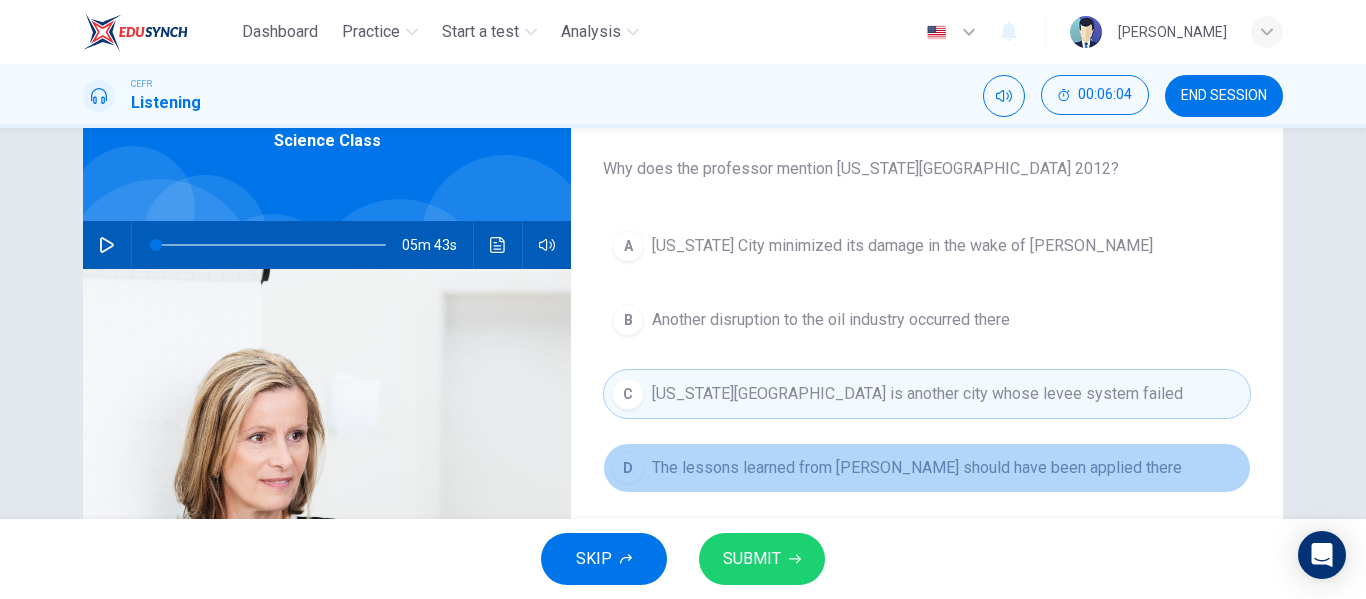 click on "The lessons learned from Katrina should have been applied there" at bounding box center [917, 468] 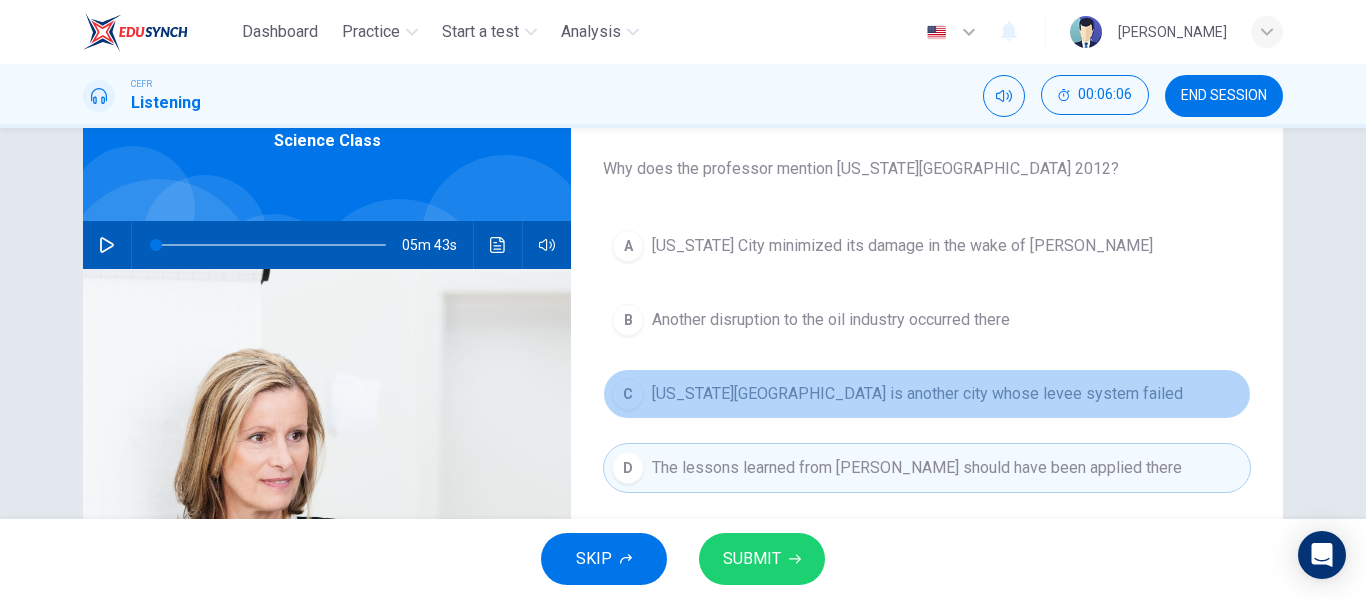 click on "New York City is another city whose levee system failed" at bounding box center [917, 394] 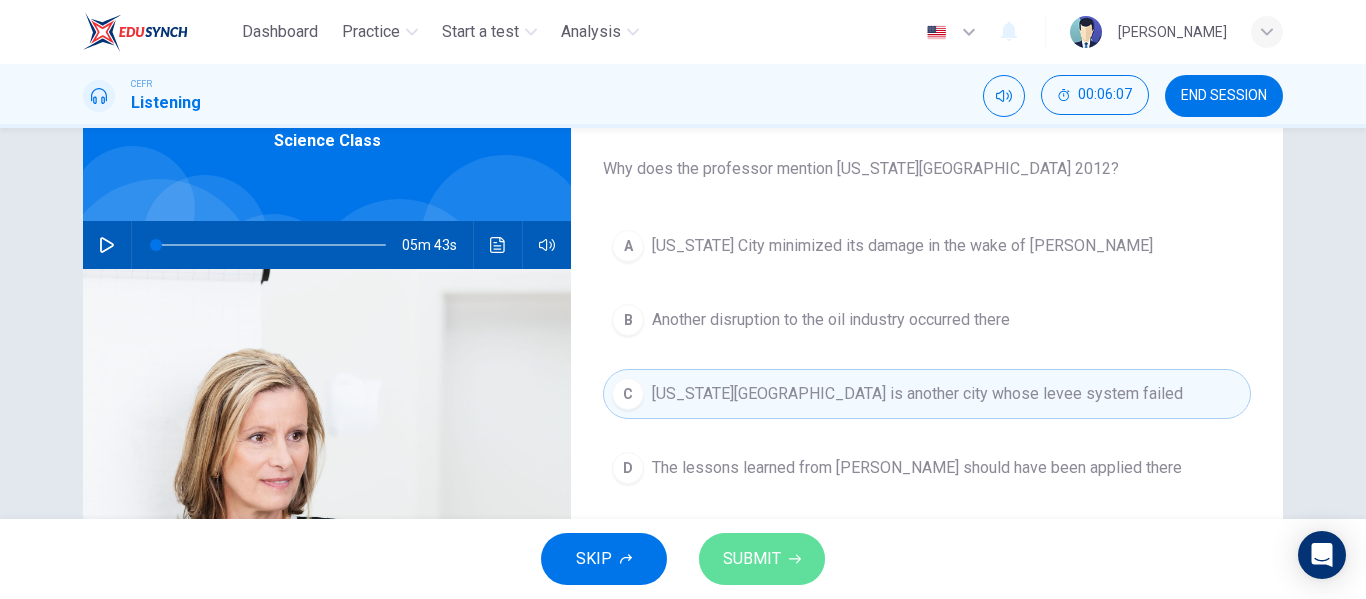 click on "SUBMIT" at bounding box center [762, 559] 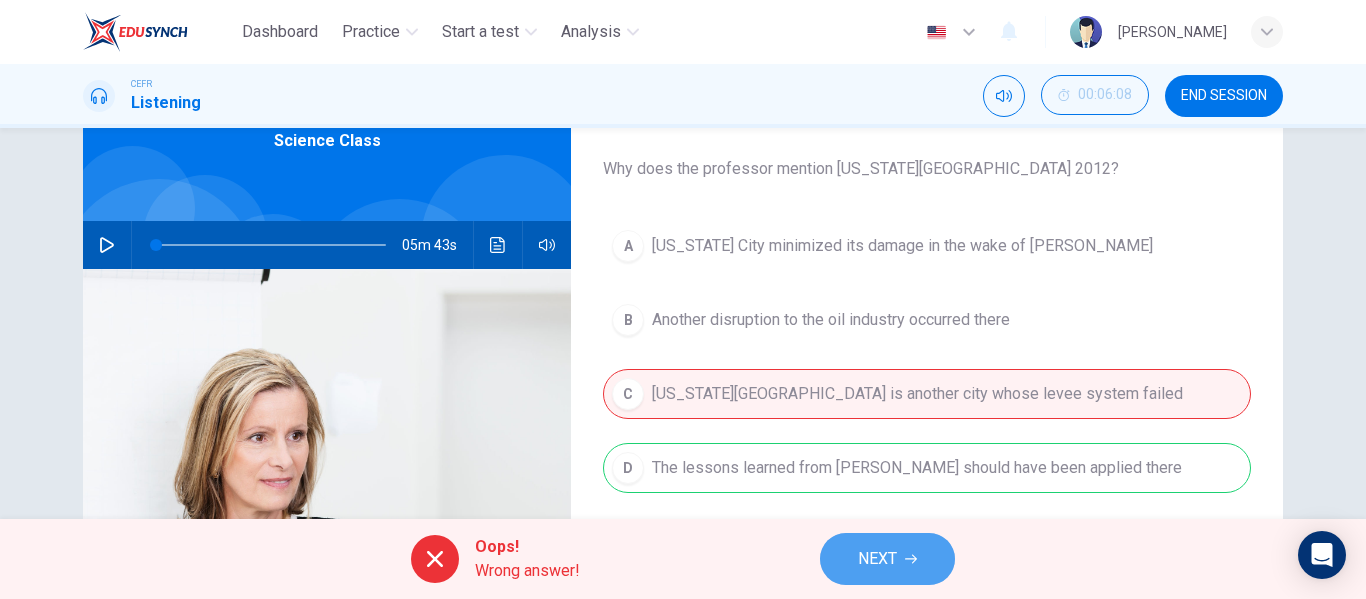 click on "NEXT" at bounding box center [877, 559] 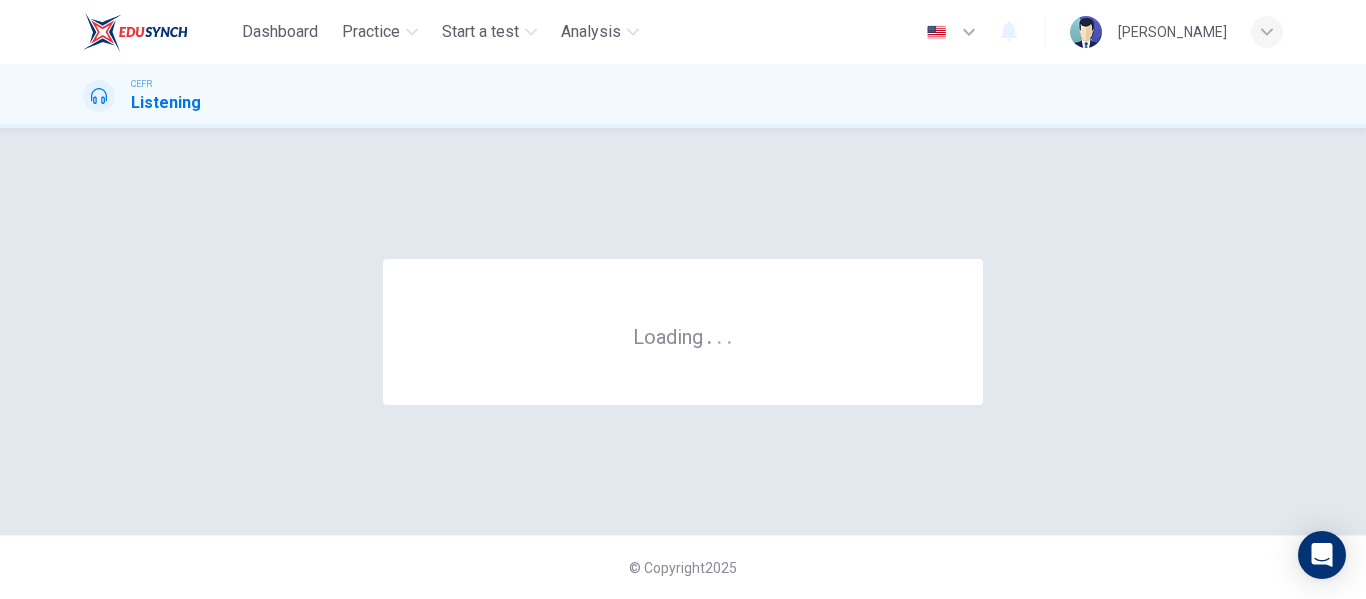 scroll, scrollTop: 0, scrollLeft: 0, axis: both 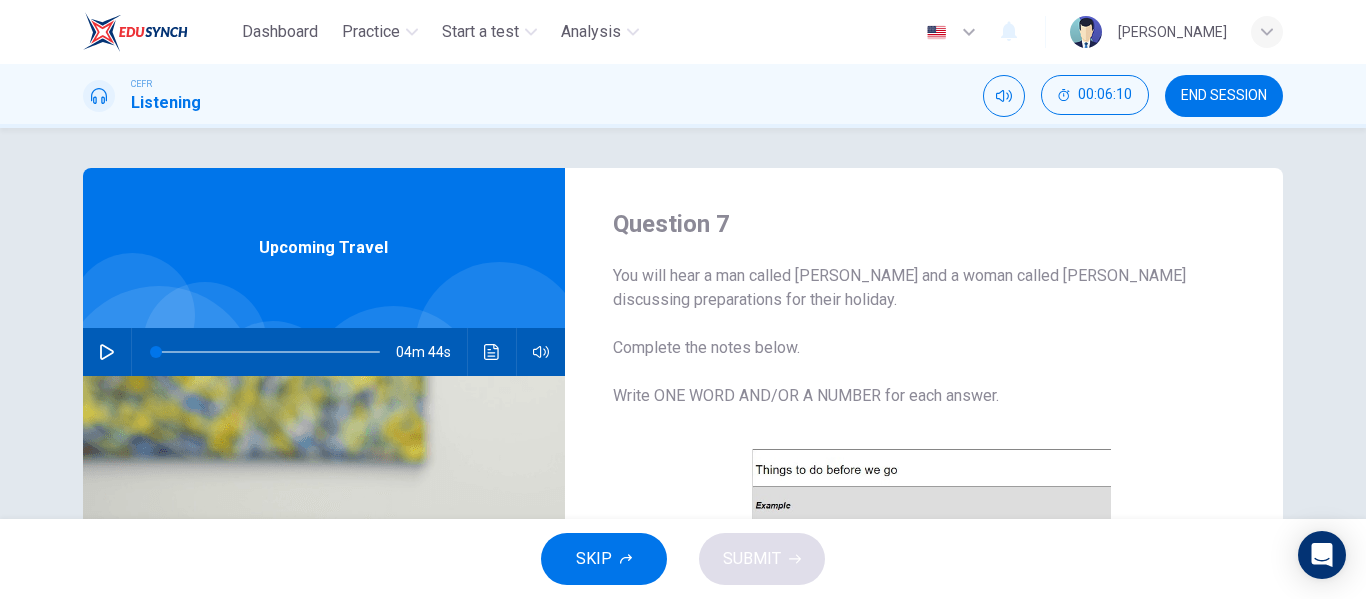 click 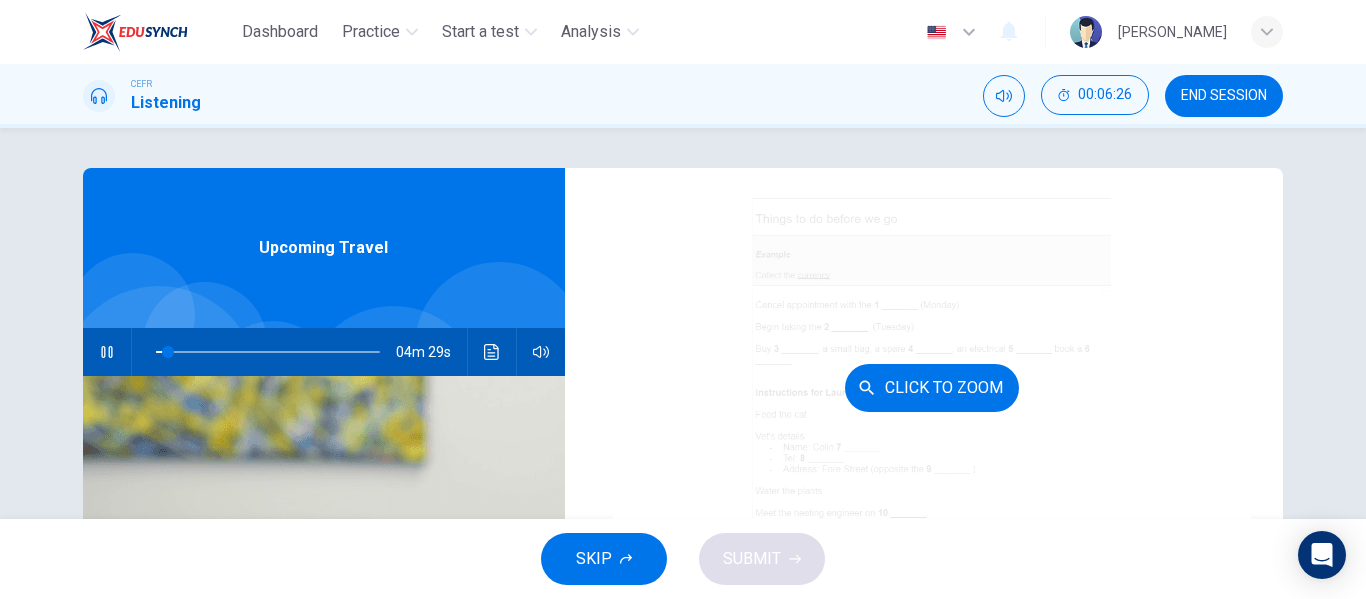 scroll, scrollTop: 250, scrollLeft: 0, axis: vertical 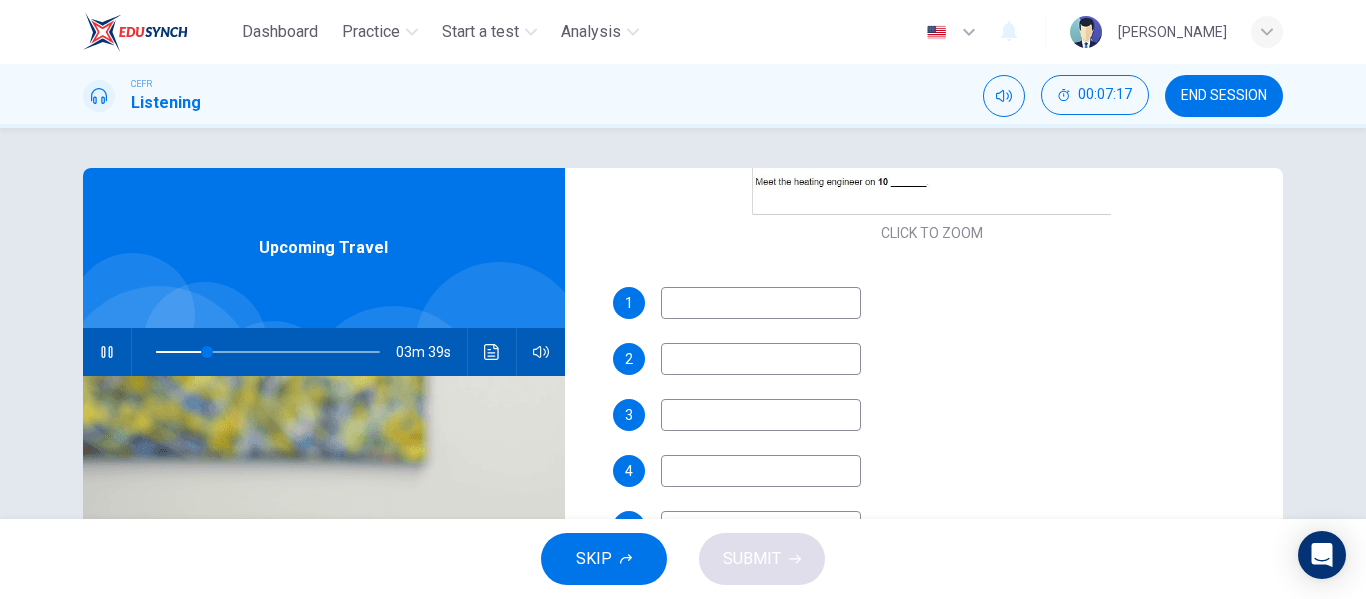 type on "23" 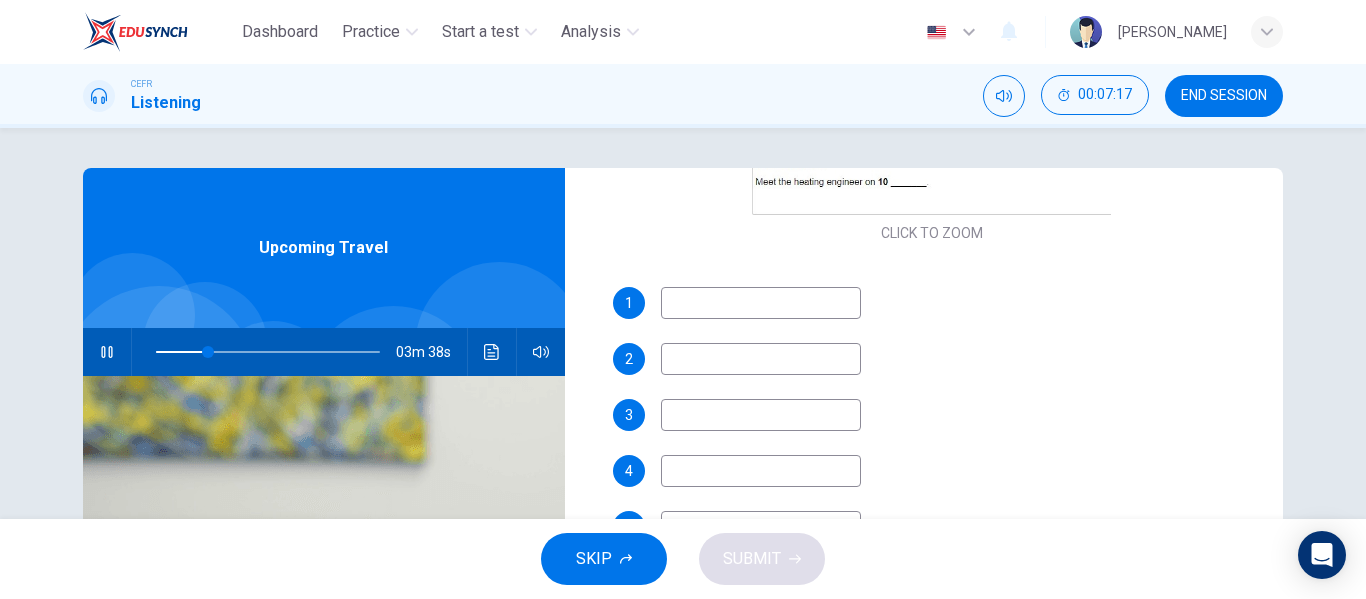 click at bounding box center [761, 303] 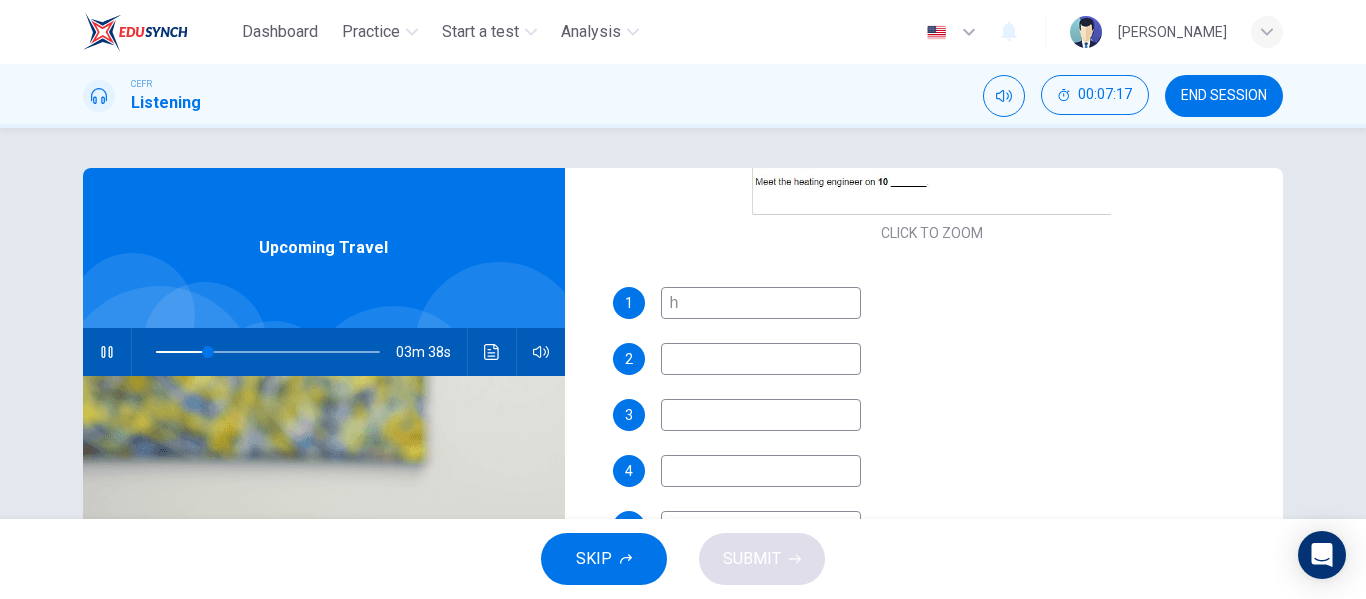 type on "24" 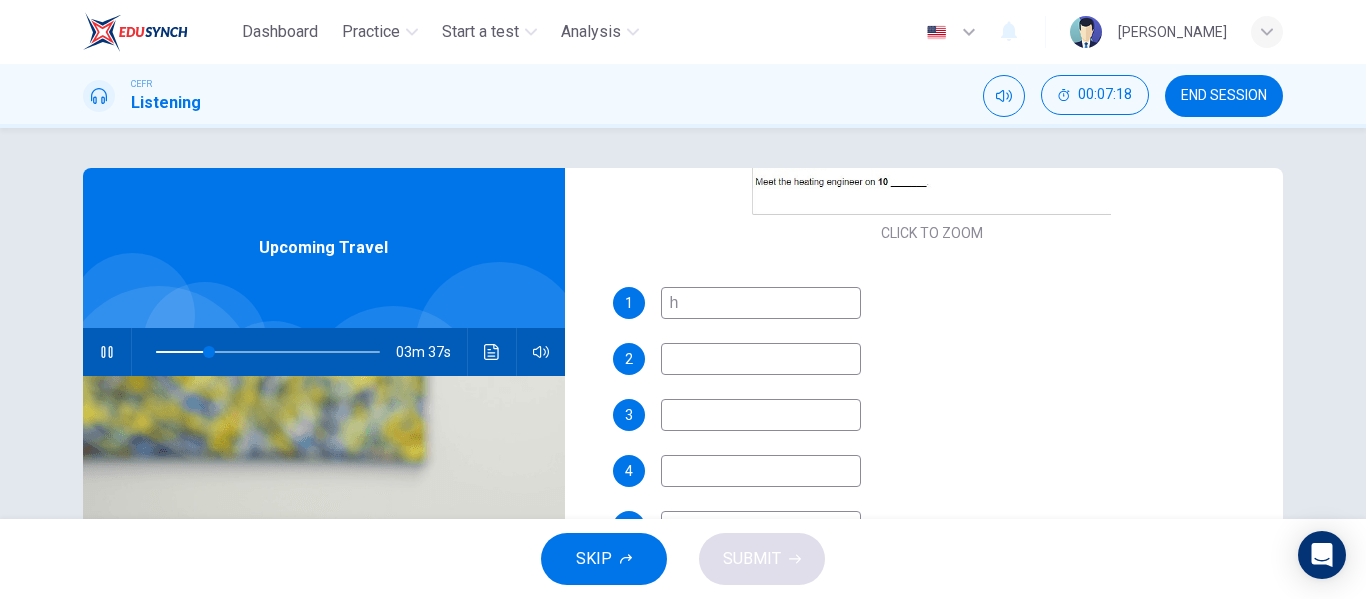 type on "ha" 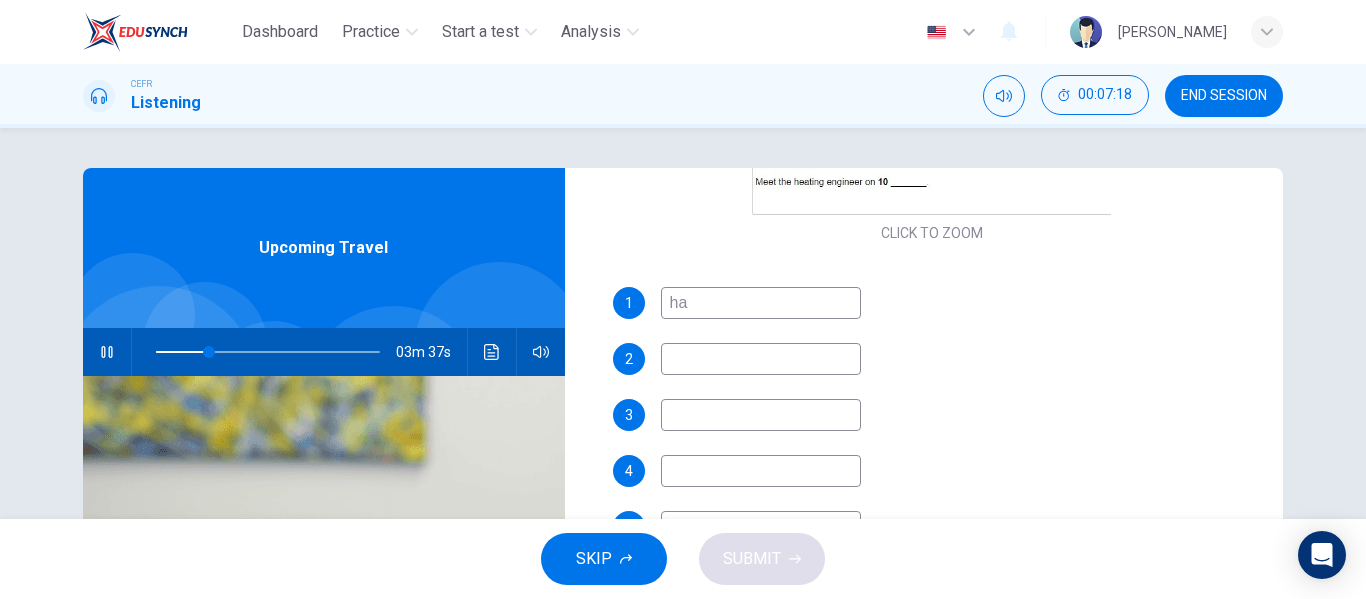 type on "24" 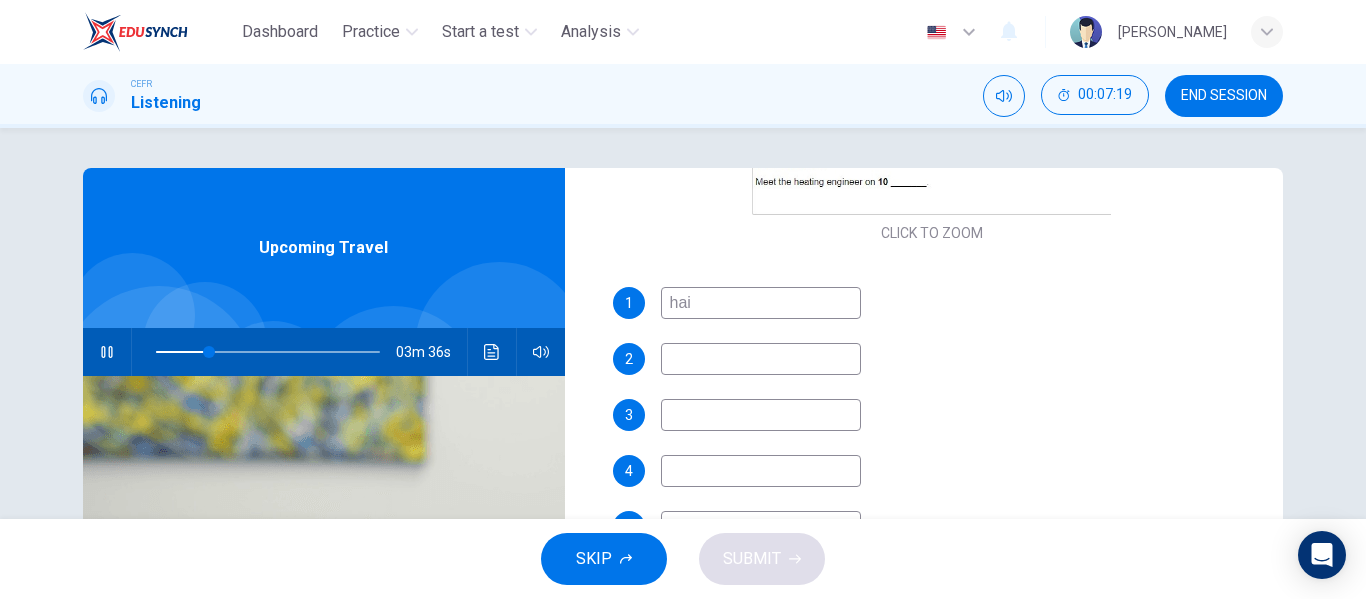 type on "hair" 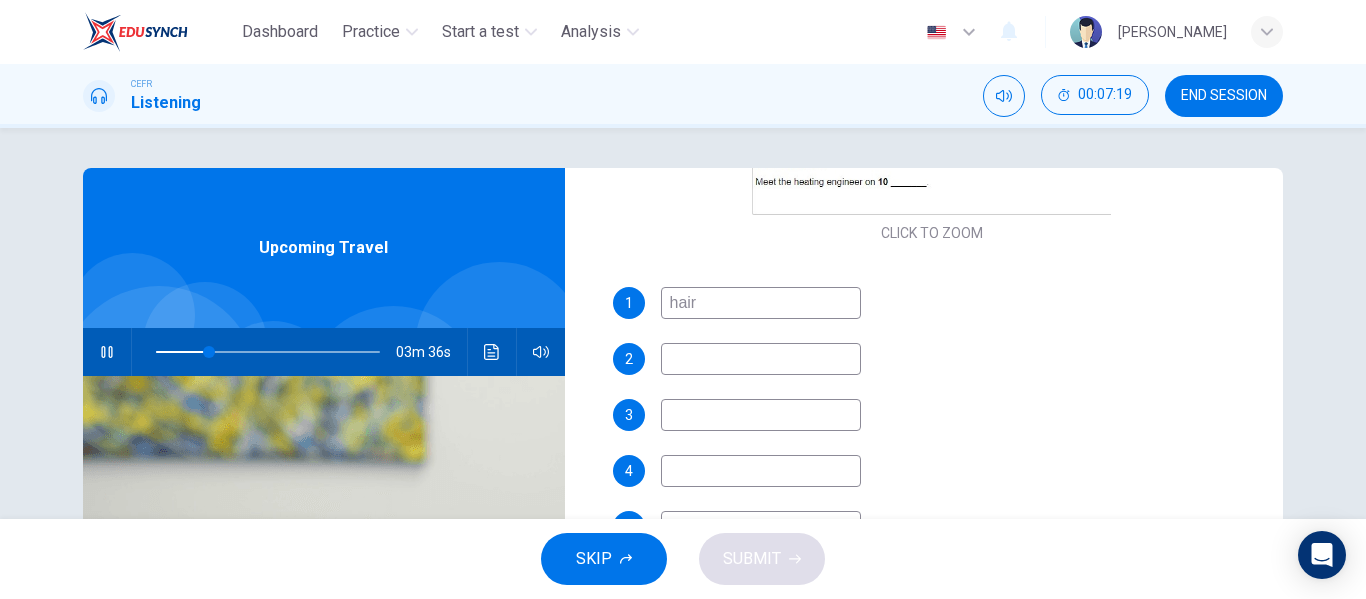 type on "24" 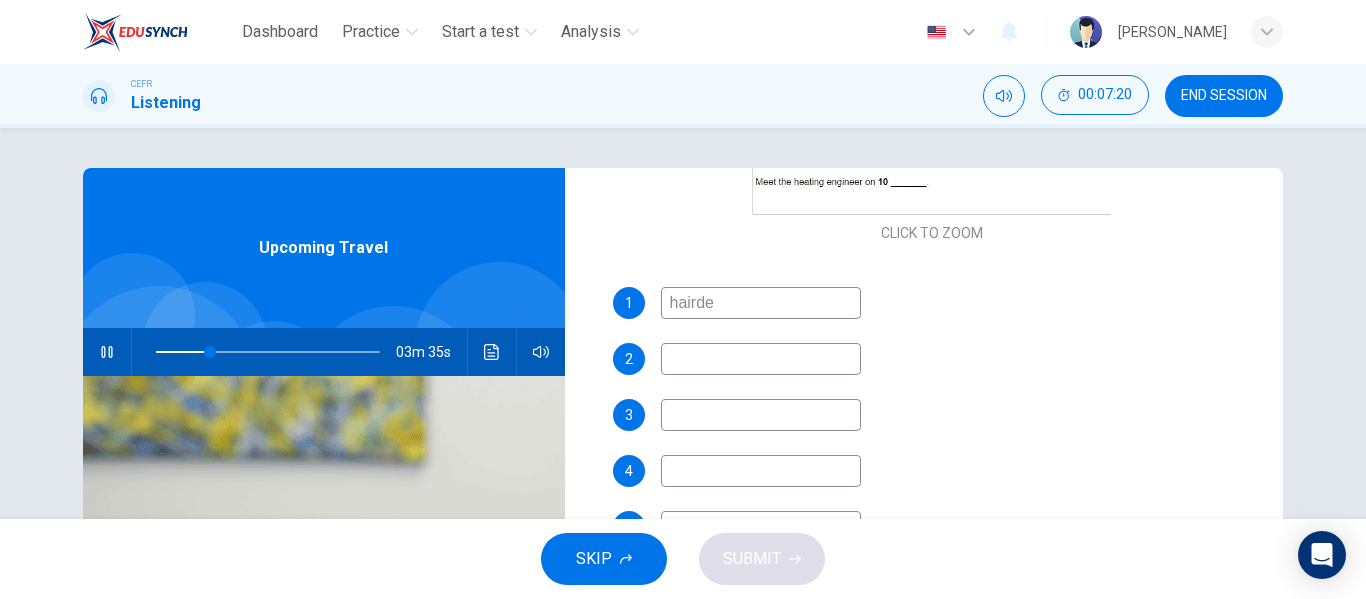 type on "haird" 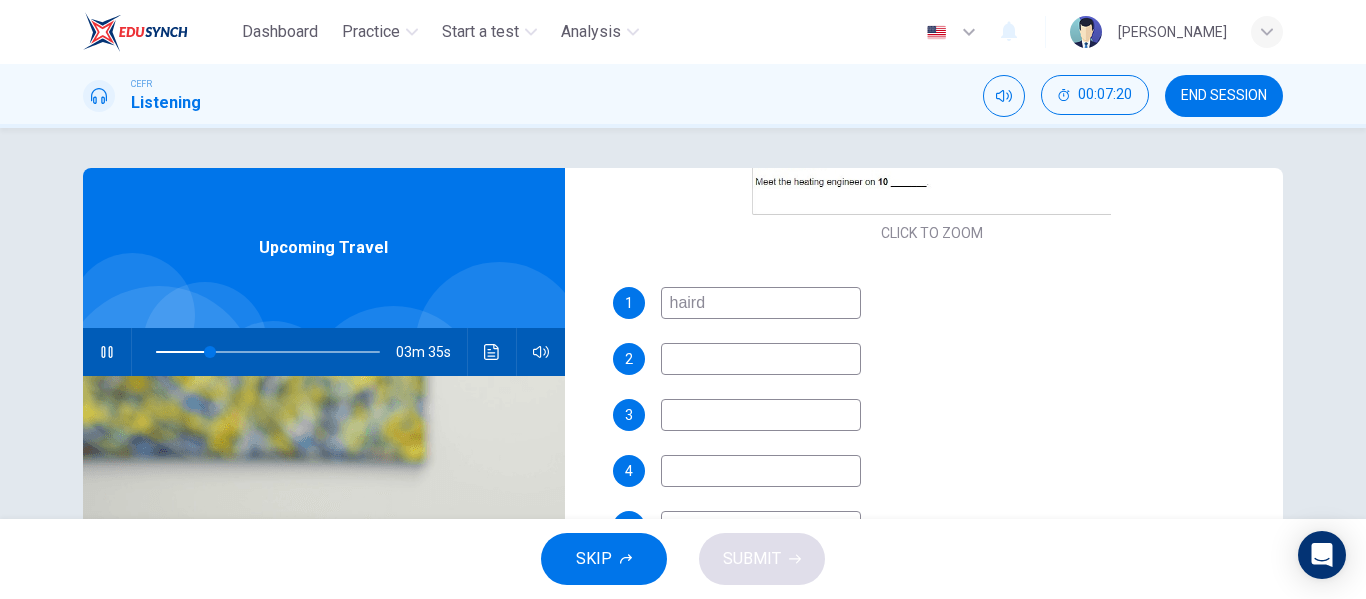 type on "25" 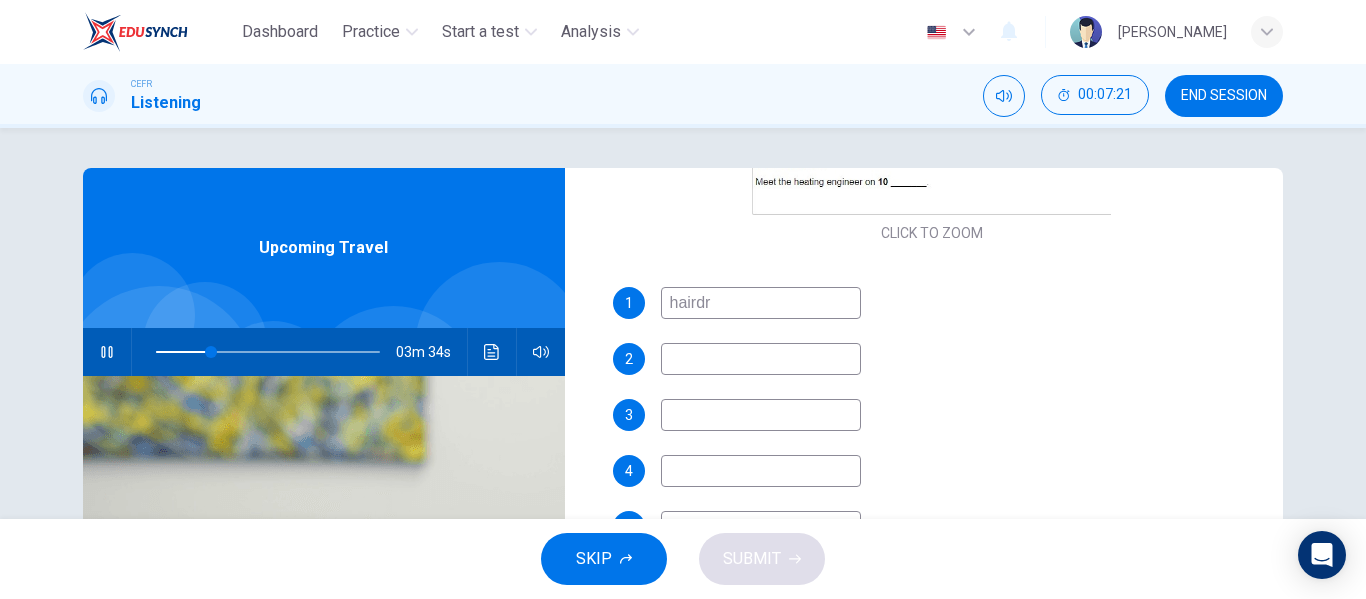 type on "hairdre" 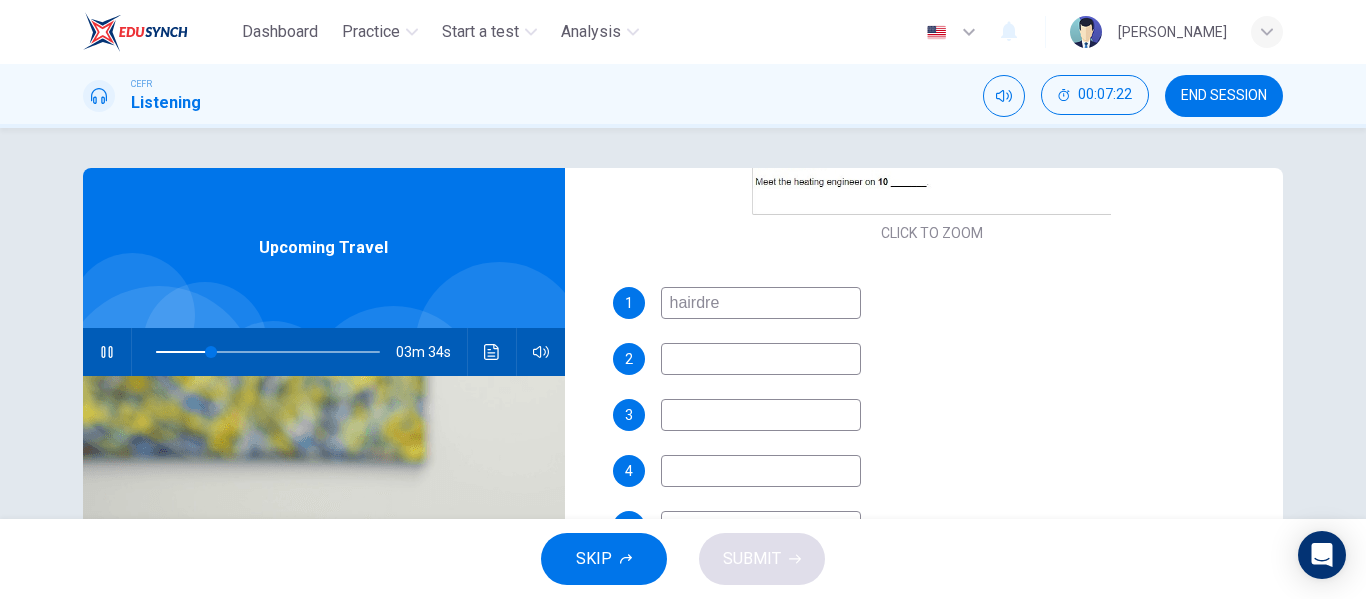 type on "25" 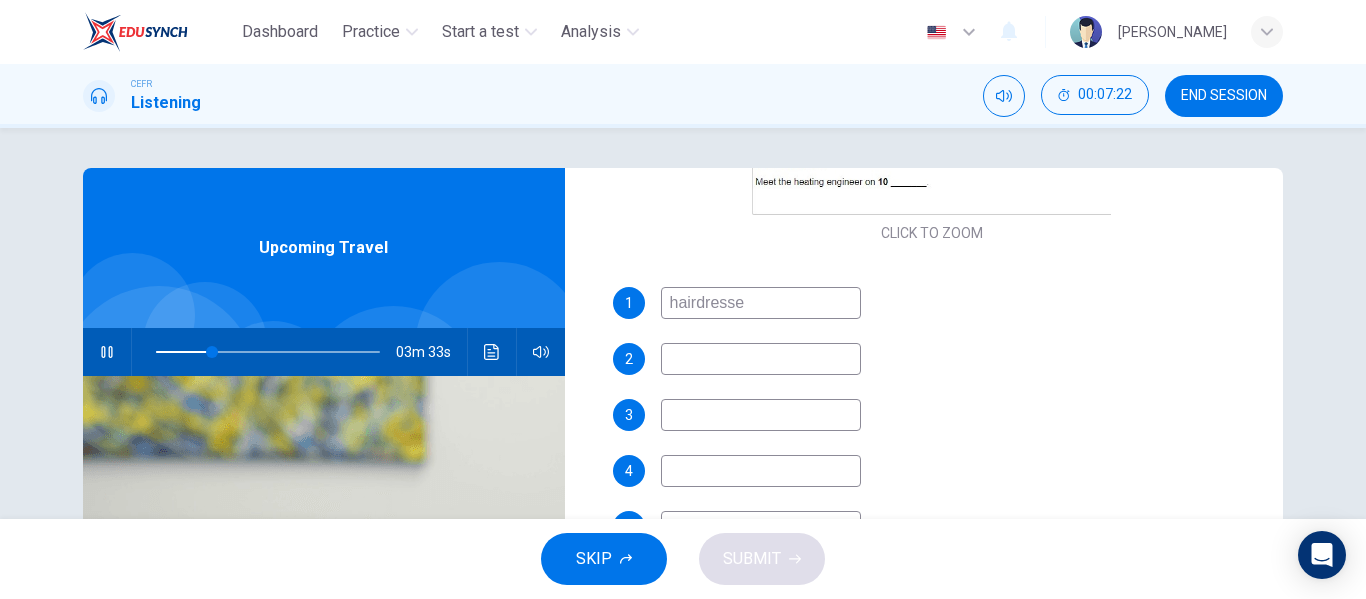 type on "hairdresser" 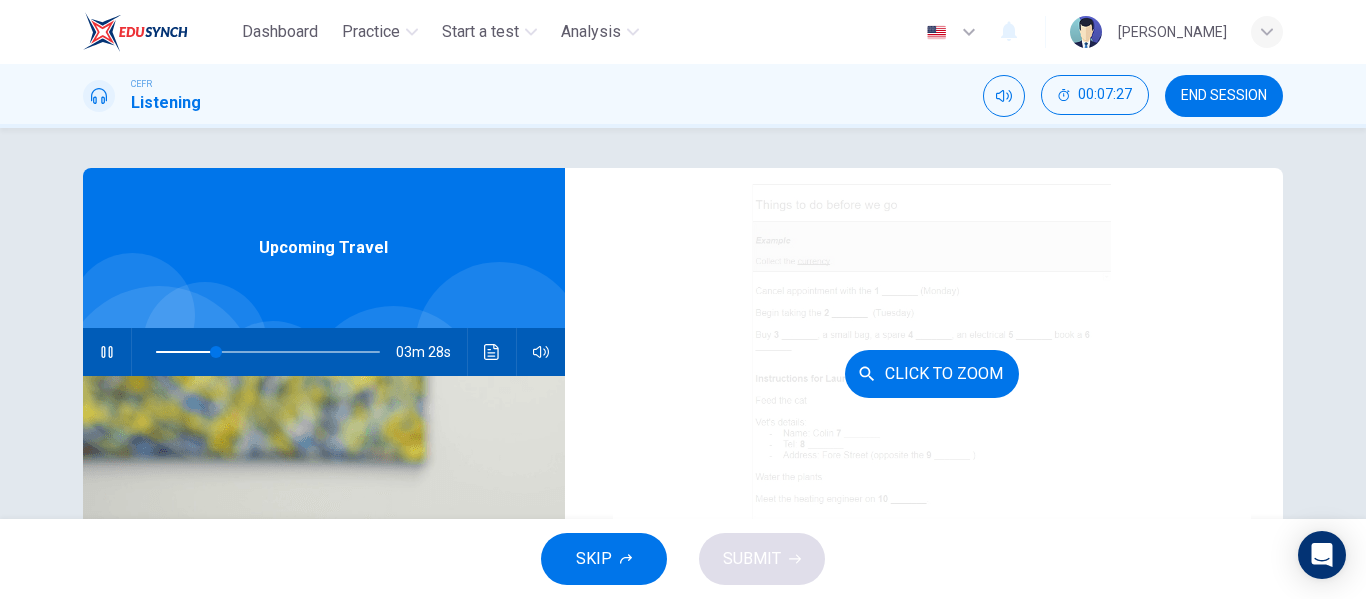 scroll, scrollTop: 582, scrollLeft: 0, axis: vertical 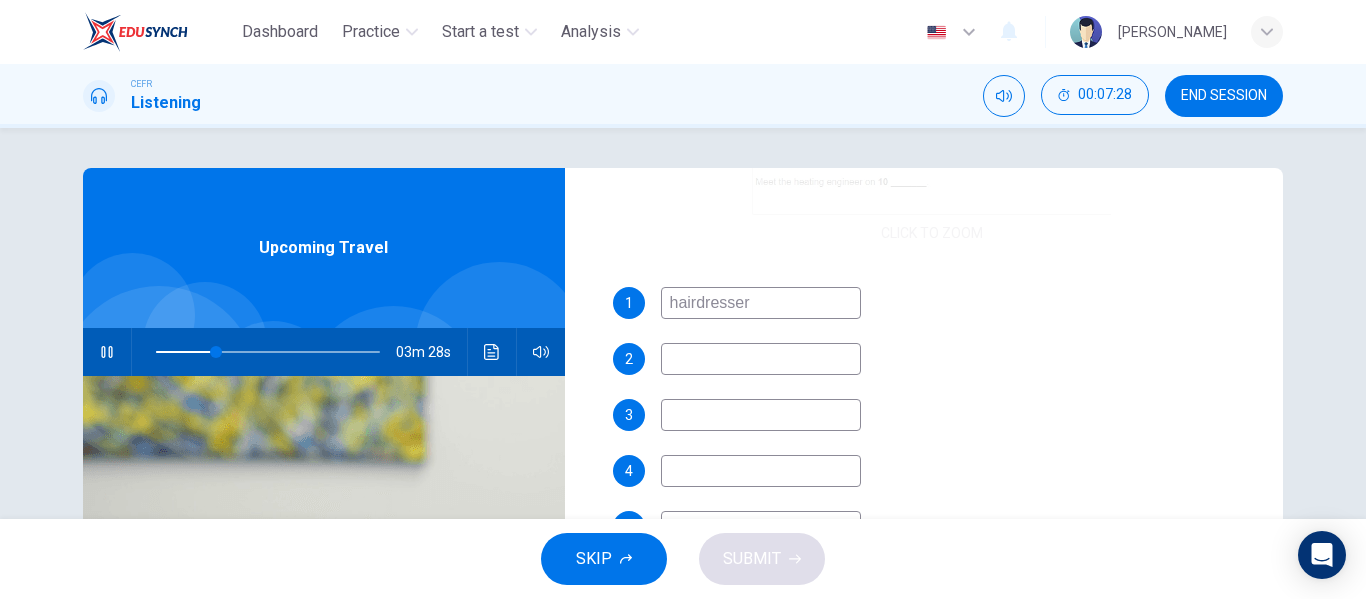 type on "27" 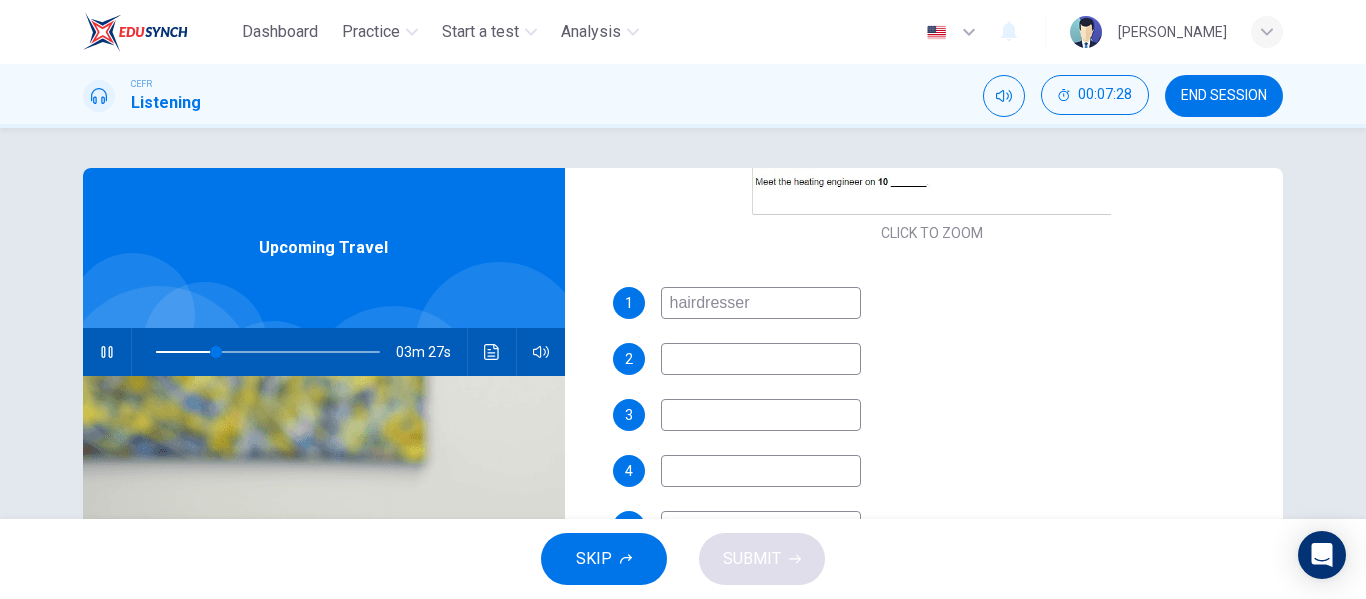 type on "hairdresser" 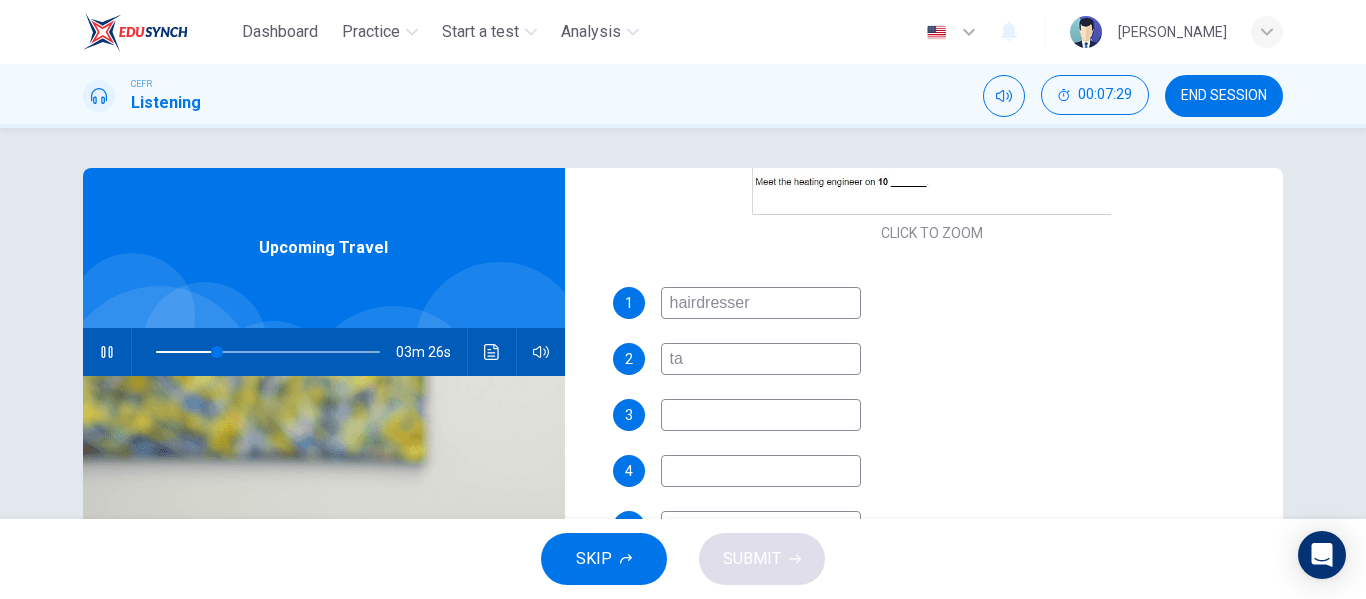 type on "tab" 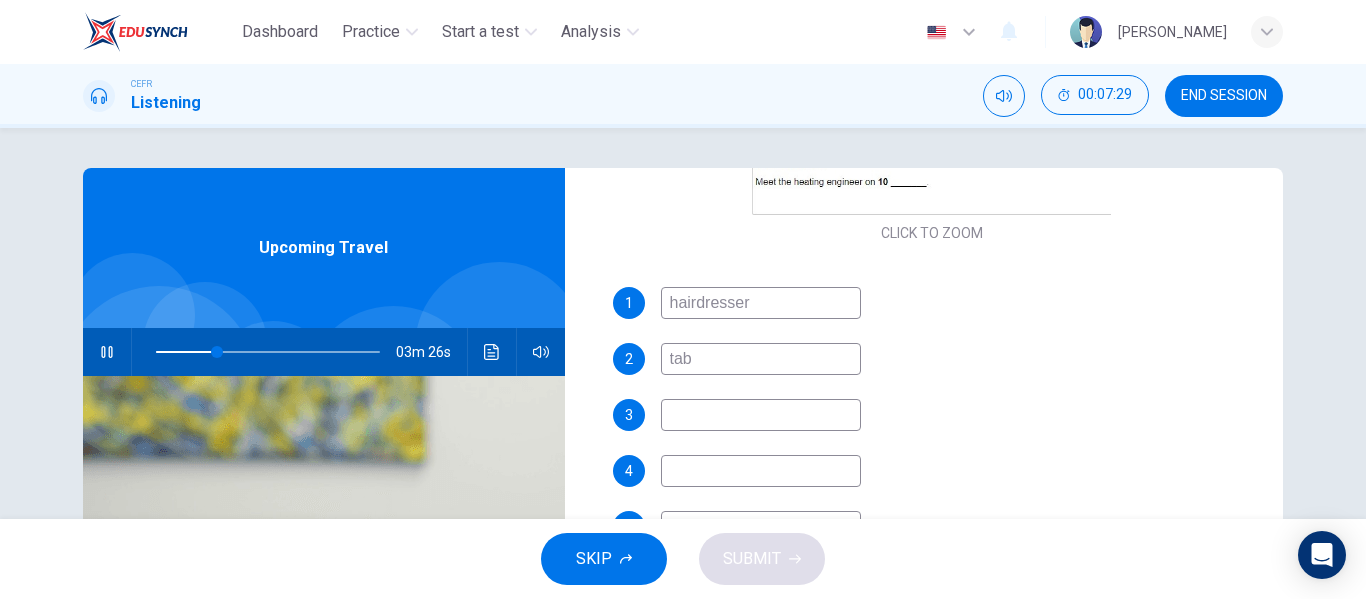 type on "28" 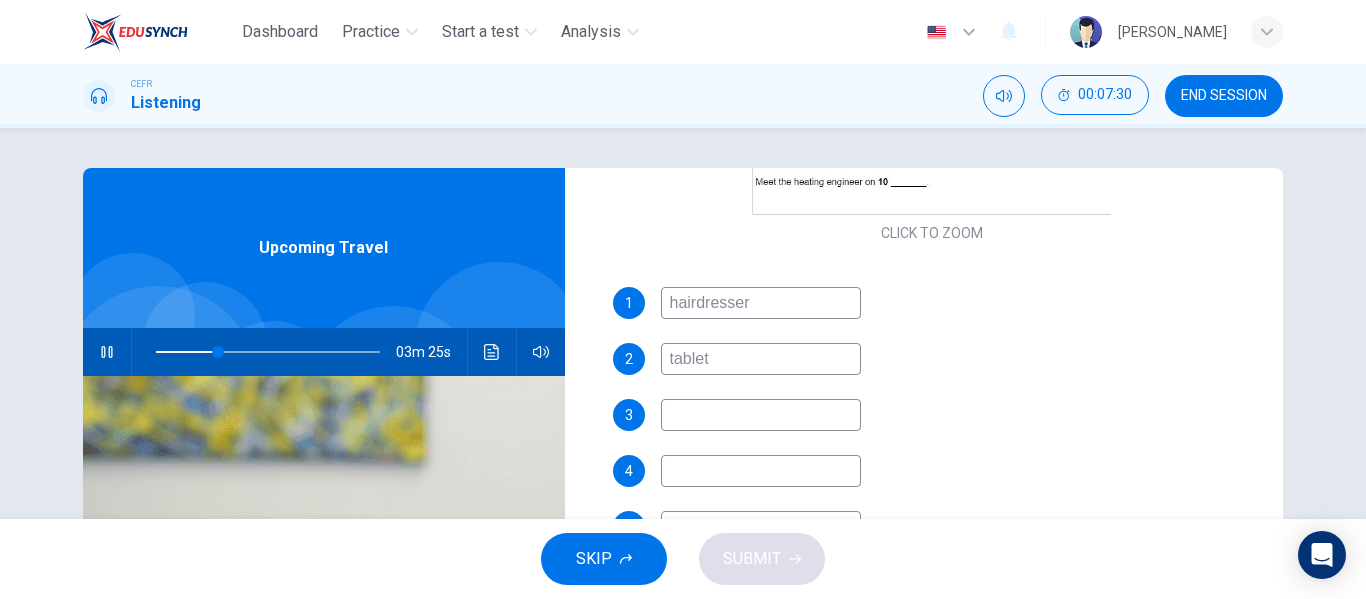 type on "tablets" 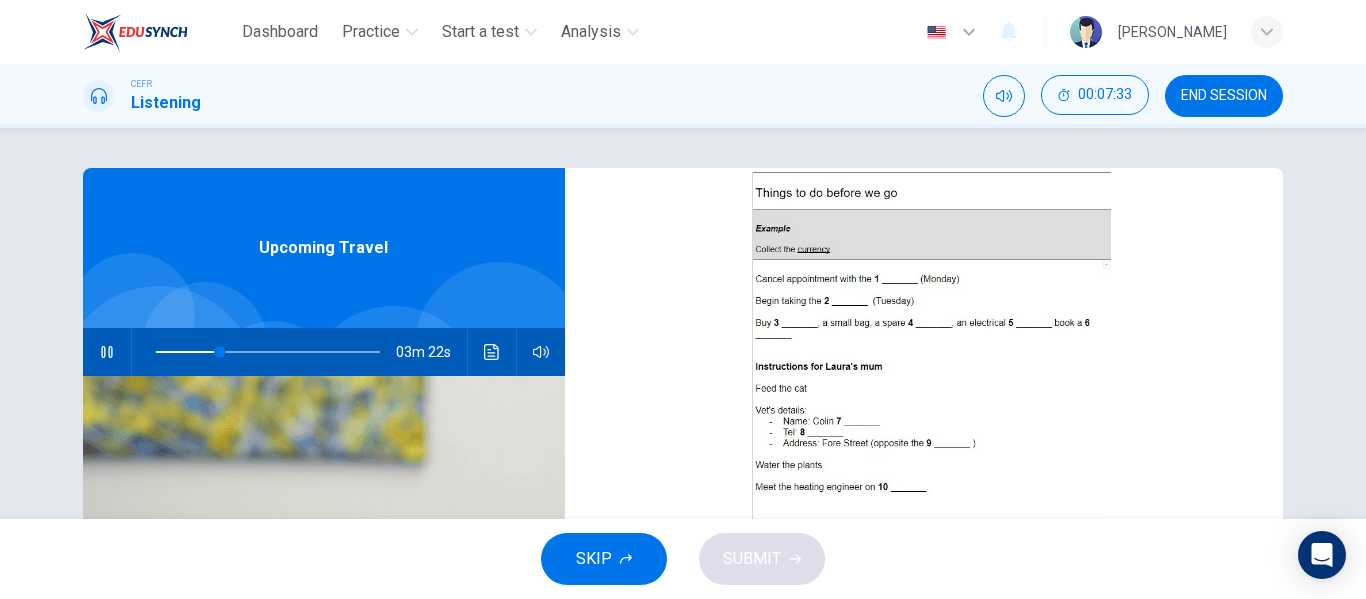 scroll, scrollTop: 276, scrollLeft: 0, axis: vertical 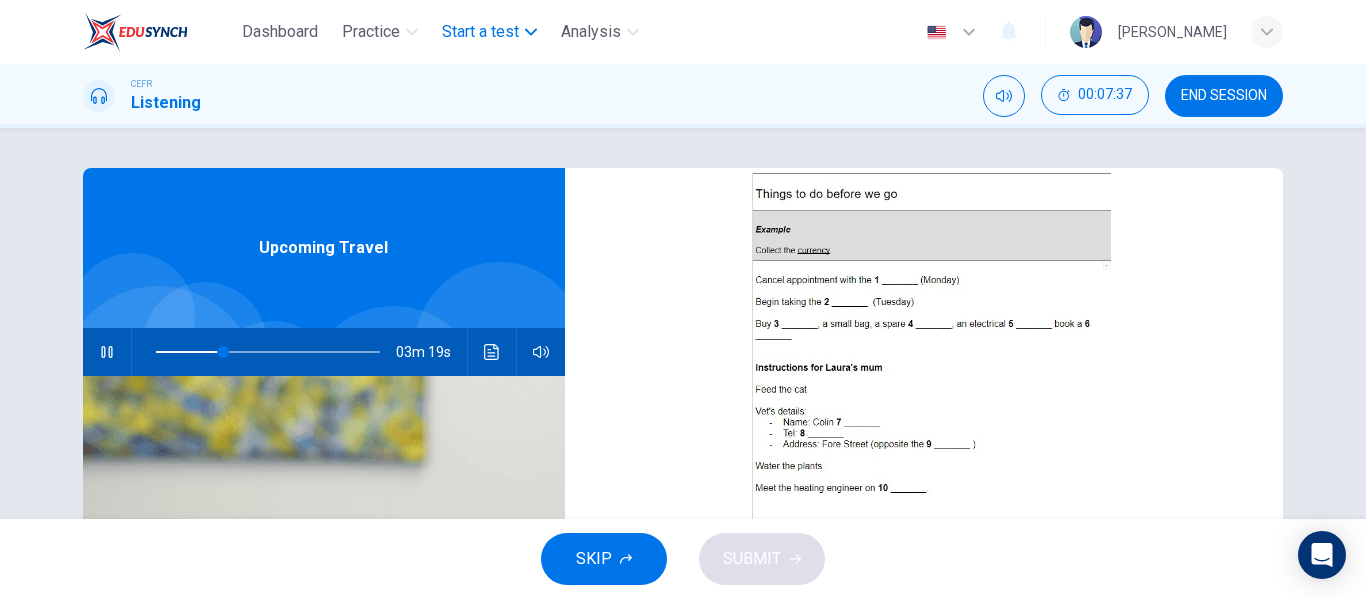 type on "30" 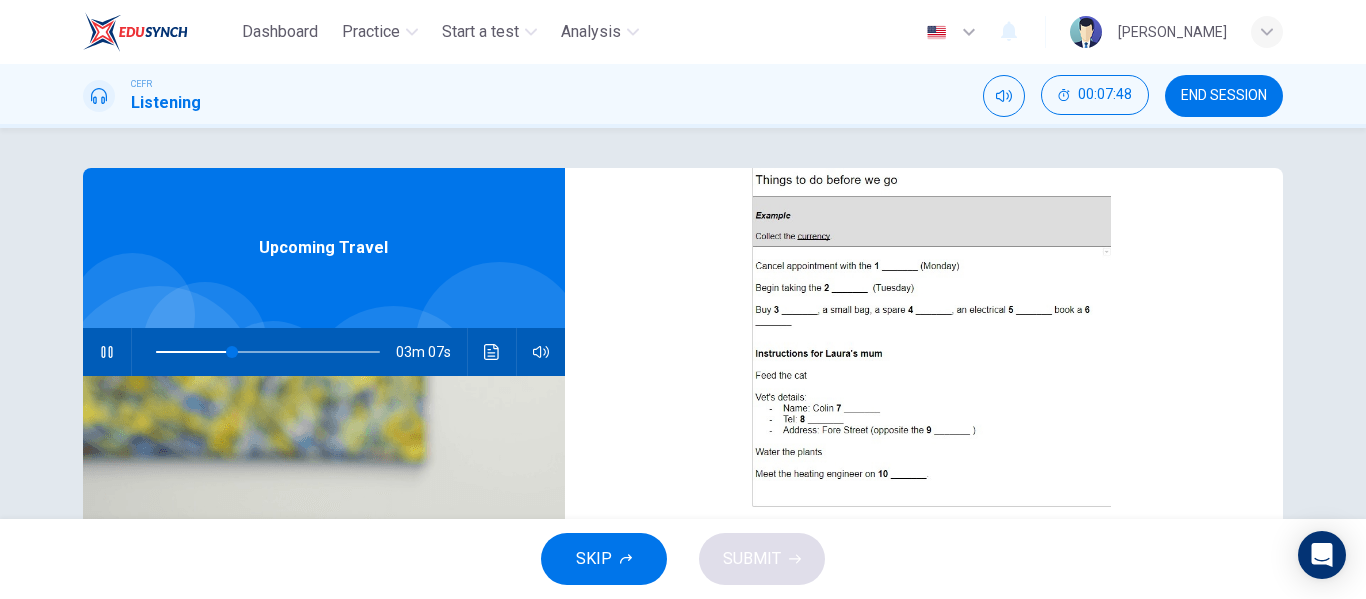 scroll, scrollTop: 562, scrollLeft: 0, axis: vertical 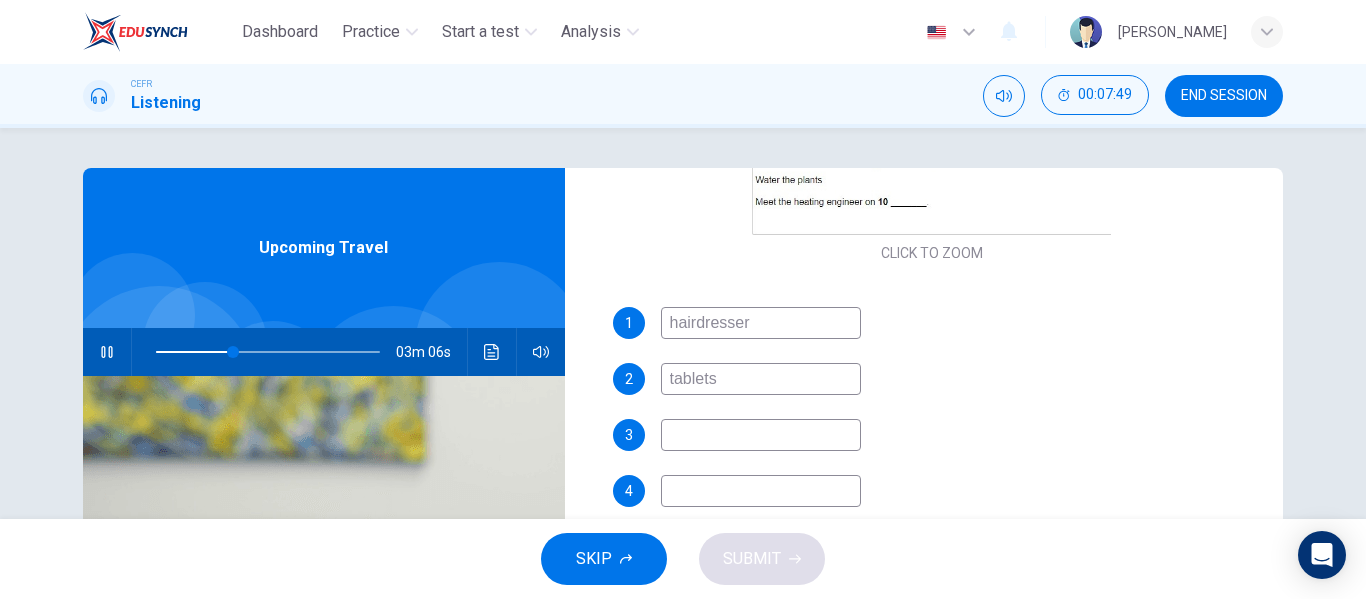 click at bounding box center [761, 435] 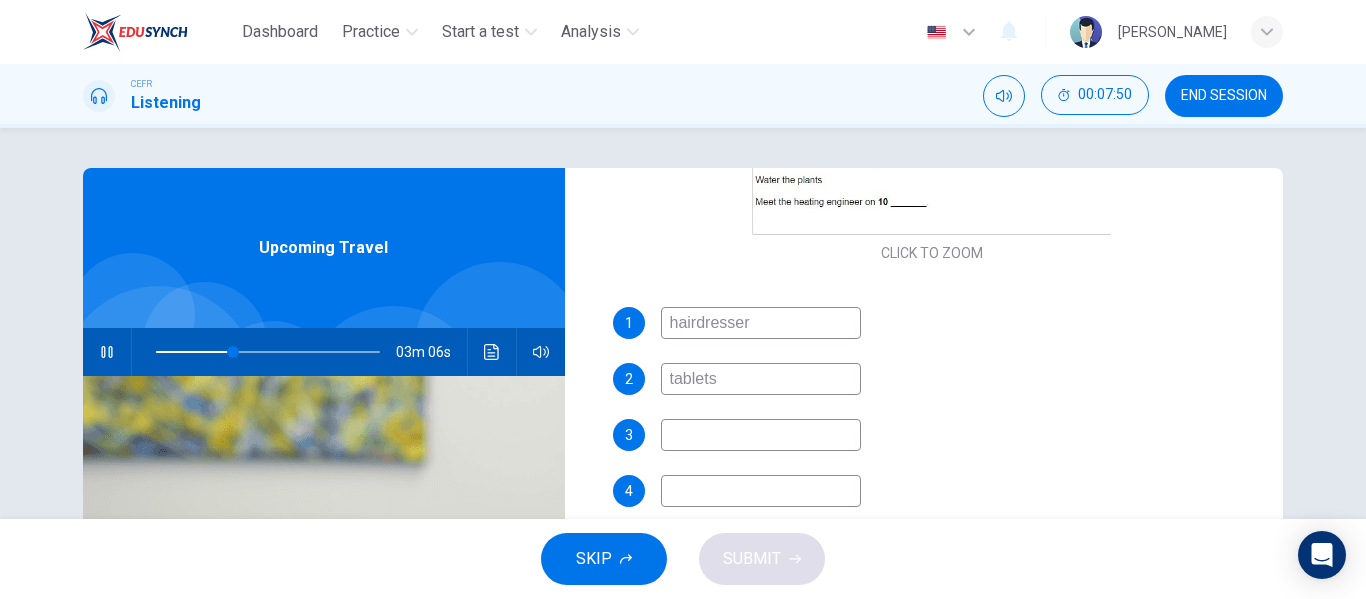 type on "35" 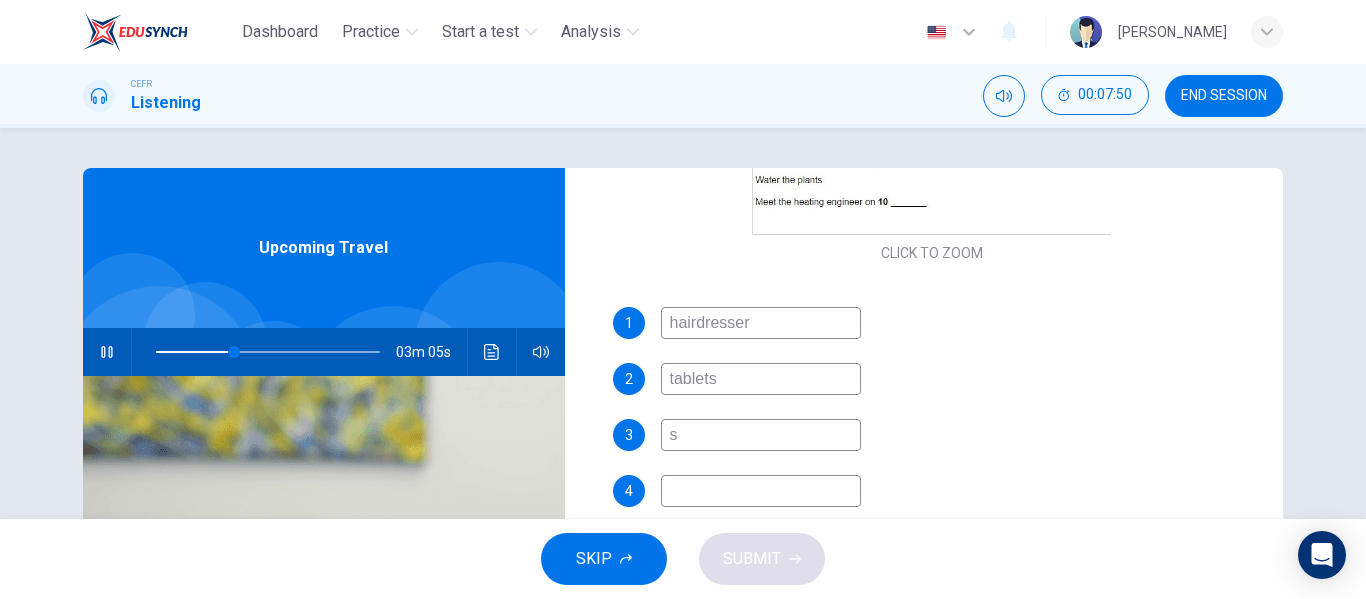 type on "su" 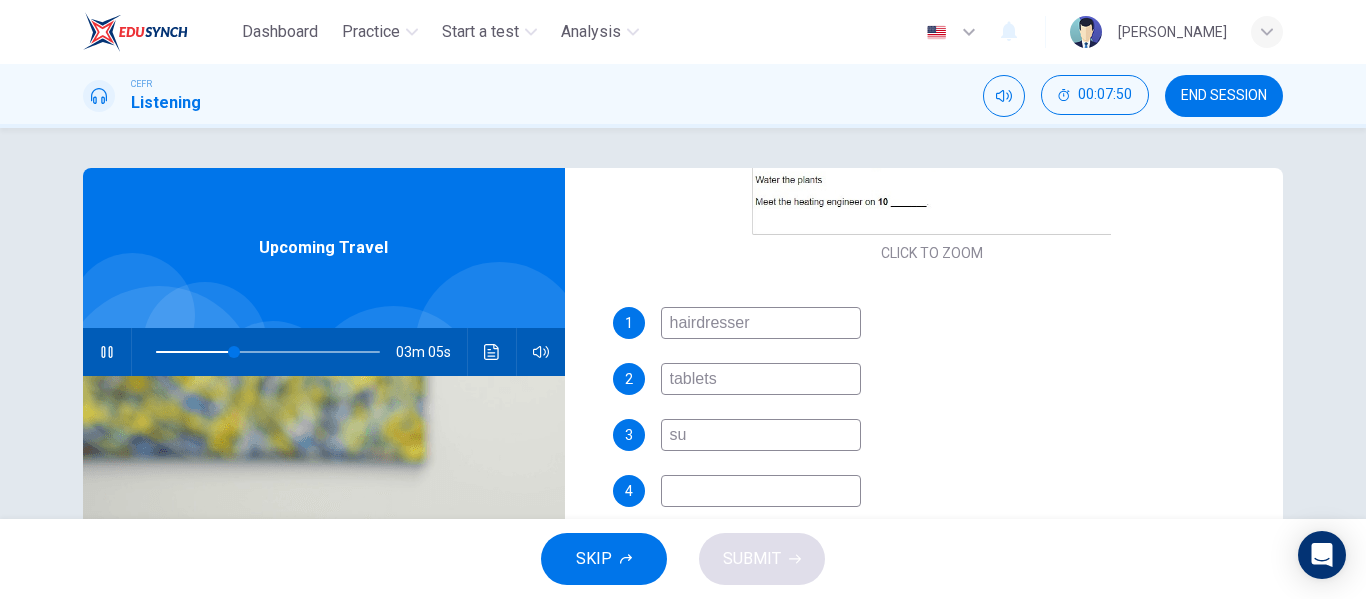 type on "35" 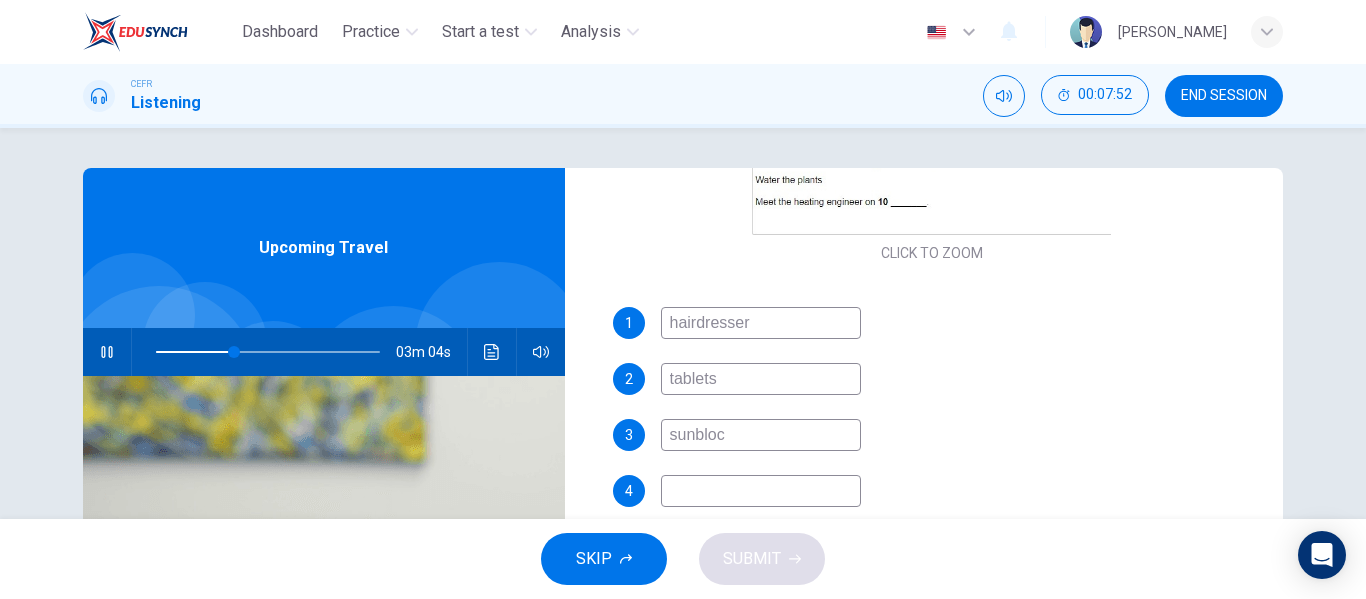 type on "sunblock" 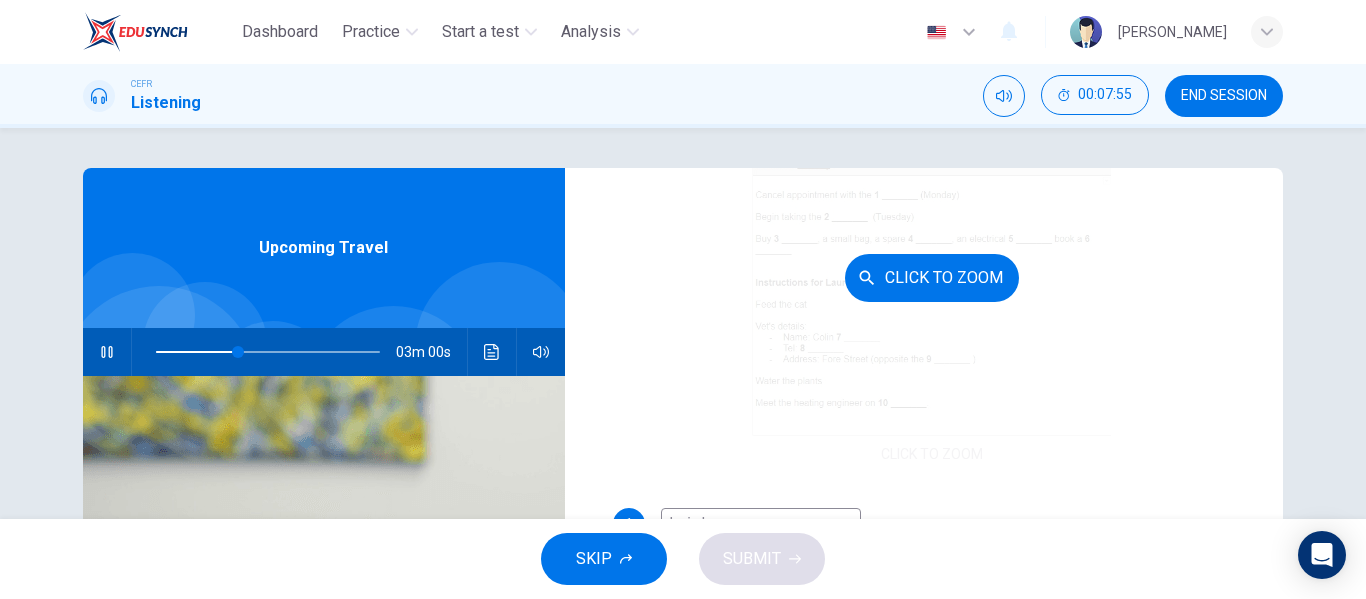 scroll, scrollTop: 582, scrollLeft: 0, axis: vertical 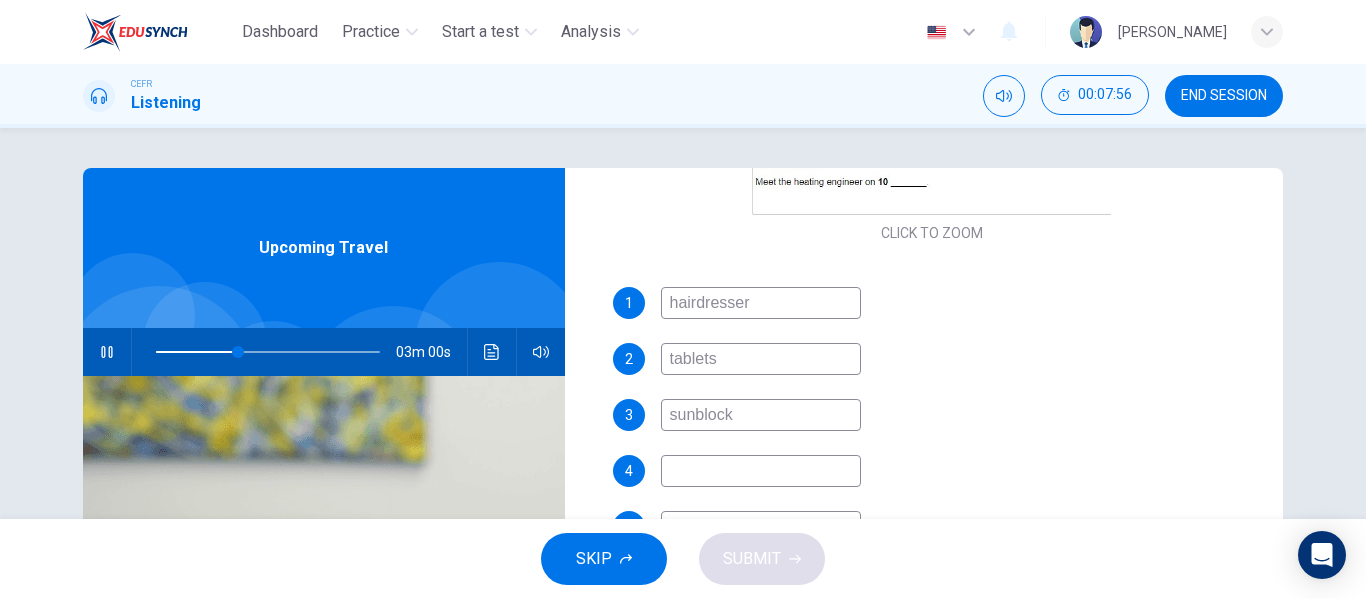 type on "37" 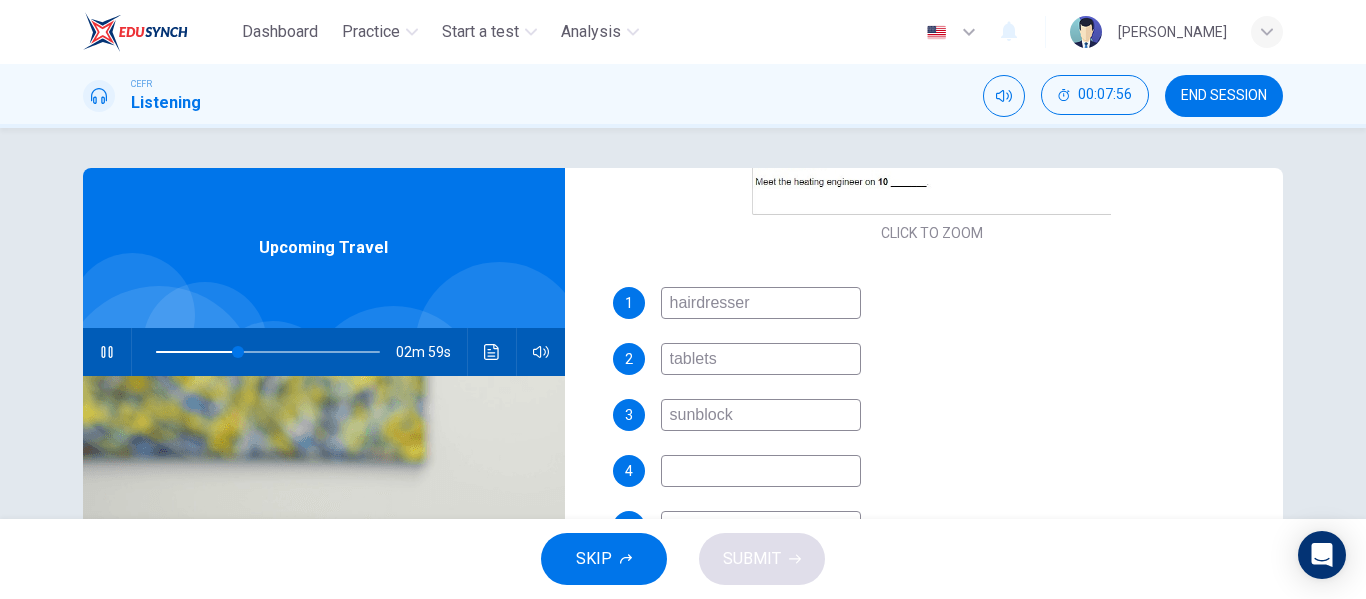 type on "sunblocks" 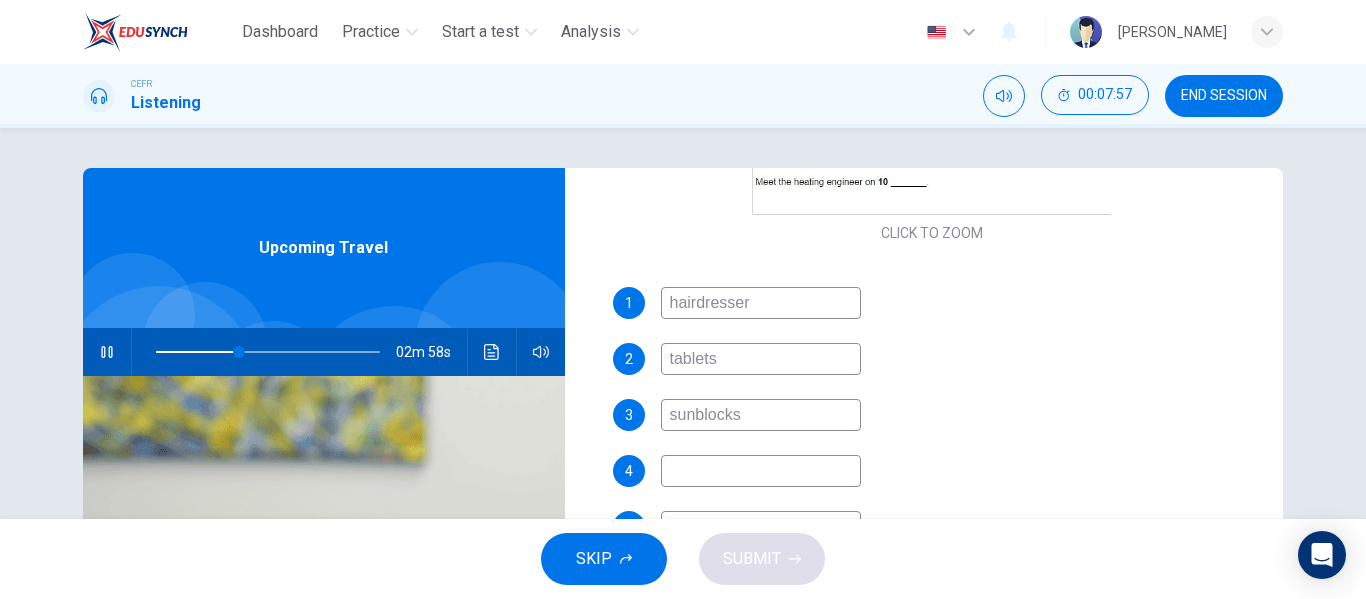 scroll, scrollTop: 251, scrollLeft: 0, axis: vertical 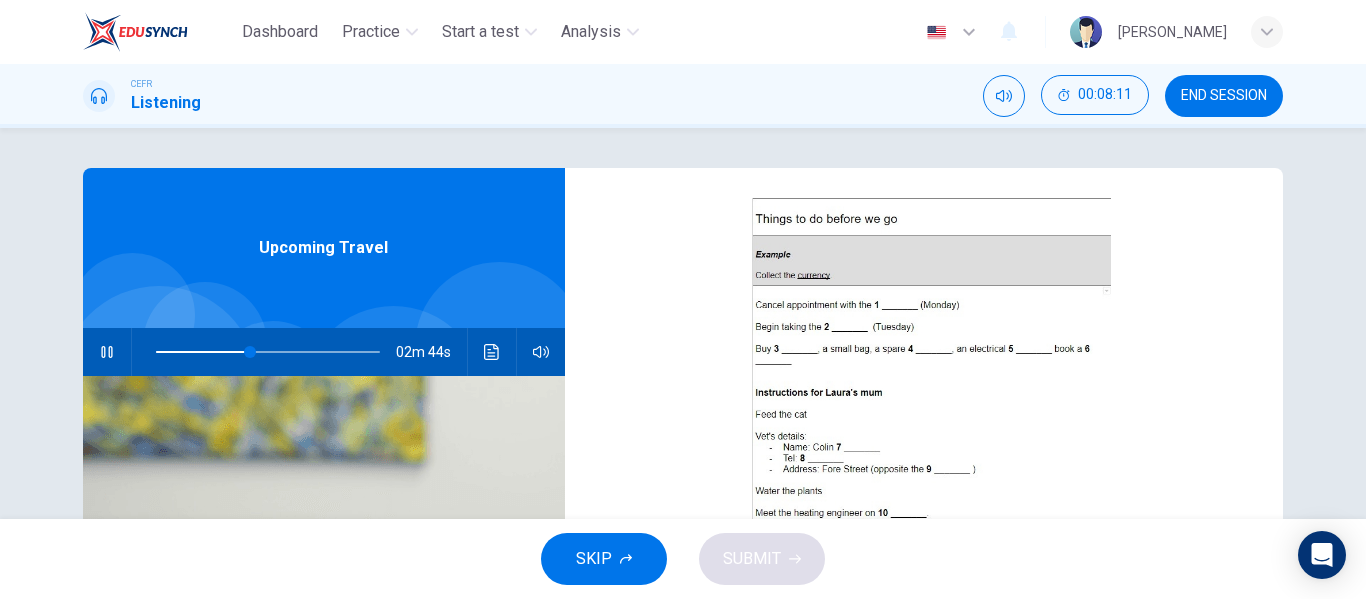 type on "42" 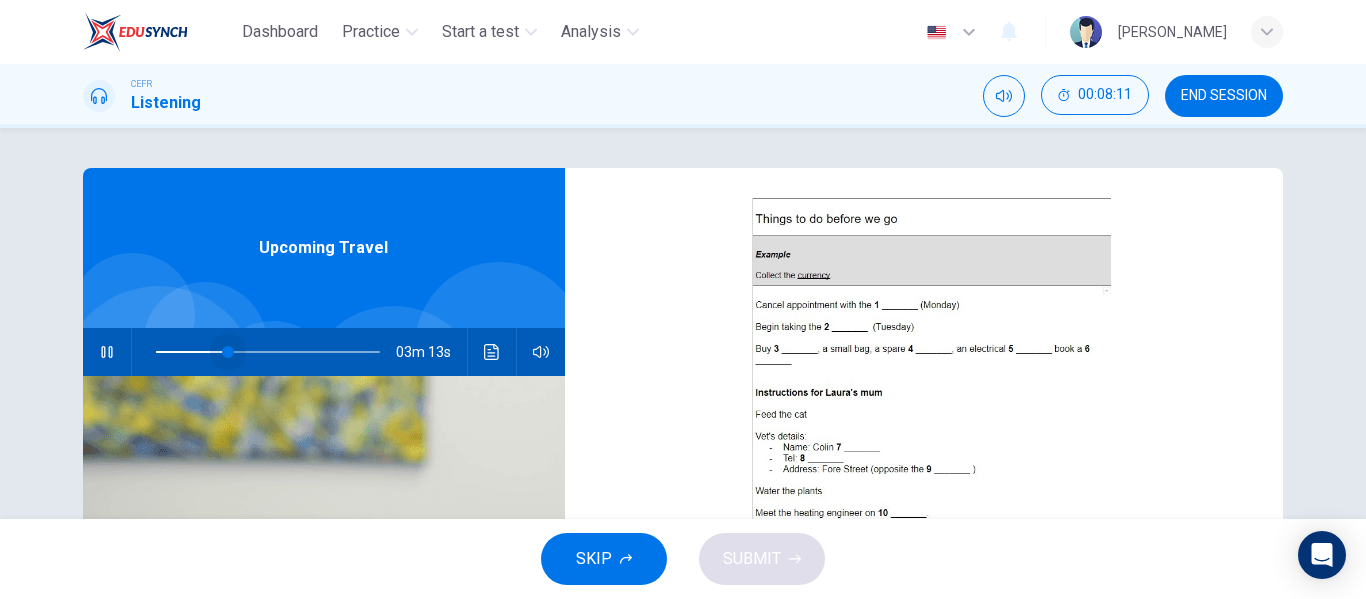 click at bounding box center [268, 352] 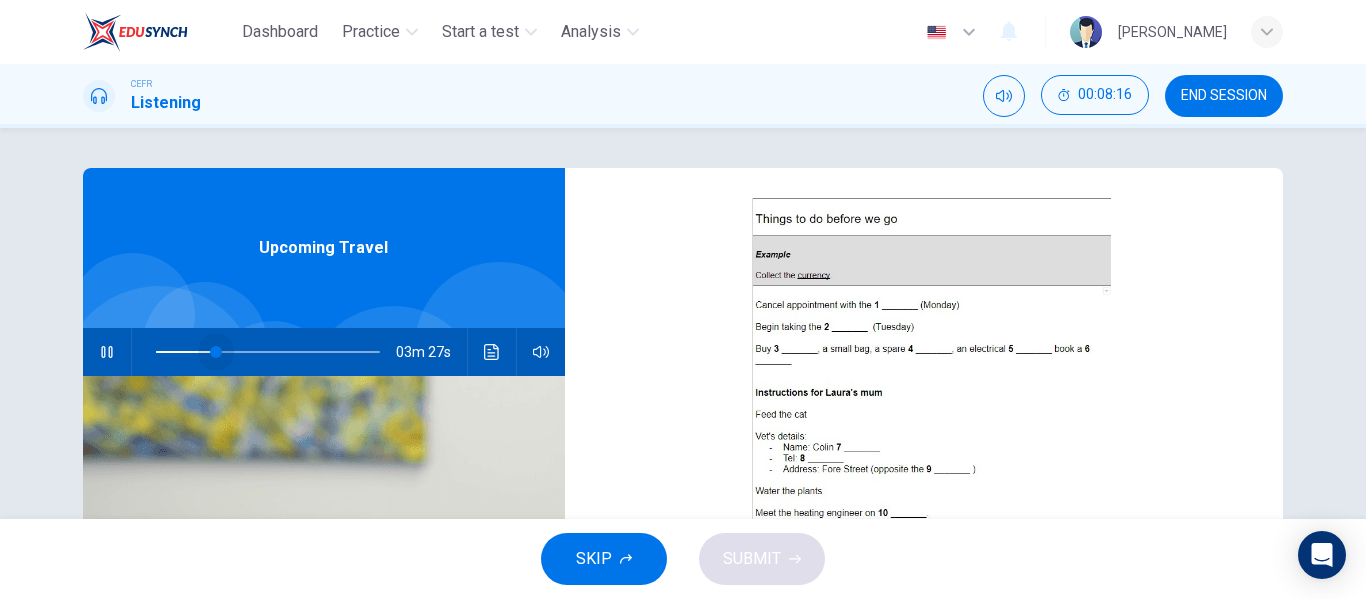 click at bounding box center [216, 352] 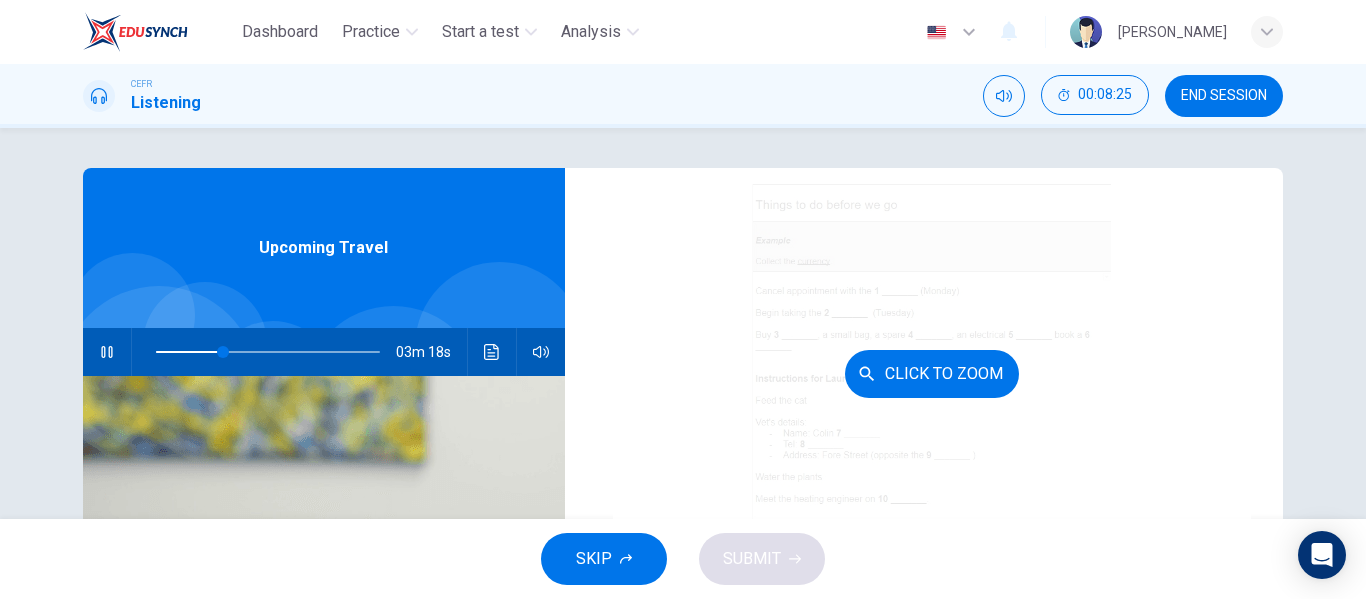 scroll, scrollTop: 264, scrollLeft: 0, axis: vertical 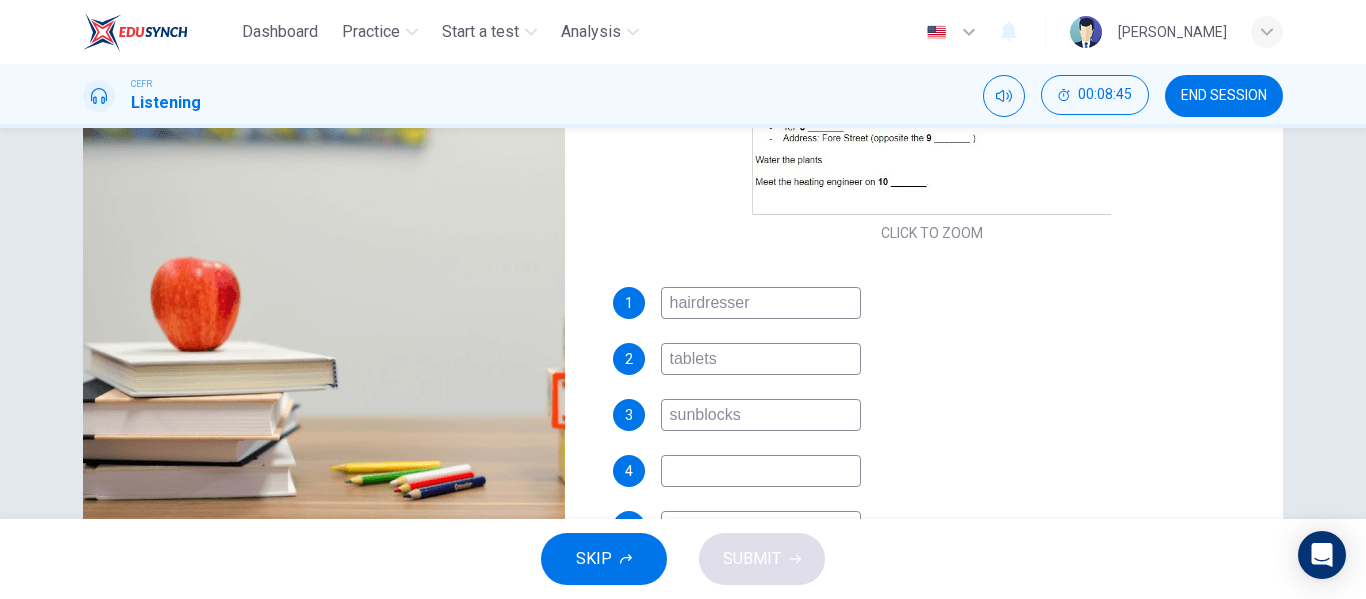 click on "sunblocks" at bounding box center [761, 415] 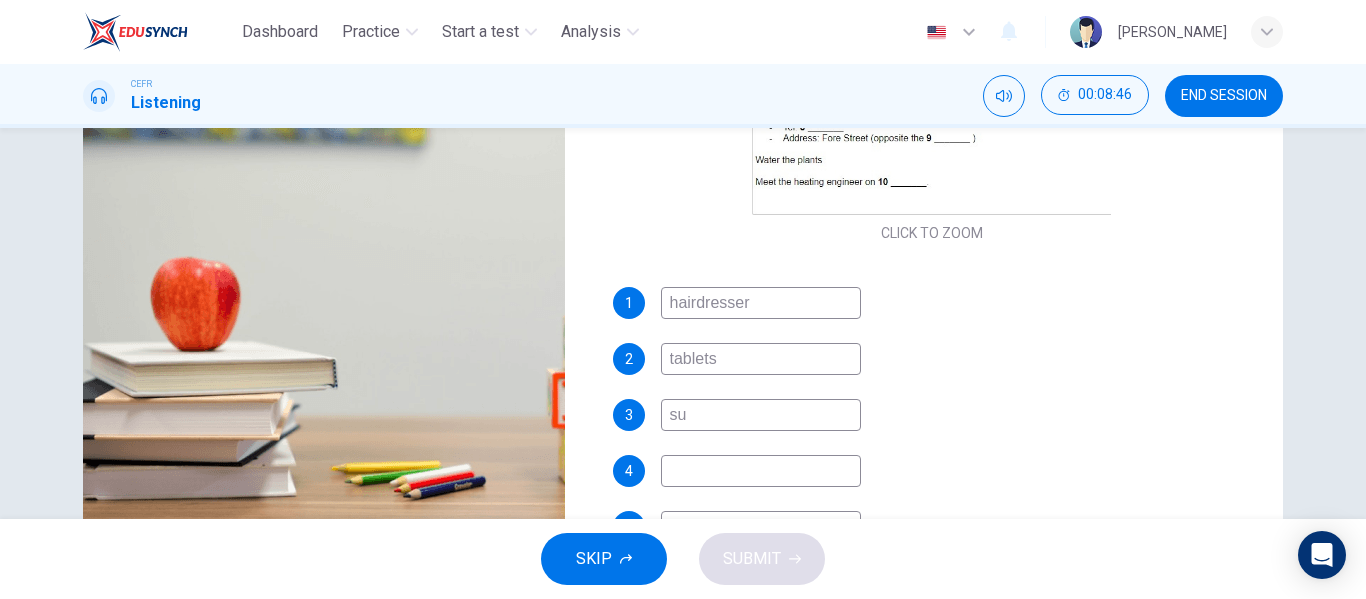 type on "sun" 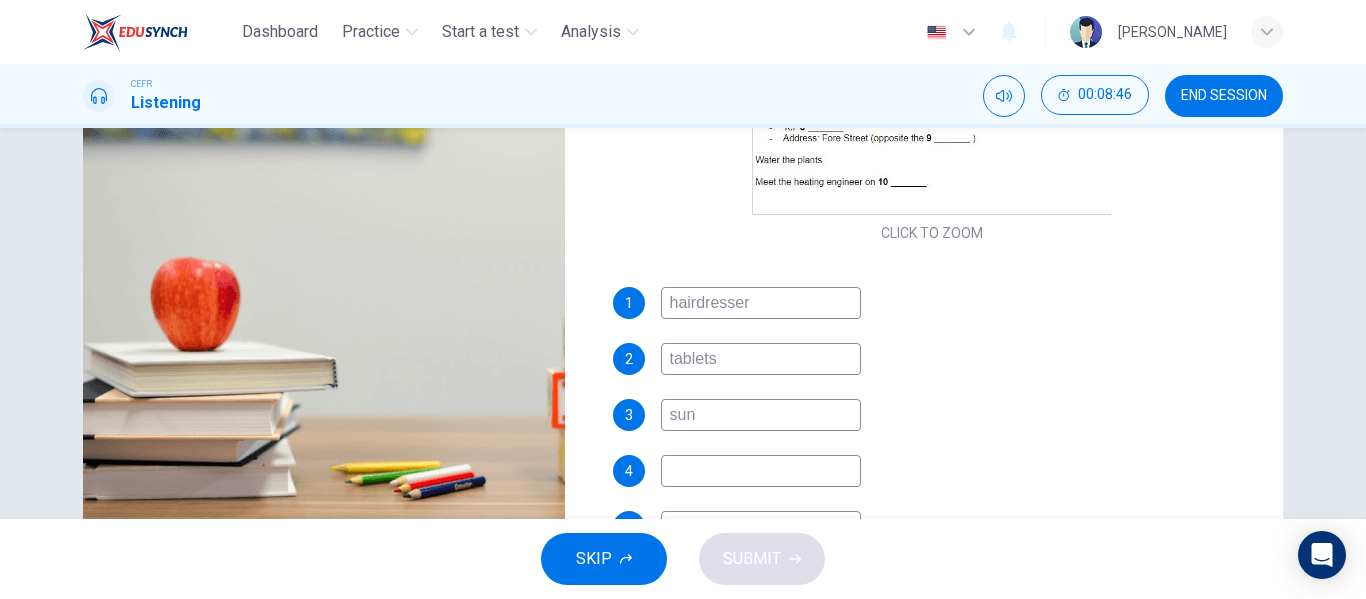 type on "38" 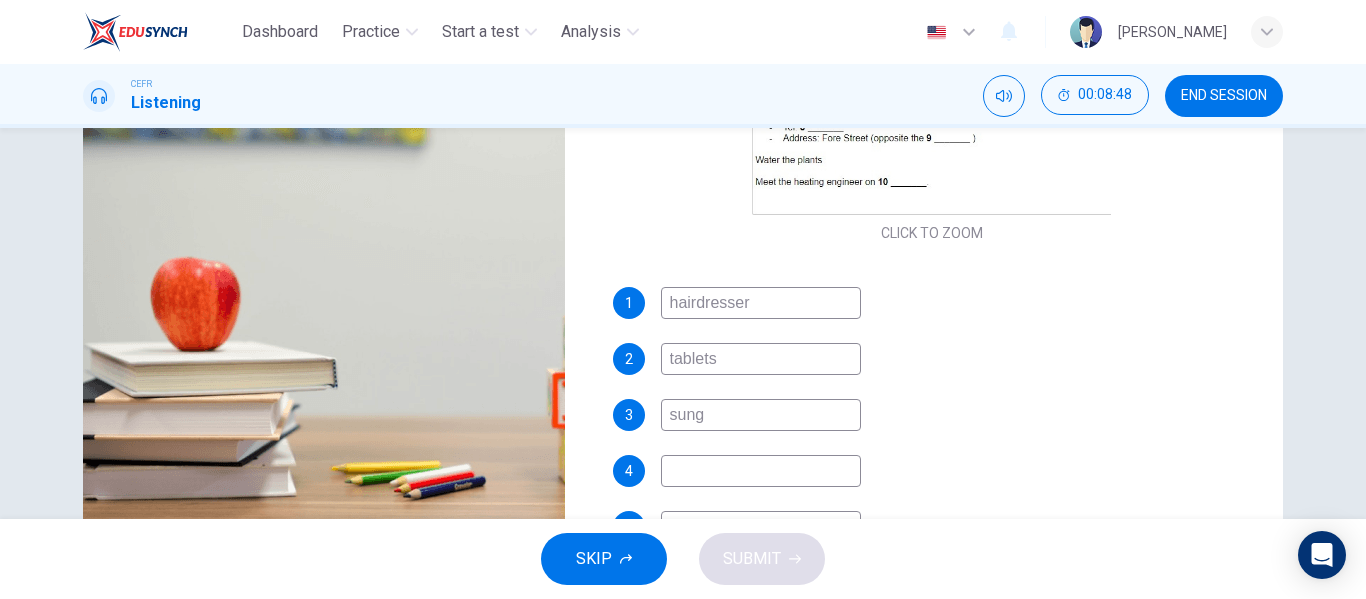 type on "38" 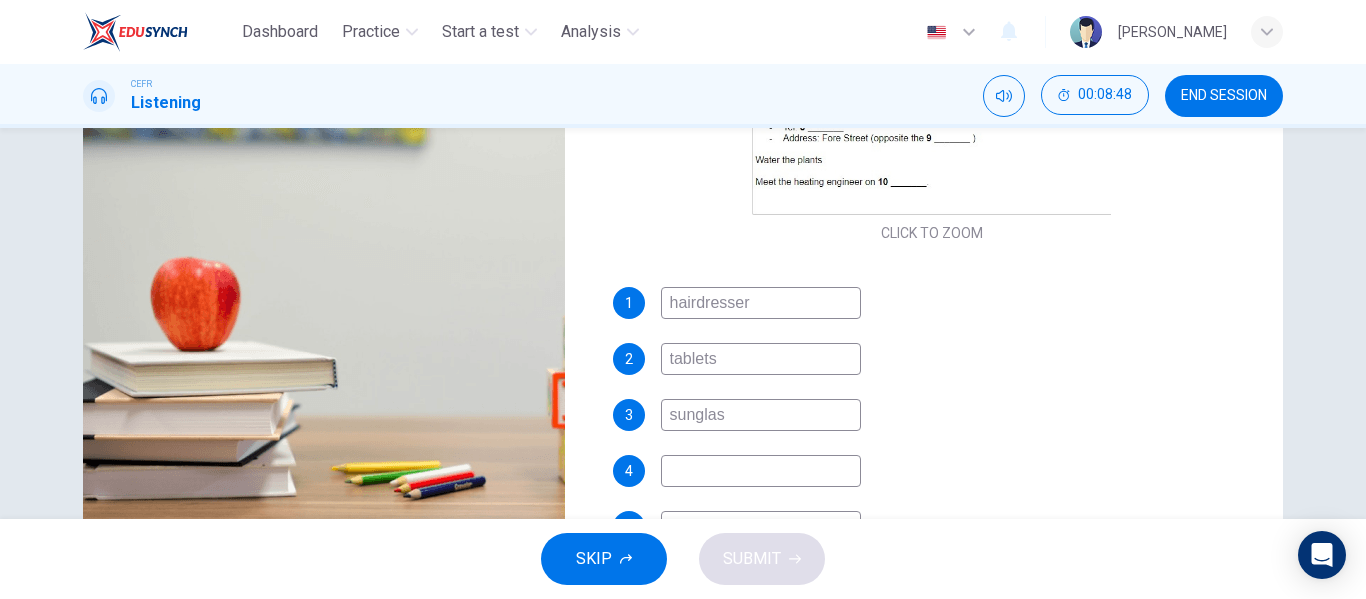 type on "sunglass" 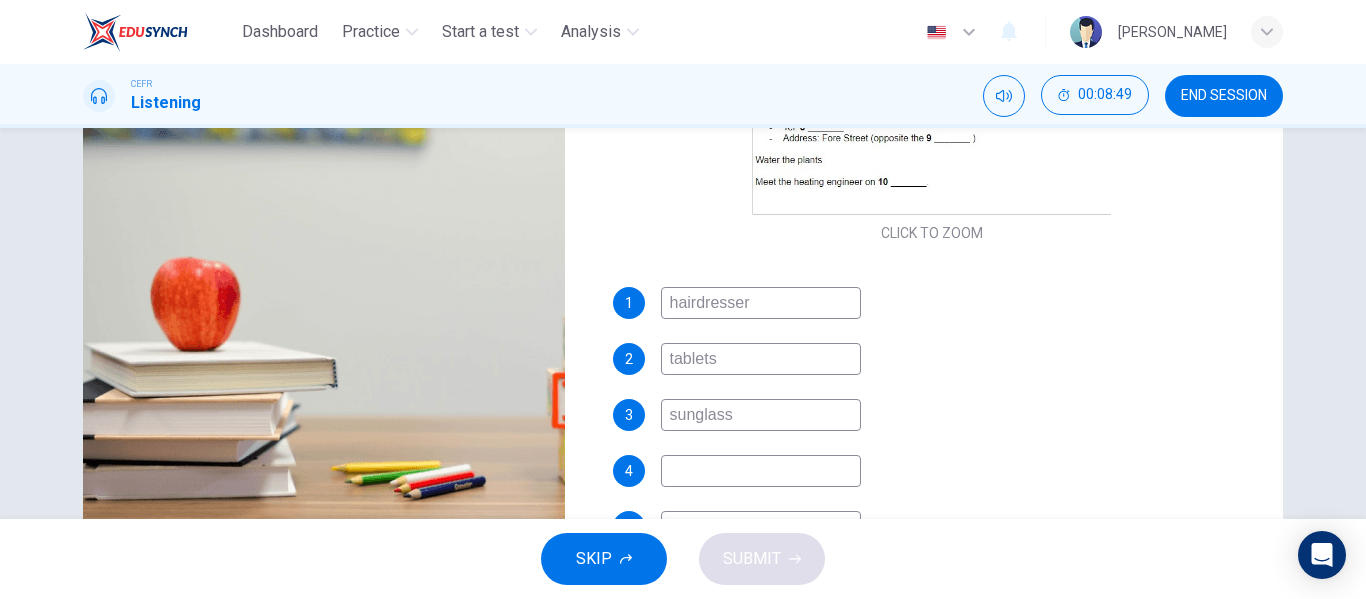 type on "39" 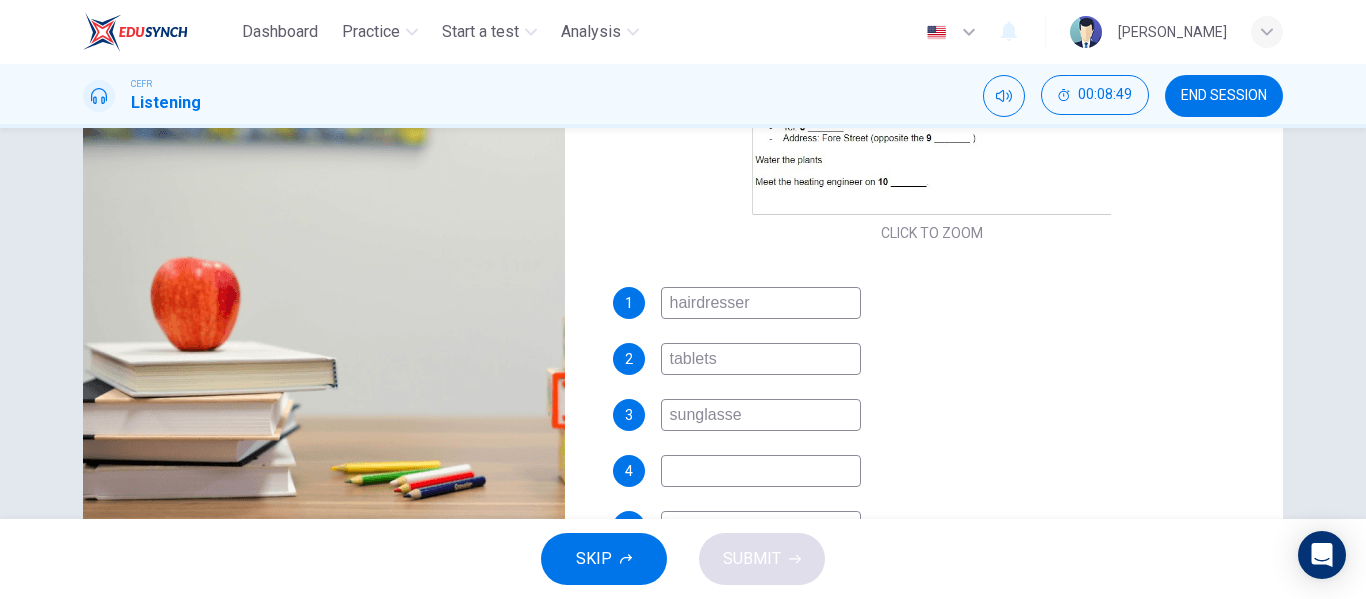 type on "sunglasses" 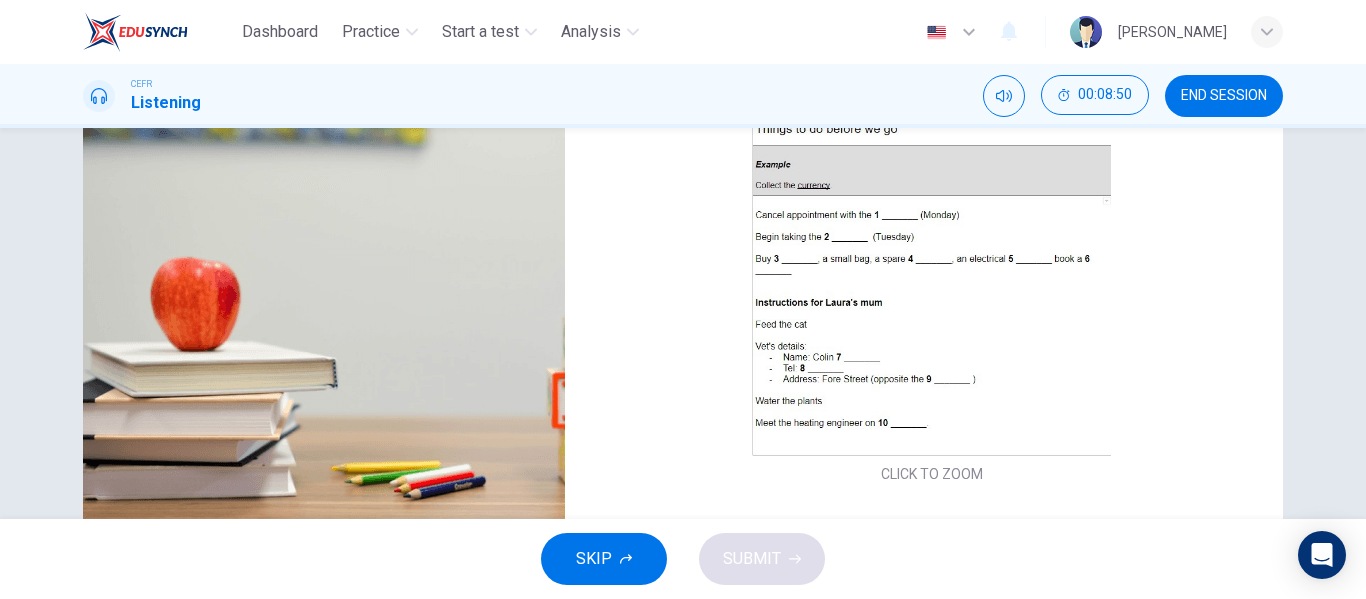 scroll, scrollTop: 23, scrollLeft: 0, axis: vertical 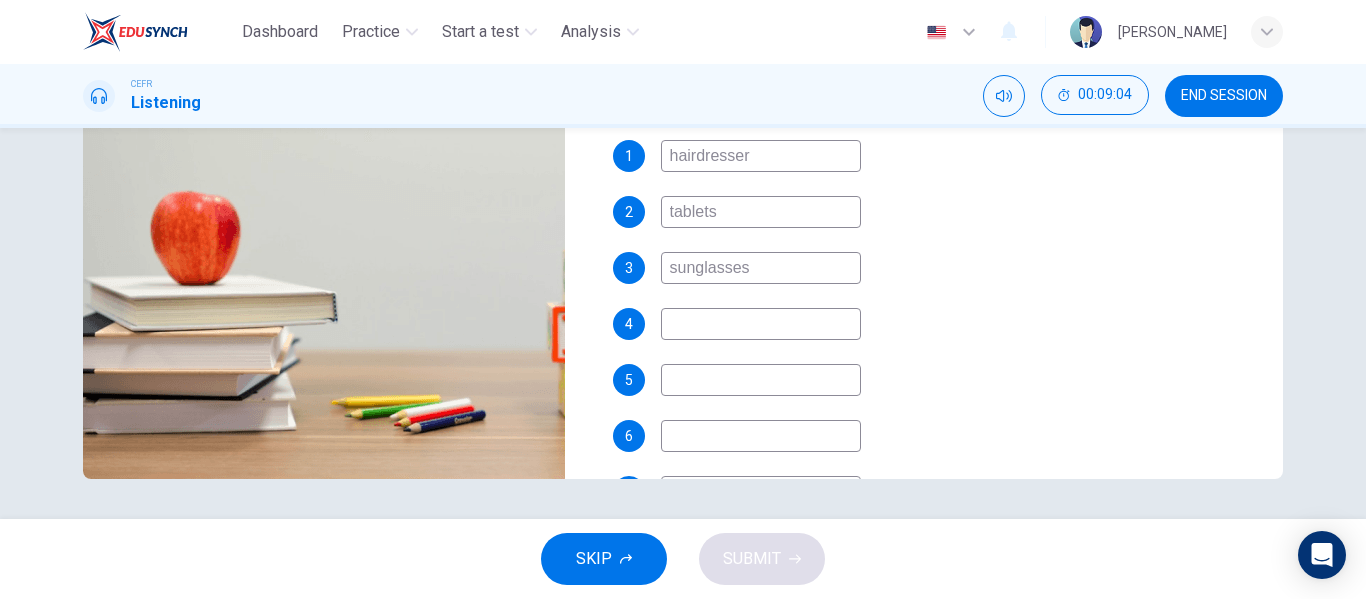 type on "44" 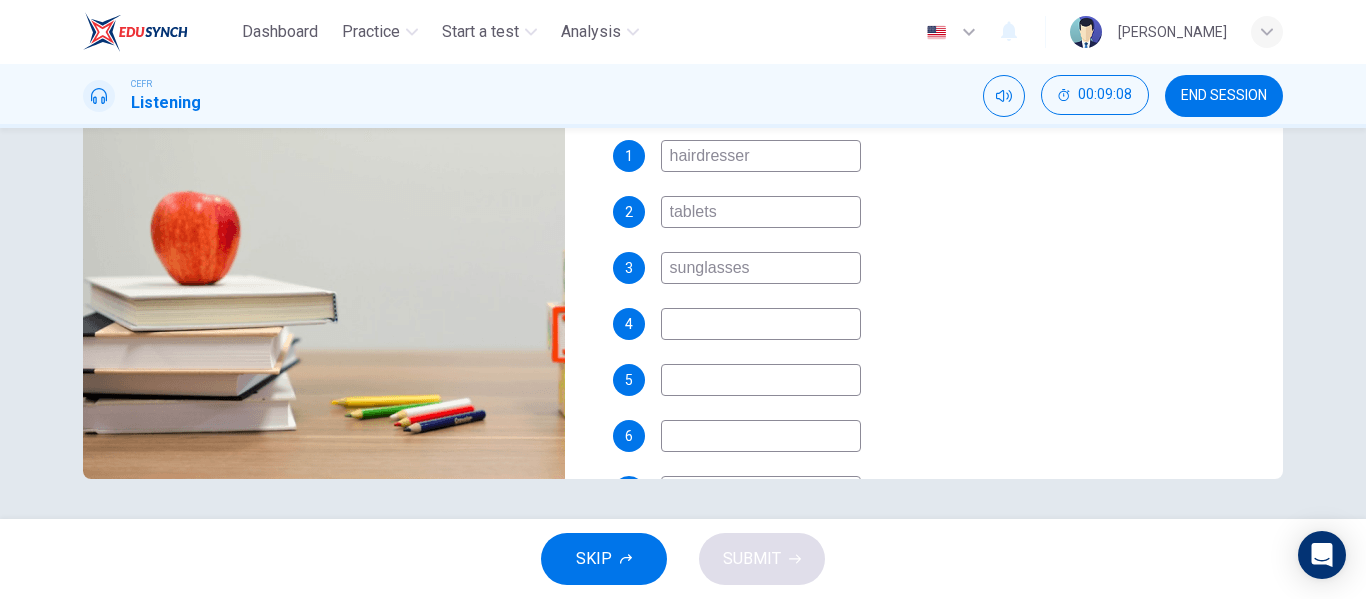 type on "46" 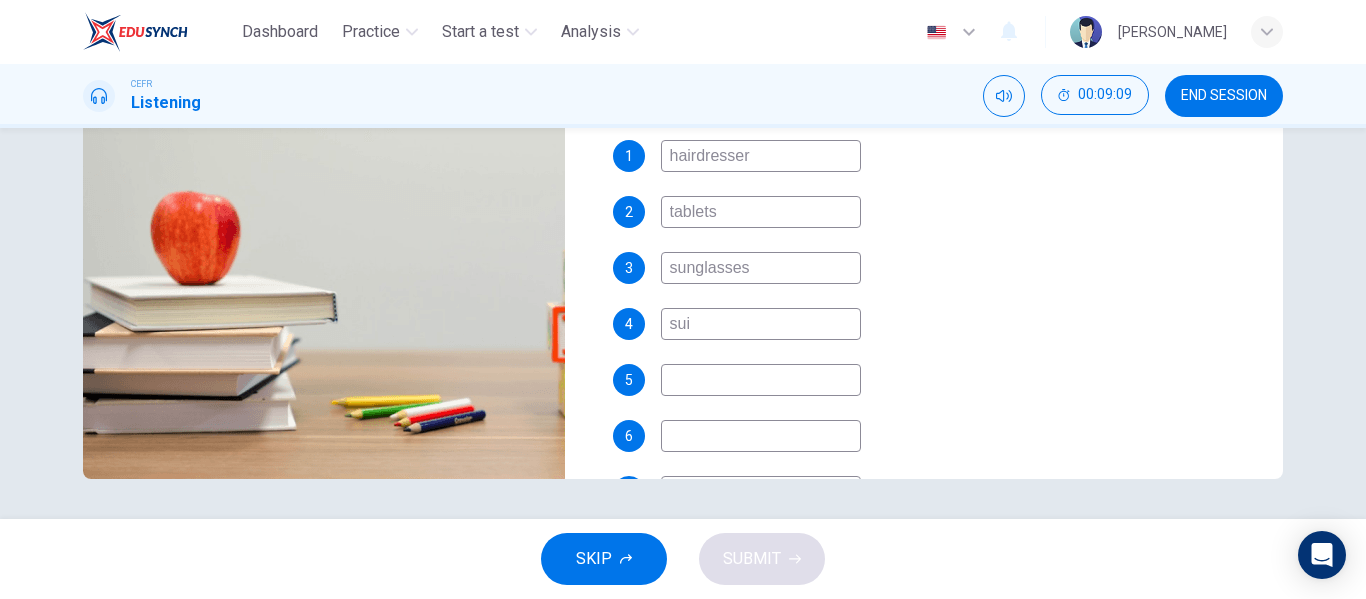 type on "suit" 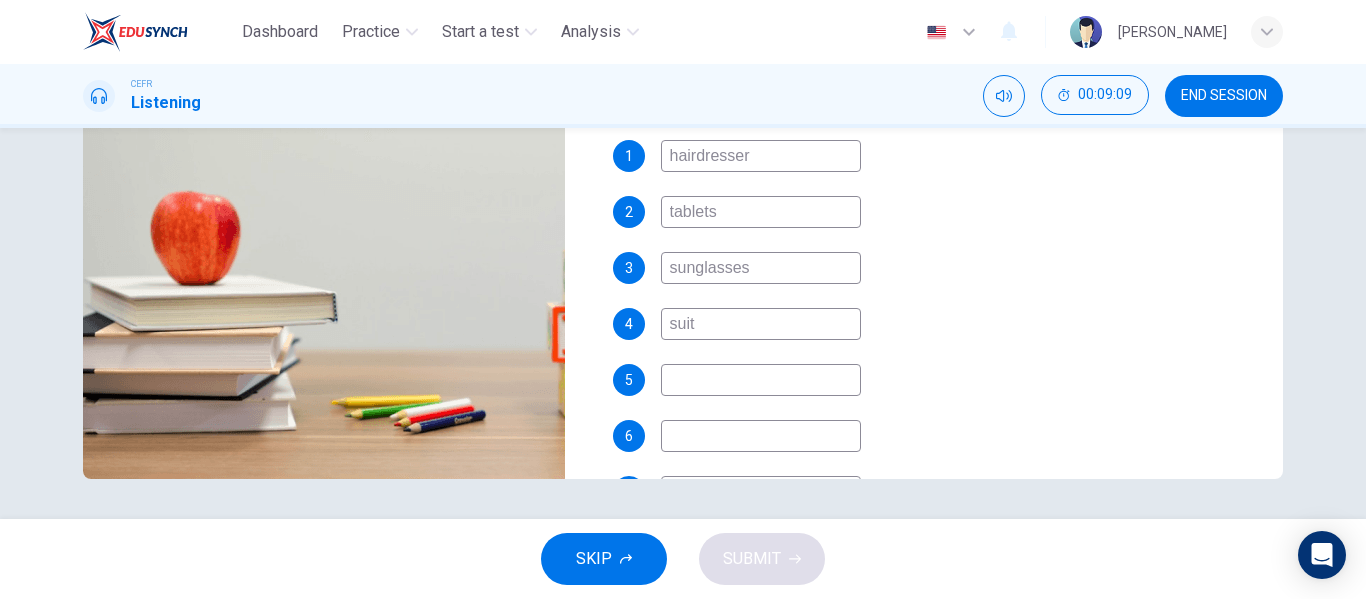 type on "46" 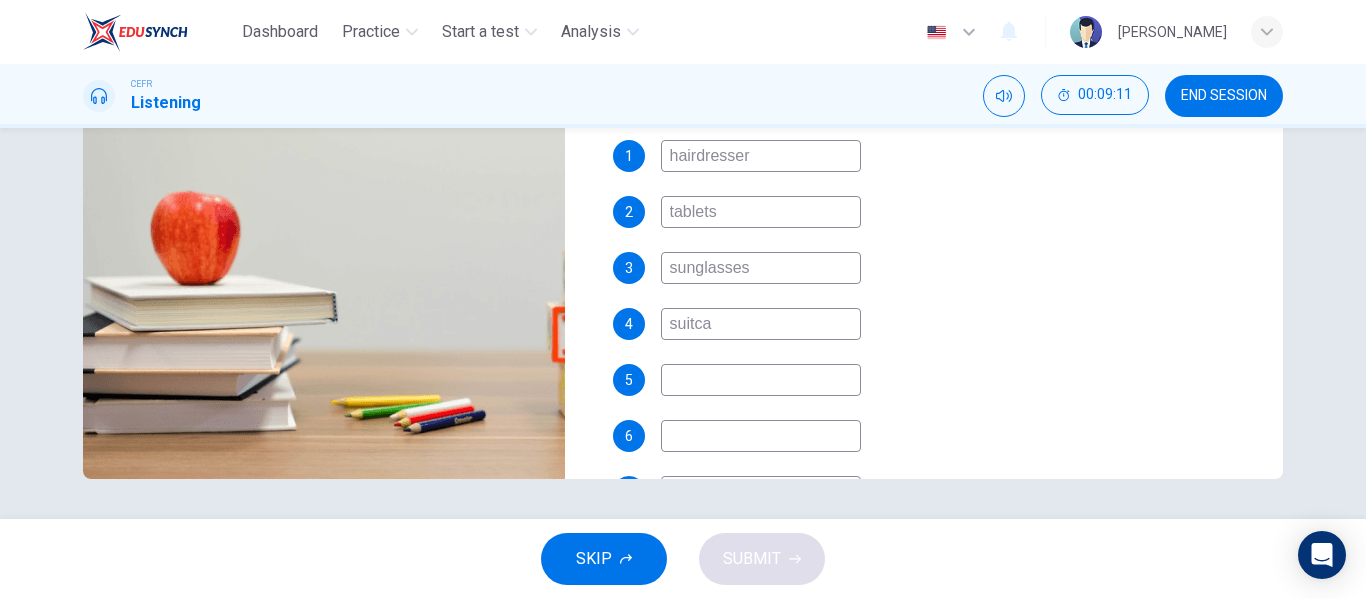type on "suitcas" 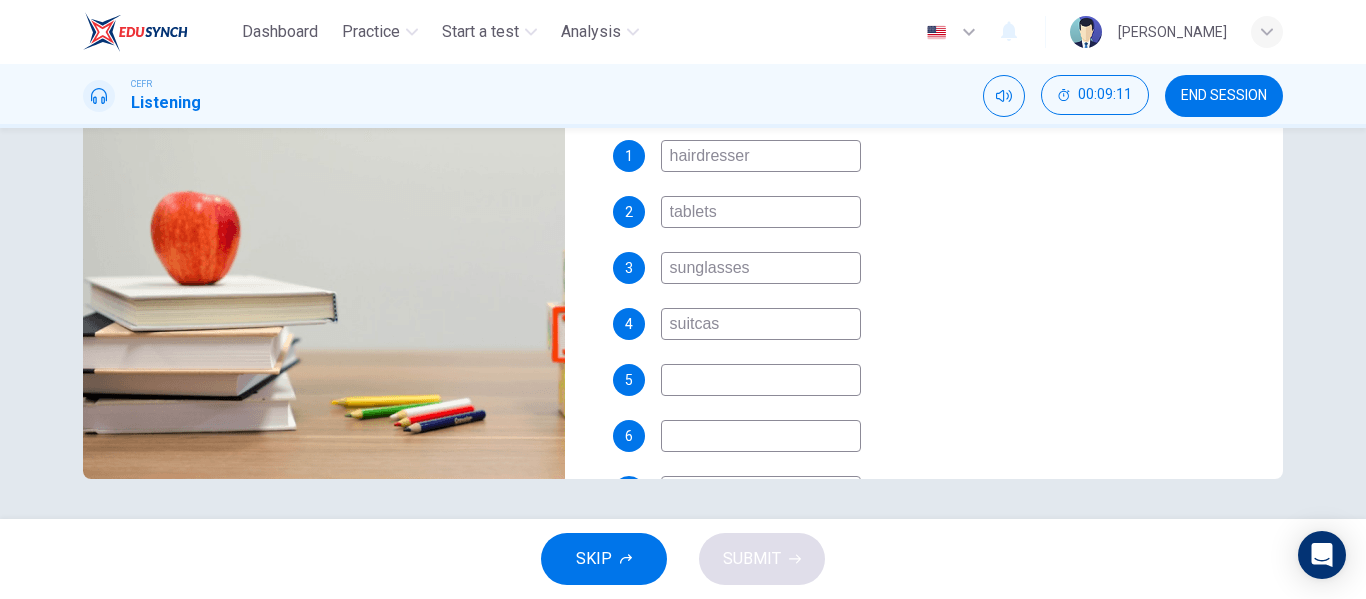 type on "46" 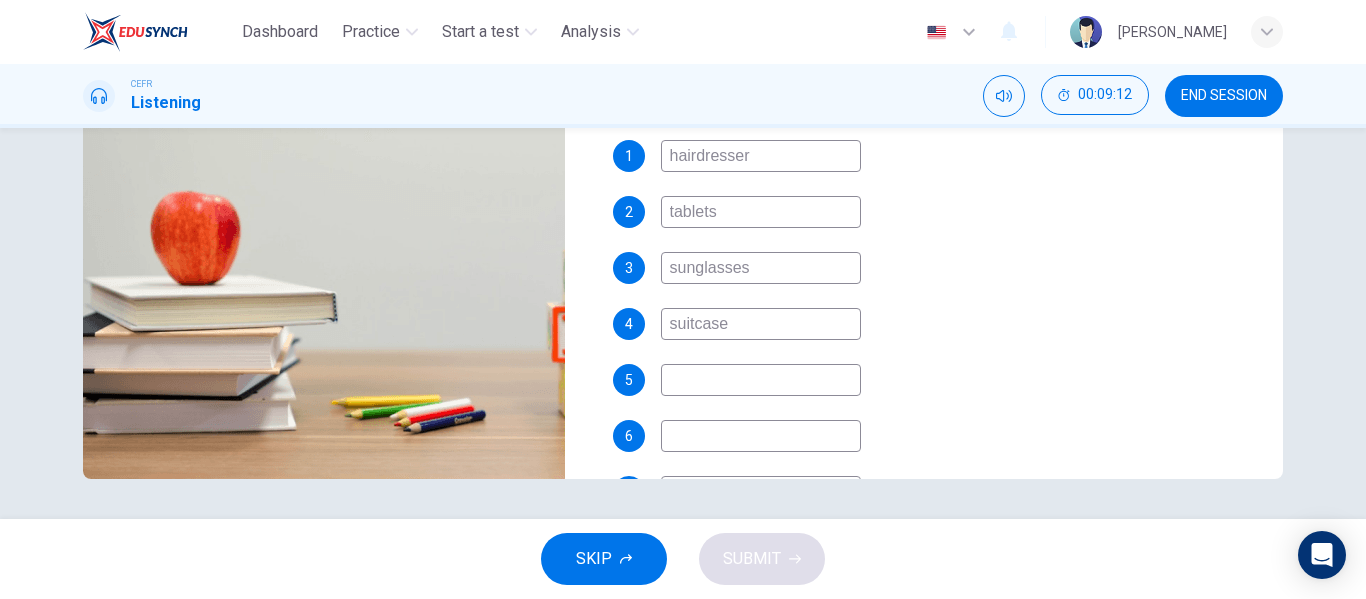 type on "47" 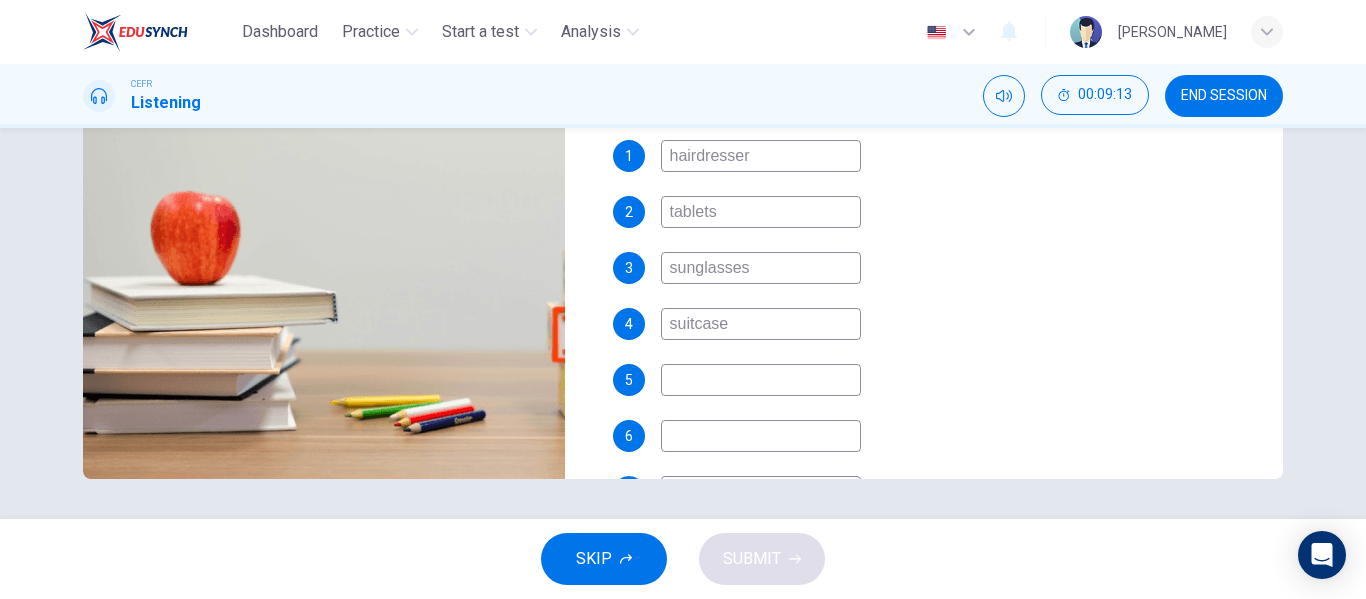 type on "a" 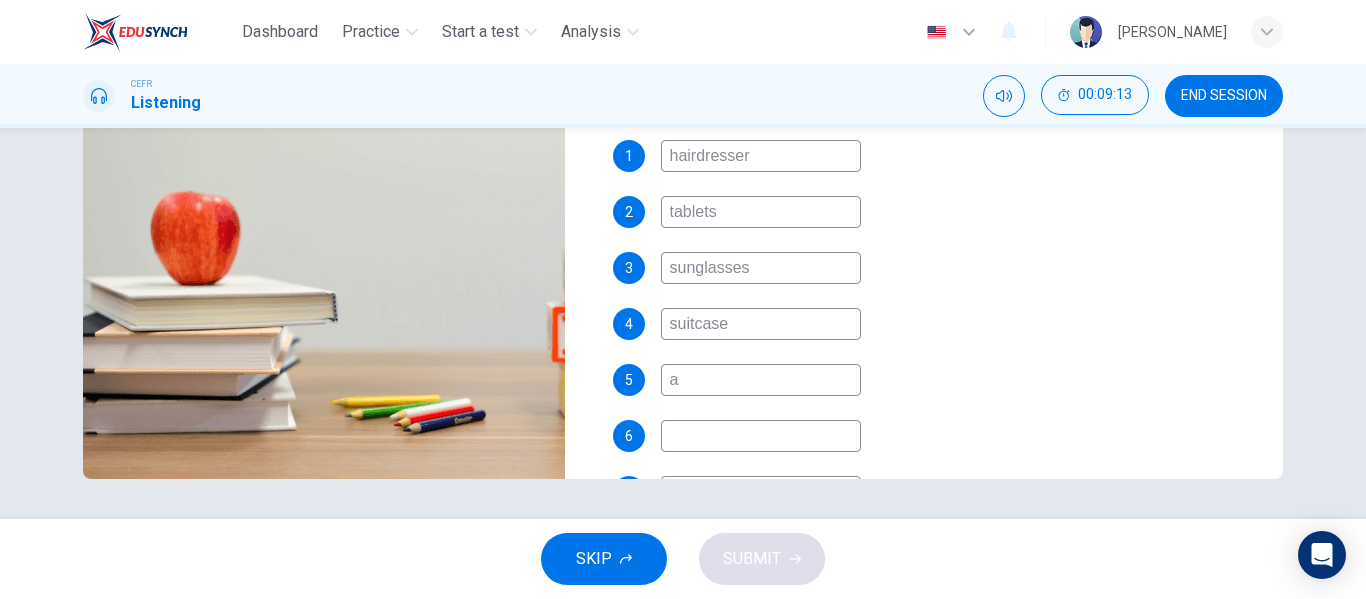 type on "47" 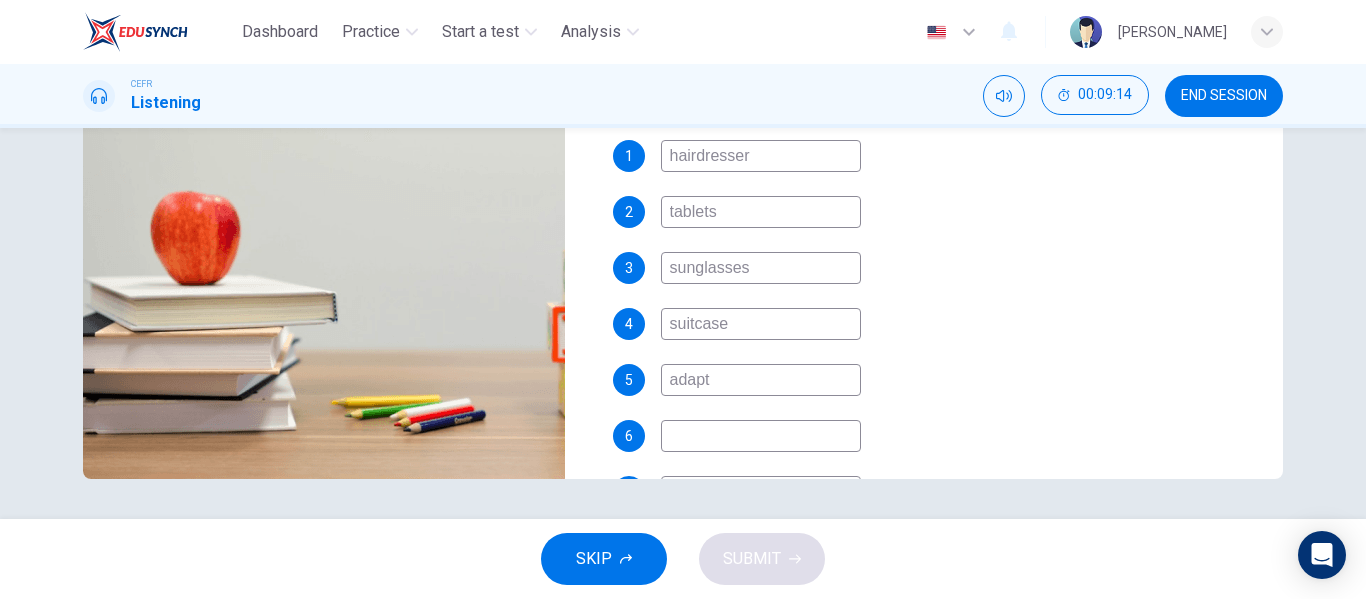 type on "adapte" 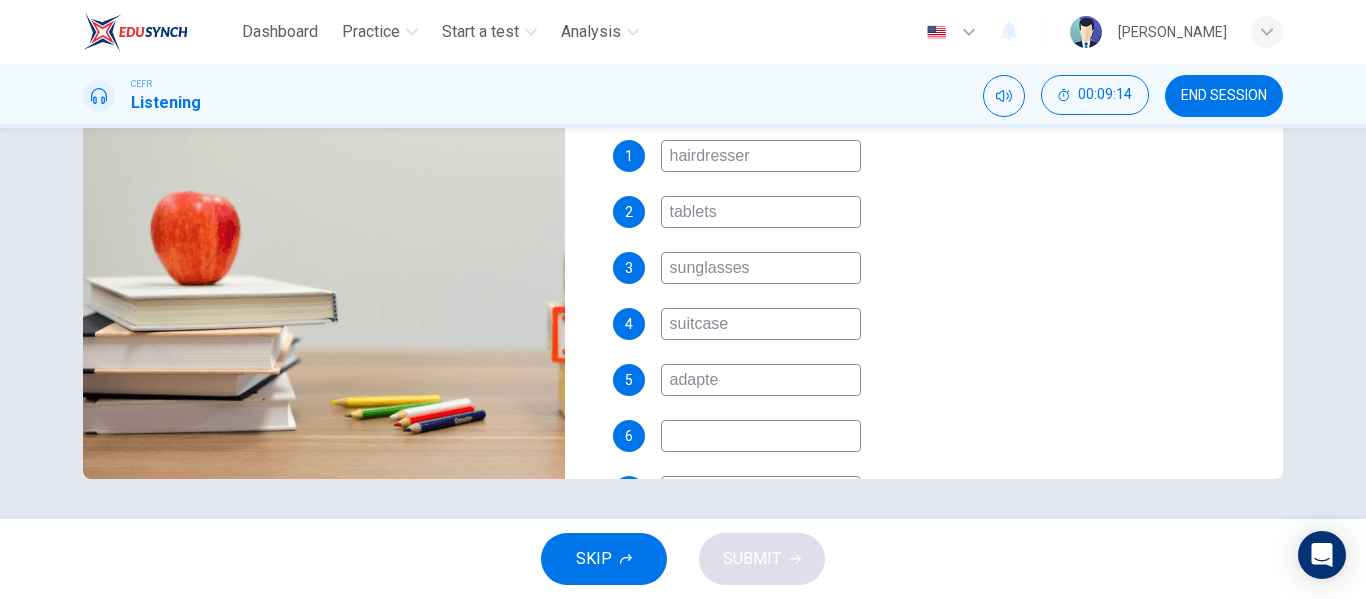 type on "48" 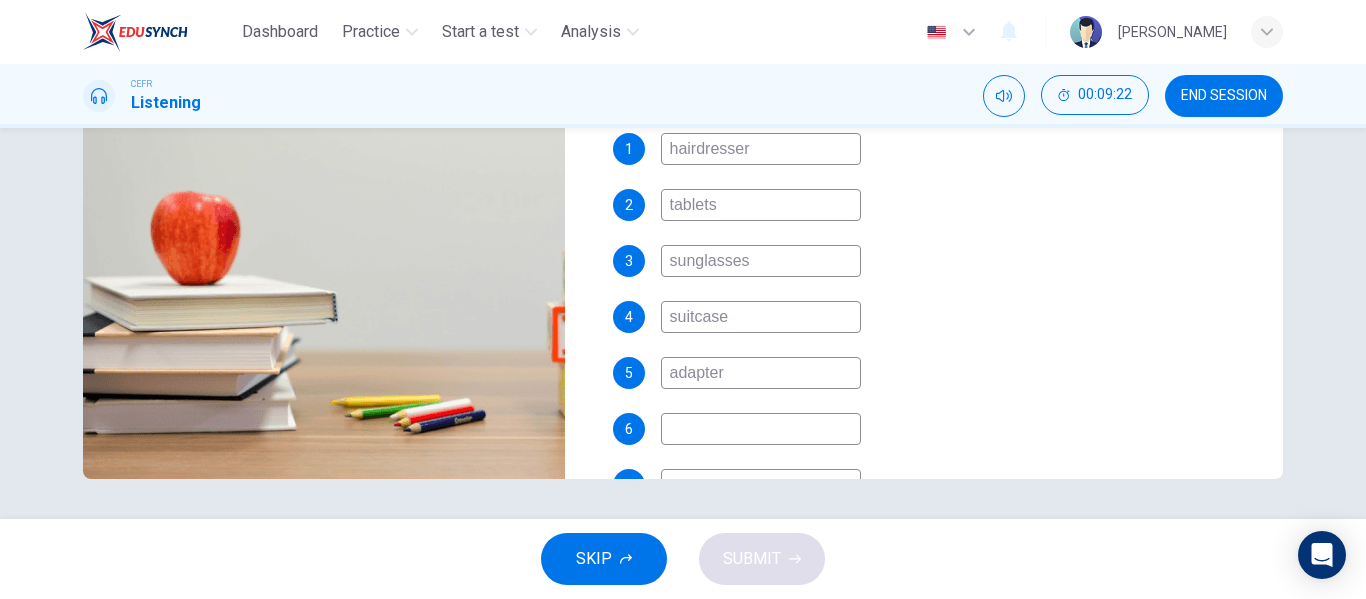 scroll, scrollTop: 418, scrollLeft: 0, axis: vertical 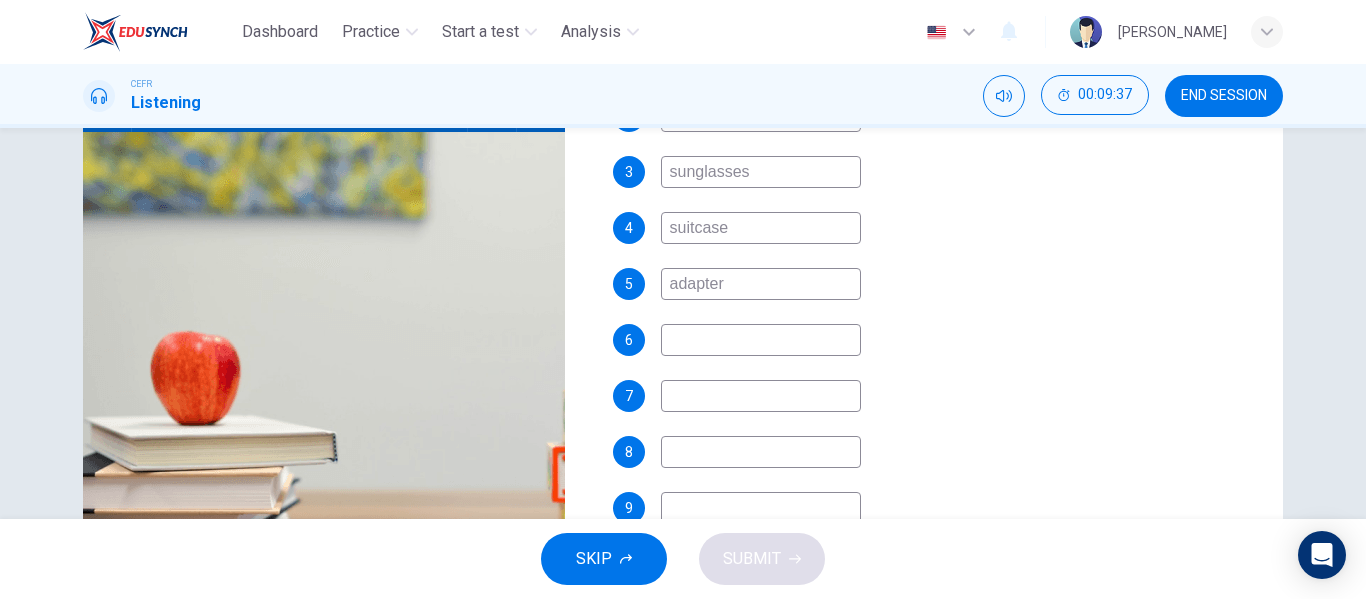 type on "55" 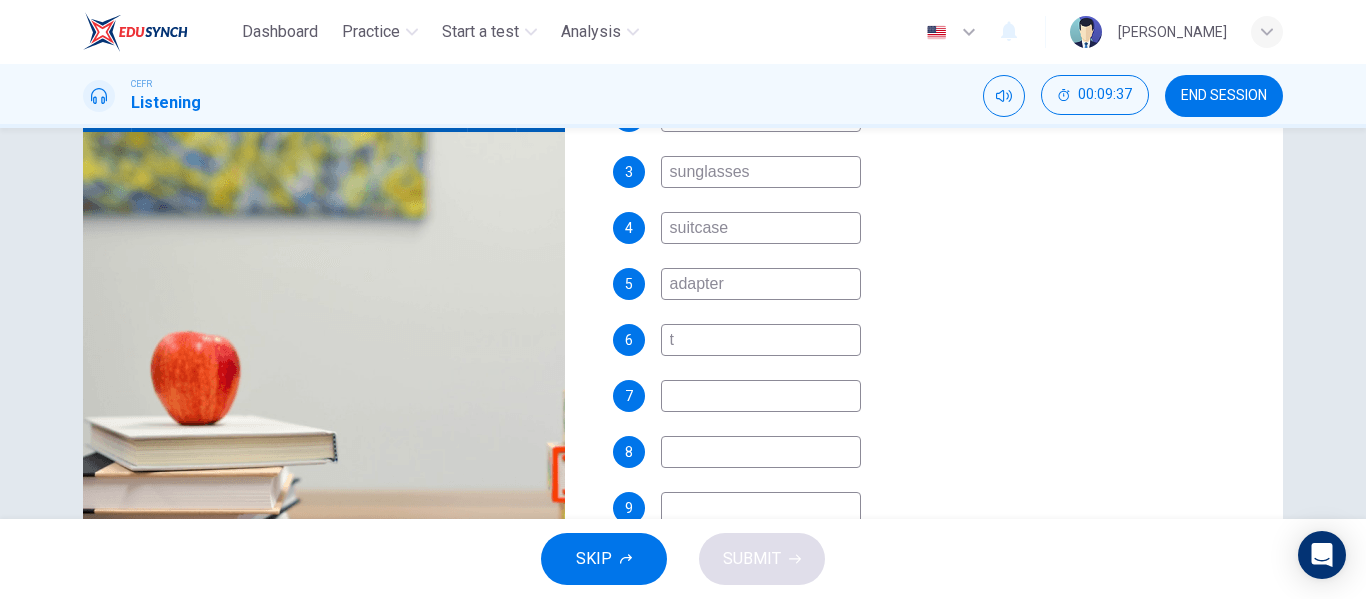type on "56" 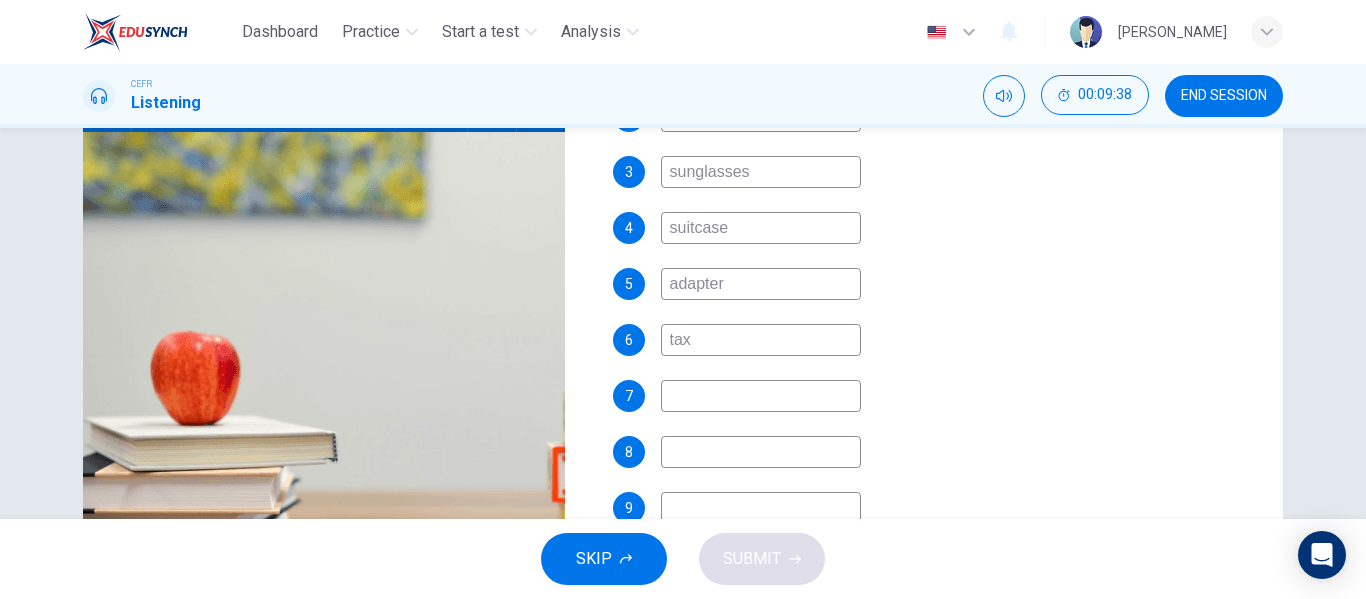 type on "taxi" 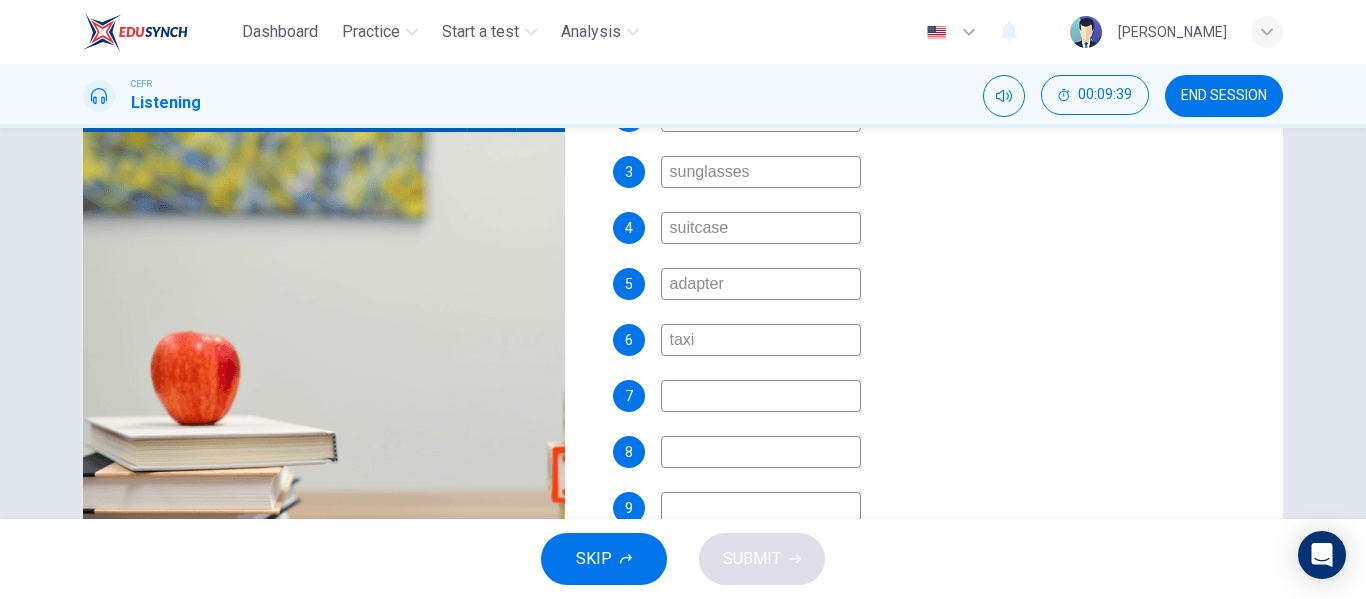 scroll, scrollTop: 0, scrollLeft: 0, axis: both 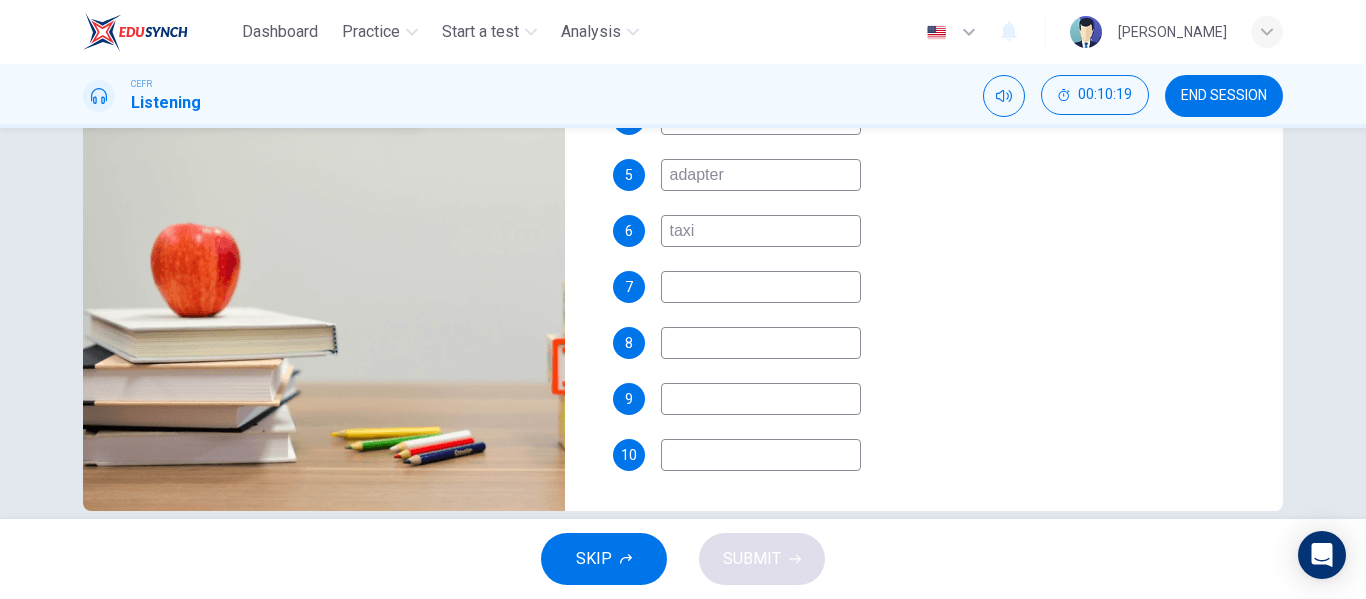 type on "70" 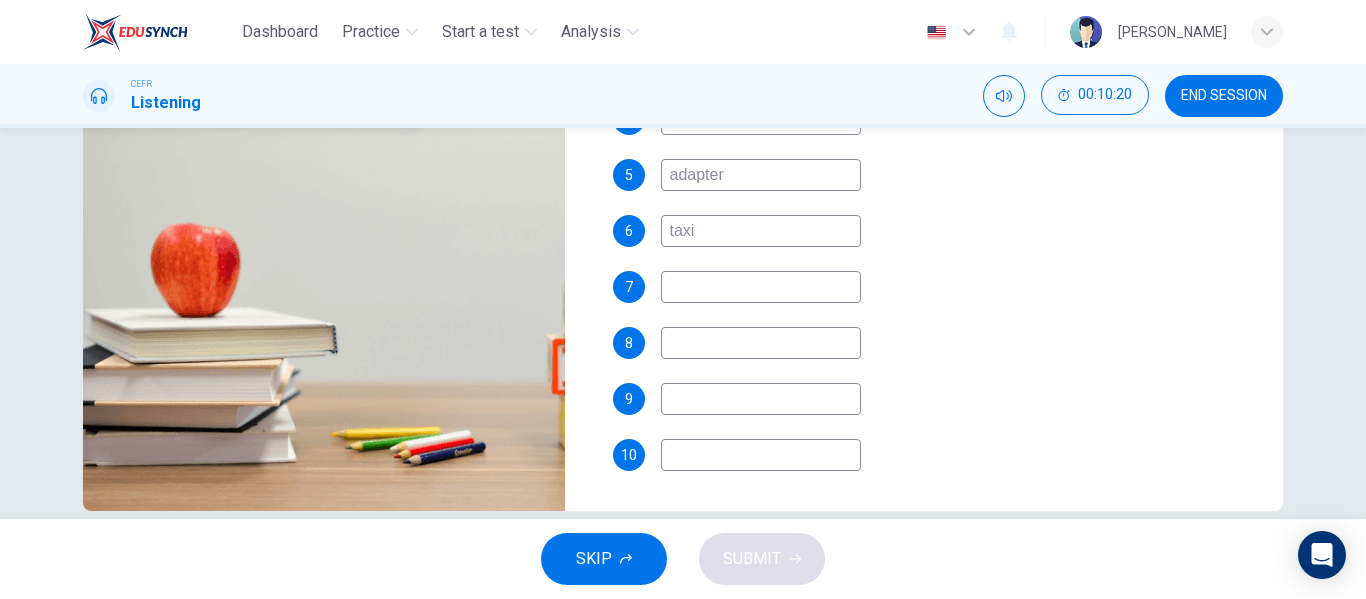 type on "71" 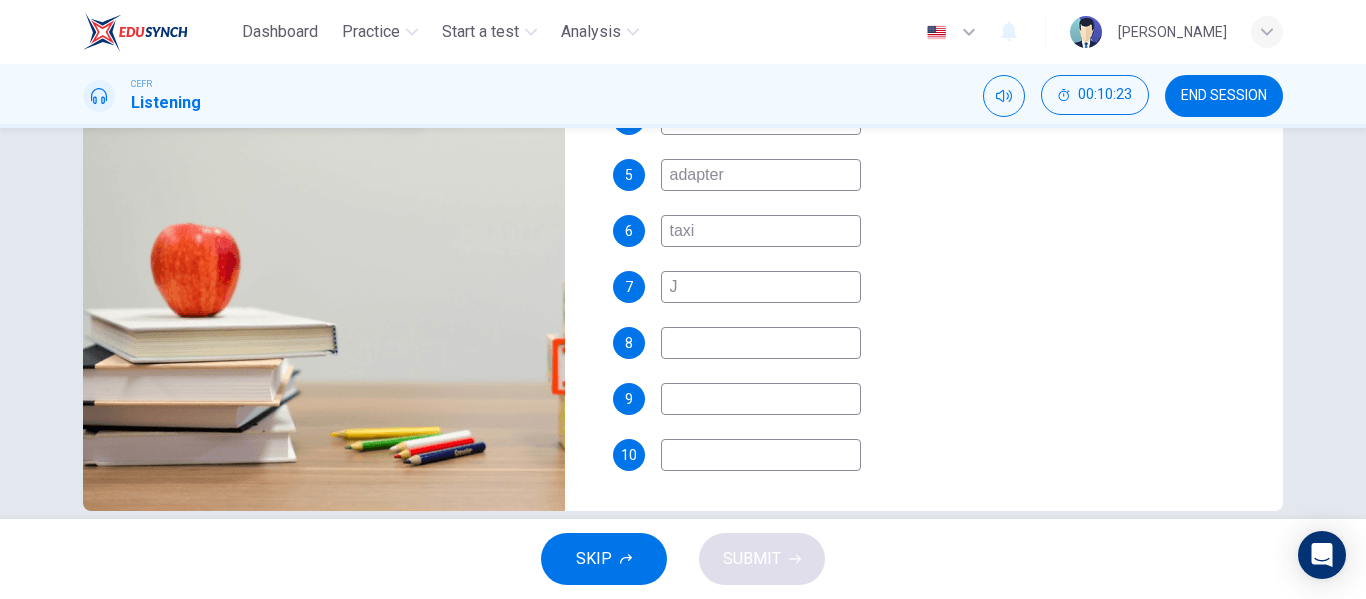 type on "72" 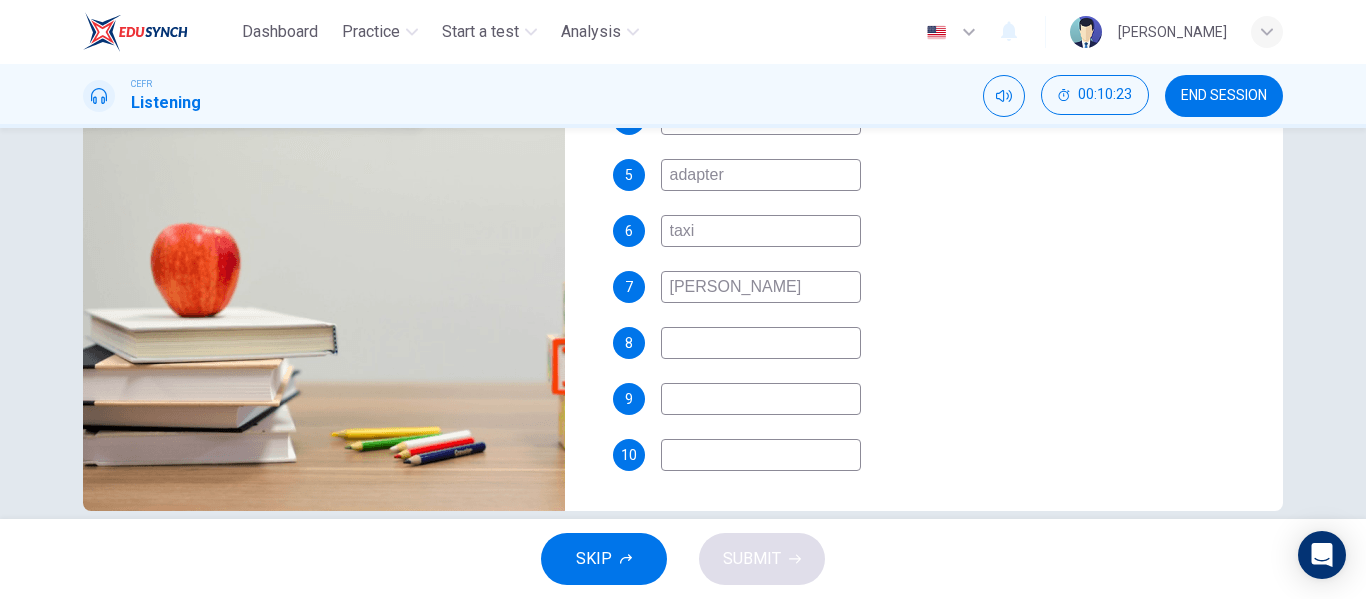type on "72" 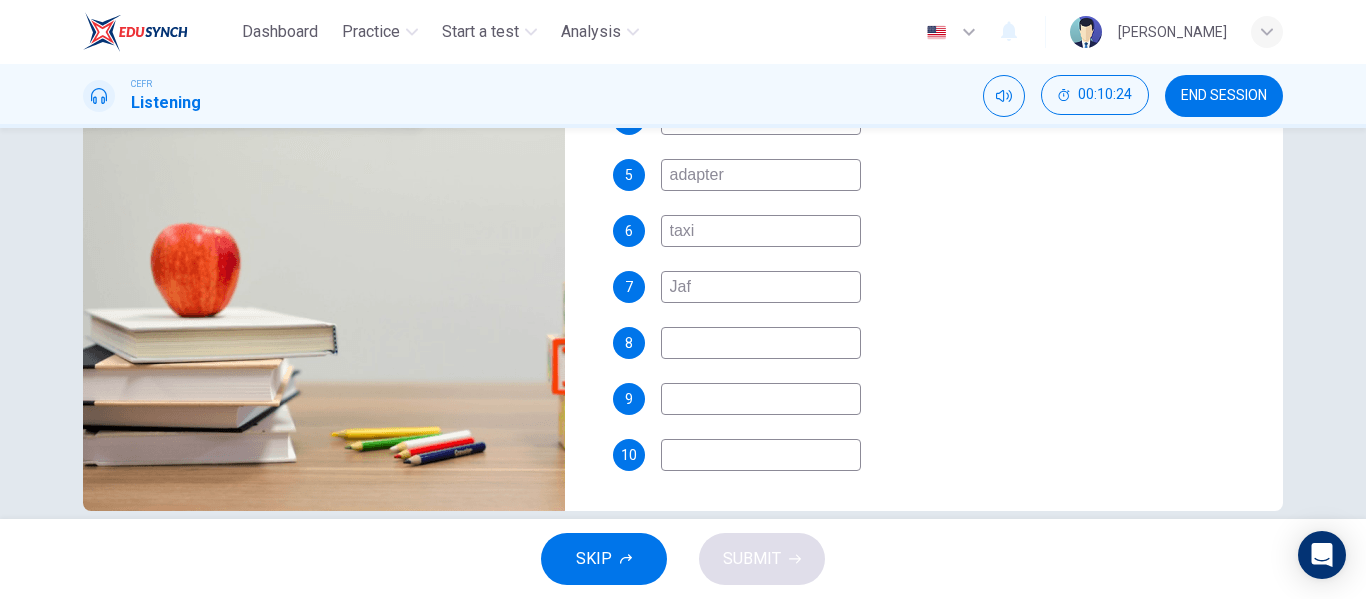 type on "Jaff" 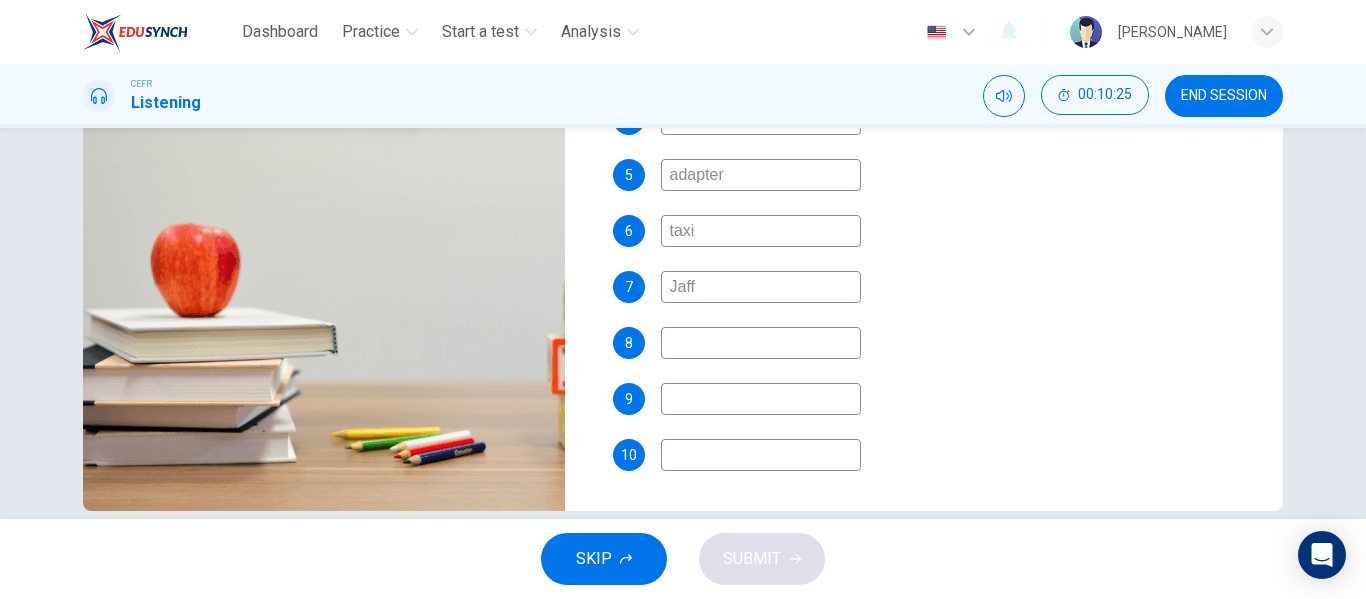 type on "73" 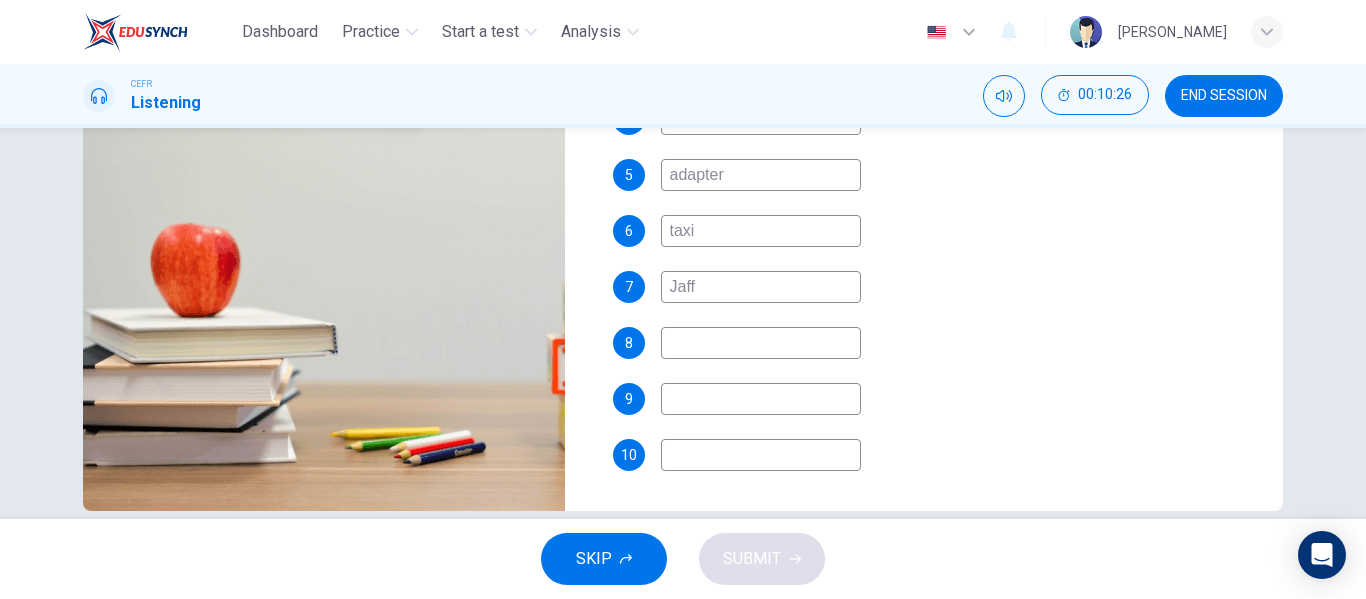 type on "Jaffe" 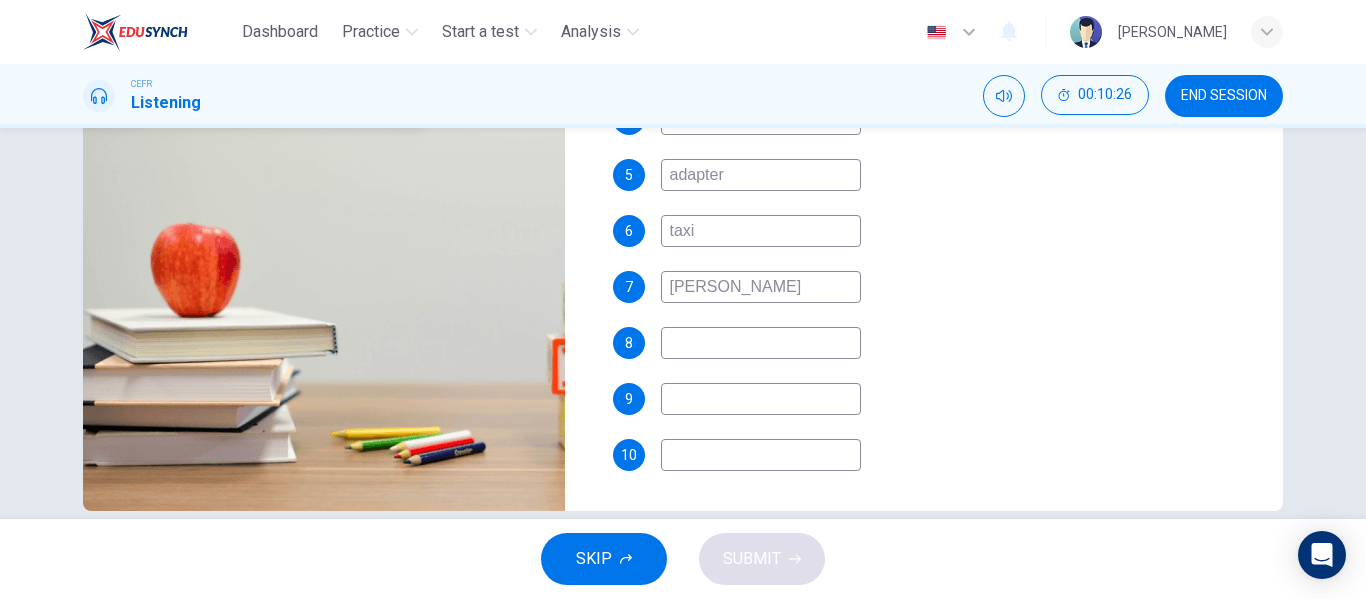 type on "73" 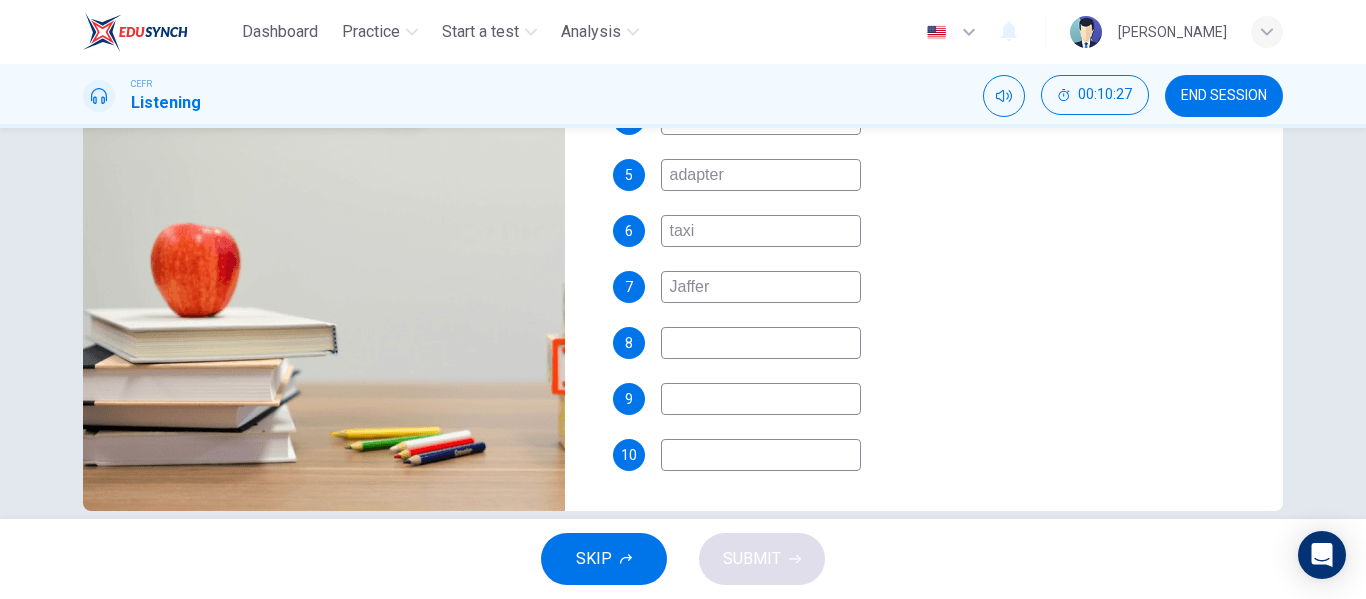 type on "Jaffere" 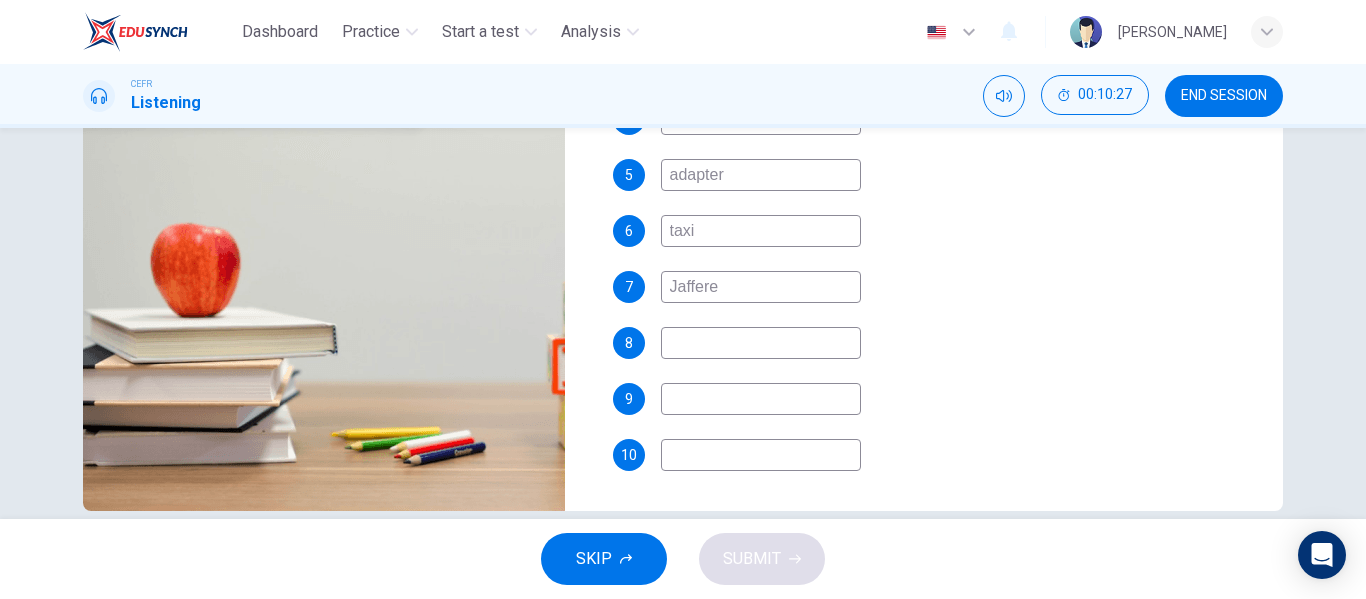 type on "73" 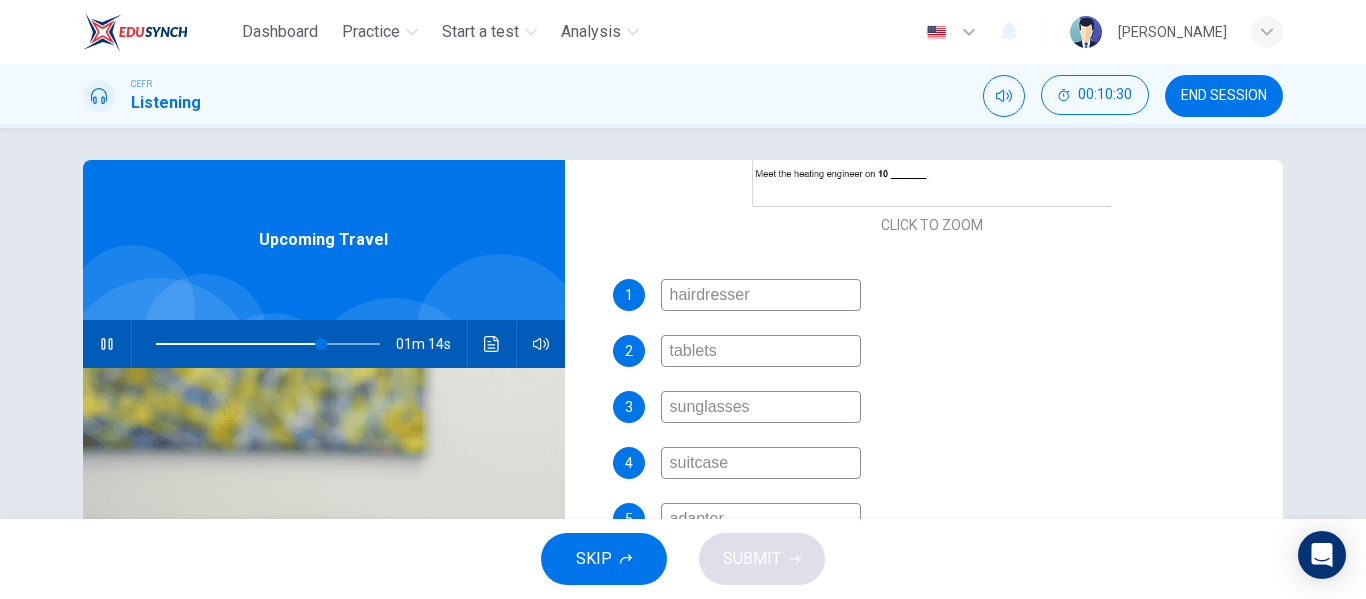 scroll, scrollTop: 0, scrollLeft: 0, axis: both 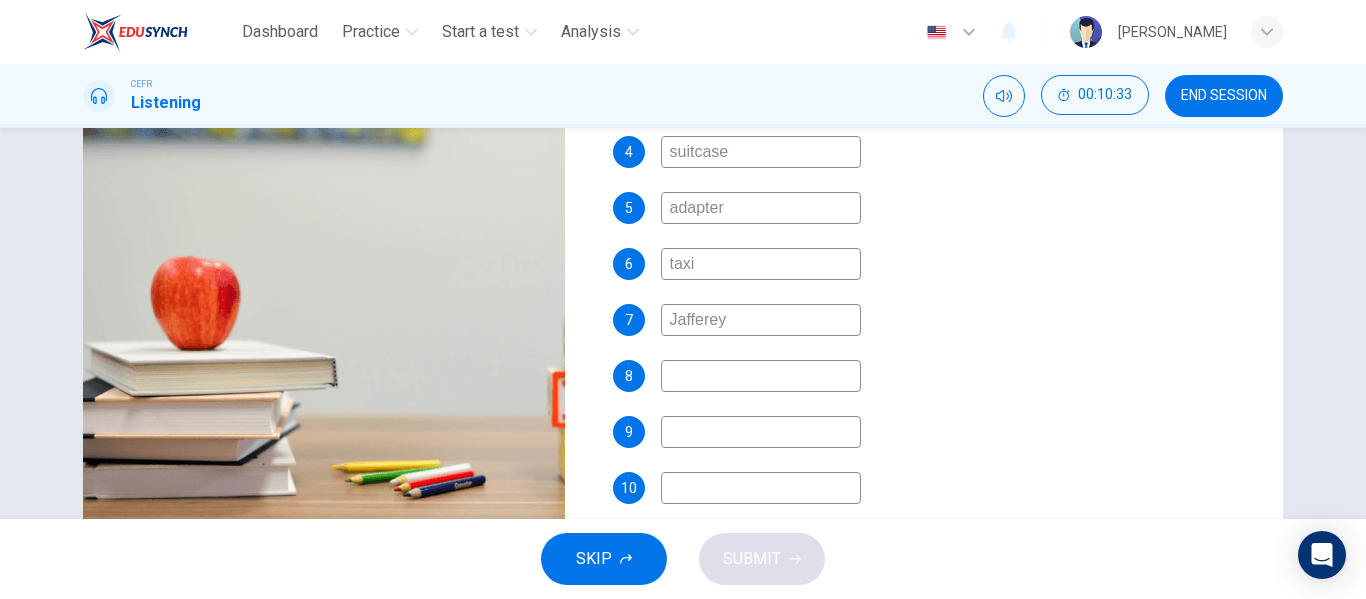 type on "75" 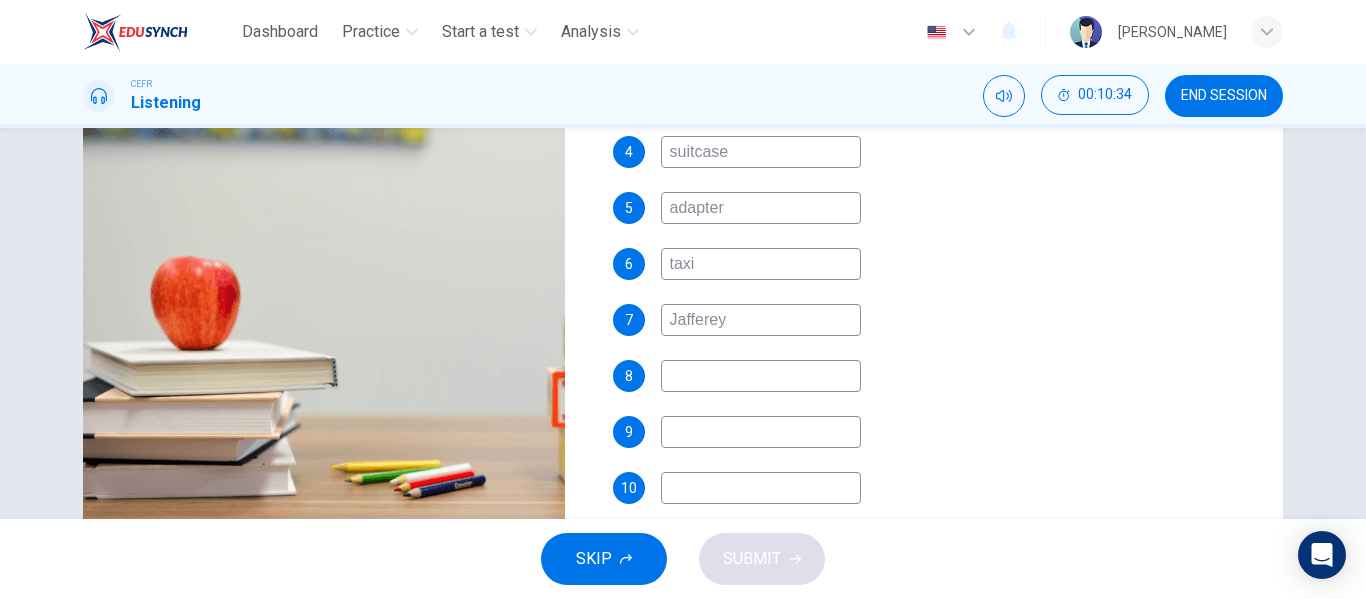 click at bounding box center (761, 376) 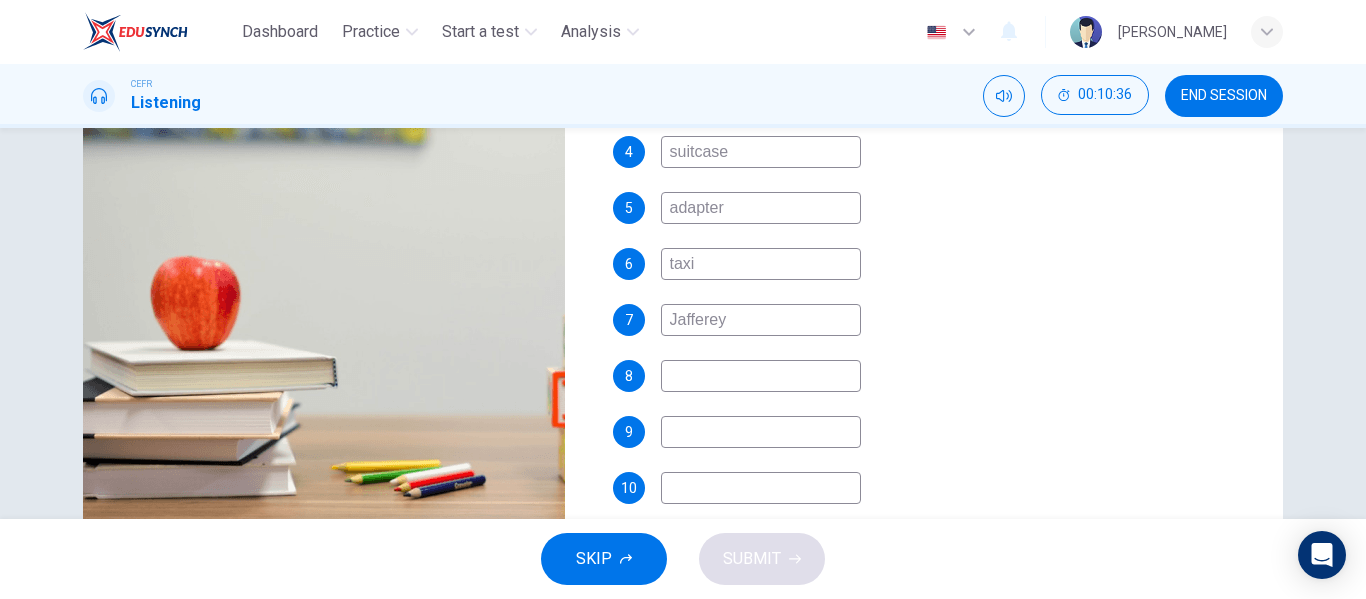 scroll, scrollTop: 0, scrollLeft: 0, axis: both 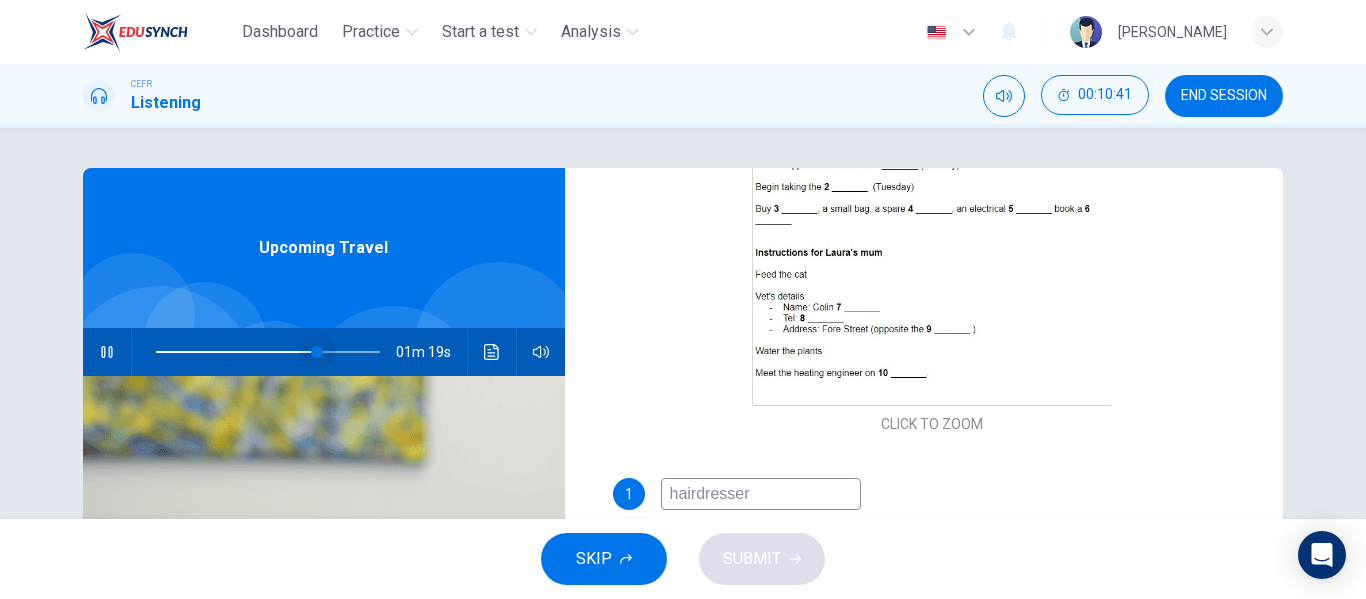 click at bounding box center [317, 352] 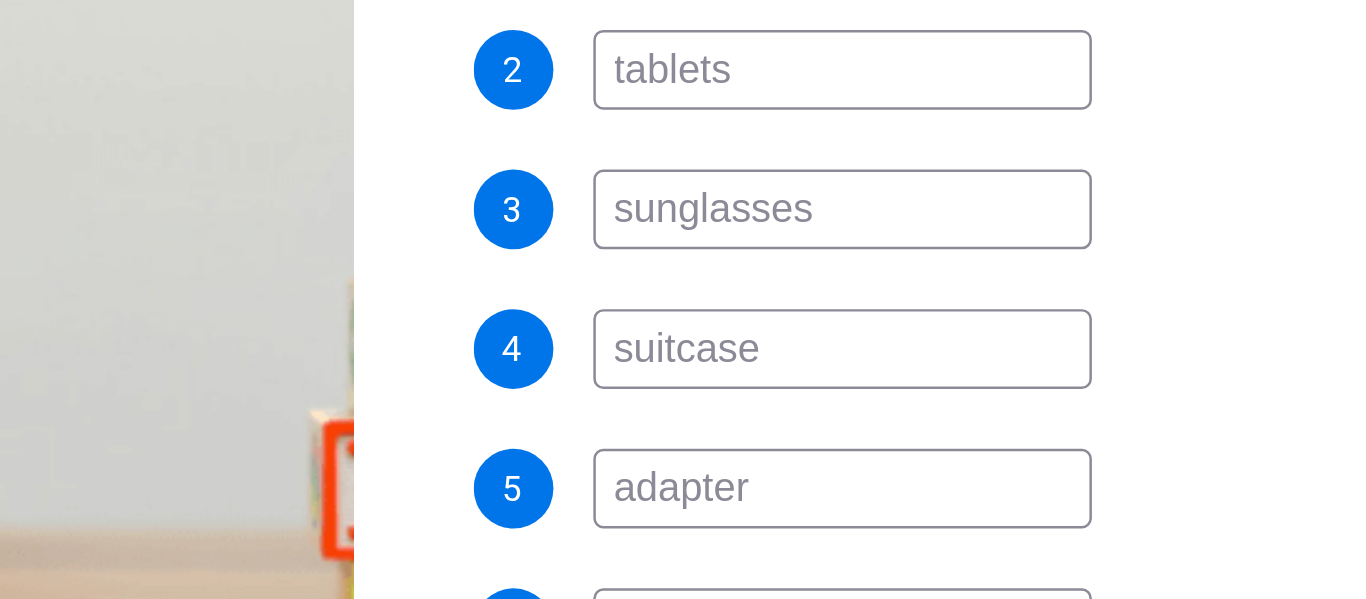 scroll, scrollTop: 384, scrollLeft: 0, axis: vertical 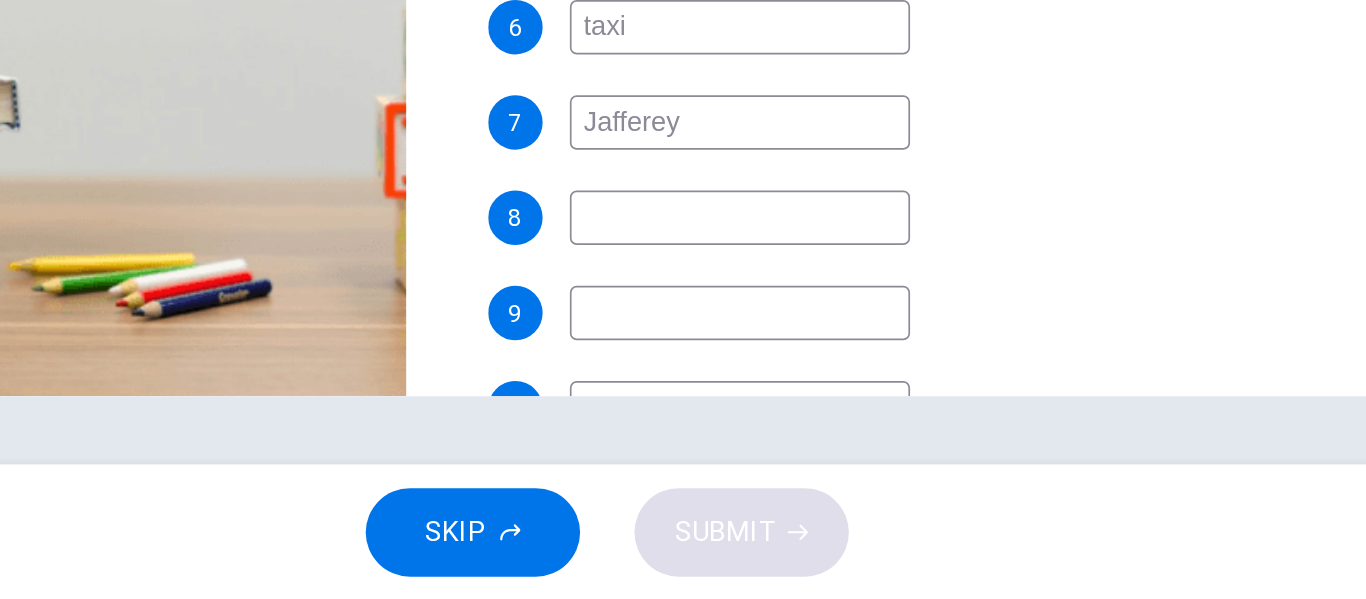 click at bounding box center [761, 374] 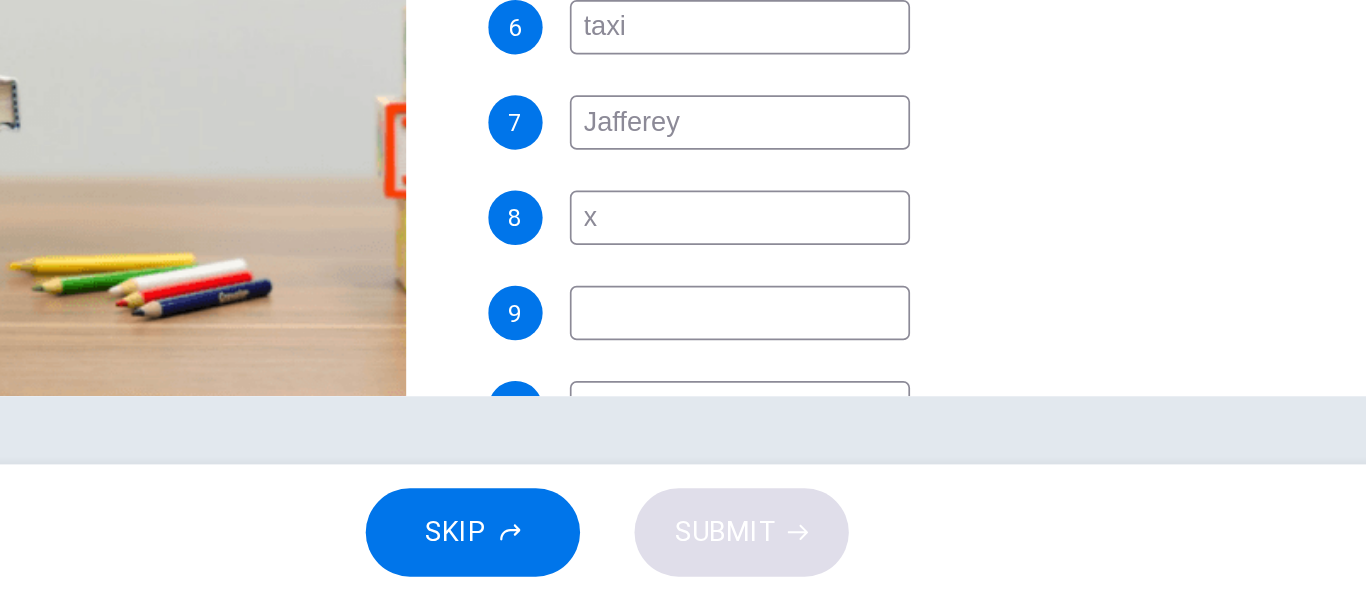 type on "xx" 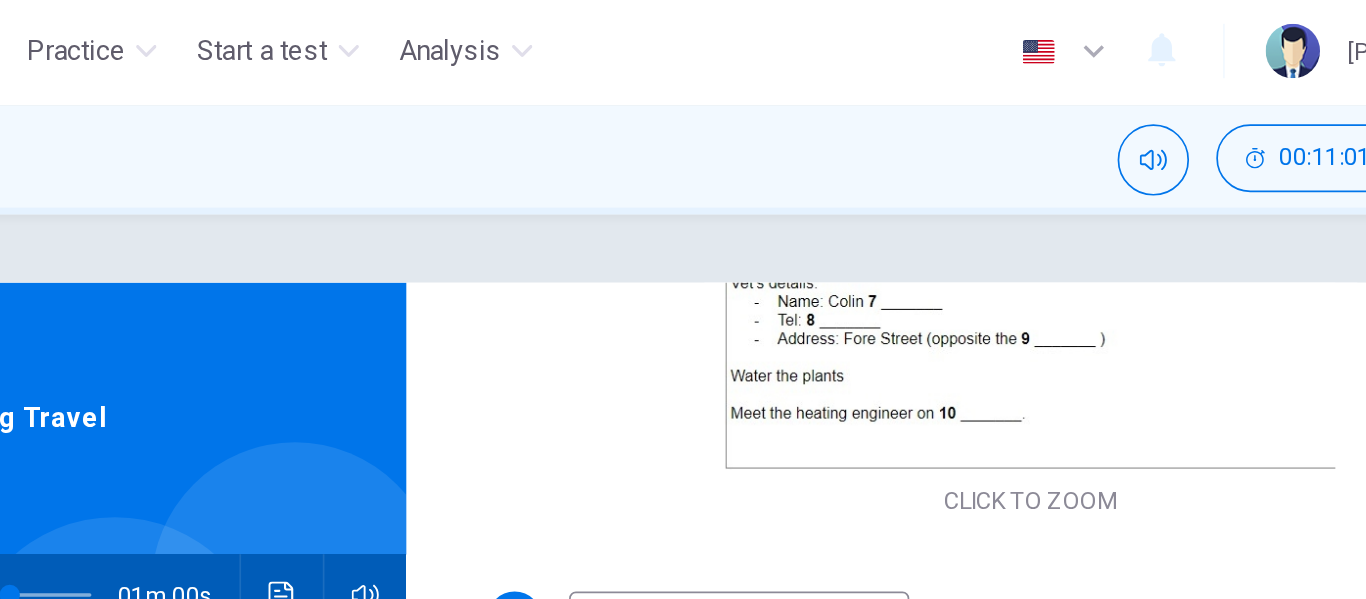 scroll, scrollTop: 1, scrollLeft: 0, axis: vertical 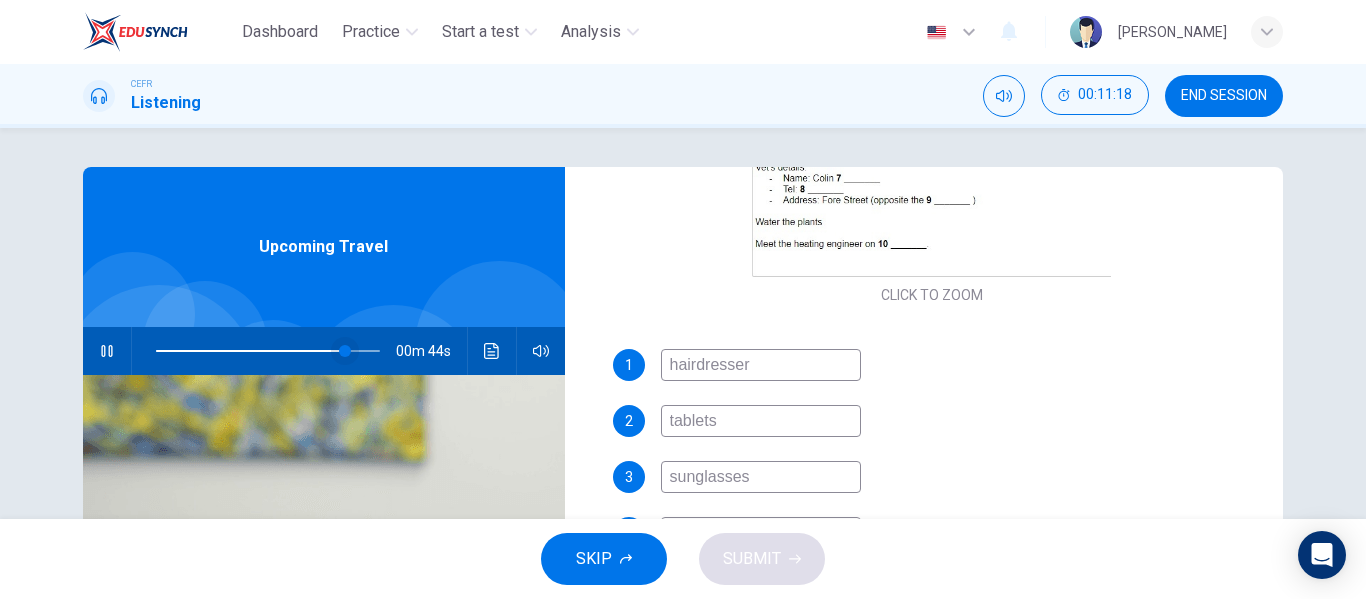 type on "85" 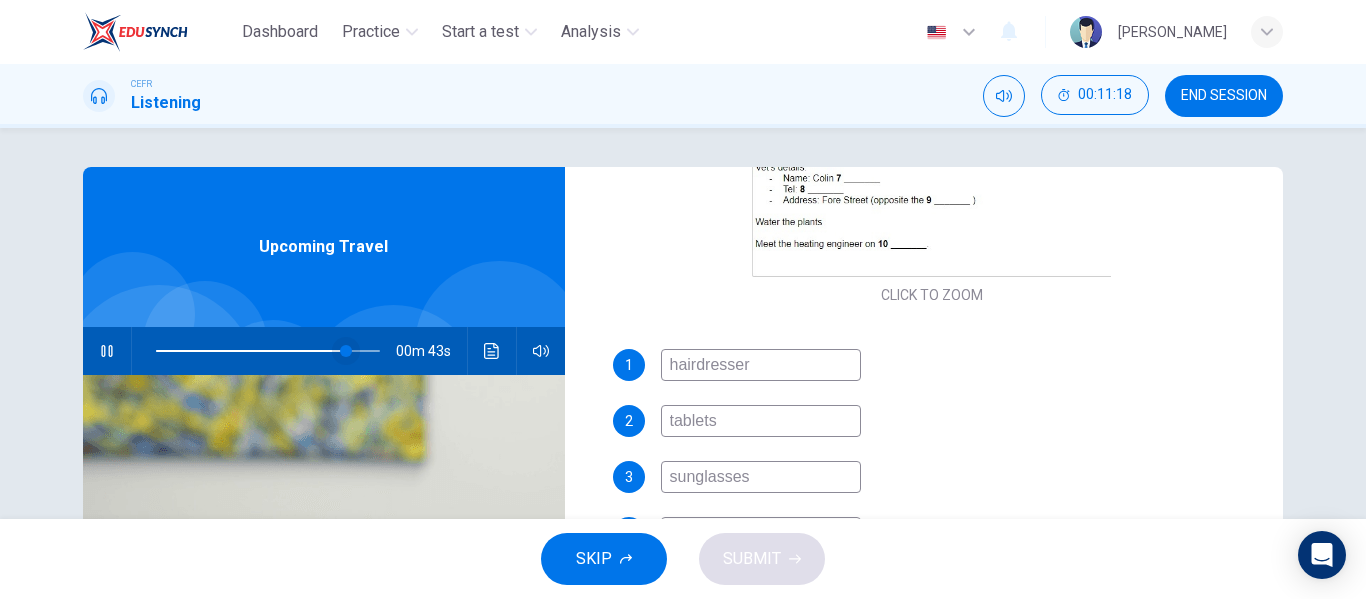 type on "xx" 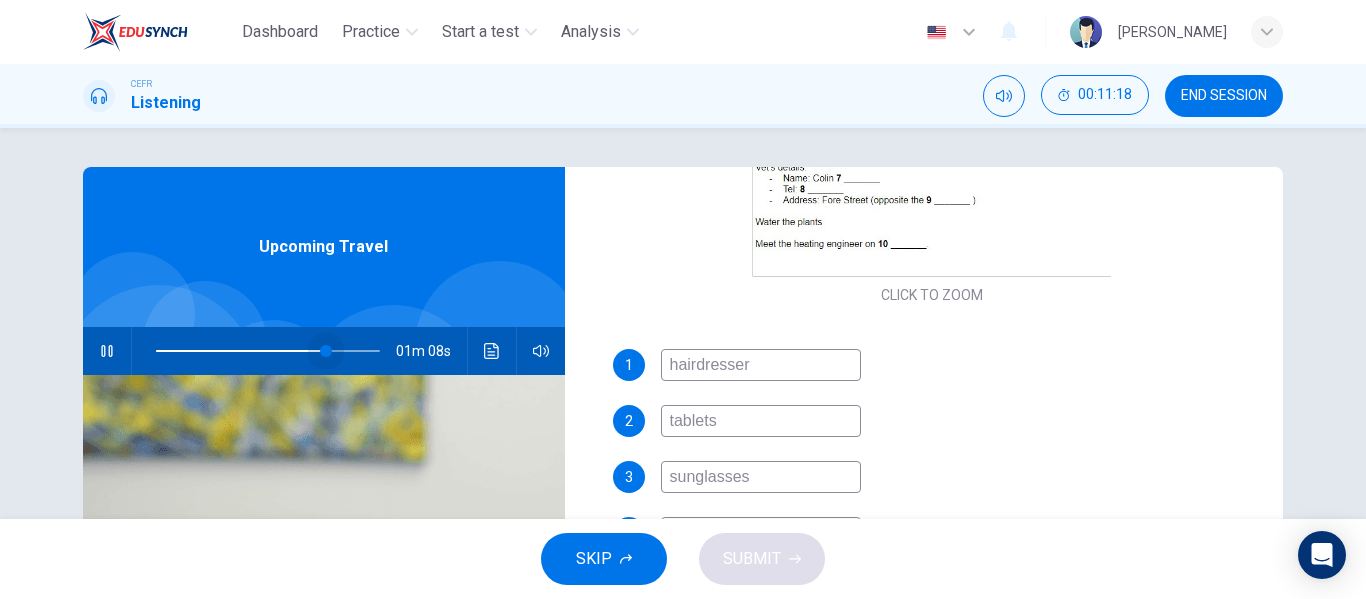 click at bounding box center [326, 351] 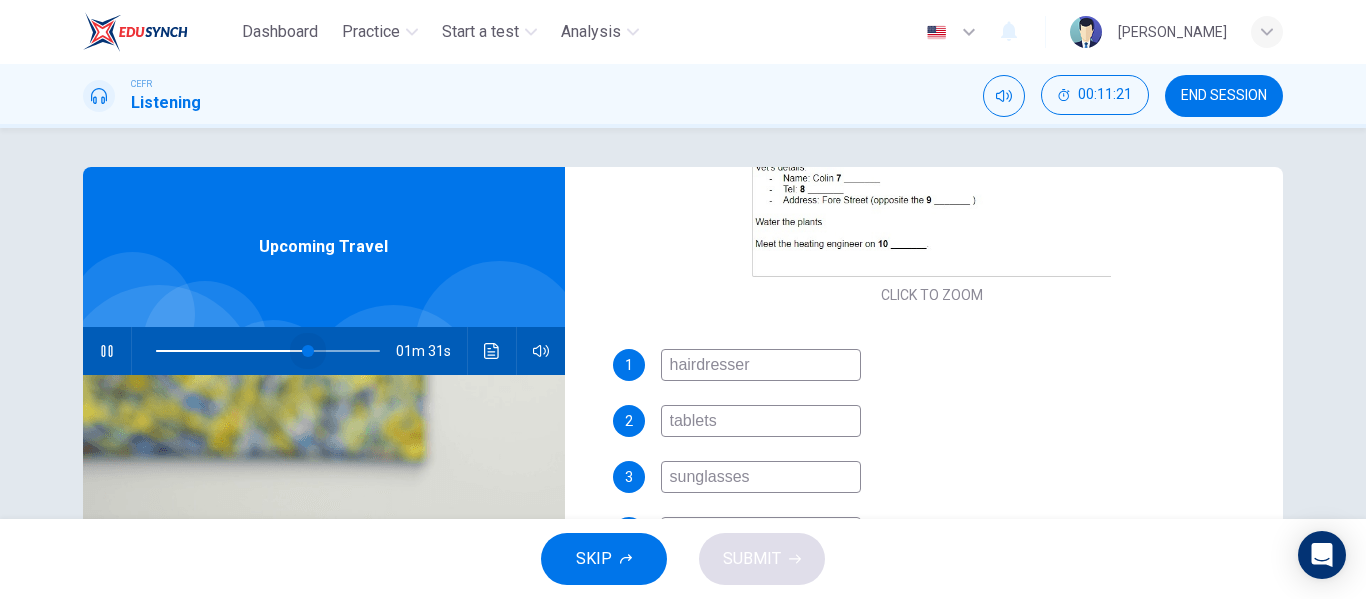 click at bounding box center (308, 351) 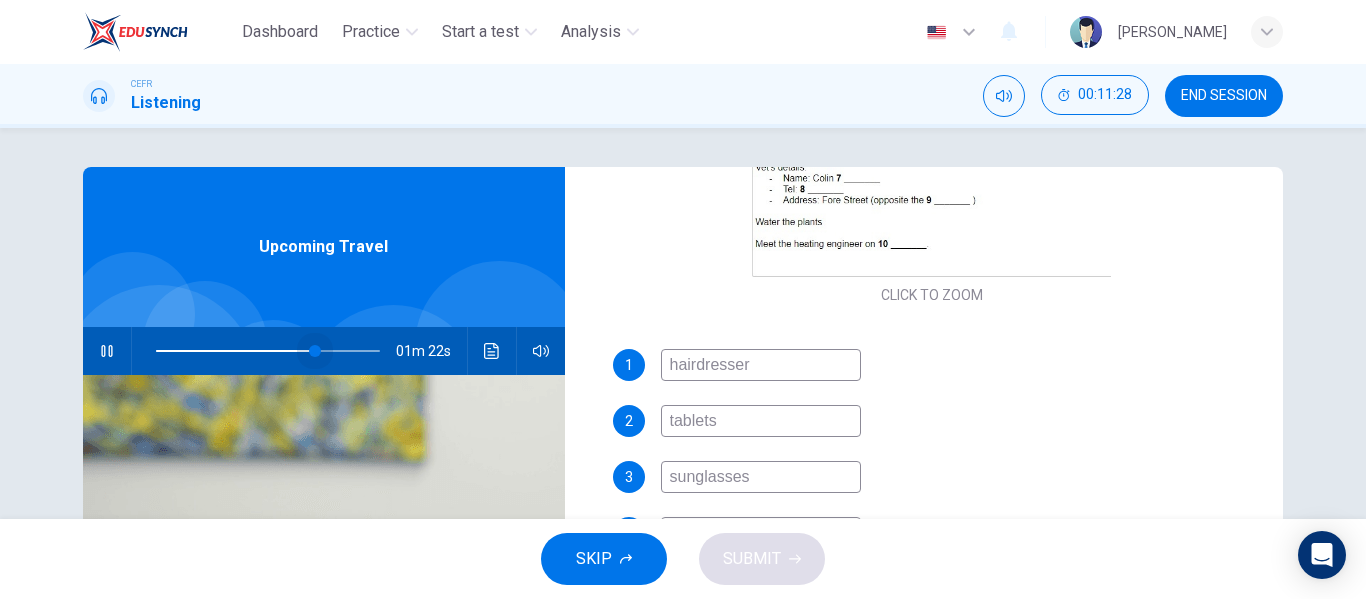 click at bounding box center [315, 351] 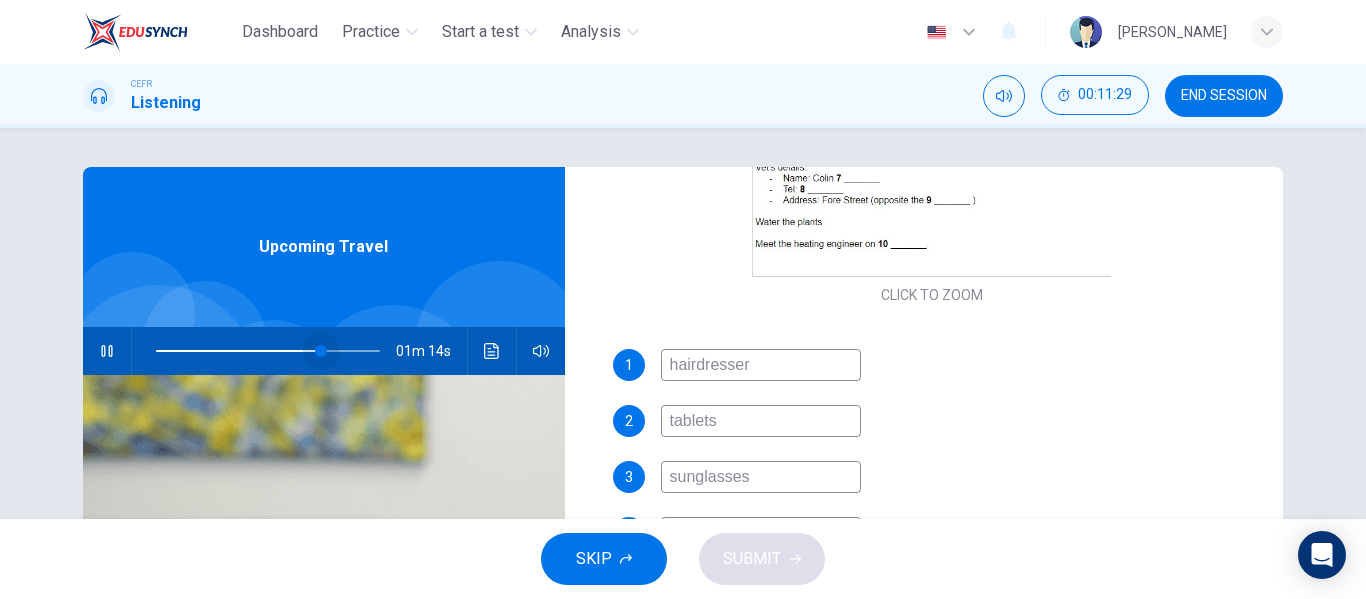 click at bounding box center [321, 351] 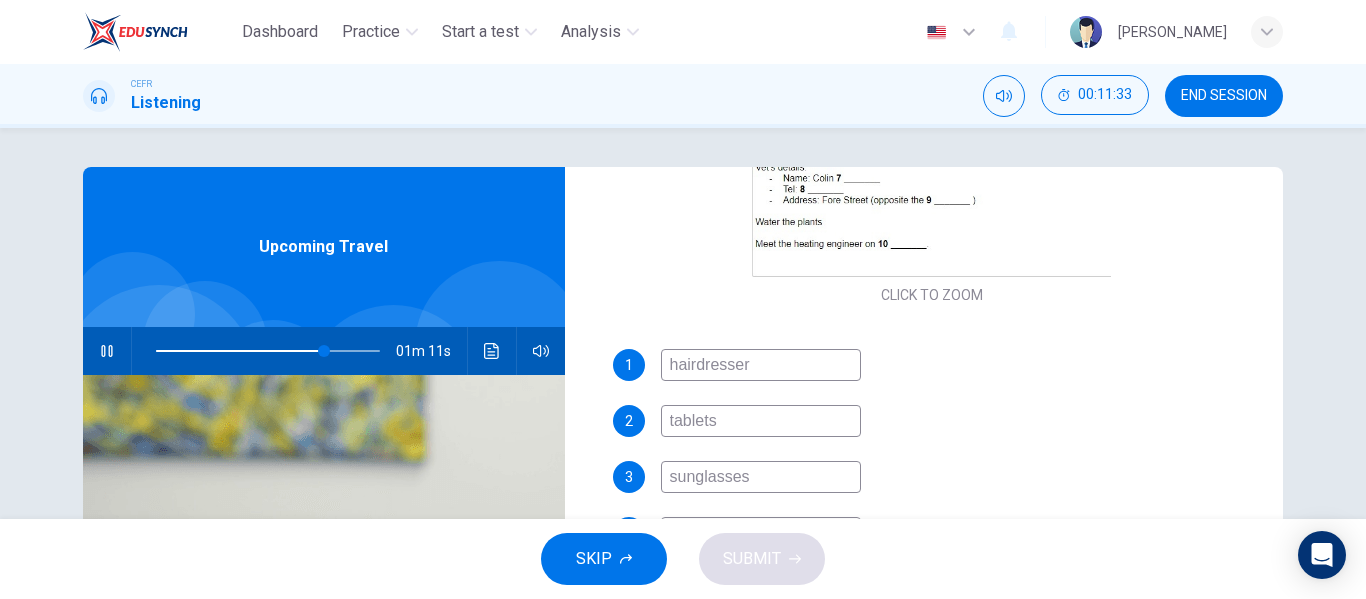 scroll, scrollTop: 582, scrollLeft: 0, axis: vertical 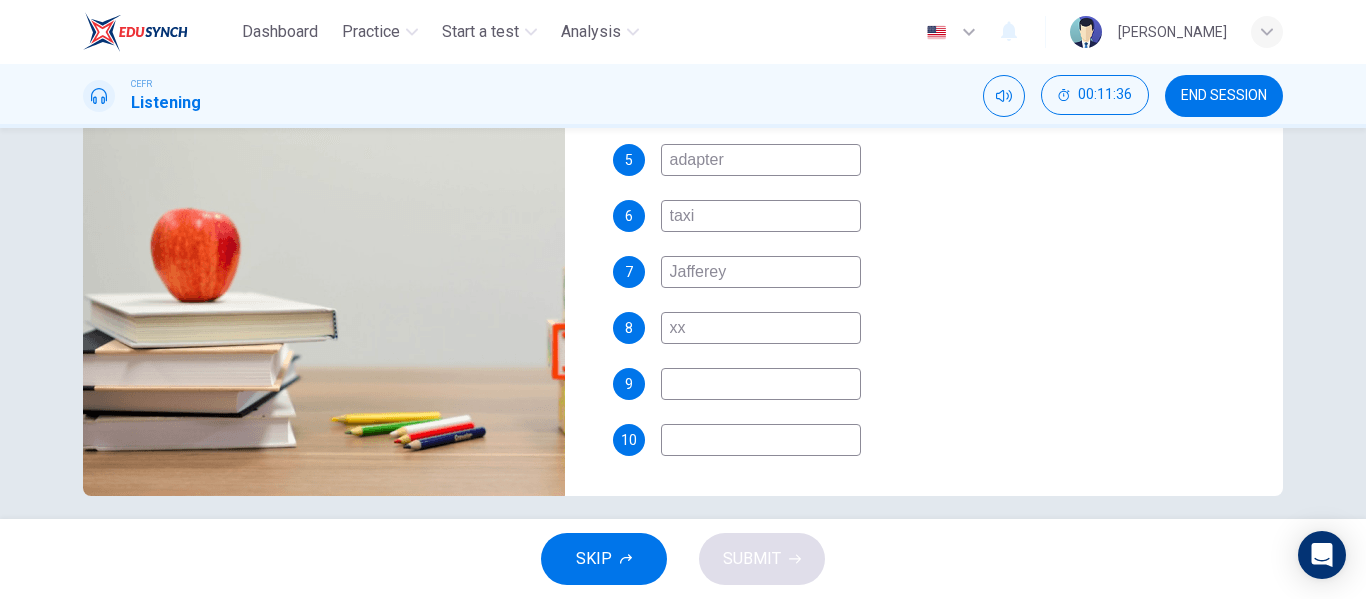 type on "76" 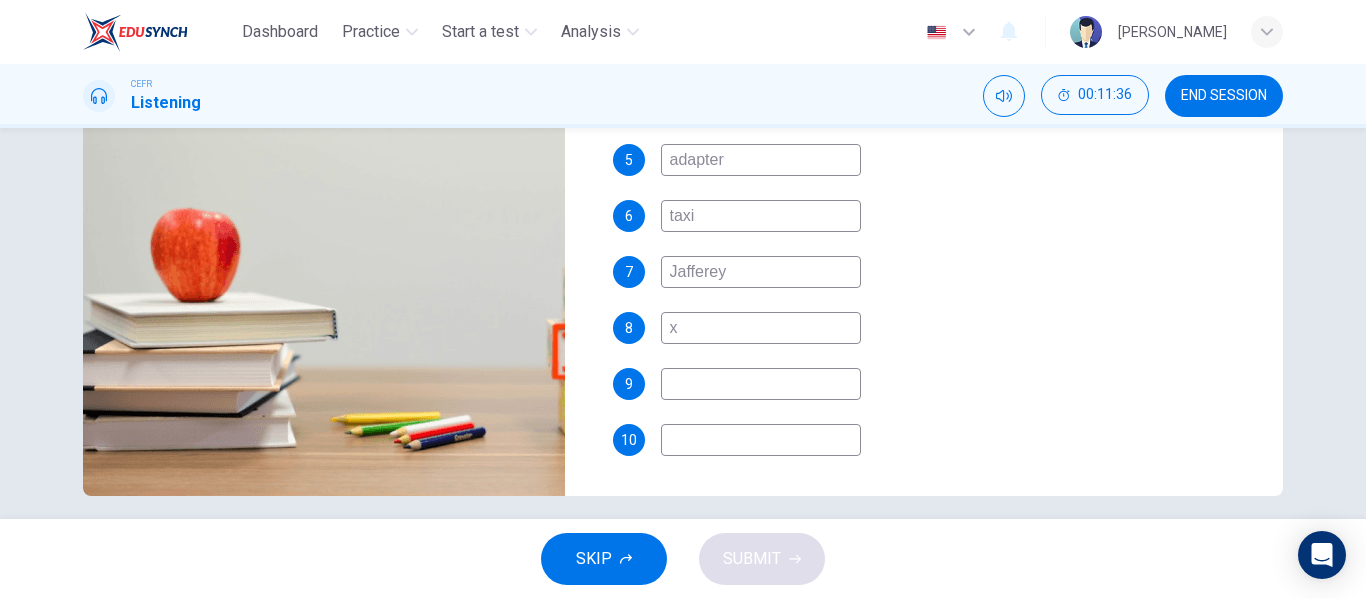 type 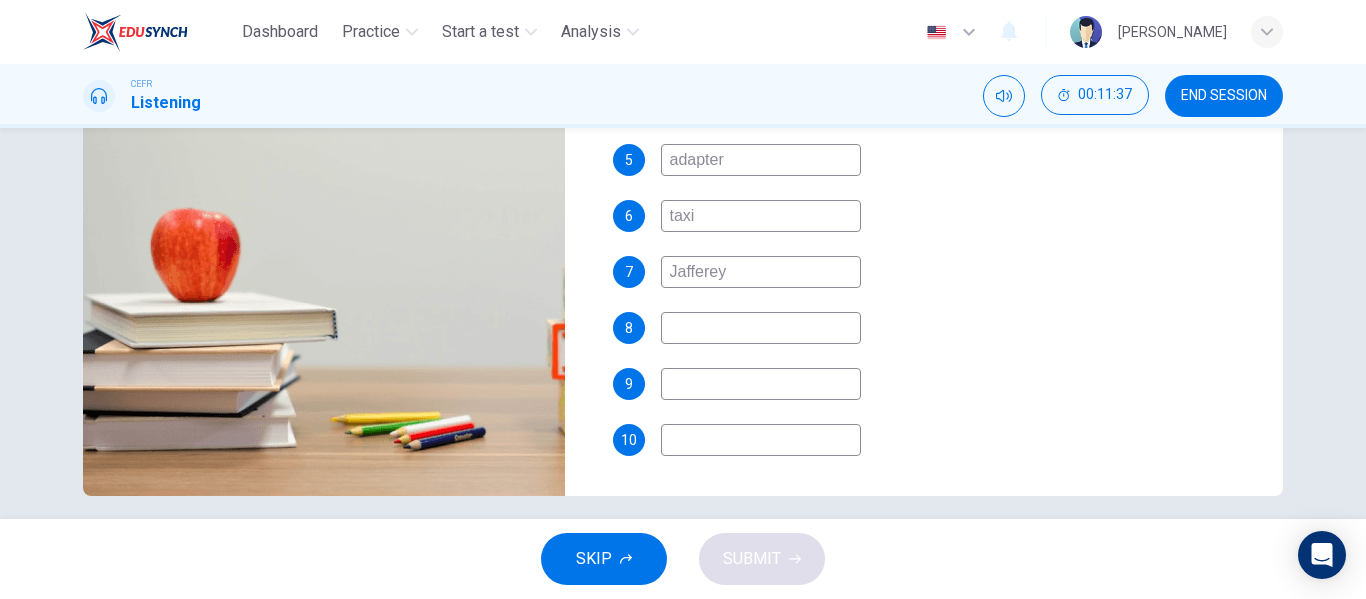type on "76" 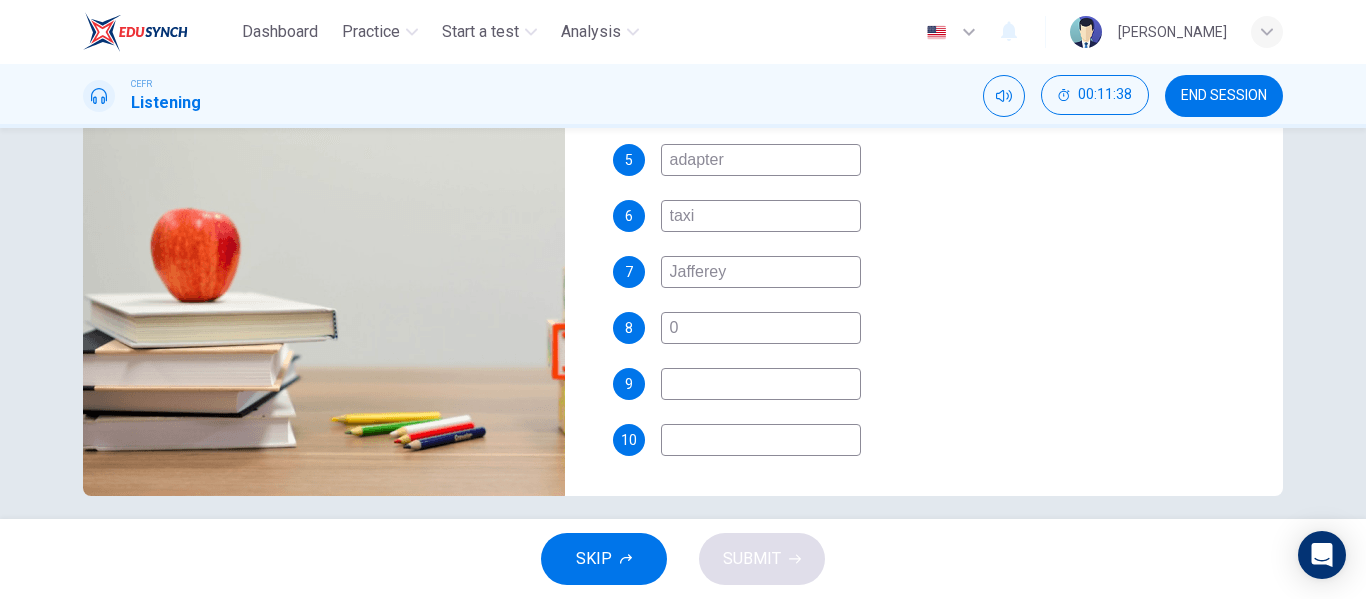 type on "77" 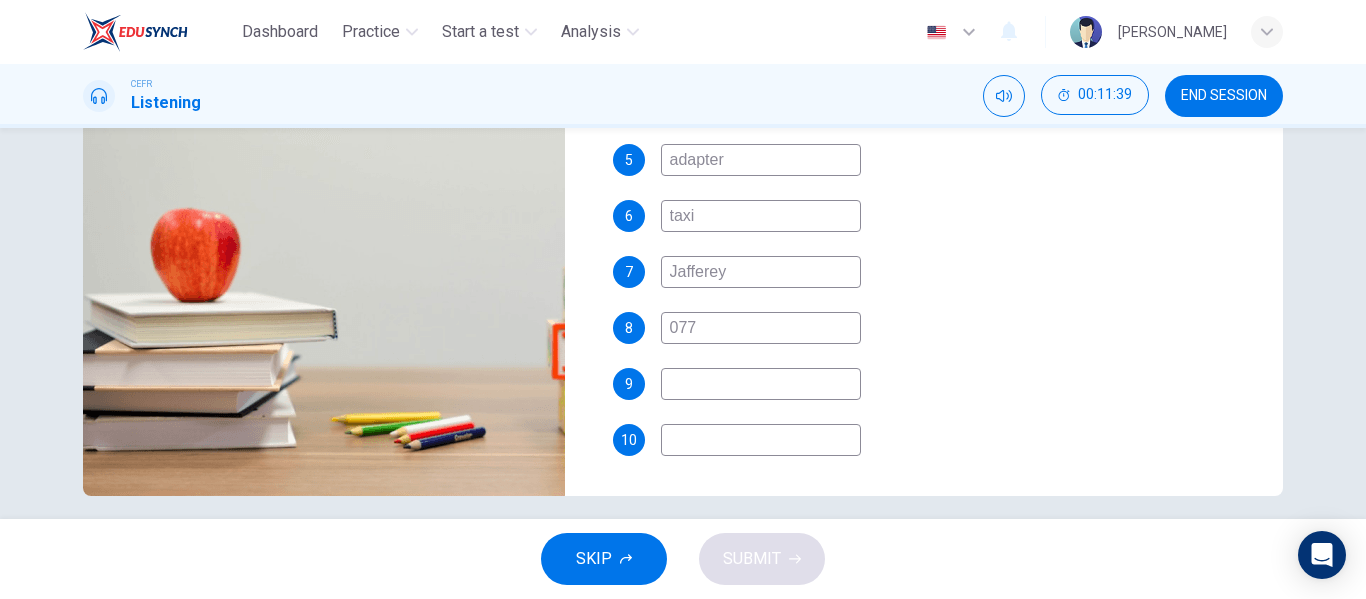 type on "0777" 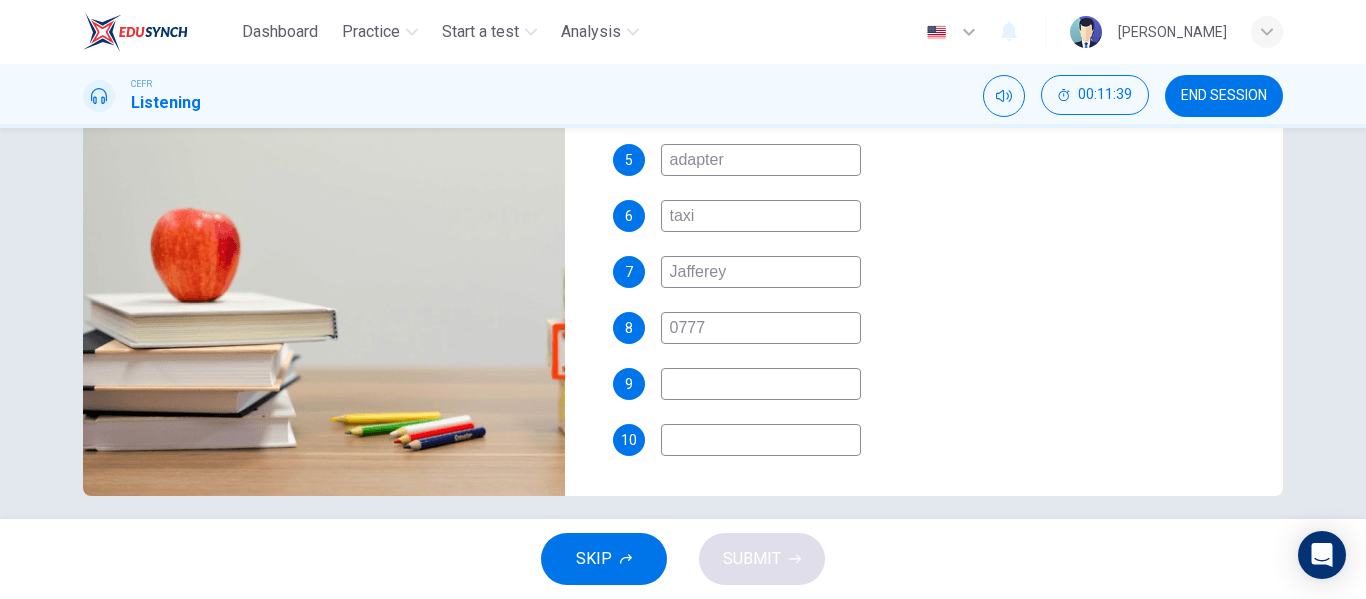 type on "78" 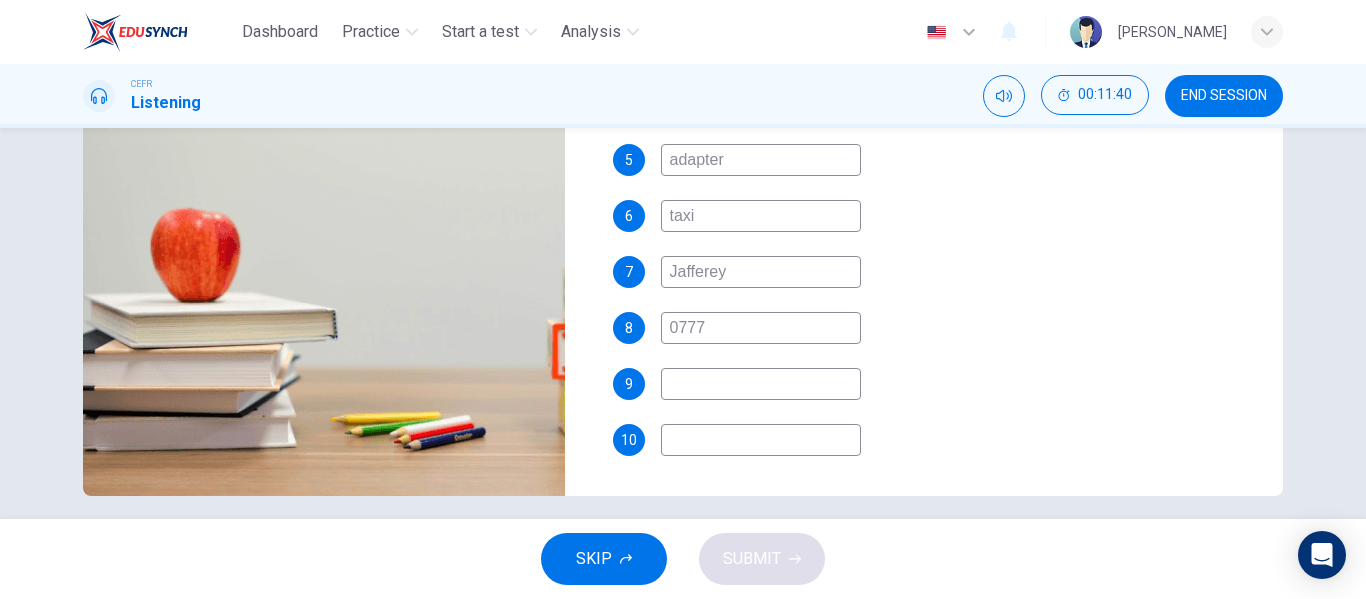 type on "07779" 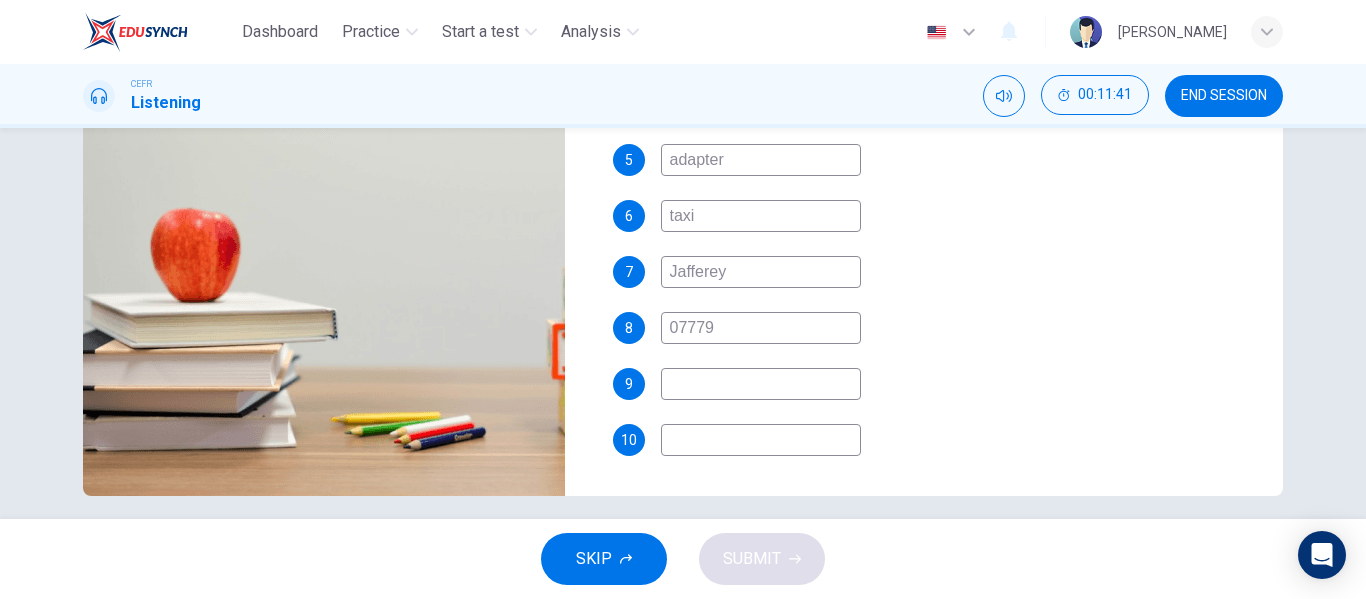 type on "78" 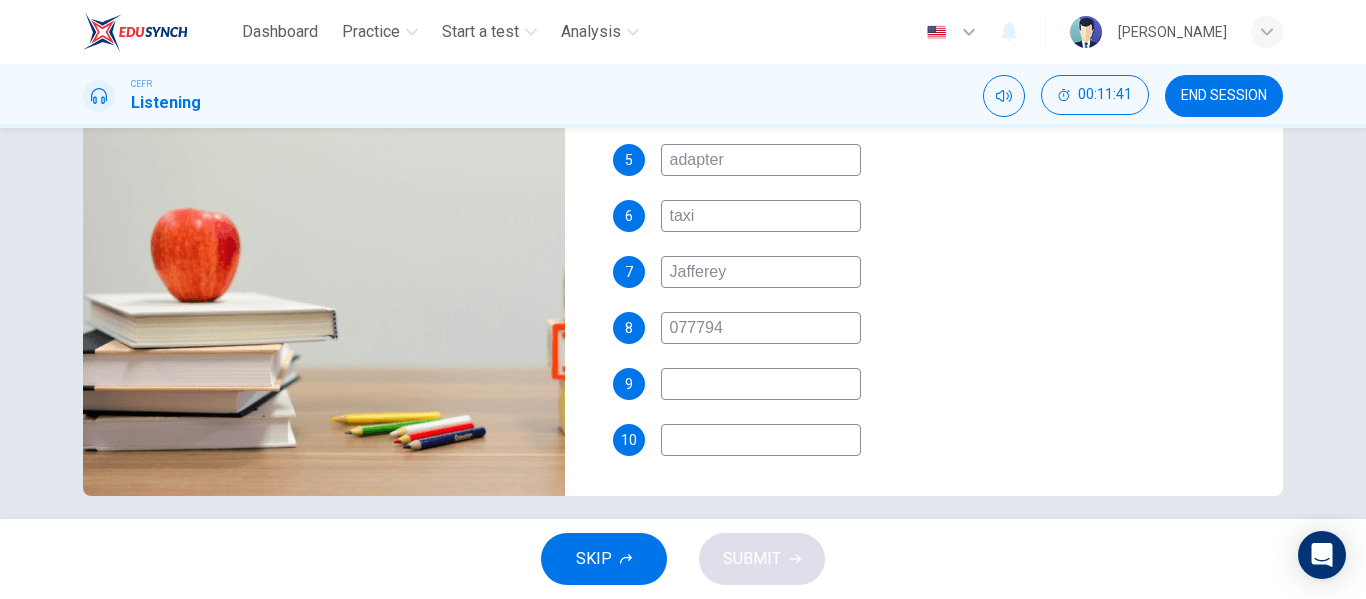 type on "78" 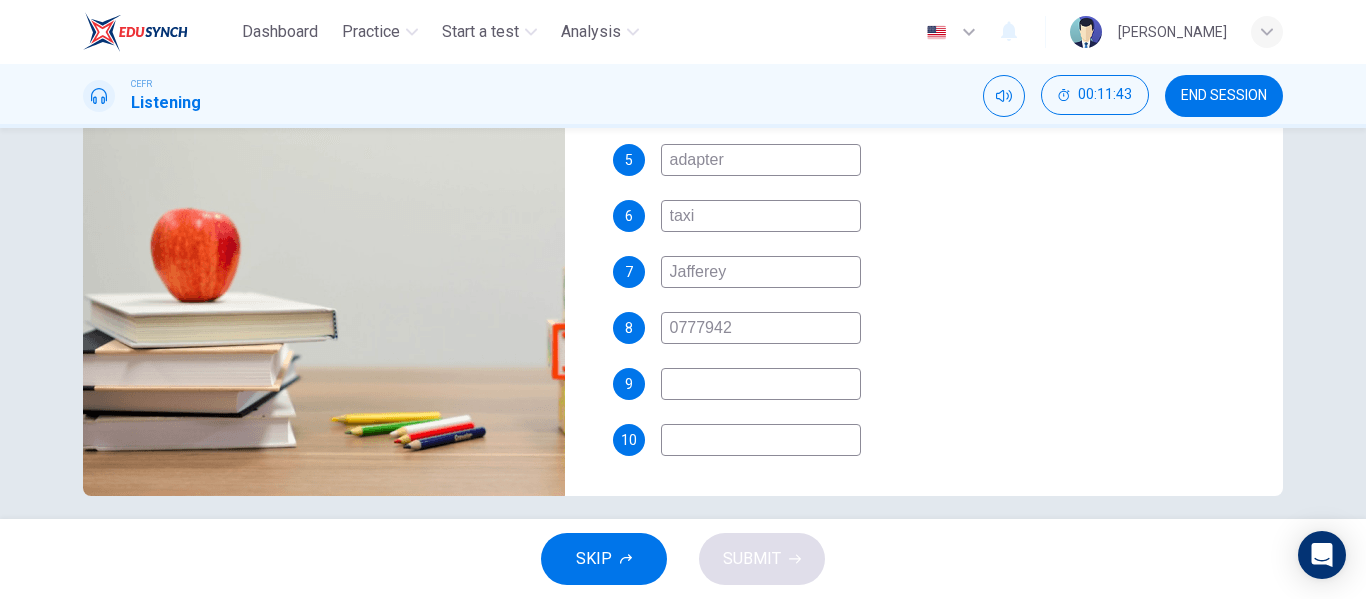 type on "79" 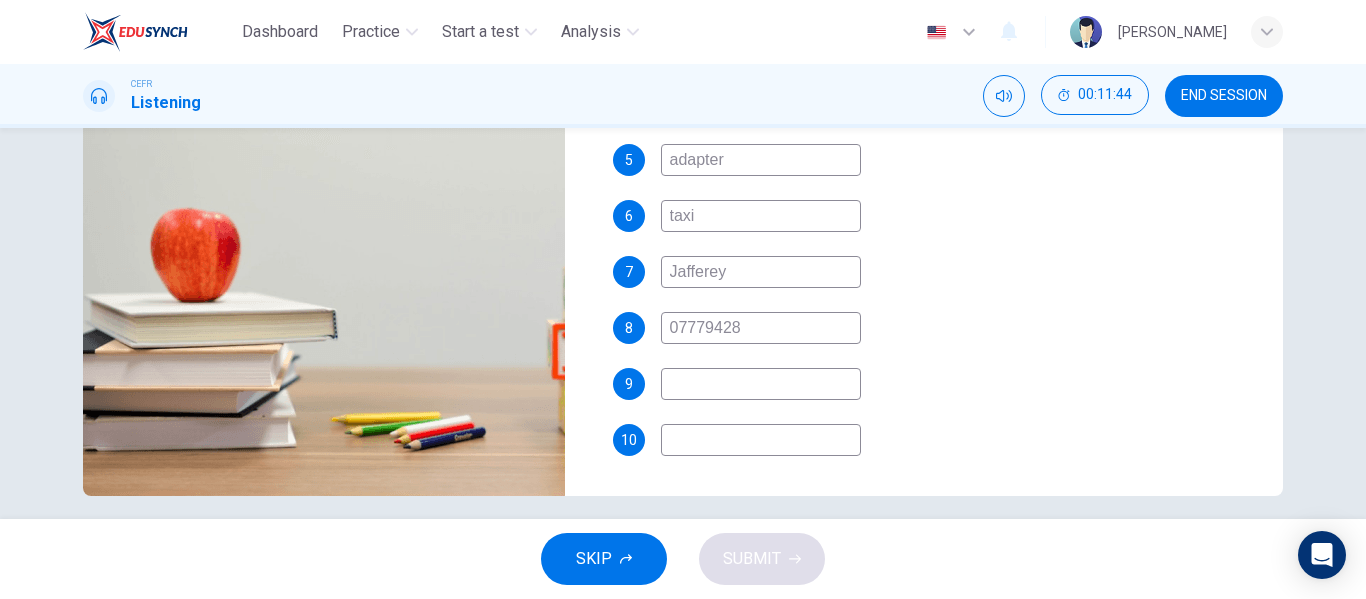 scroll, scrollTop: 0, scrollLeft: 0, axis: both 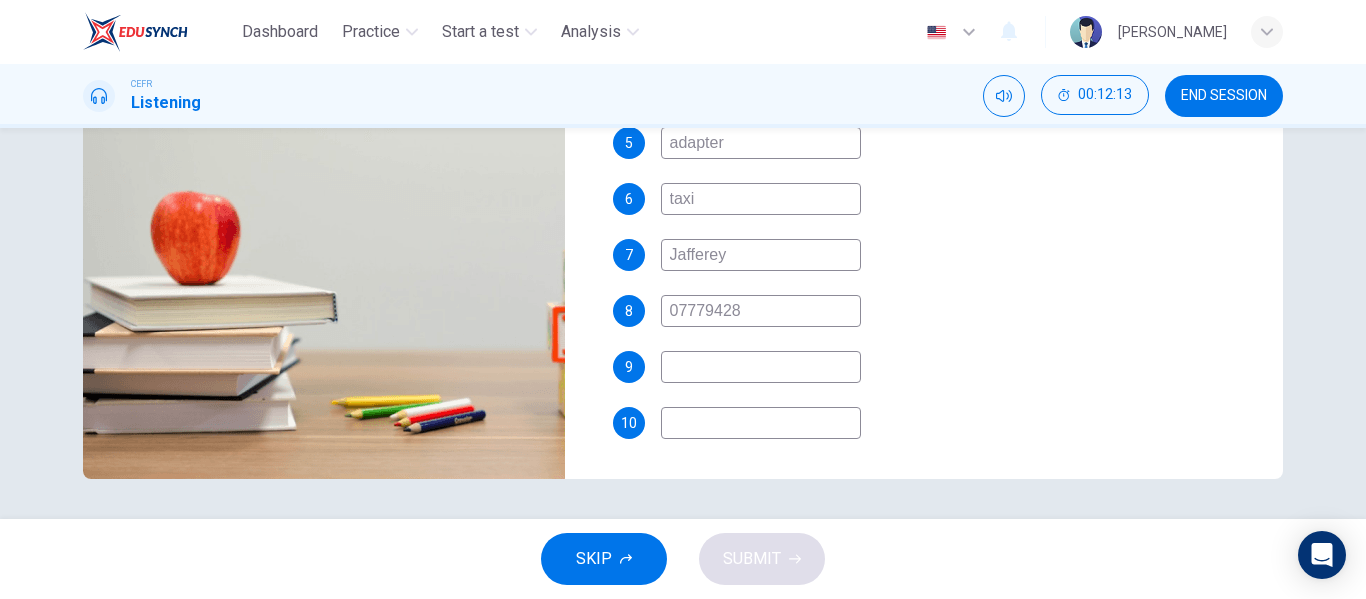 type on "89" 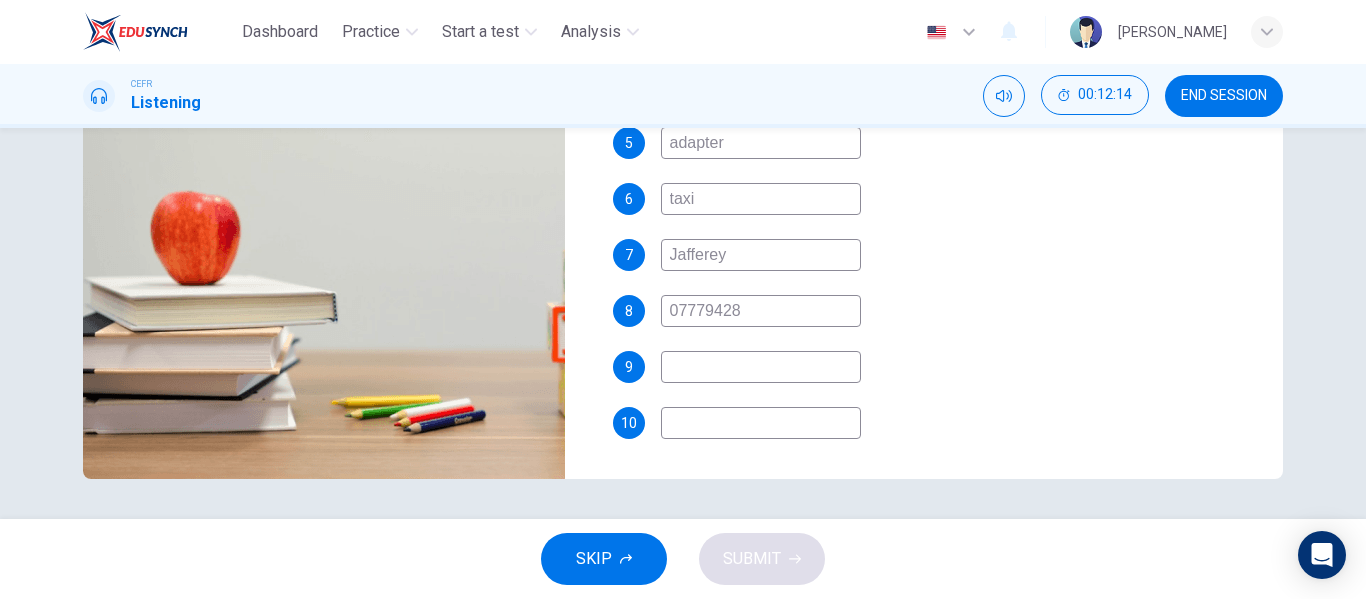 type on "89" 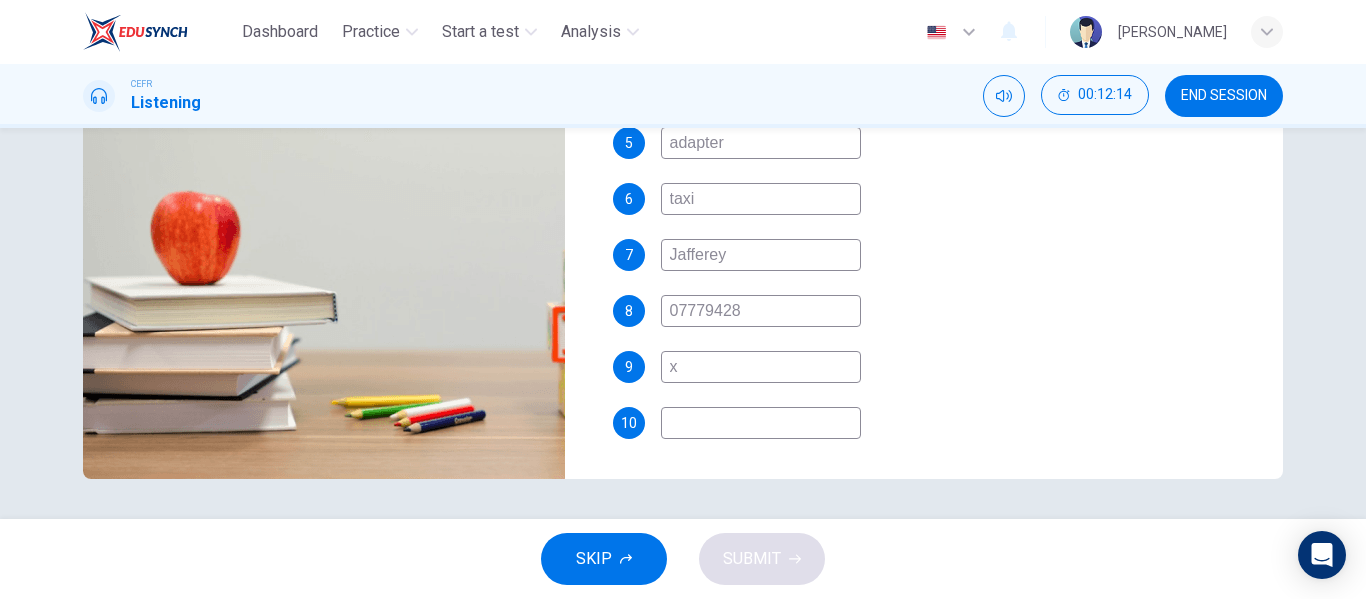 type on "xx" 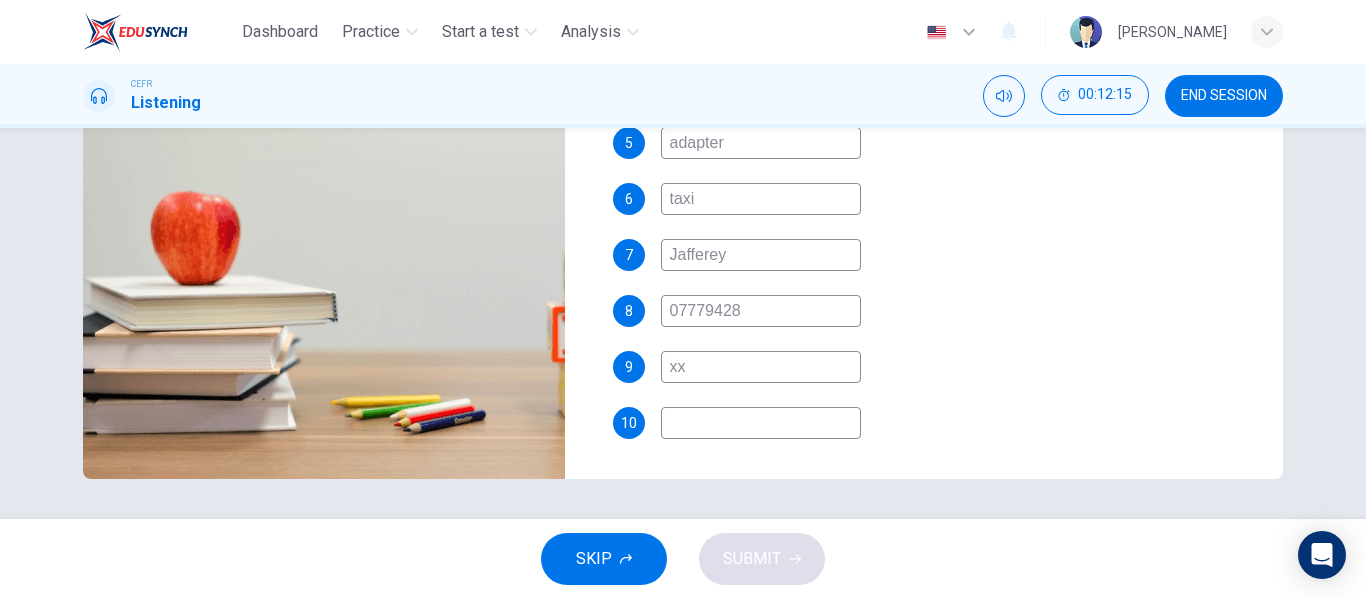 type on "90" 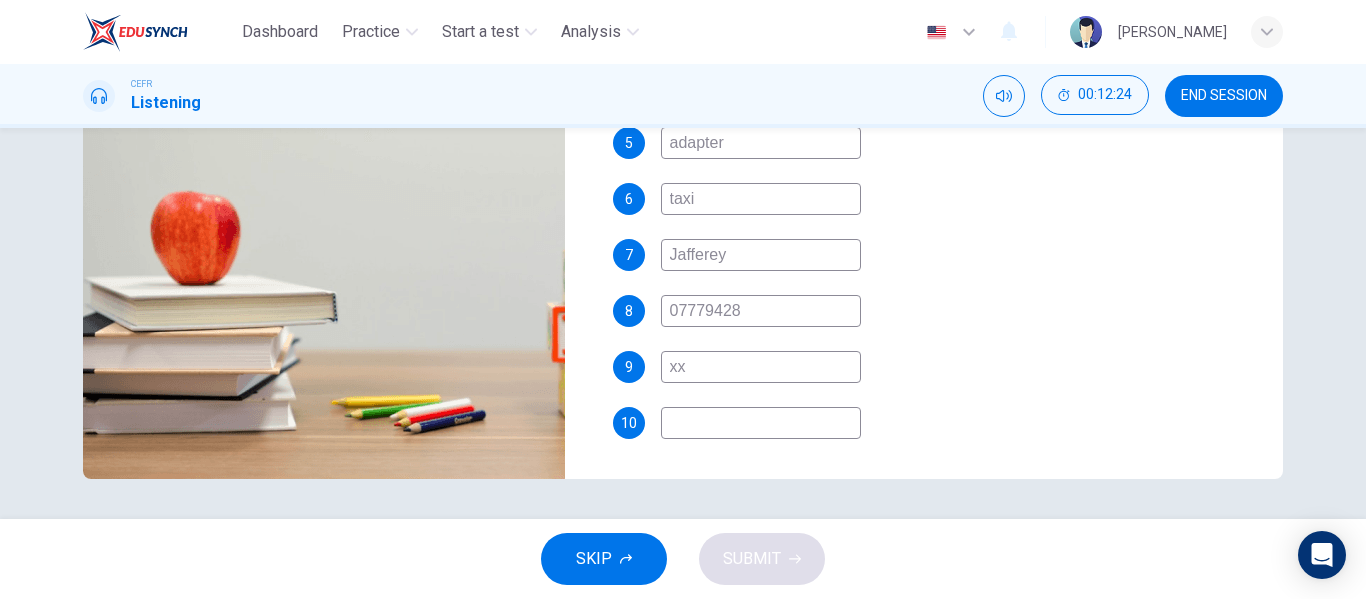 type on "93" 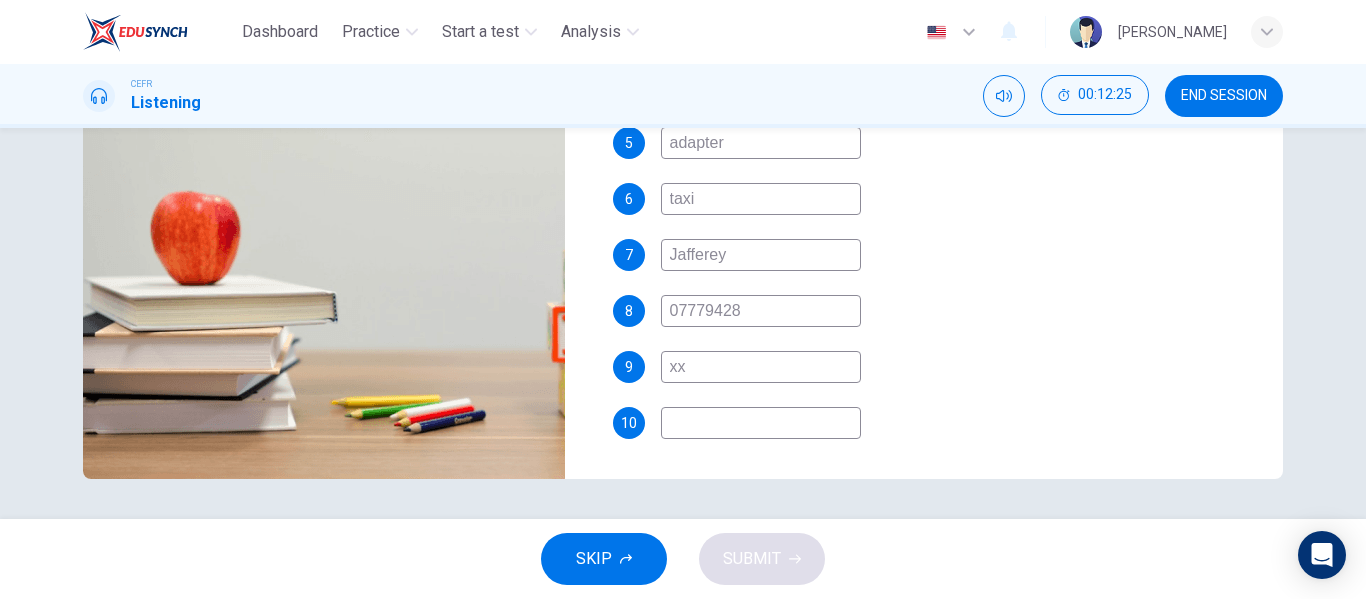 type on "a" 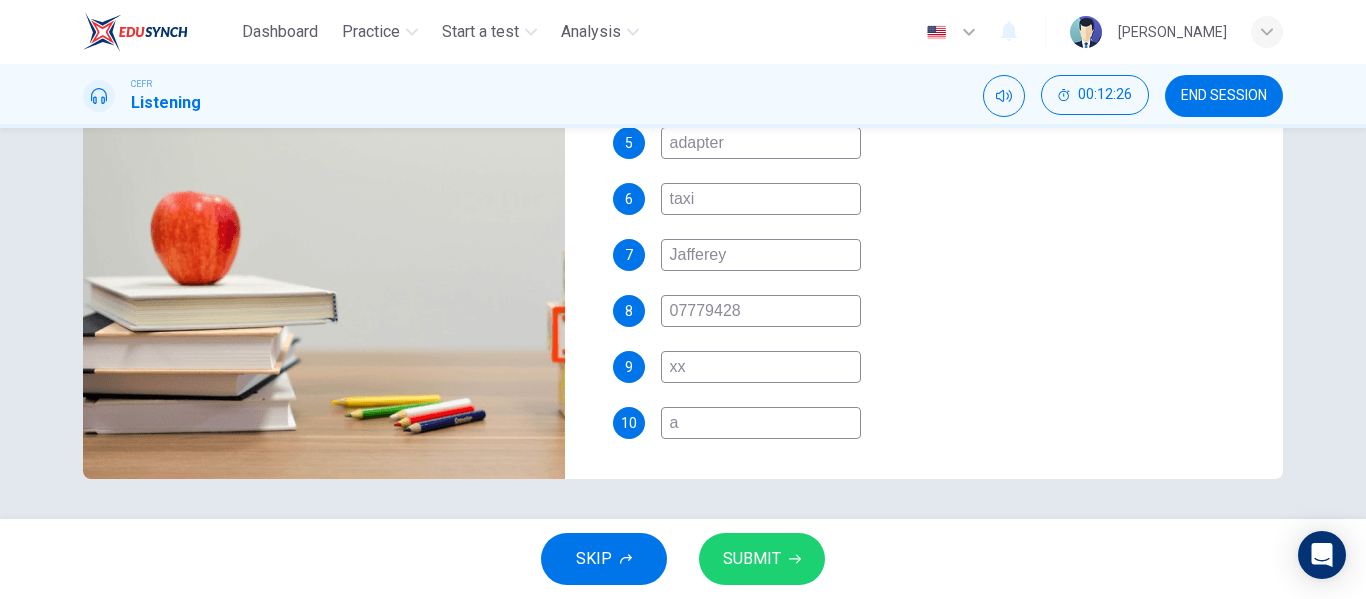 type on "94" 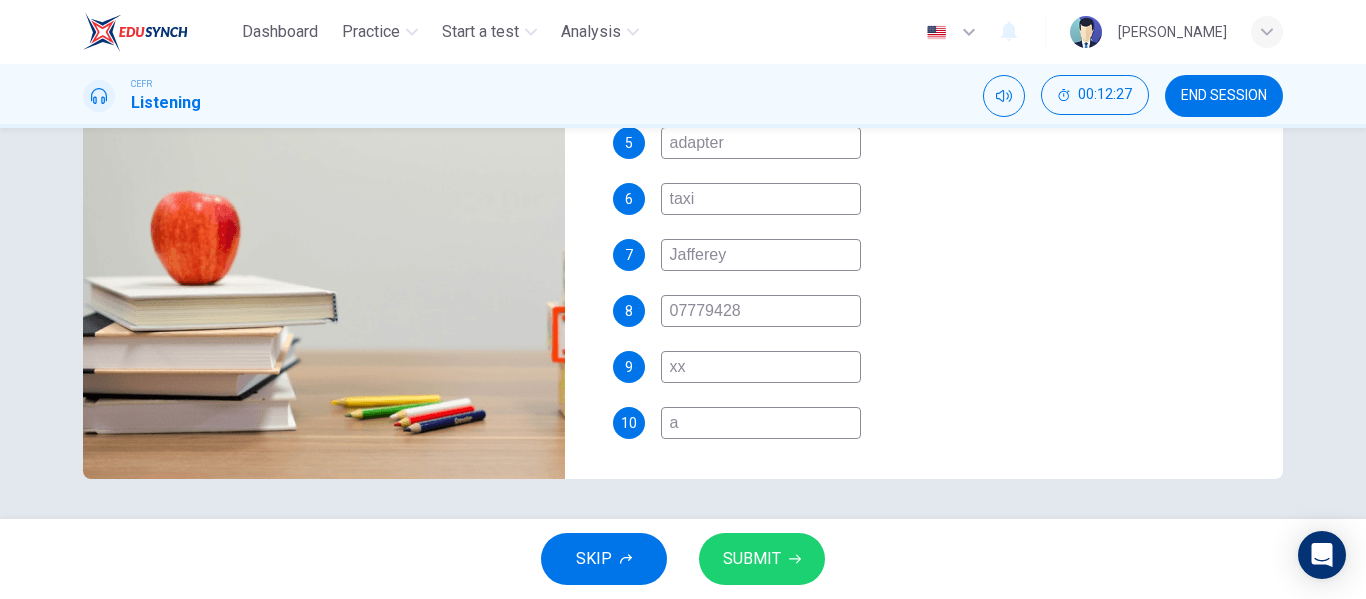 type 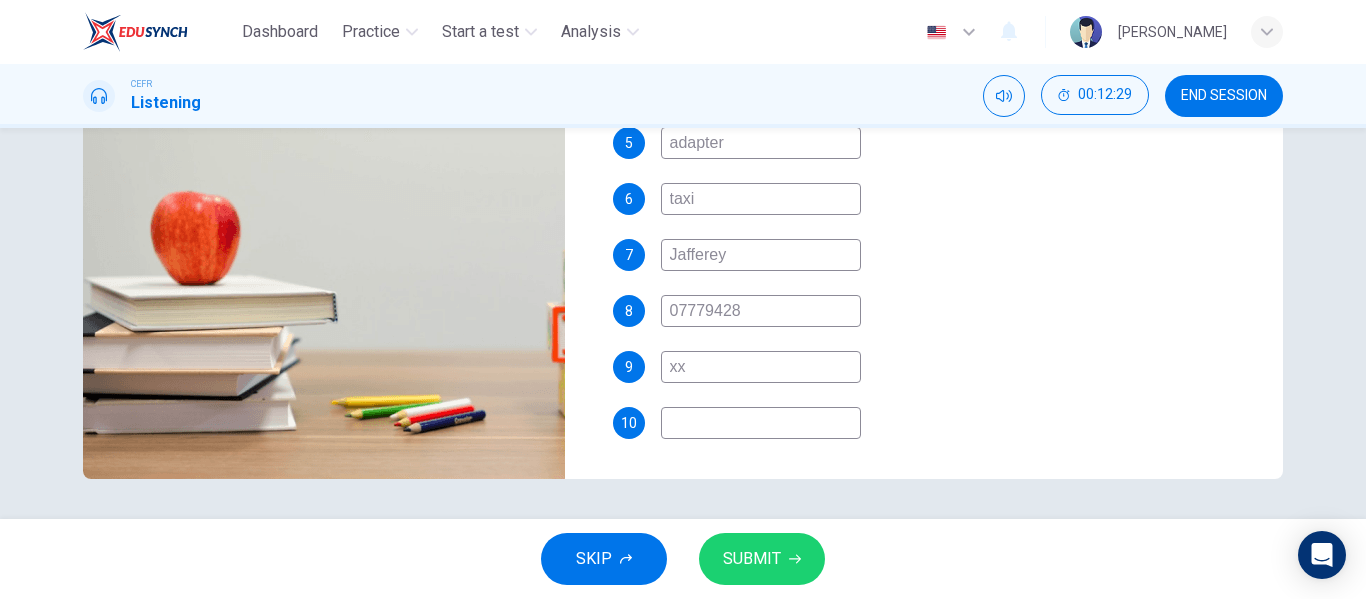 type on "95" 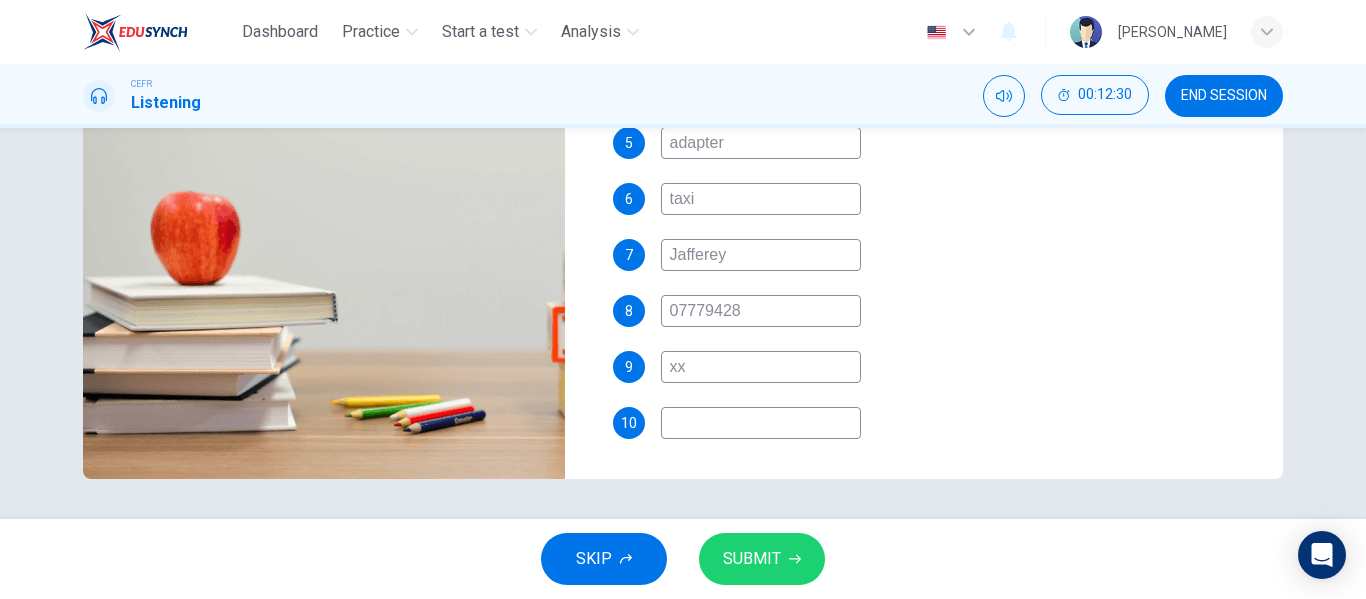 type on "o" 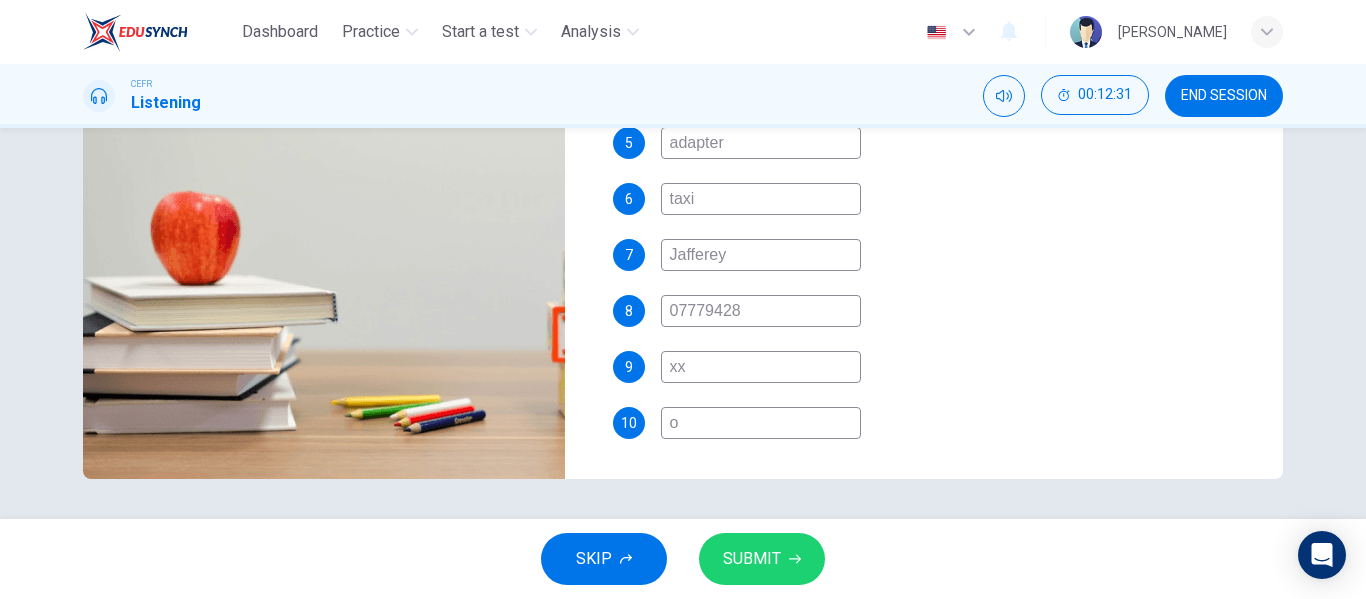 type on "95" 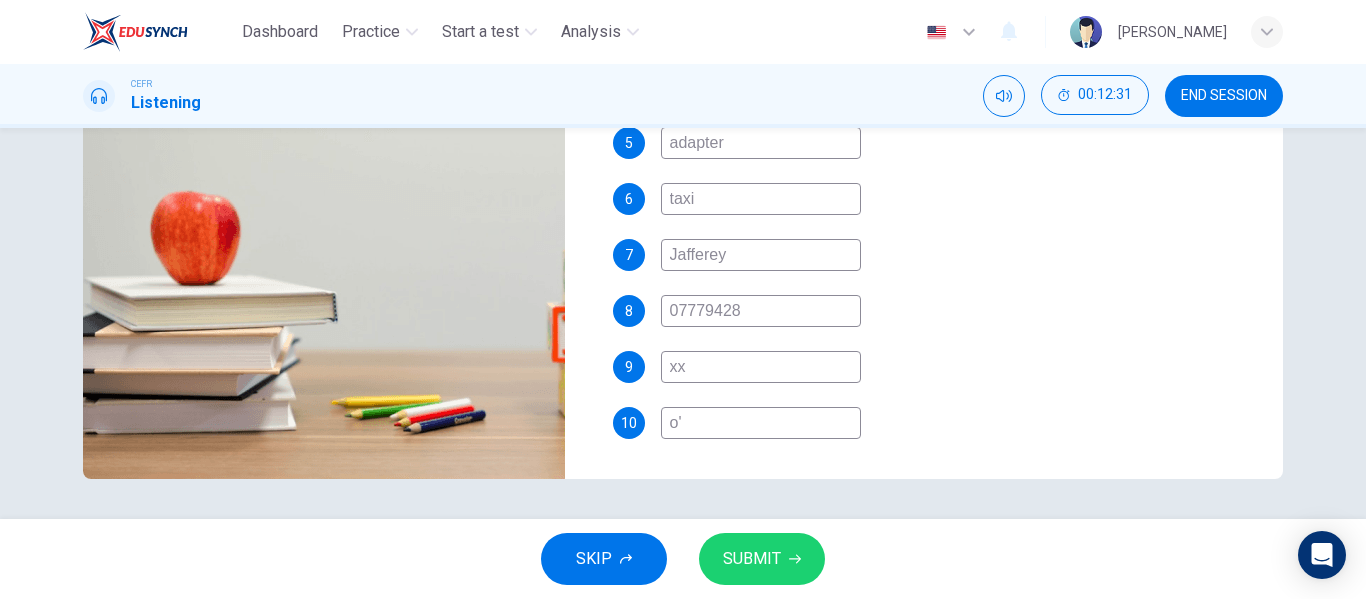 type on "o'" 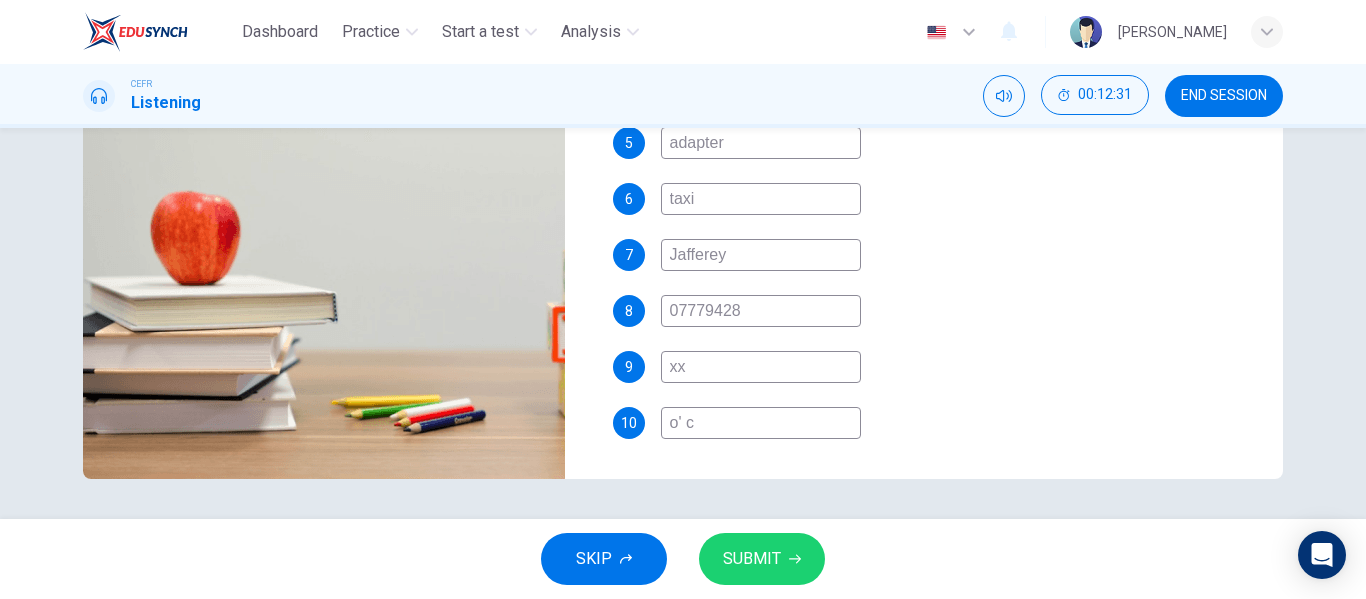 type on "96" 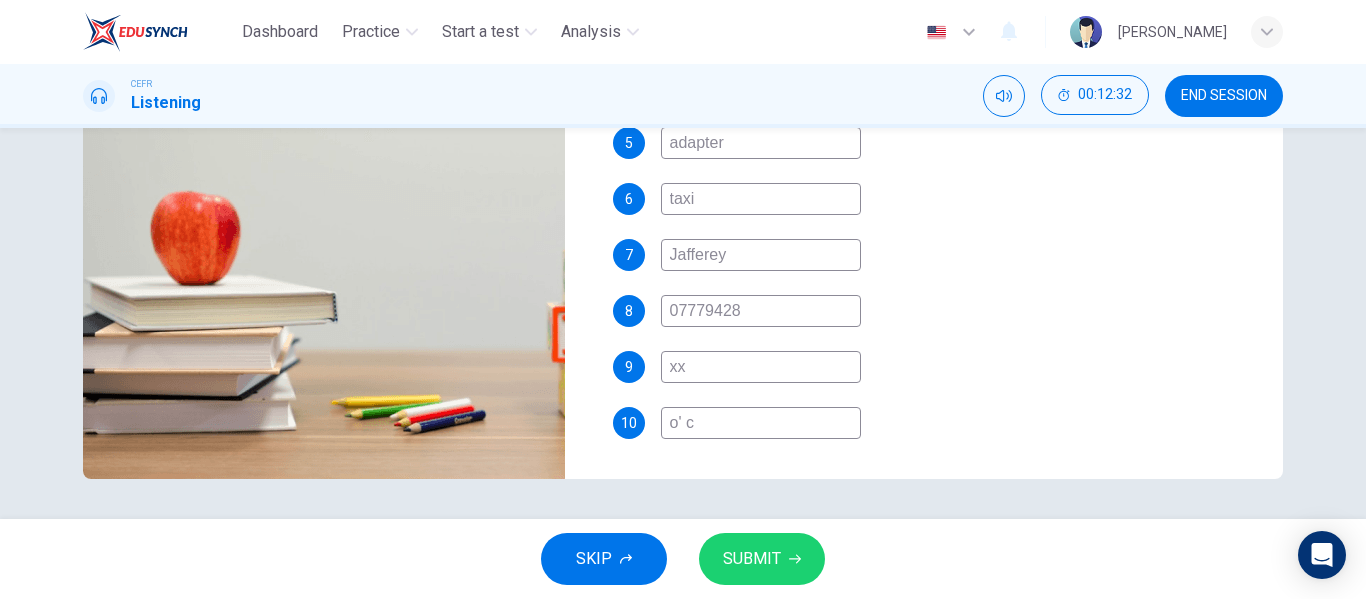 type on "o' co" 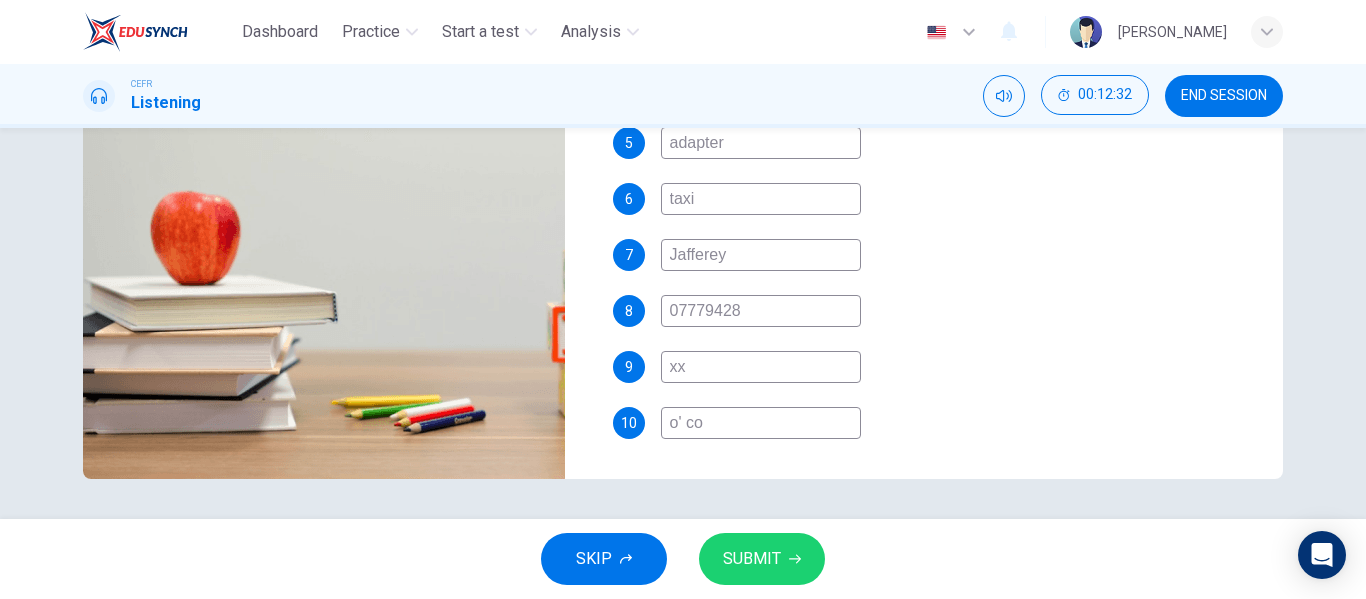 type on "96" 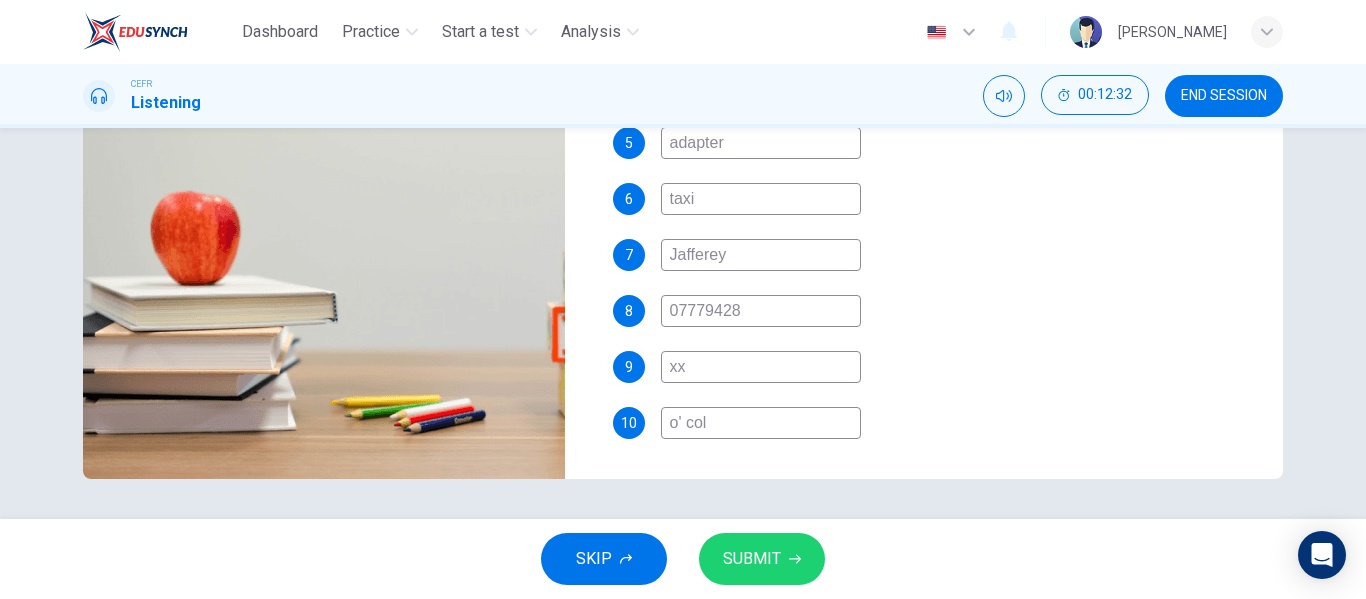 type on "96" 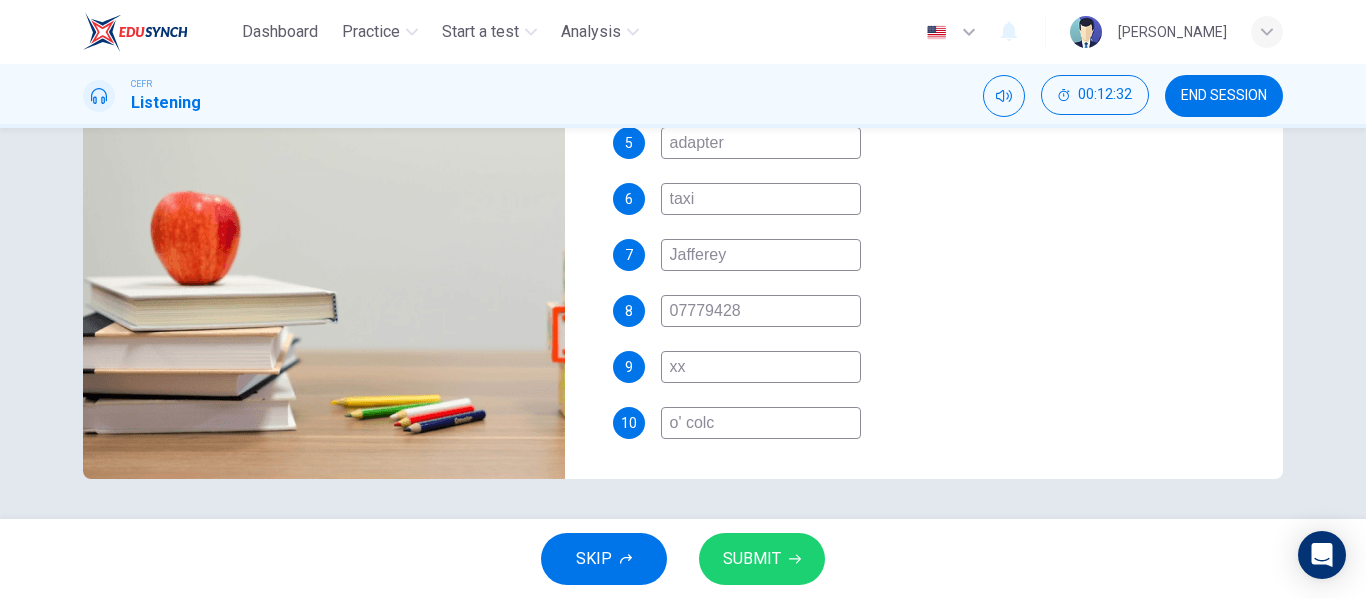 type on "96" 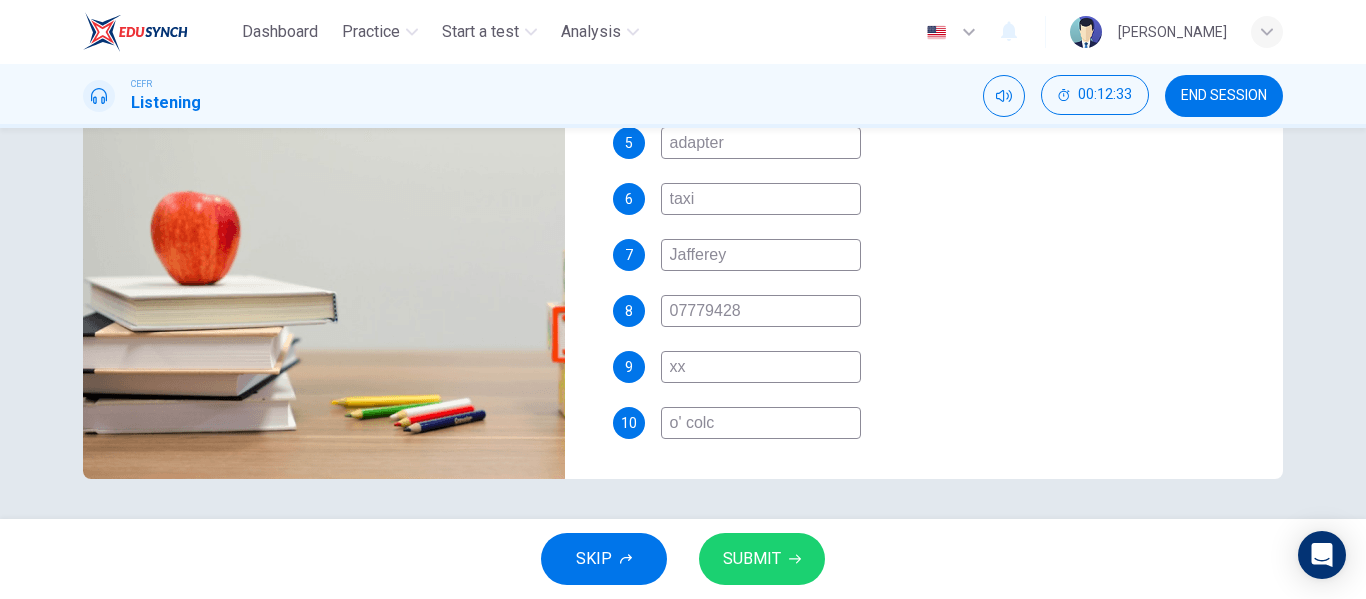 type on "o' col" 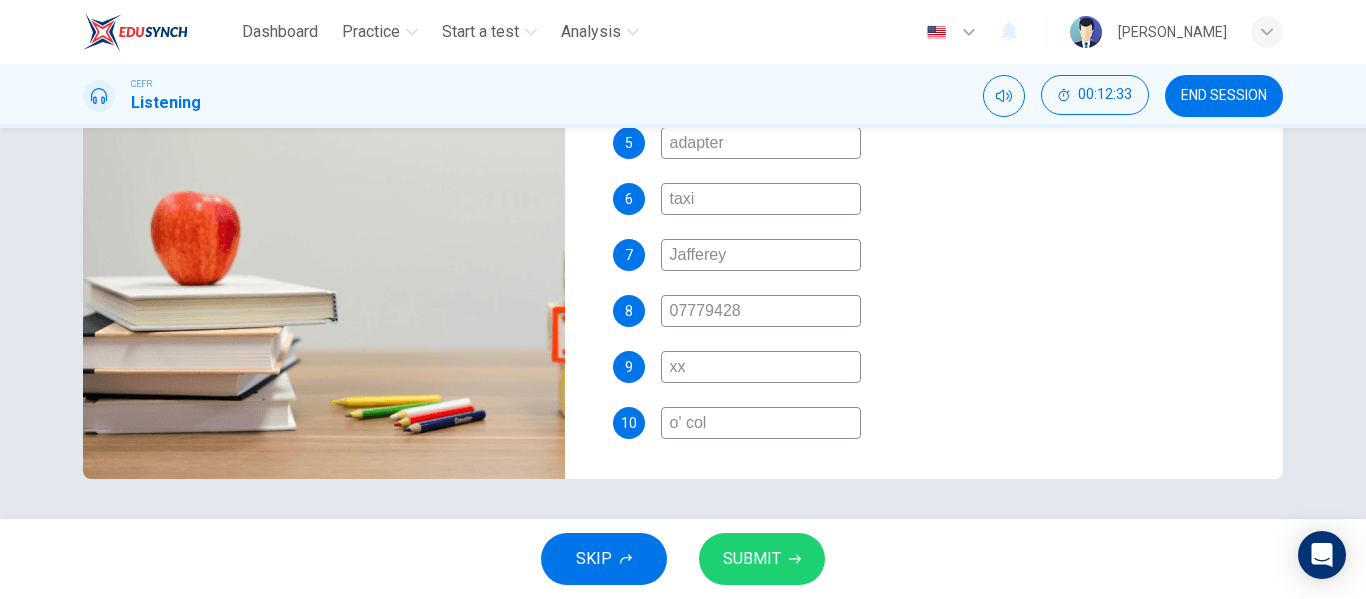 type on "96" 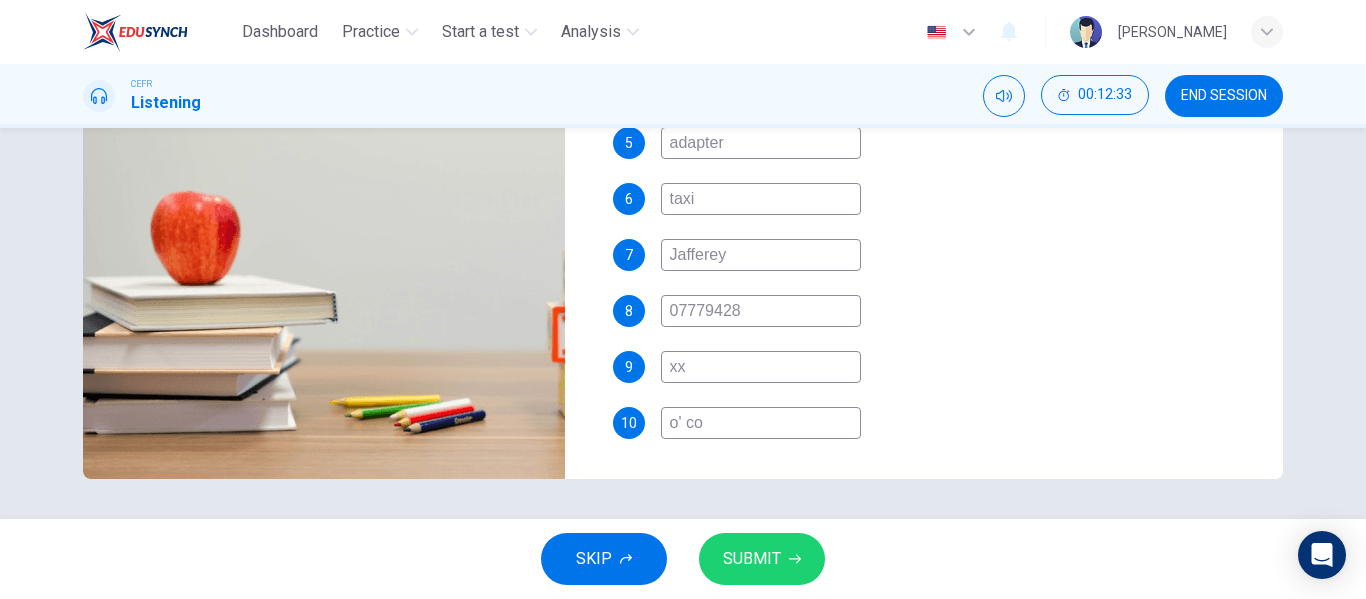type on "96" 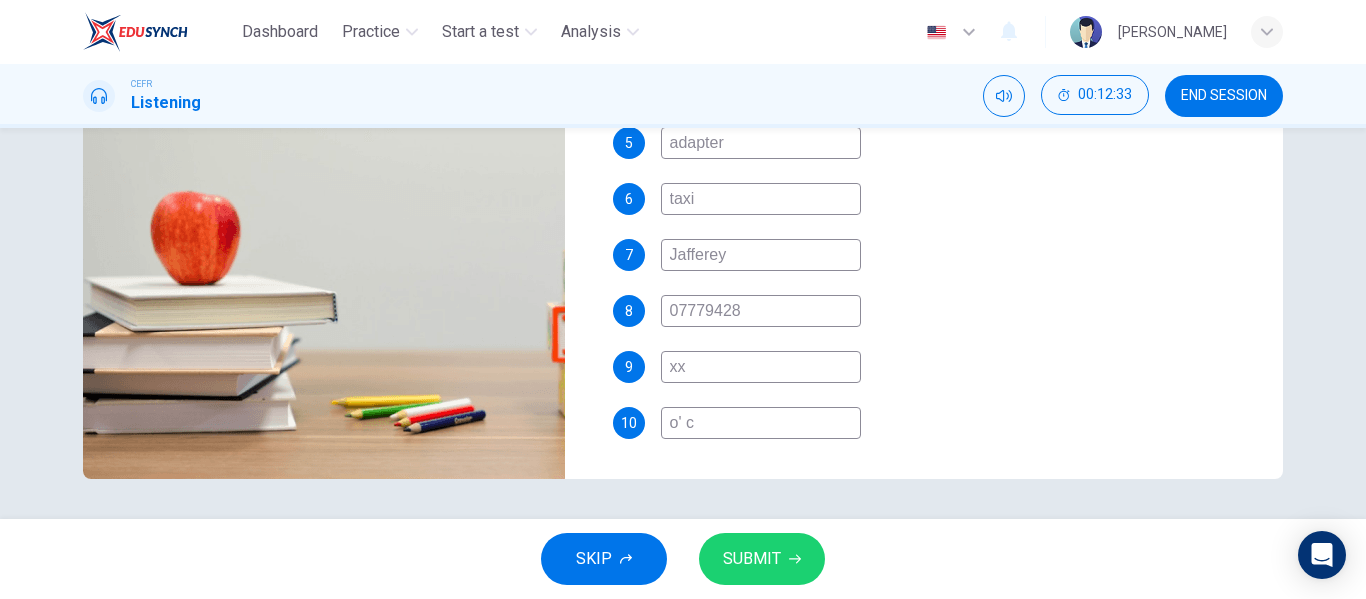 type on "96" 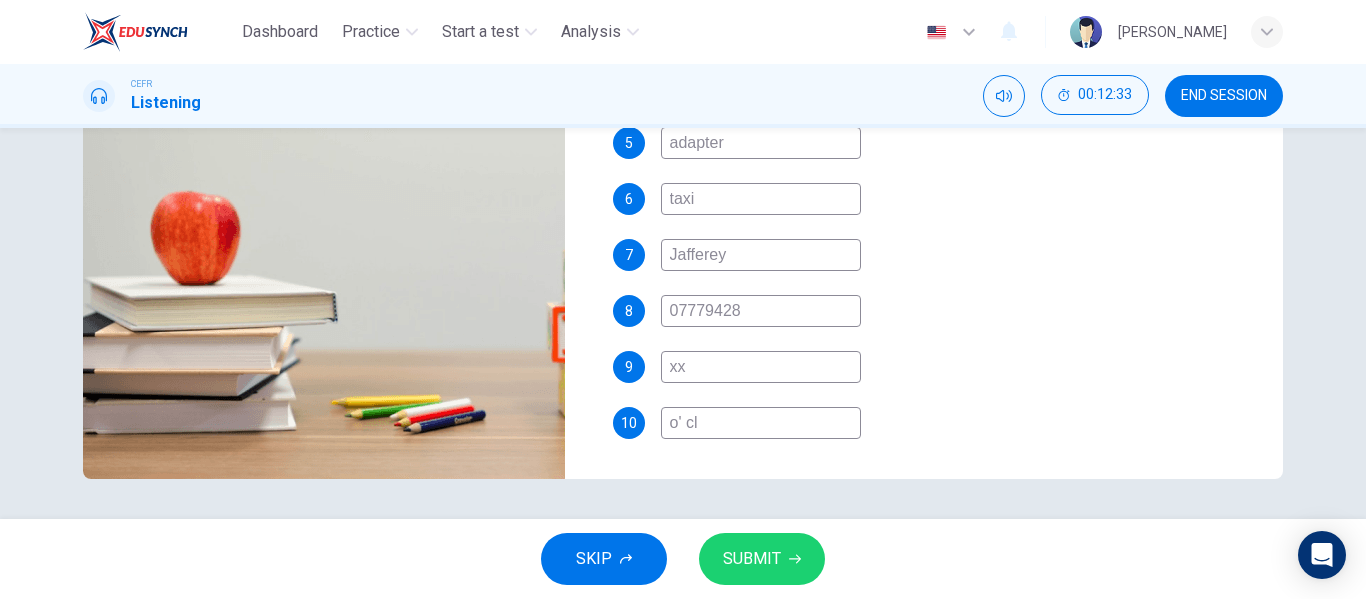 type on "96" 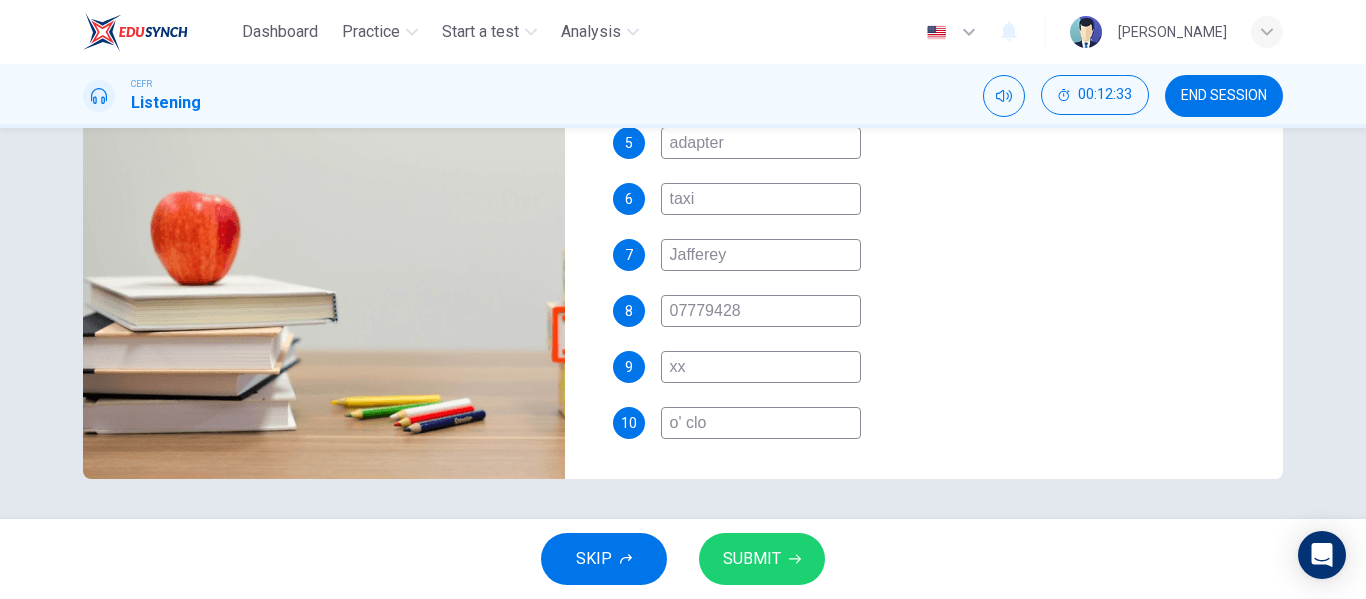 type on "96" 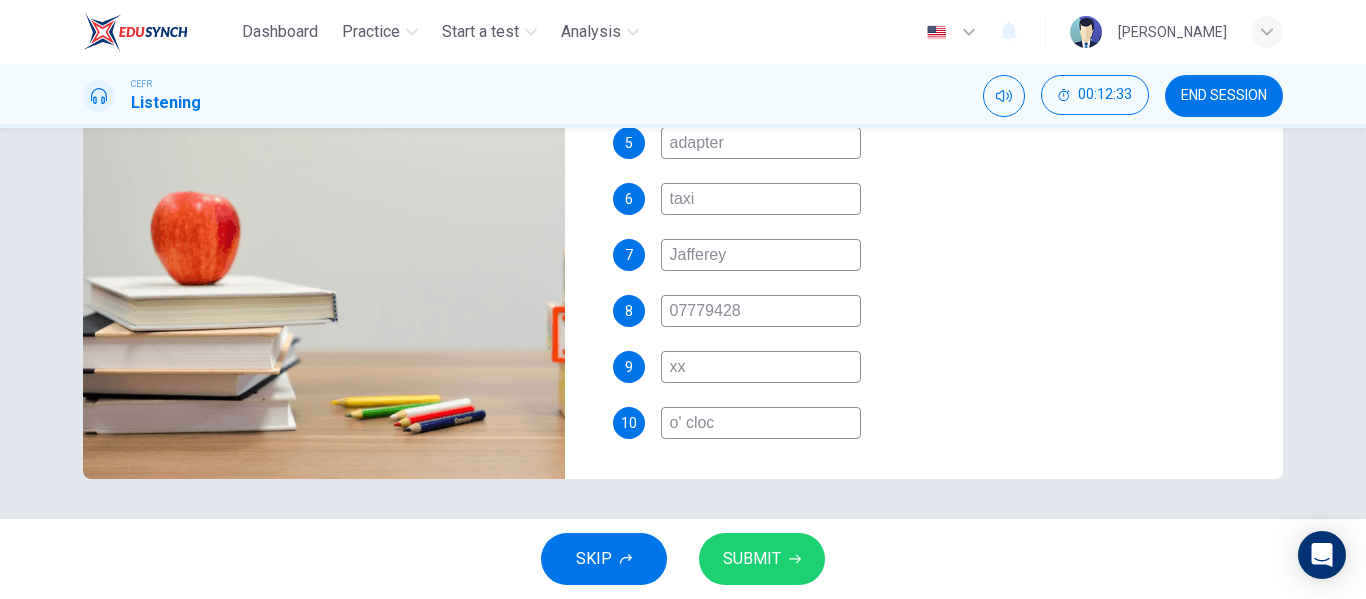 type on "96" 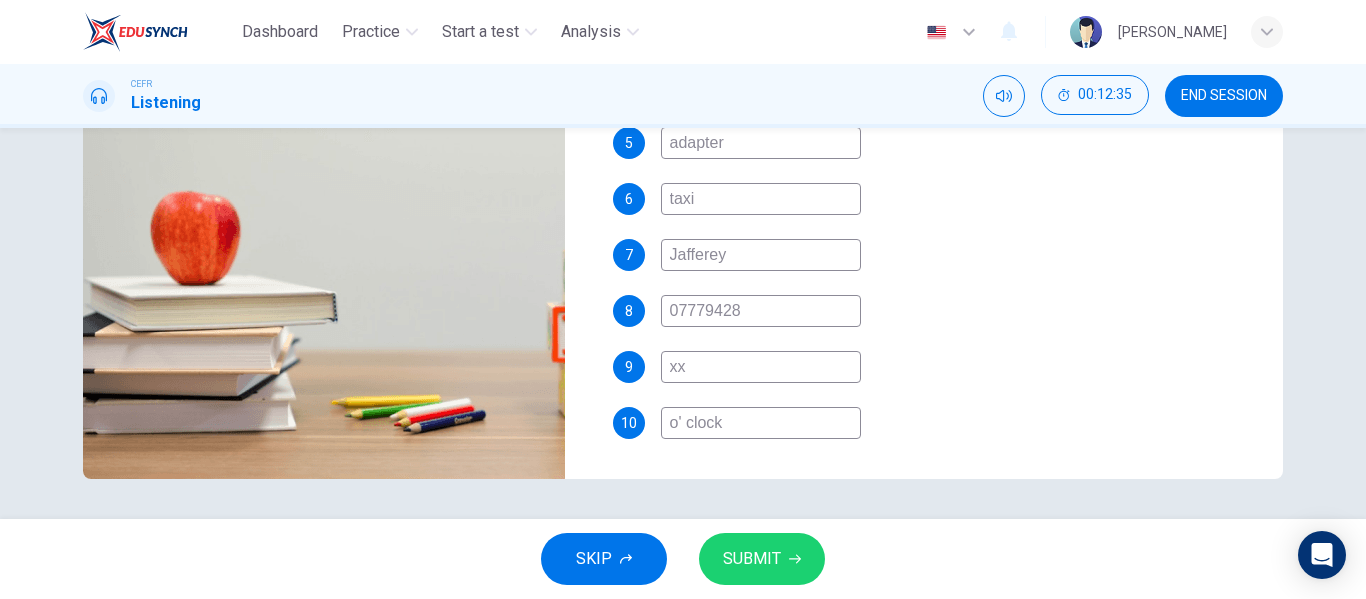 type on "97" 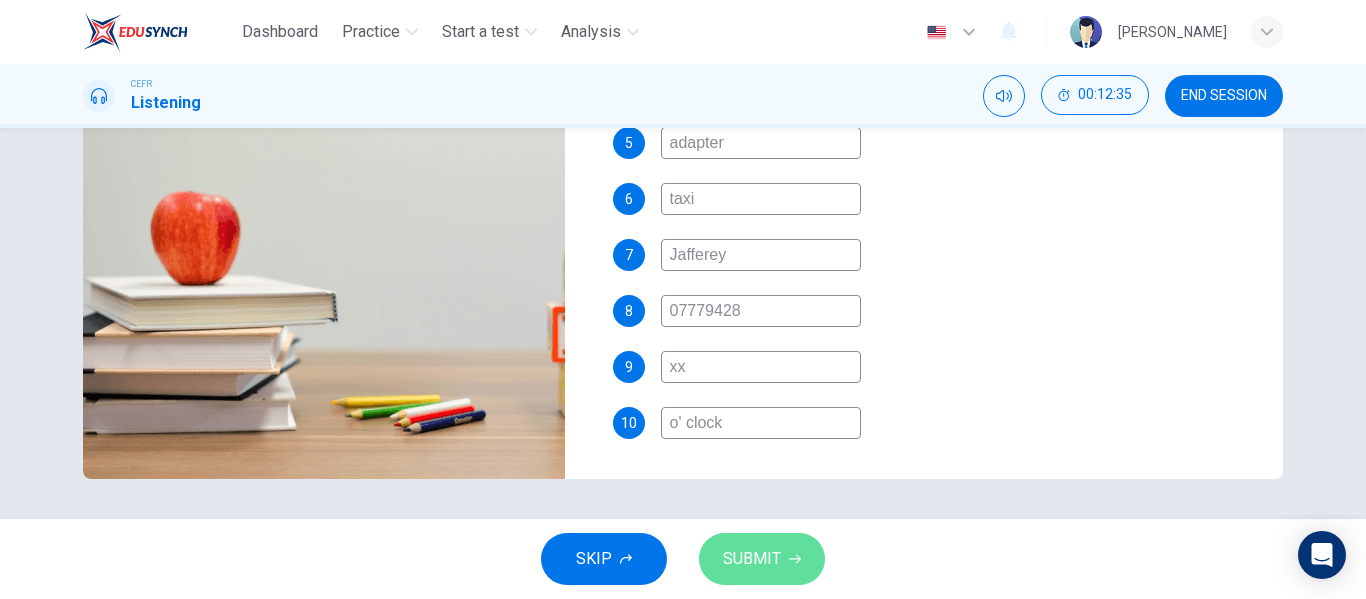 click on "SUBMIT" at bounding box center (752, 559) 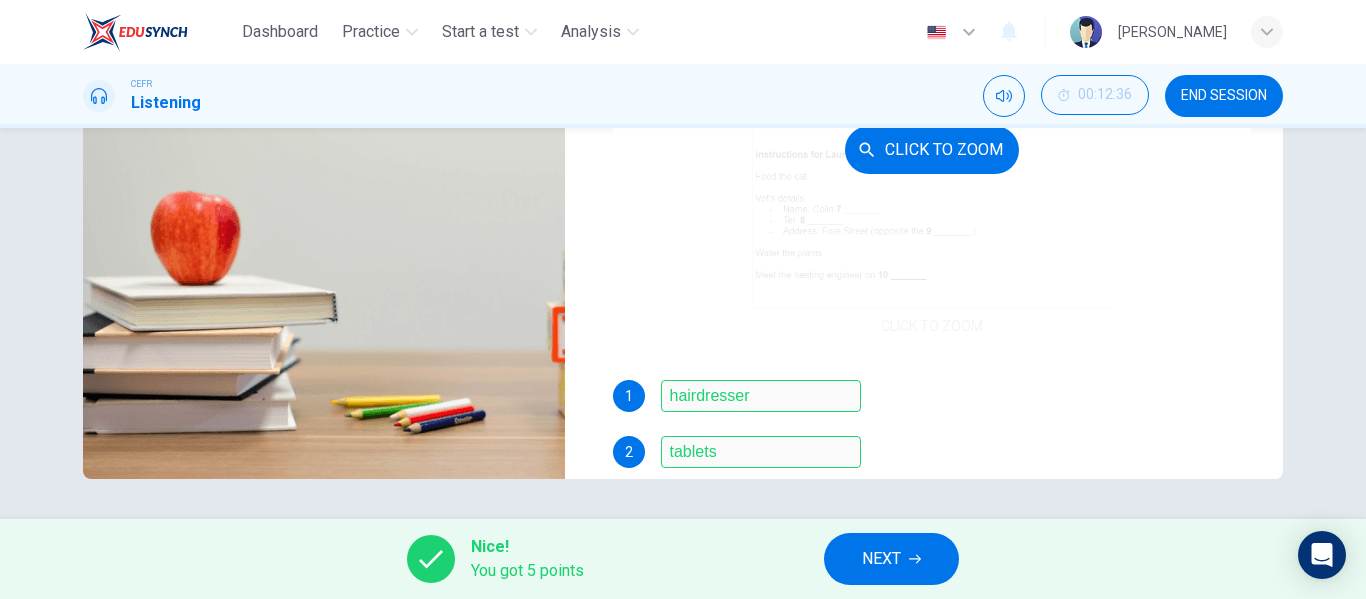 scroll, scrollTop: 582, scrollLeft: 0, axis: vertical 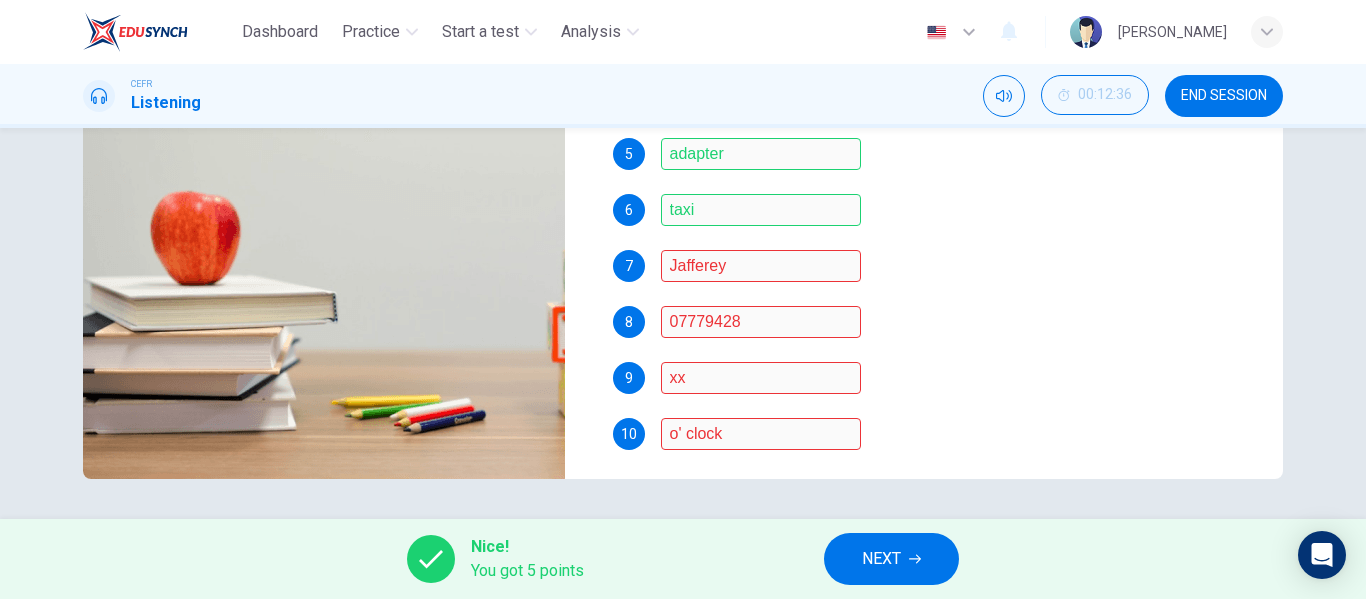 type on "0" 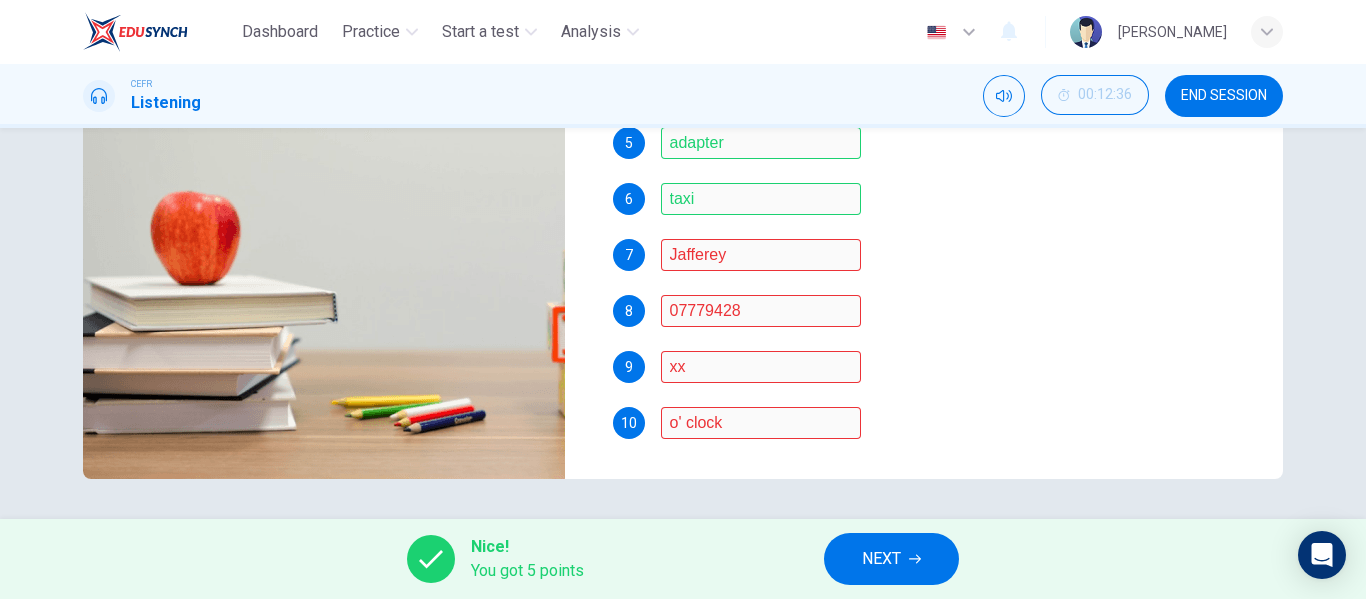 scroll, scrollTop: 0, scrollLeft: 0, axis: both 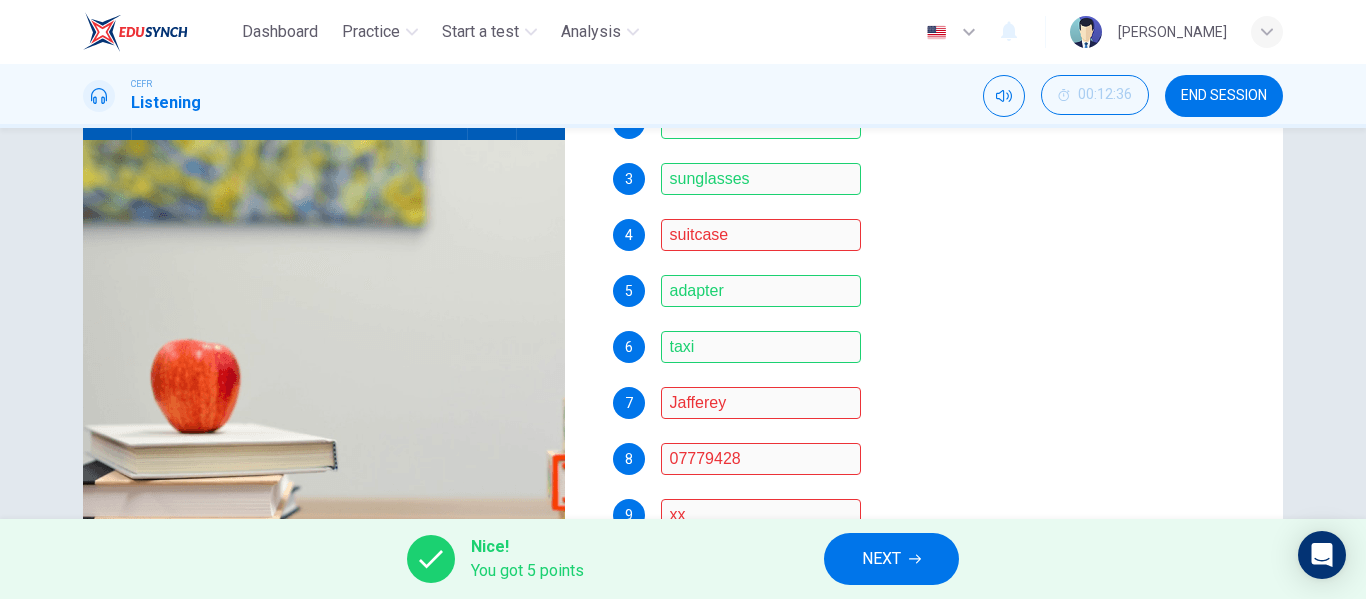 click on "1 hairdresser 2 tablets 3 sunglasses 4 suitcase 5 adapter 6 taxi 7 Jafferey 8 07779428 9 xx 10 o' clock" at bounding box center [932, 339] 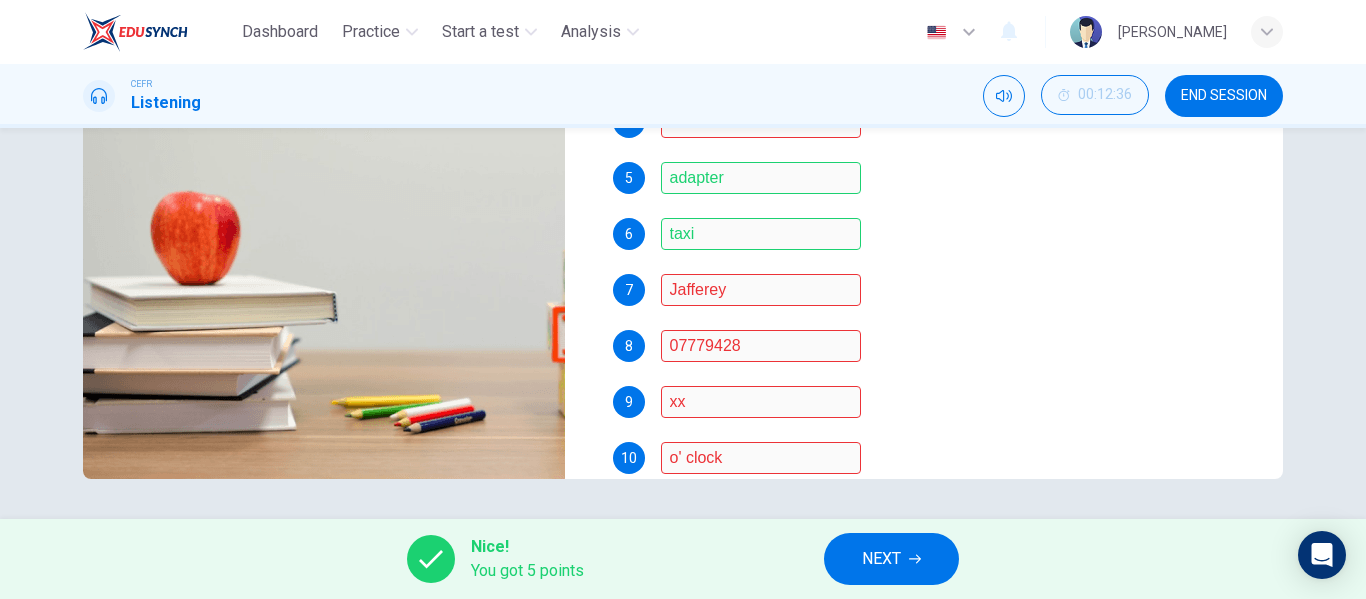 scroll, scrollTop: 551, scrollLeft: 0, axis: vertical 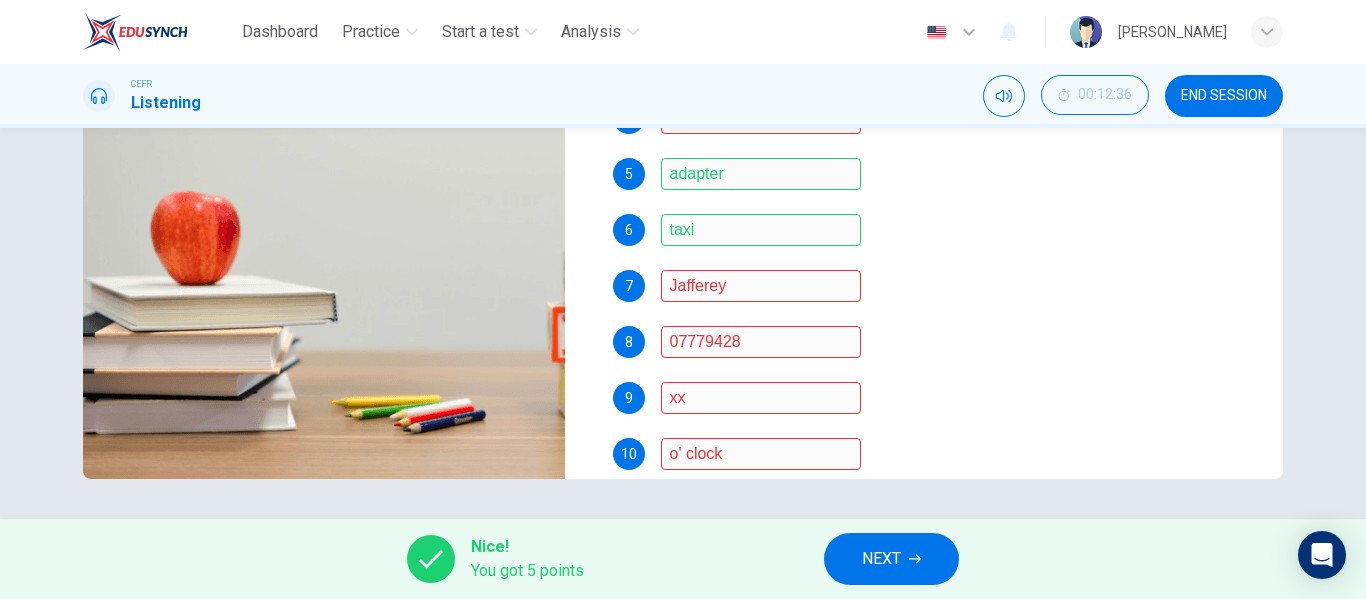 click 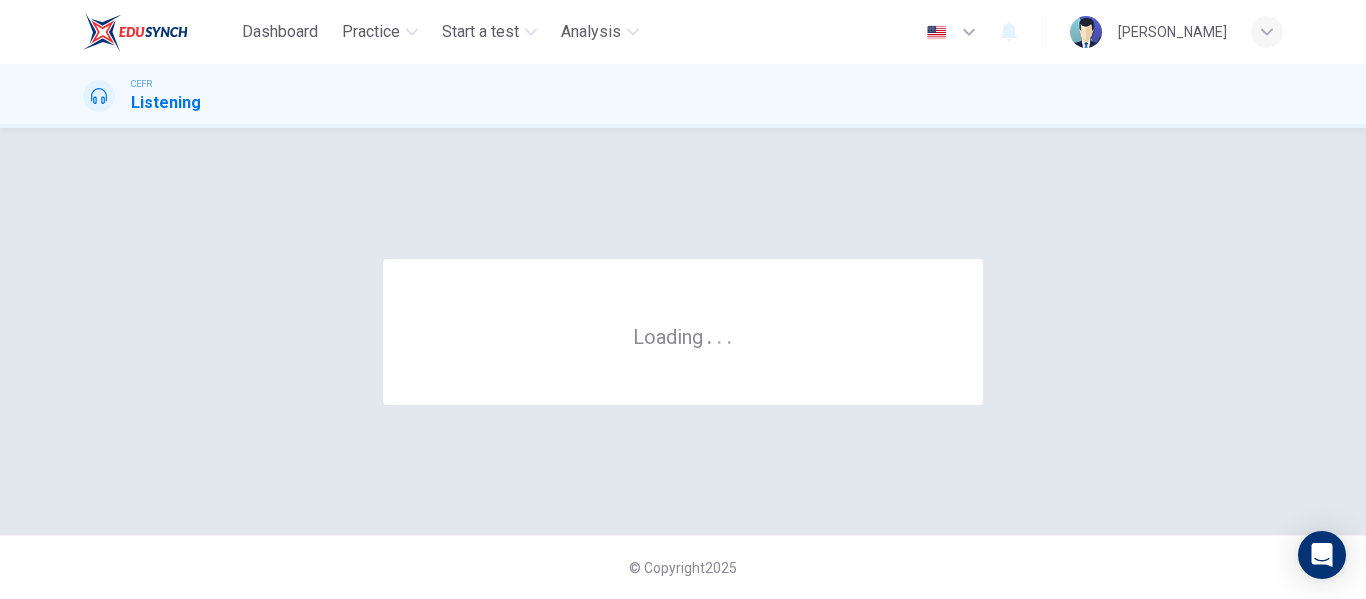 scroll, scrollTop: 0, scrollLeft: 0, axis: both 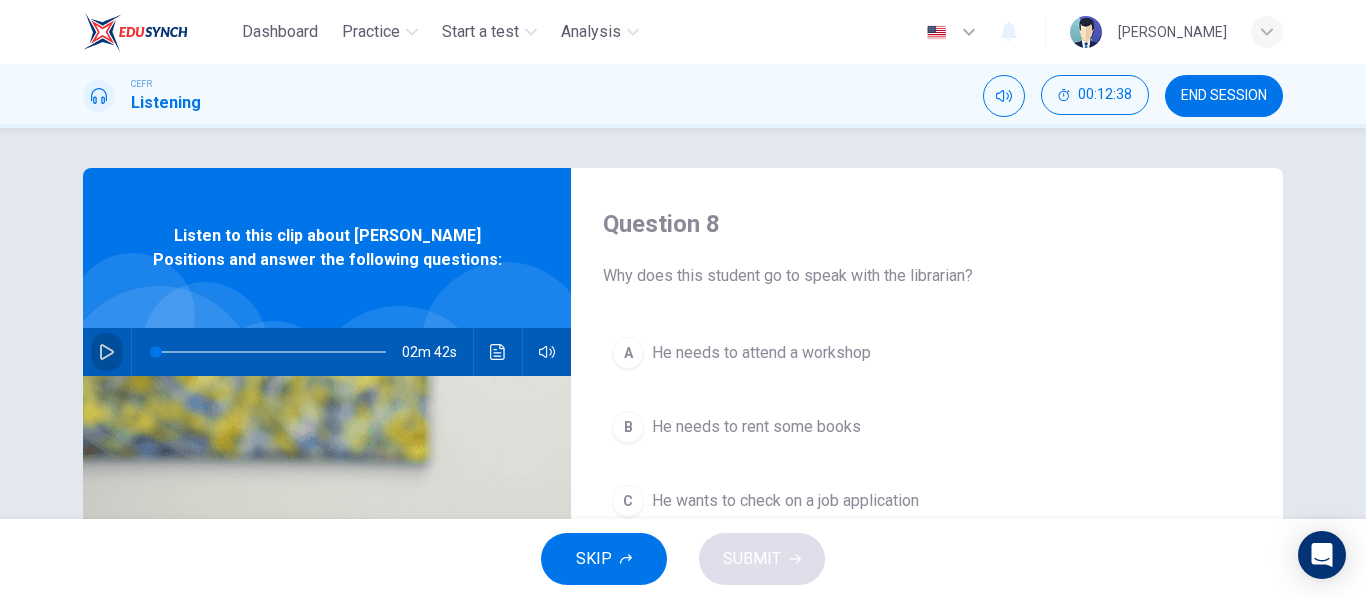 click 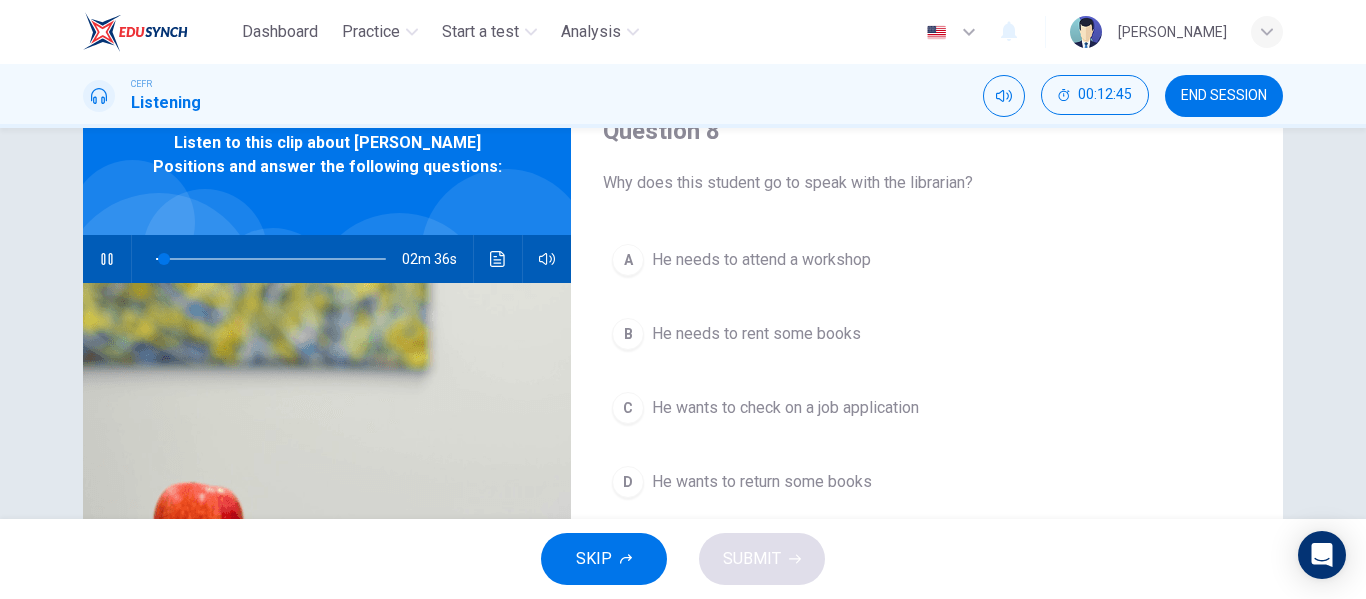 scroll, scrollTop: 93, scrollLeft: 0, axis: vertical 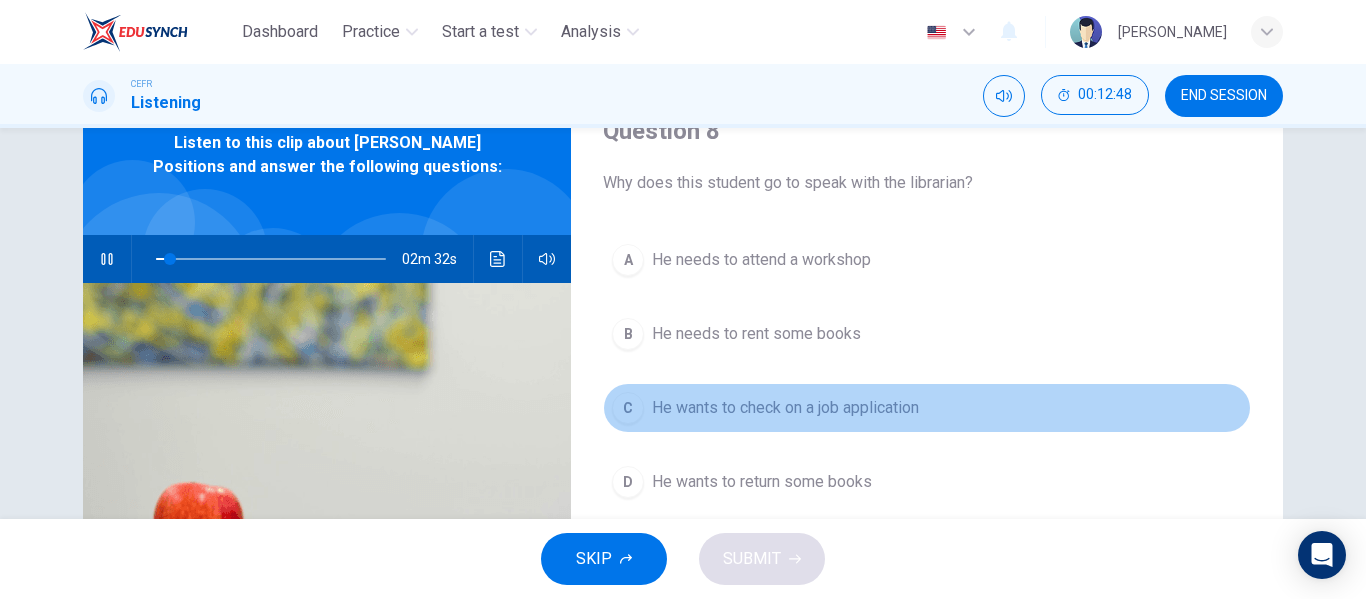 click on "He wants to check on a job application" at bounding box center (785, 408) 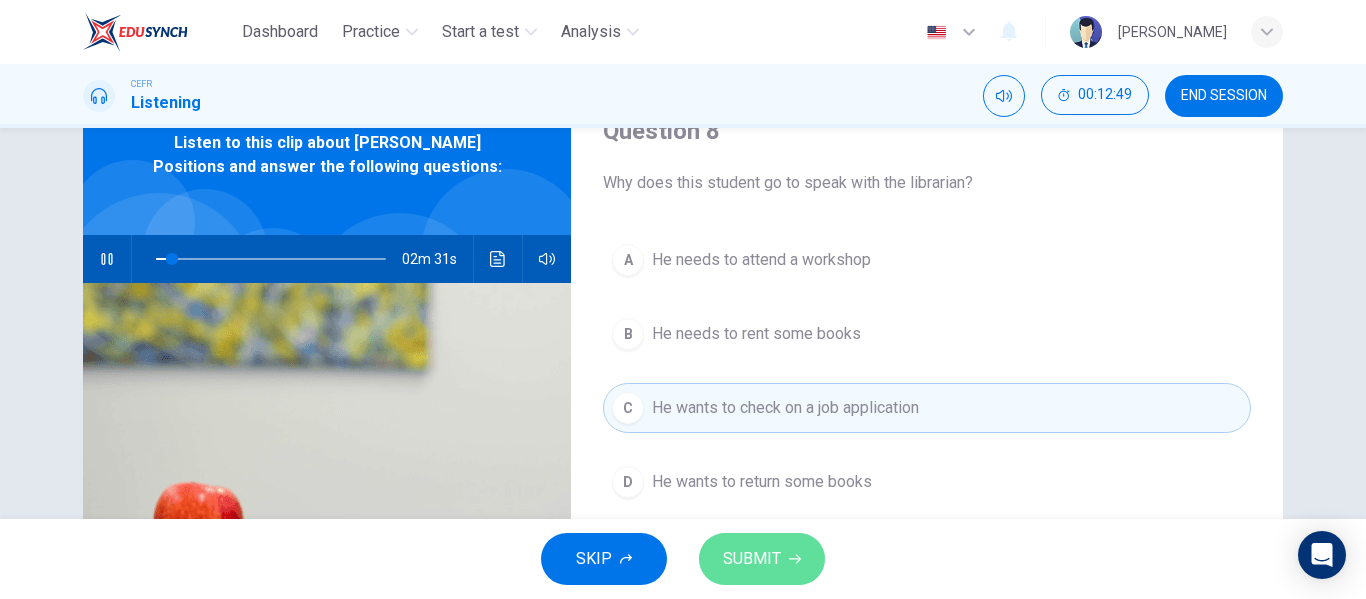 click on "SUBMIT" at bounding box center (752, 559) 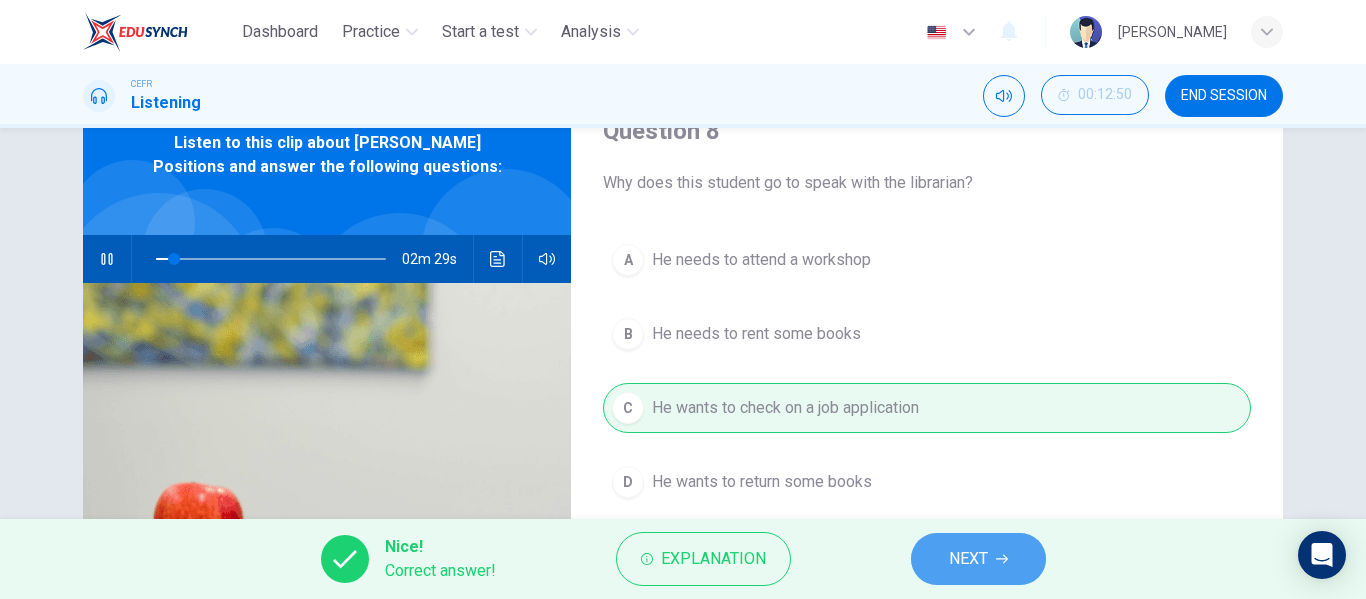click on "NEXT" at bounding box center [968, 559] 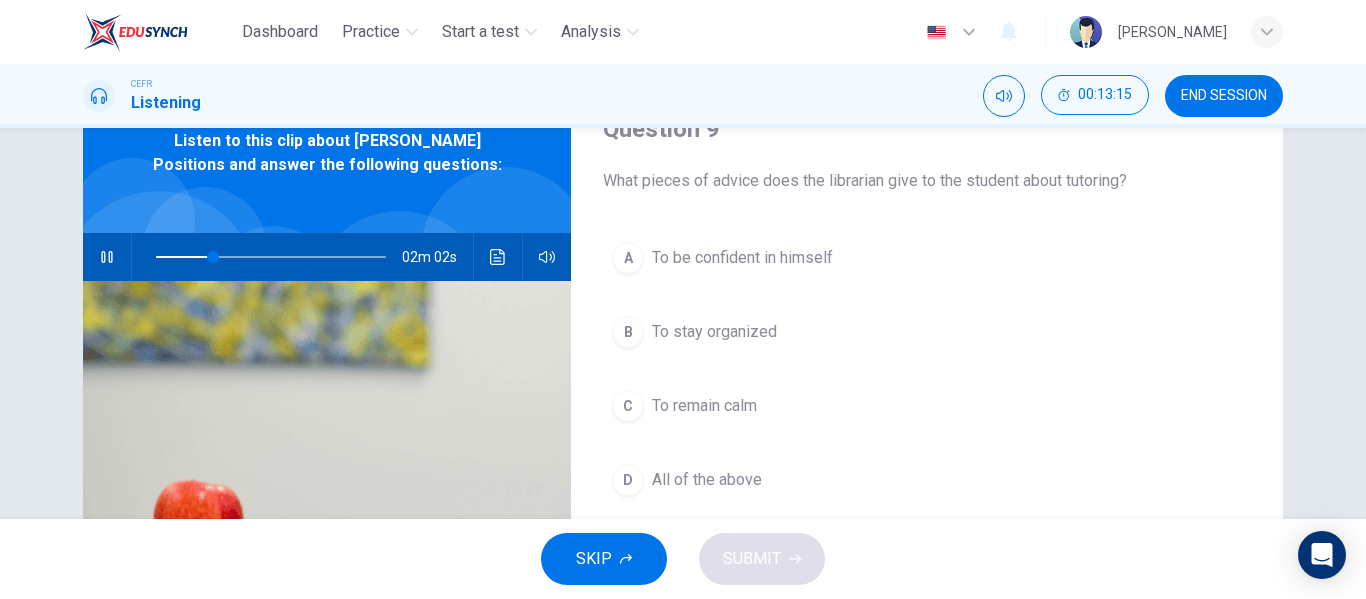 scroll, scrollTop: 93, scrollLeft: 0, axis: vertical 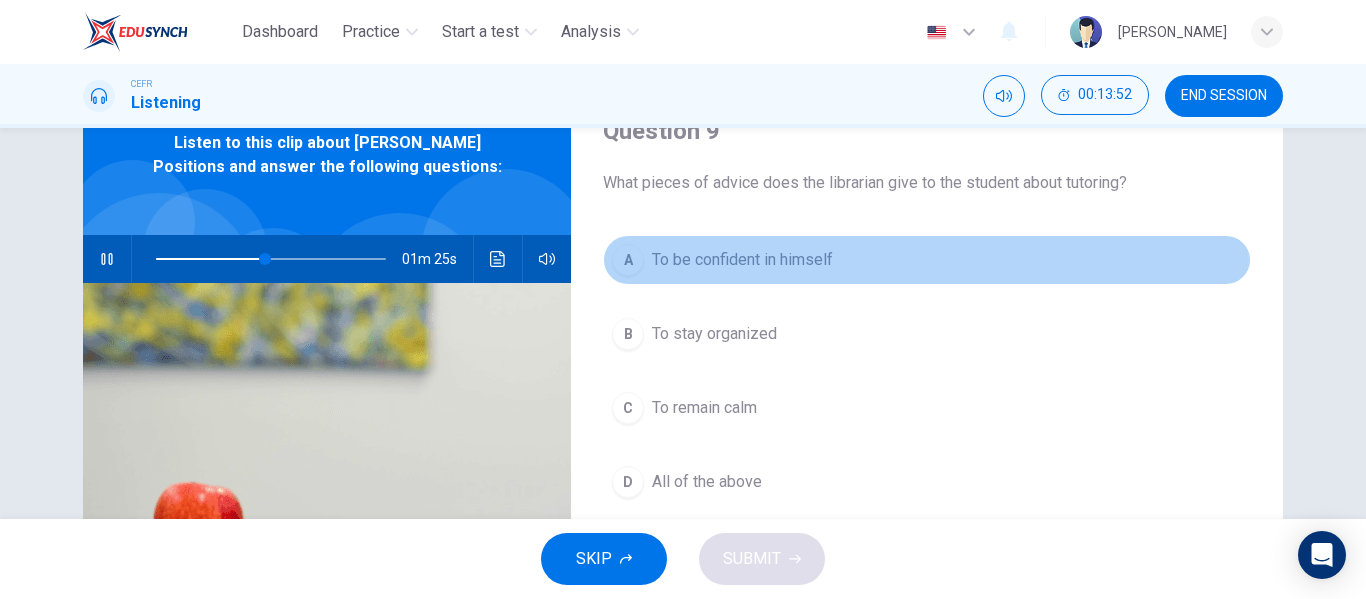 click on "To be confident in himself" at bounding box center [742, 260] 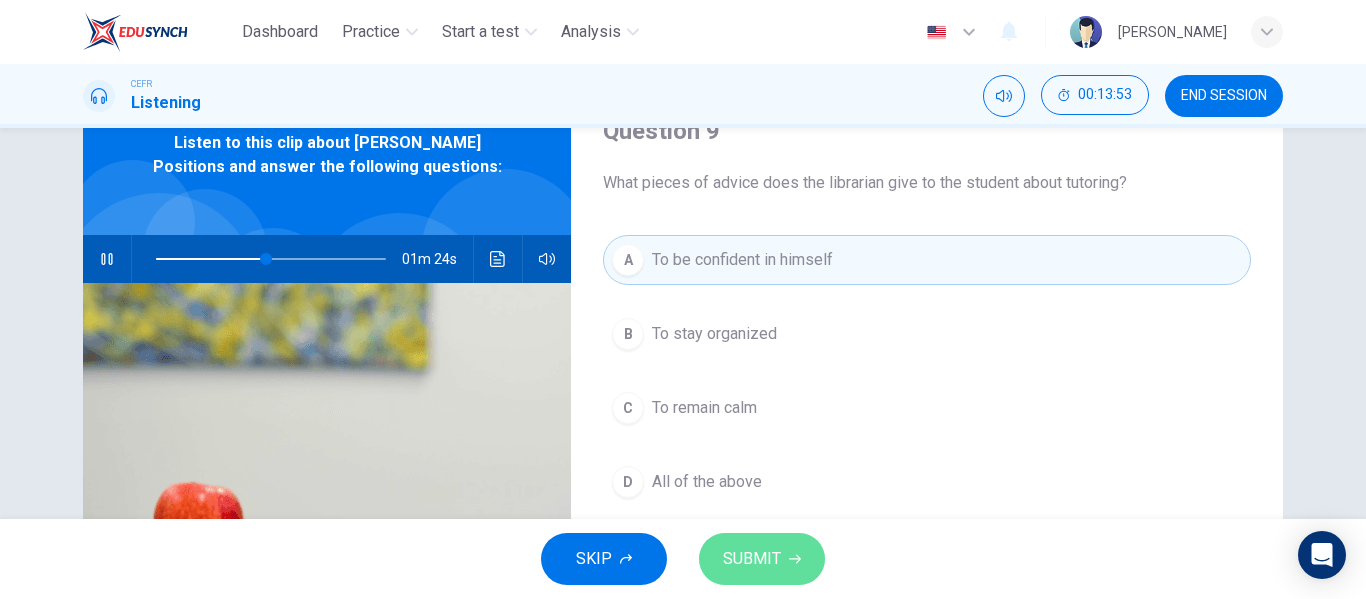 click on "SUBMIT" at bounding box center (762, 559) 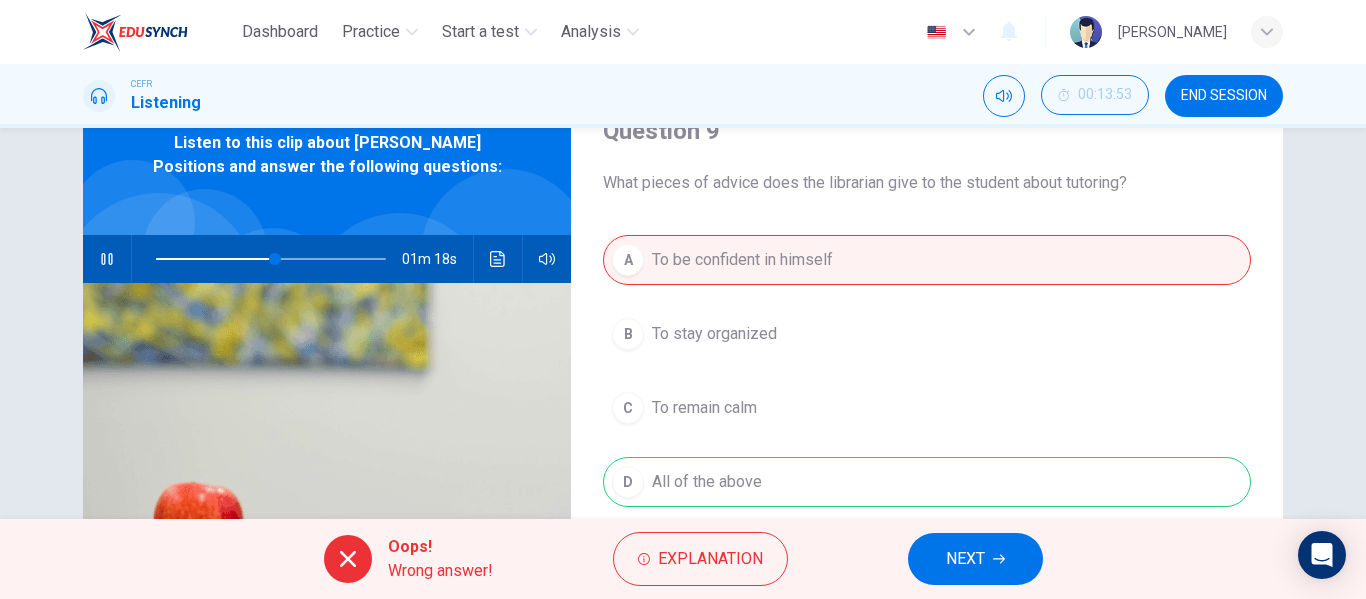 click on "NEXT" at bounding box center [965, 559] 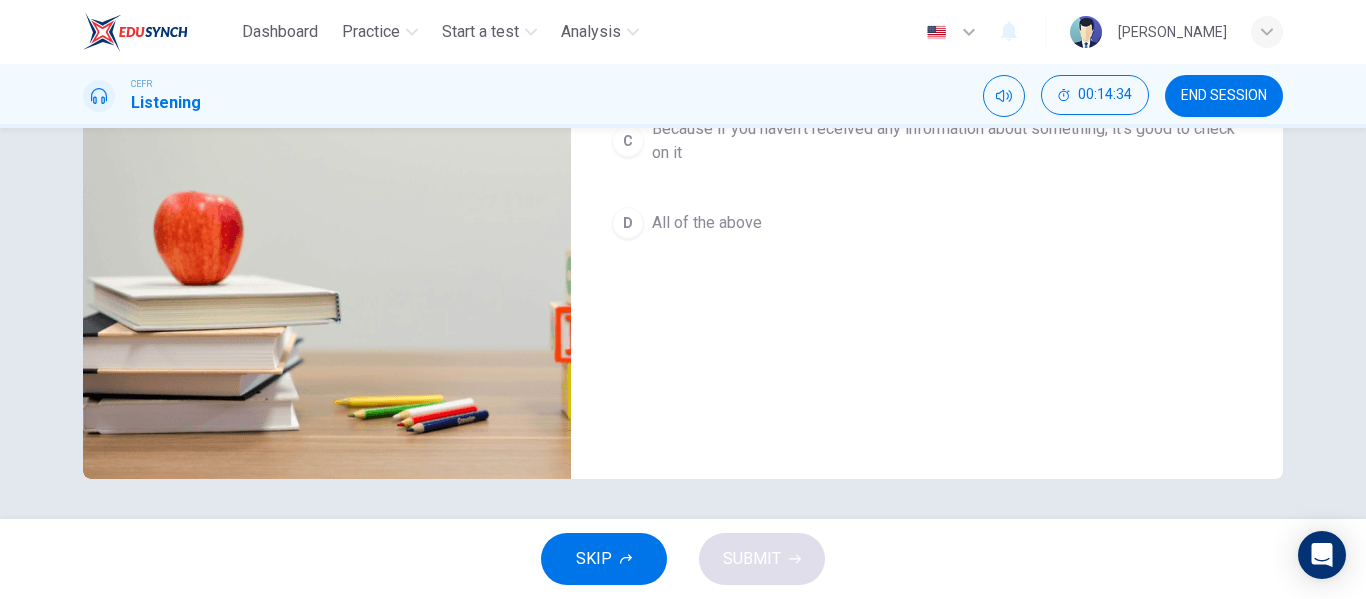 scroll, scrollTop: 0, scrollLeft: 0, axis: both 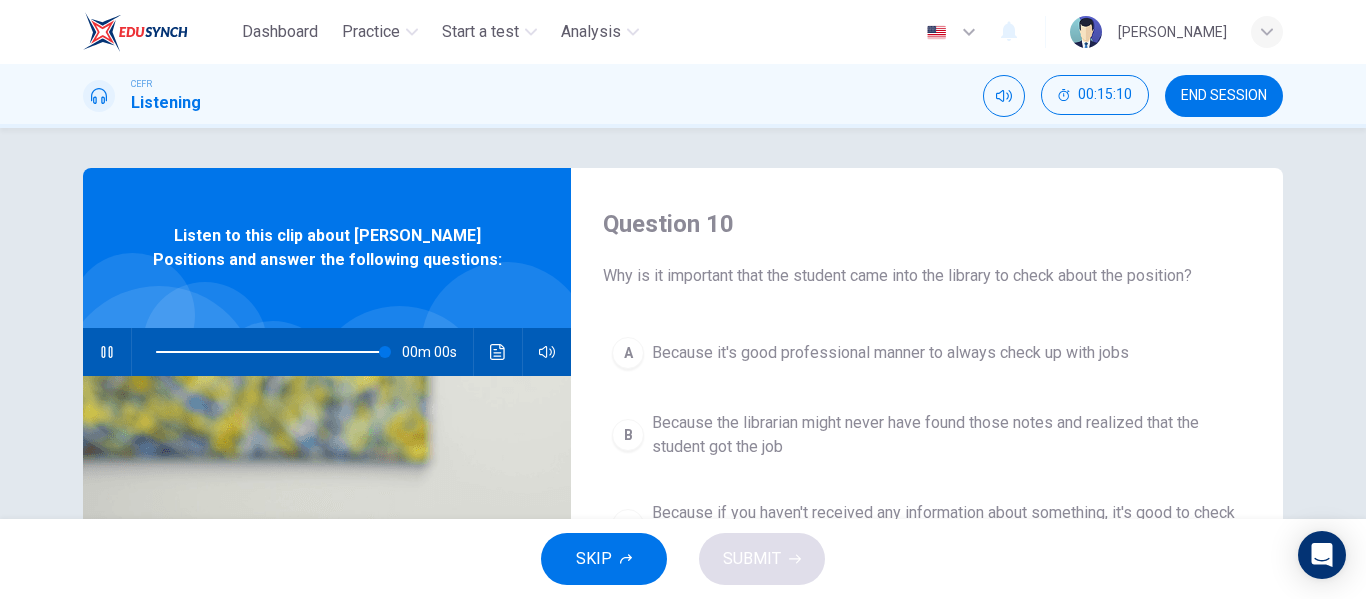type on "0" 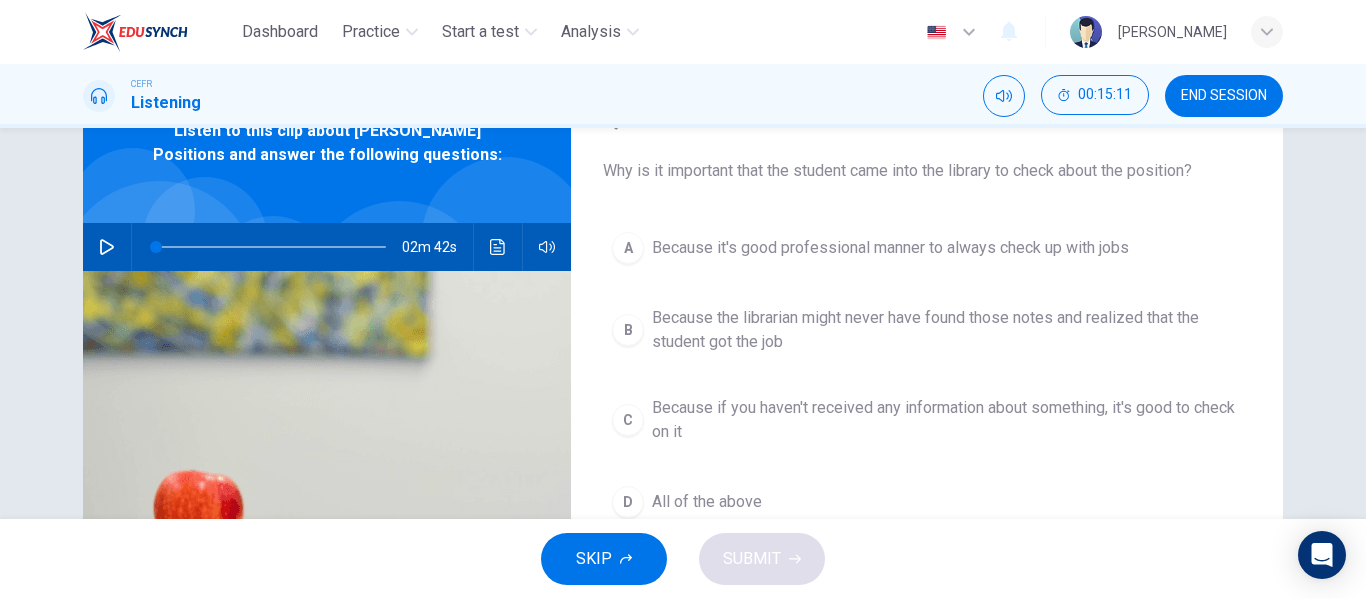 scroll, scrollTop: 106, scrollLeft: 0, axis: vertical 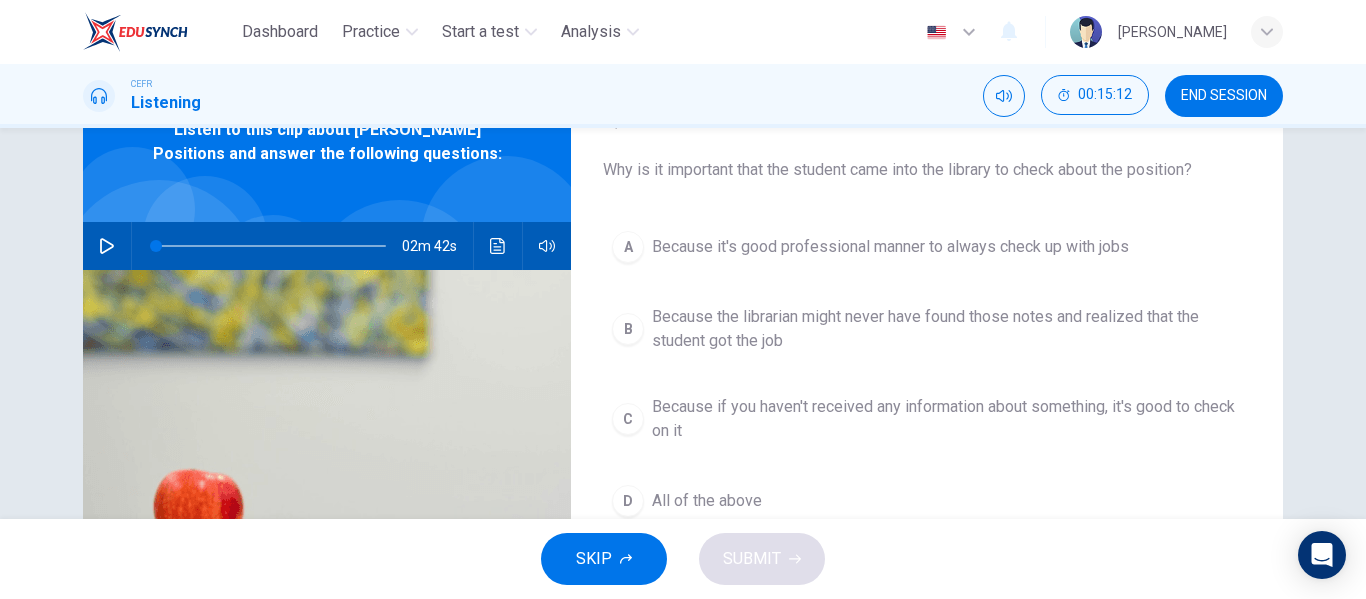 click on "B Because the librarian might never have found those notes and realized that the student got the job" at bounding box center [927, 329] 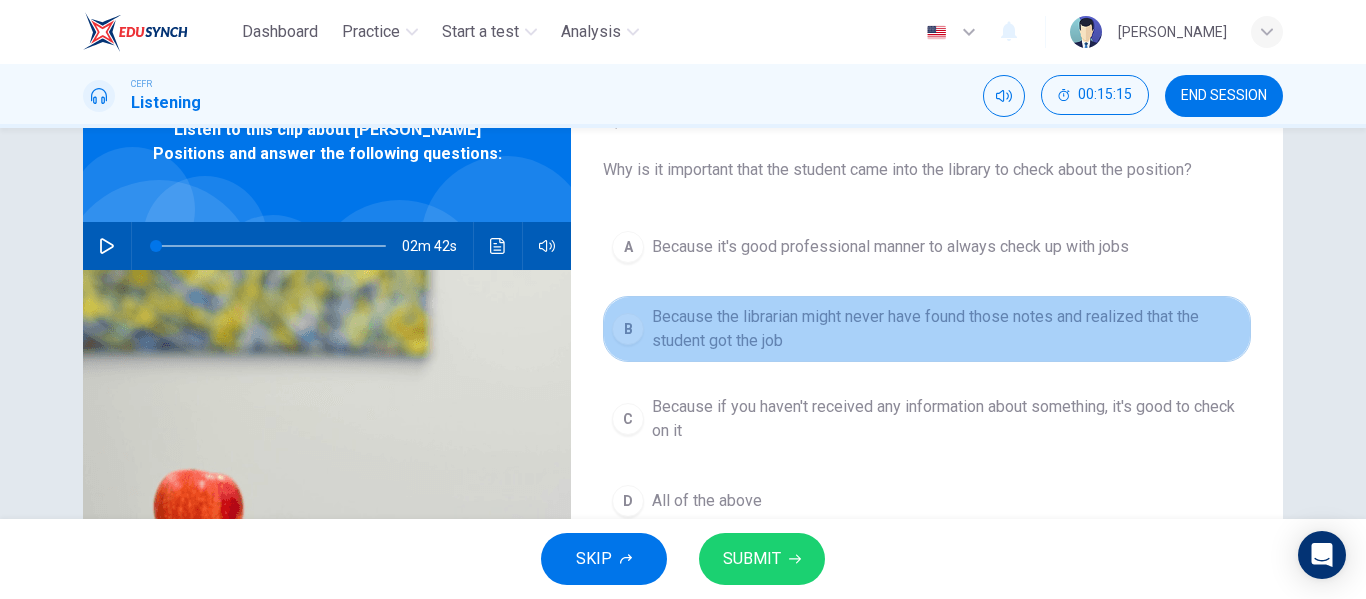 click on "Because the librarian might never have found those notes and realized that the student got the job" at bounding box center (947, 329) 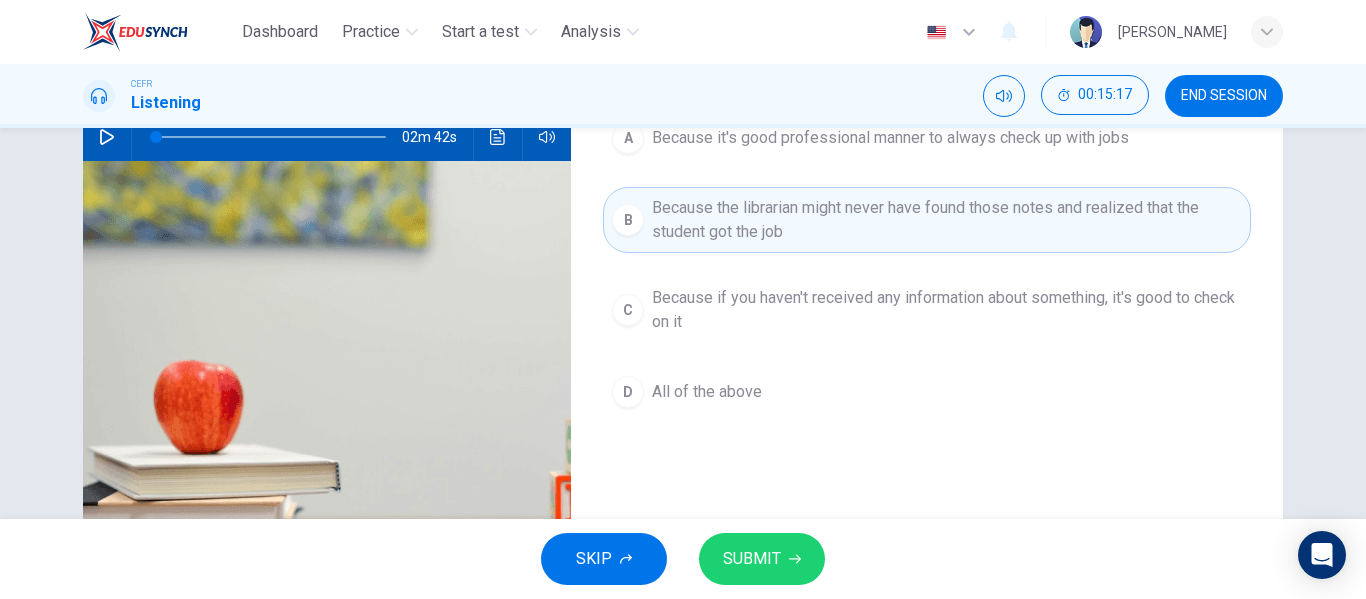 scroll, scrollTop: 216, scrollLeft: 0, axis: vertical 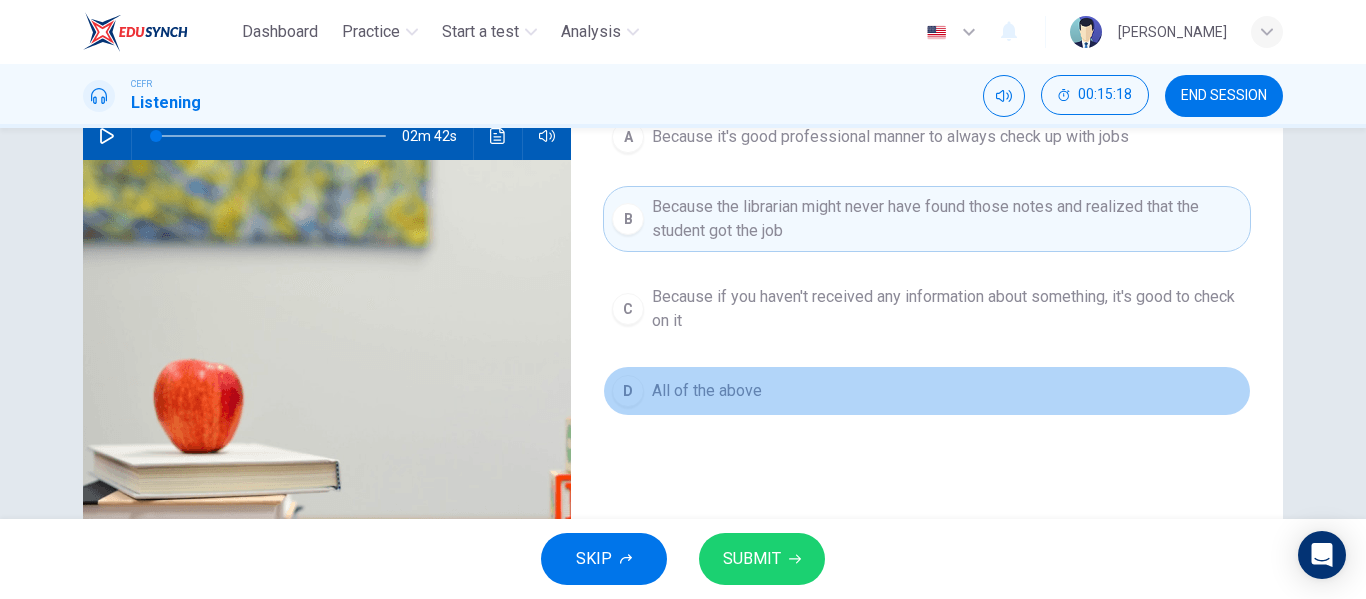 click on "D All of the above" at bounding box center (927, 391) 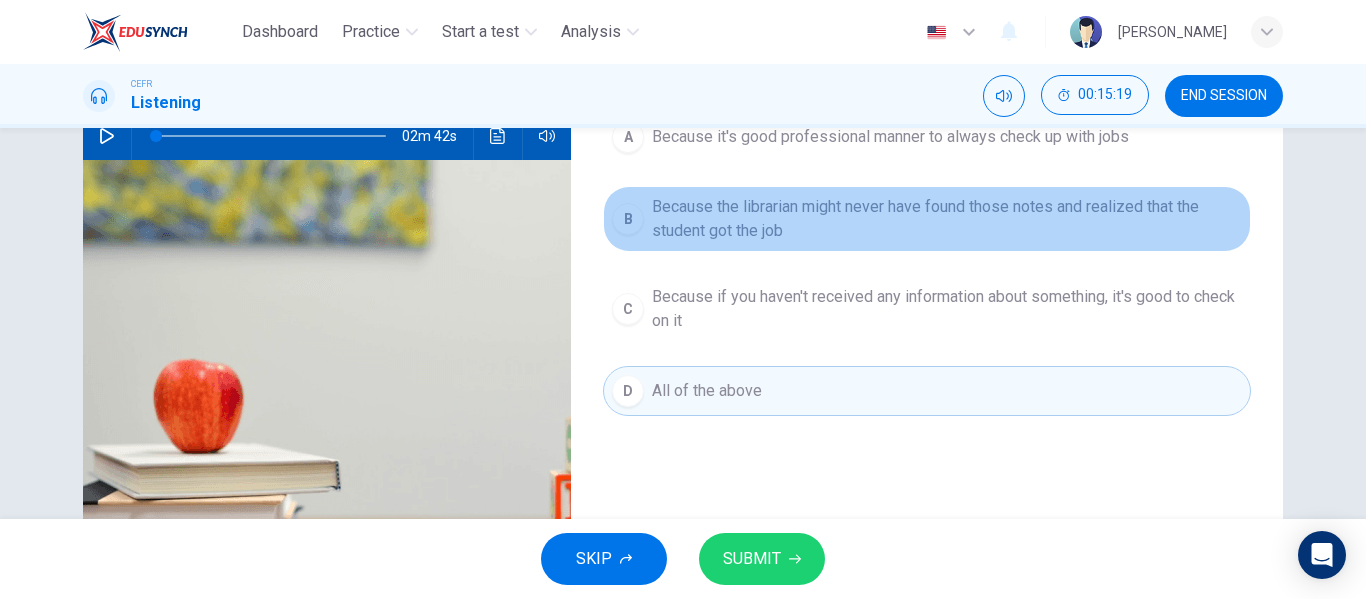 click on "Because the librarian might never have found those notes and realized that the student got the job" at bounding box center (947, 219) 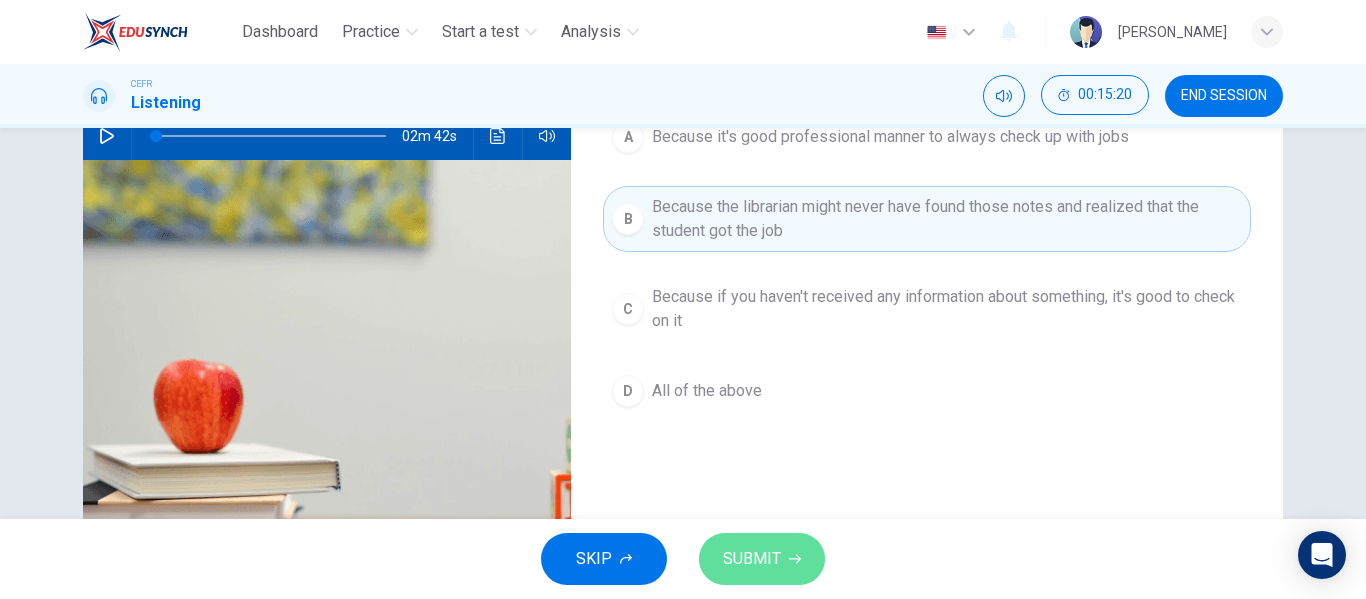 click on "SUBMIT" at bounding box center [752, 559] 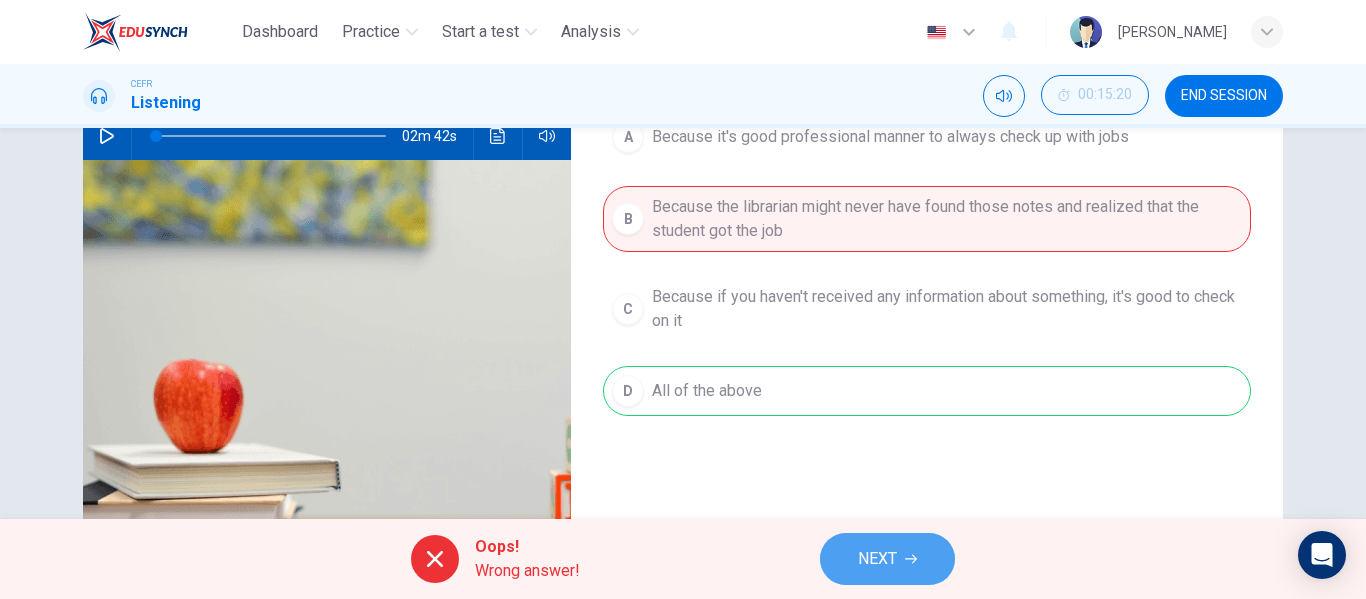 click on "NEXT" at bounding box center [877, 559] 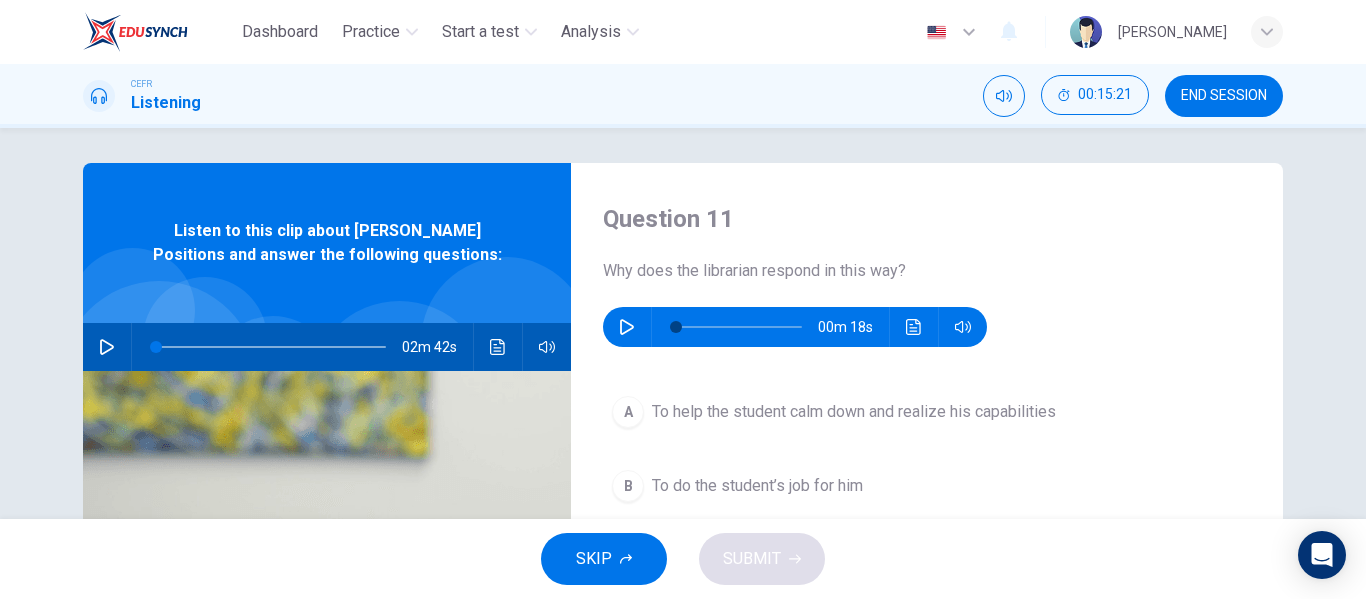 scroll, scrollTop: 4, scrollLeft: 0, axis: vertical 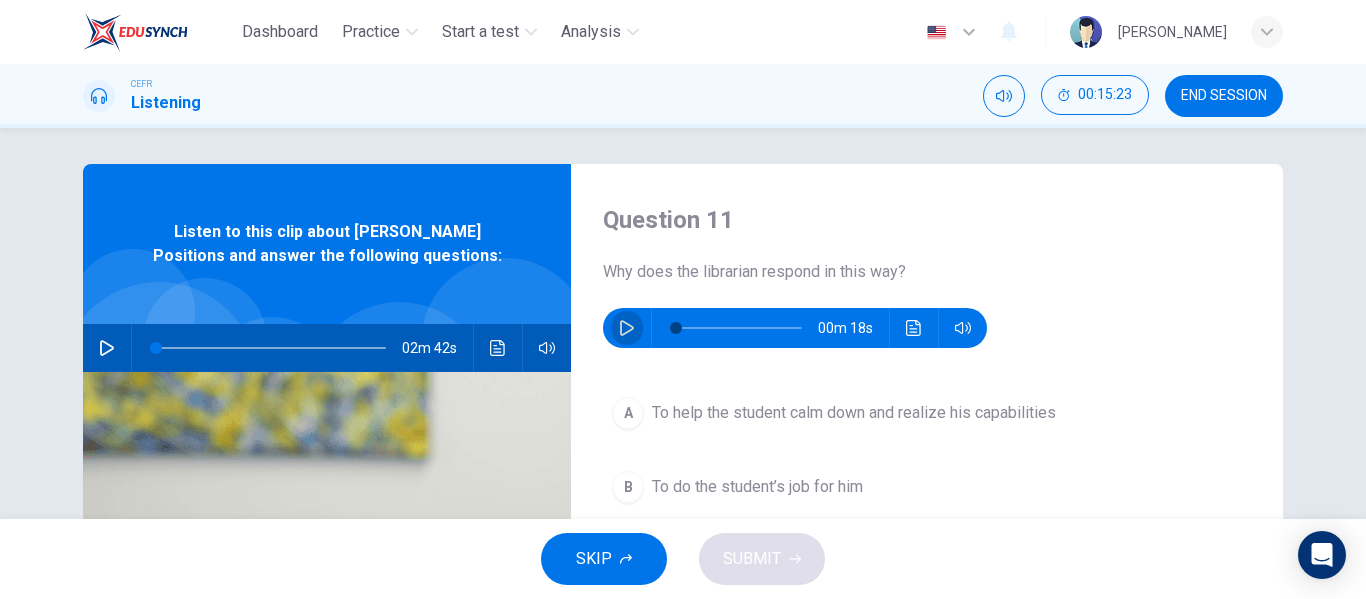 click 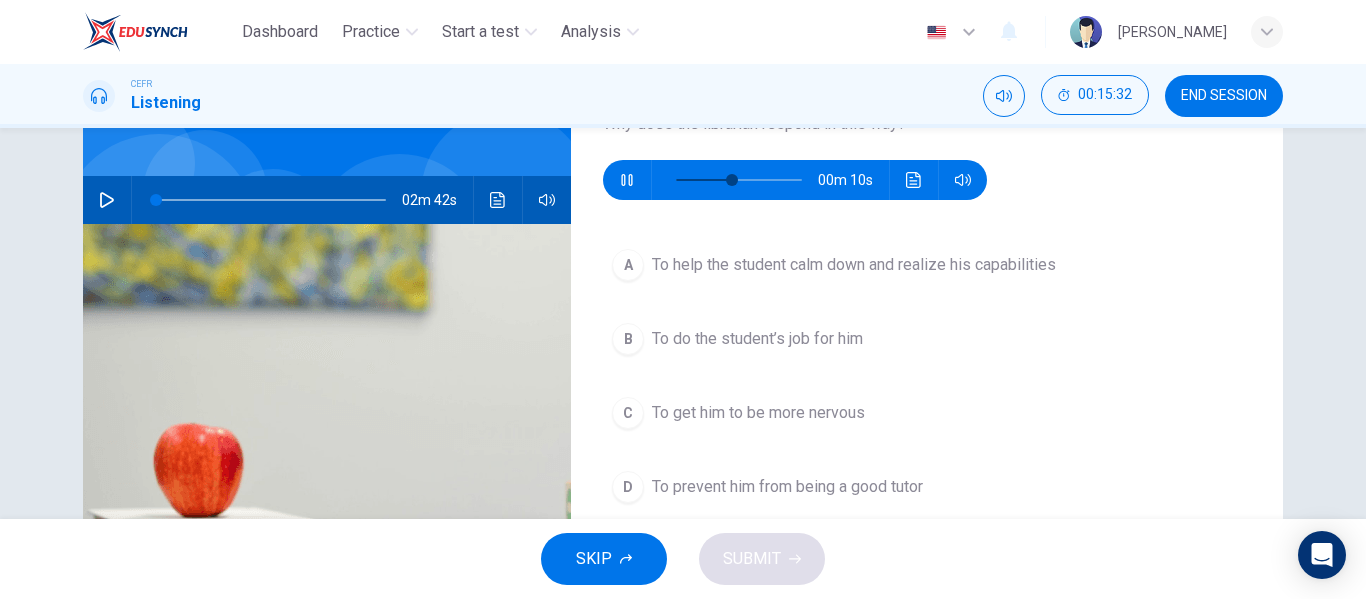 scroll, scrollTop: 154, scrollLeft: 0, axis: vertical 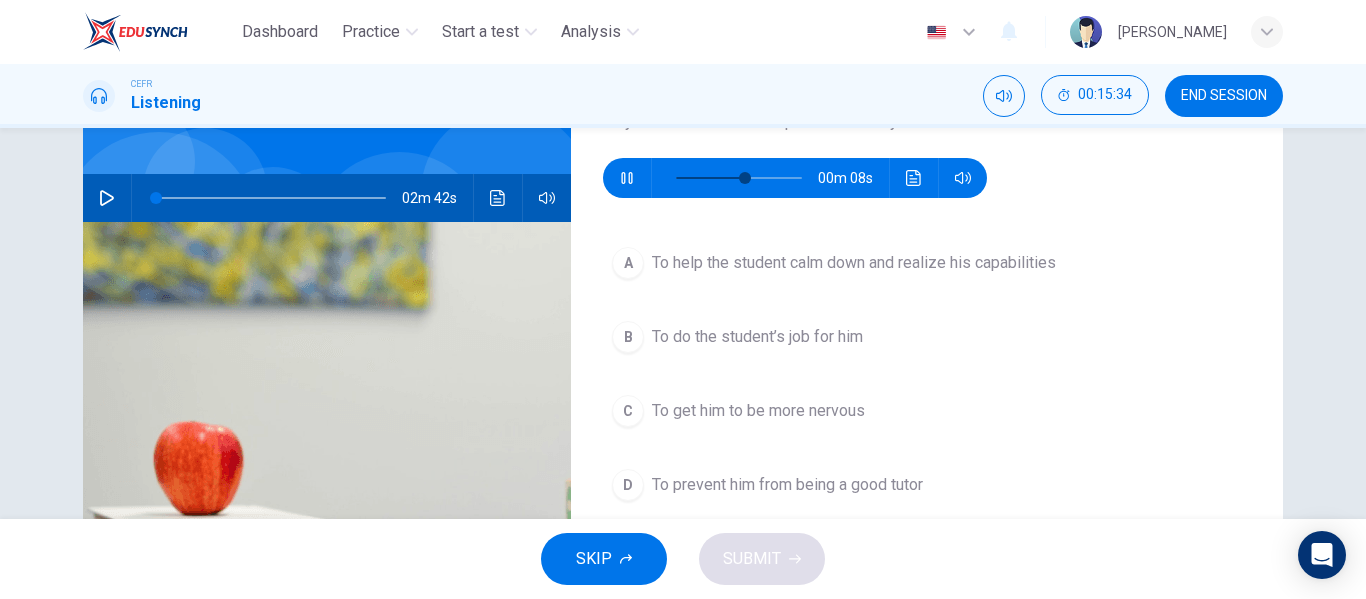 click on "Question 11 Why does the librarian respond in this way? 00m 08s A To help the student calm down and realize his capabilities B To do the student’s job for him C To get him to be more nervous D To prevent him from being a good tutor" at bounding box center [927, 361] 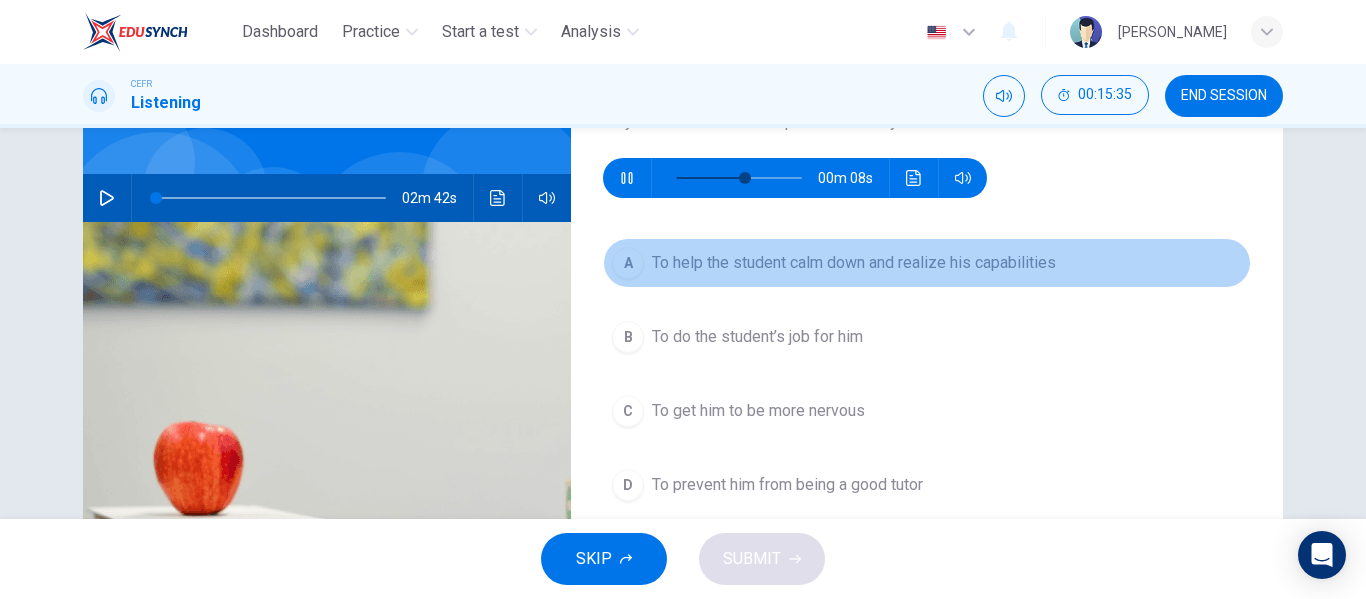click on "To help the student calm down and realize his capabilities" at bounding box center [854, 263] 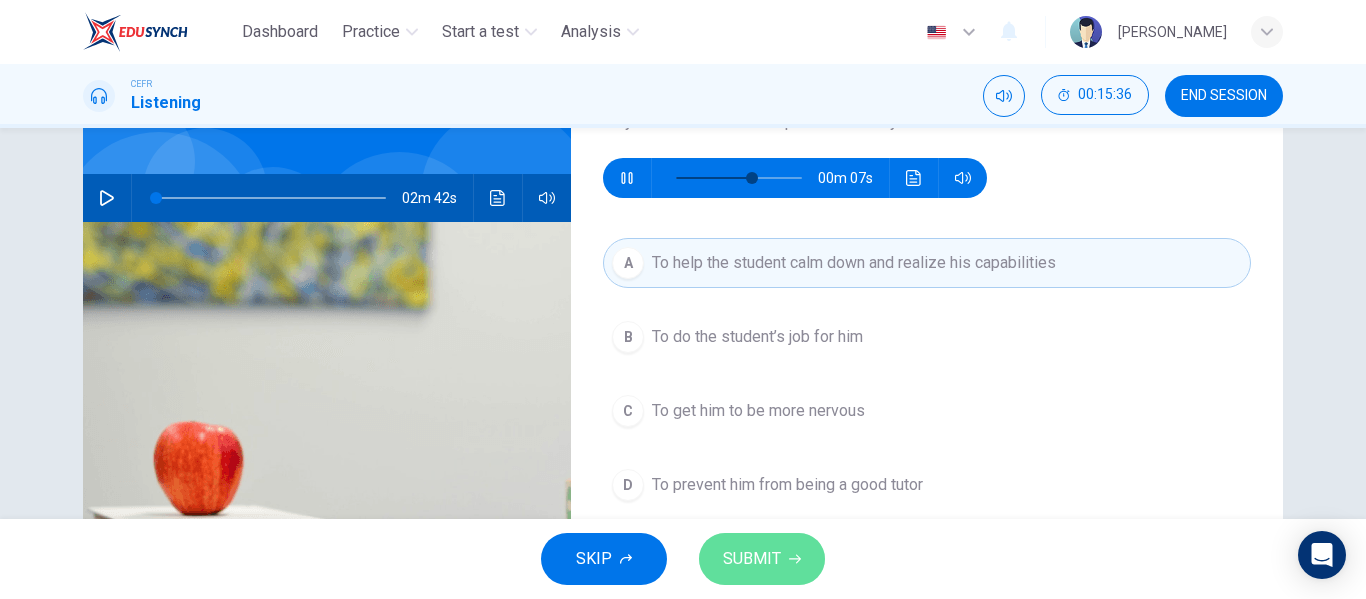 click on "SUBMIT" at bounding box center [752, 559] 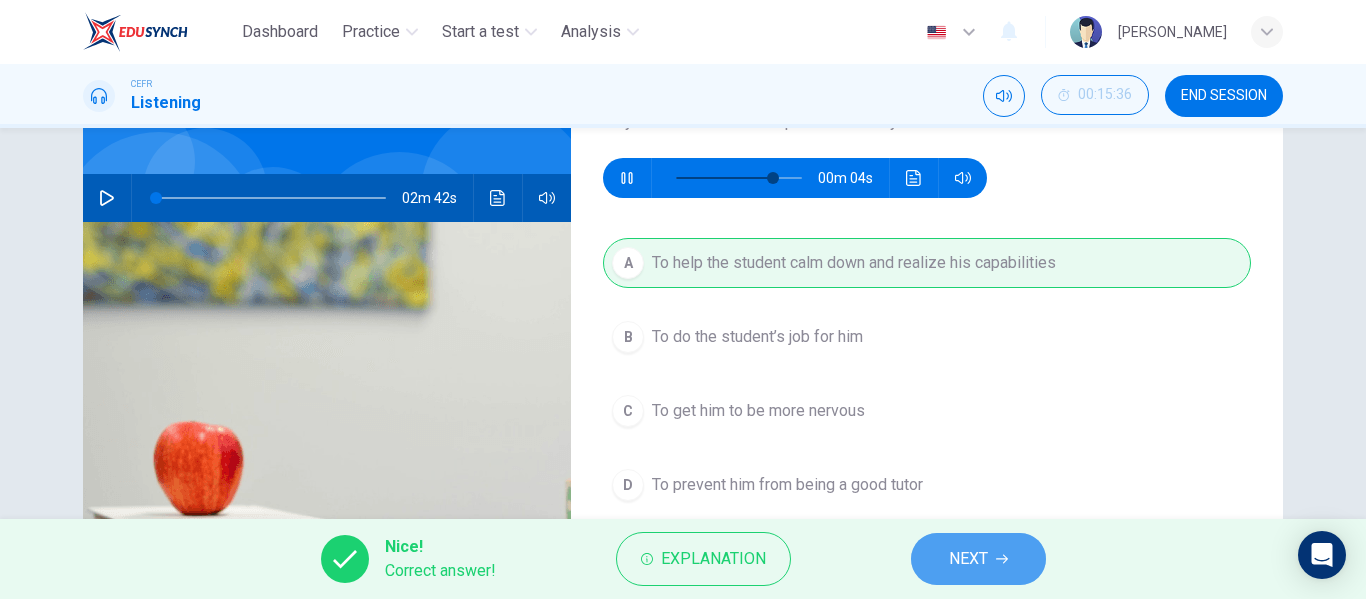click on "NEXT" at bounding box center [968, 559] 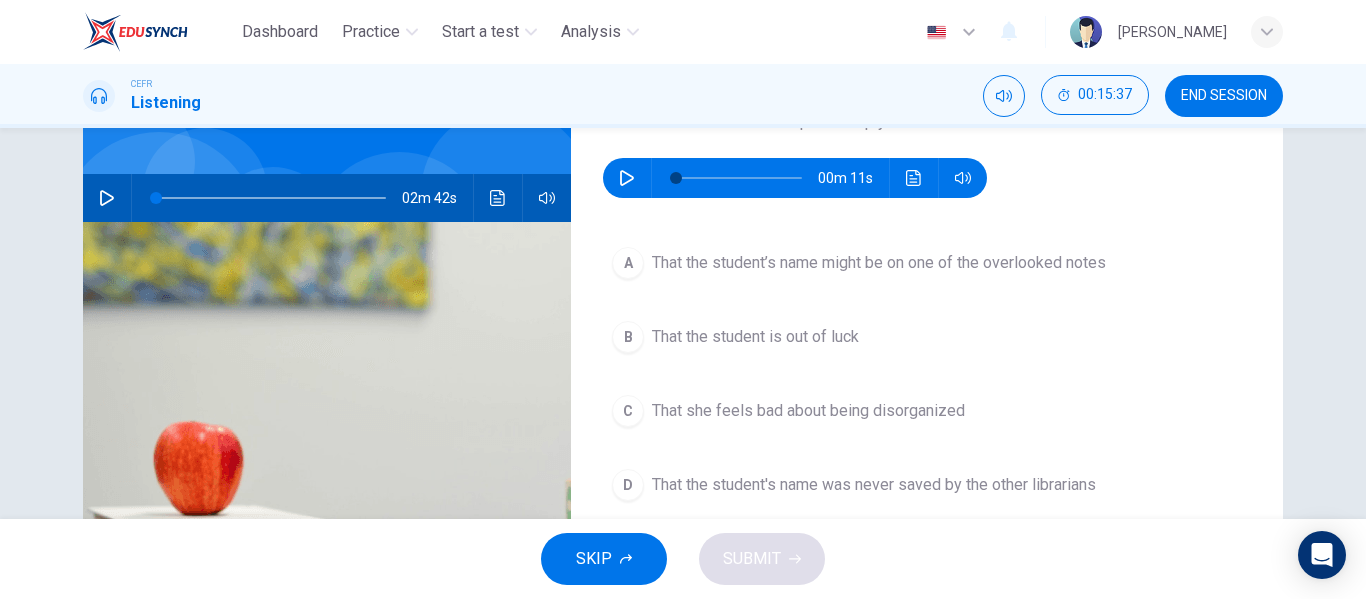 scroll, scrollTop: 127, scrollLeft: 0, axis: vertical 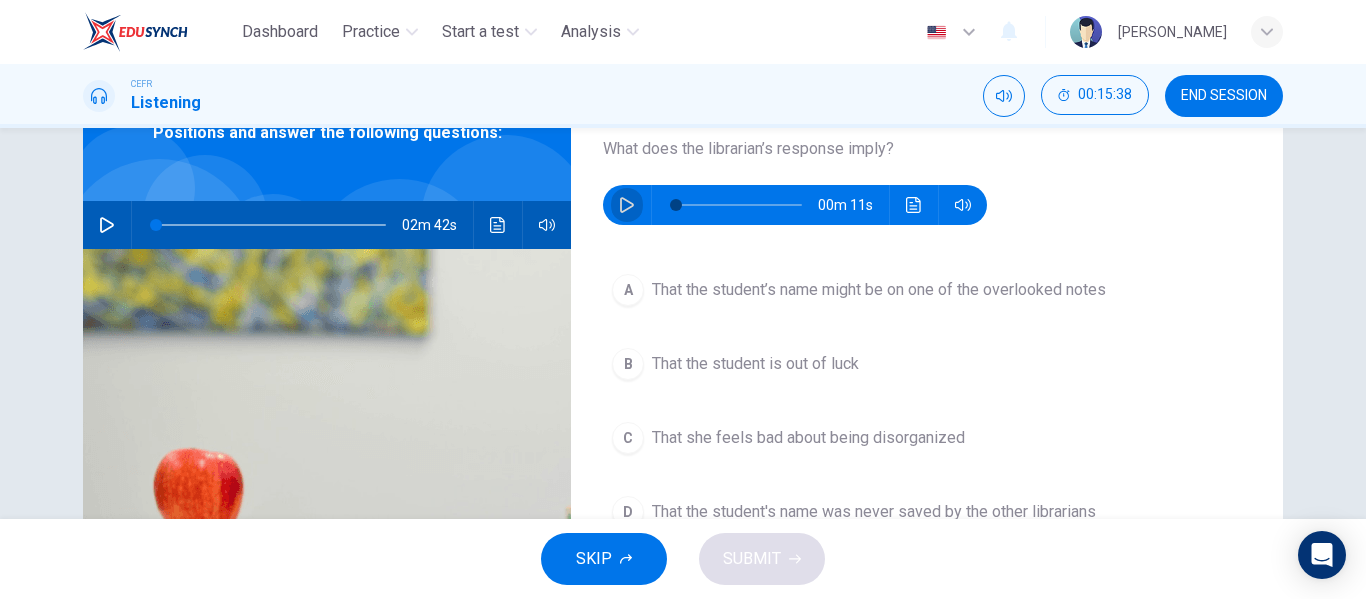 click 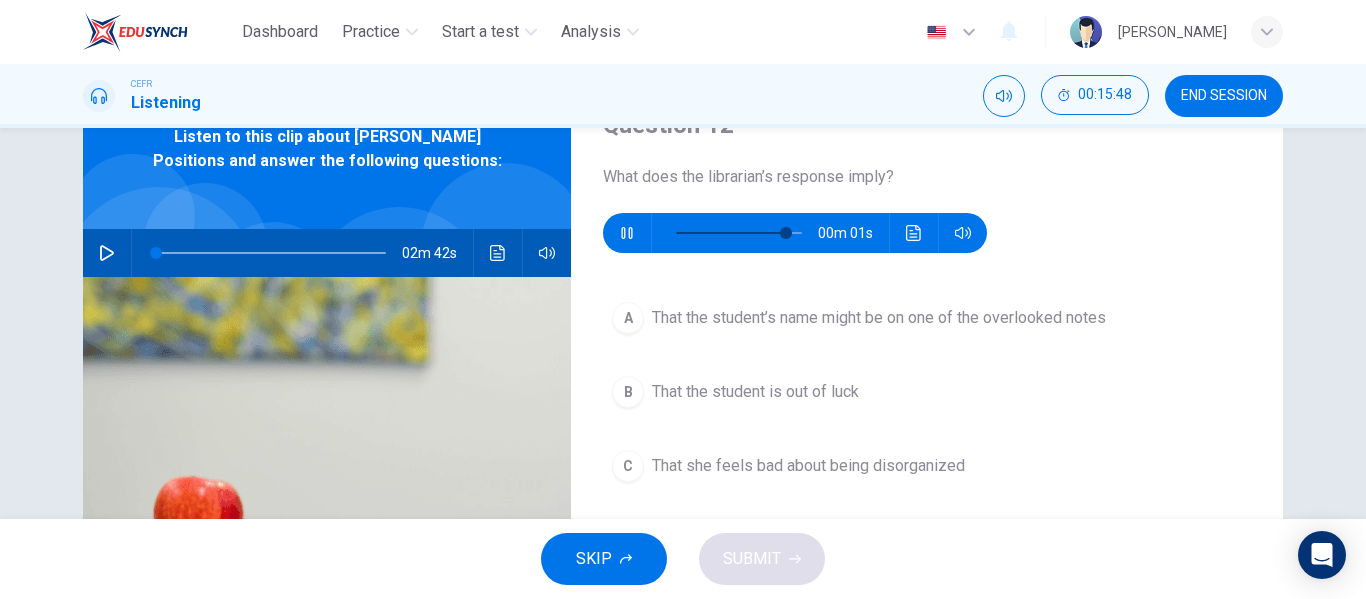 scroll, scrollTop: 98, scrollLeft: 0, axis: vertical 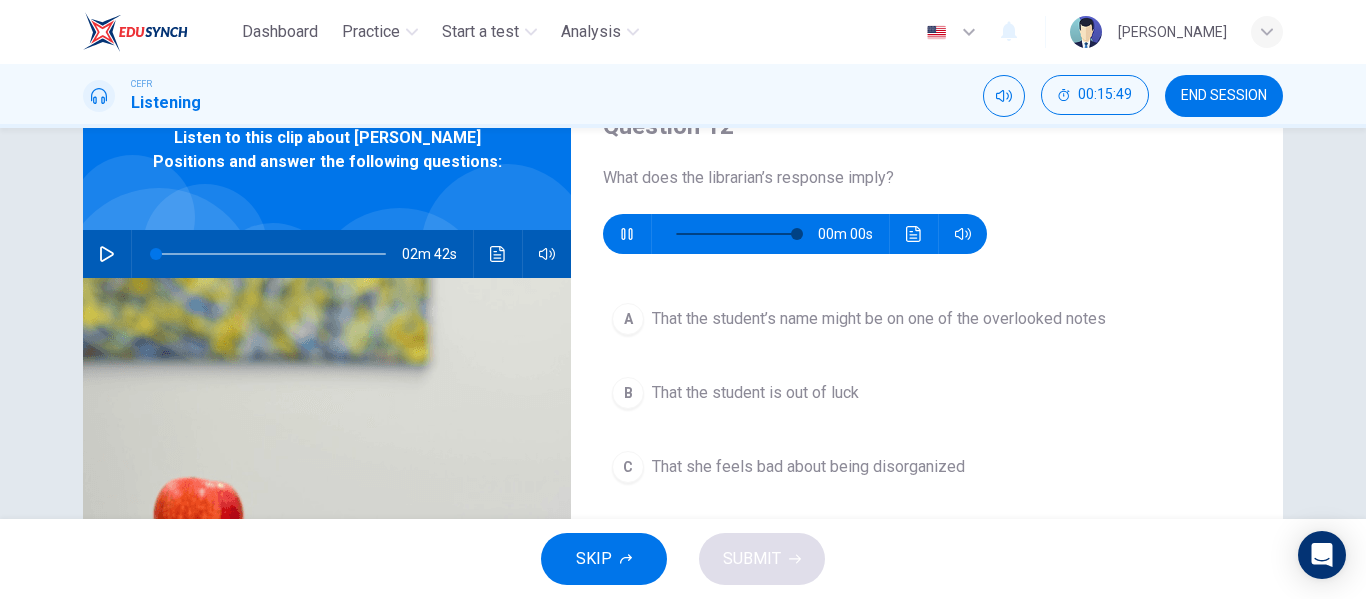 type on "0" 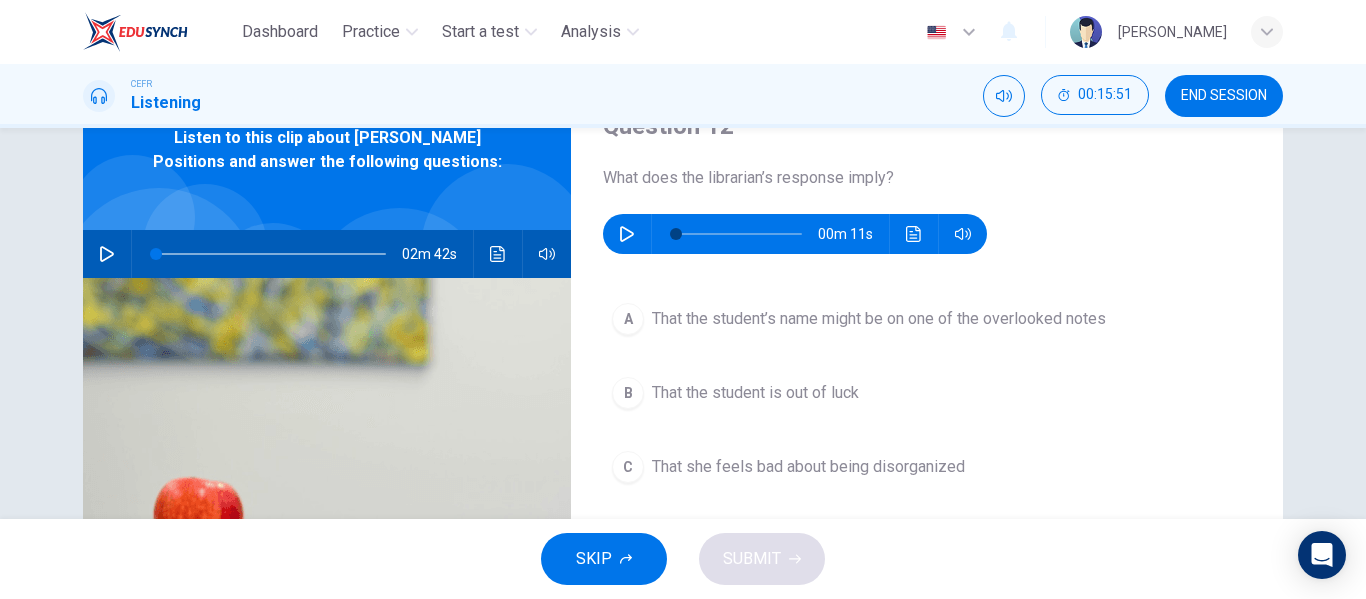 click on "That the student’s name might be on one of the overlooked notes" at bounding box center [879, 319] 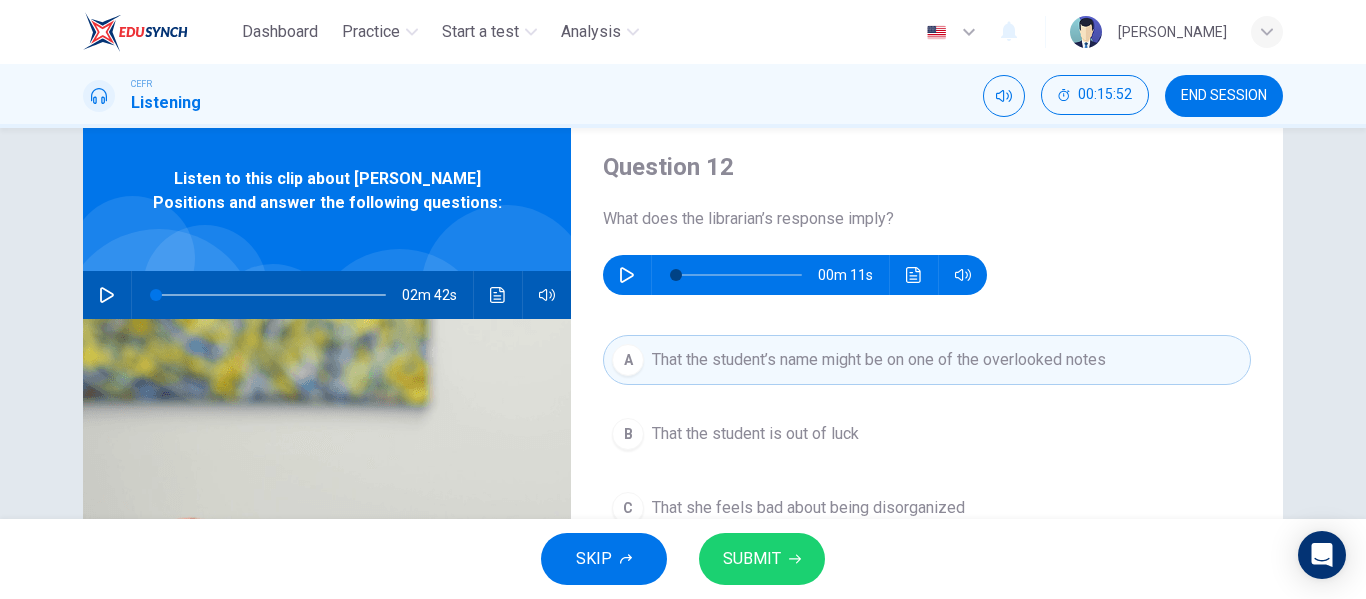 scroll, scrollTop: 282, scrollLeft: 0, axis: vertical 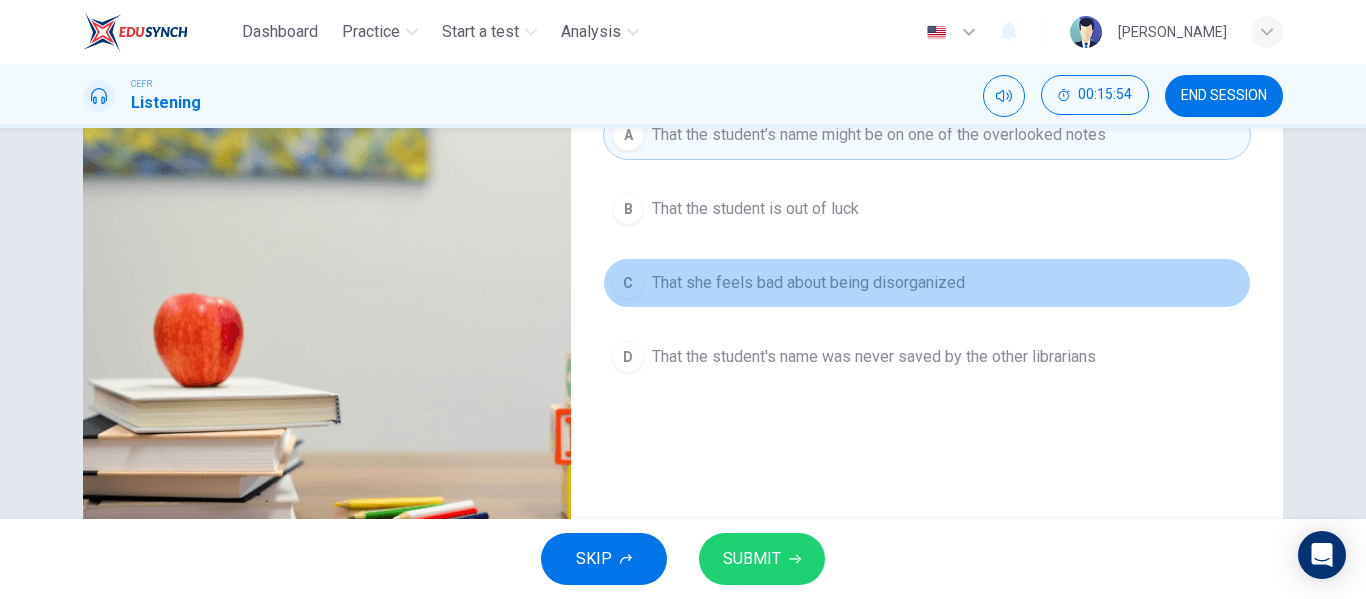click on "That she feels bad about being disorganized" at bounding box center (808, 283) 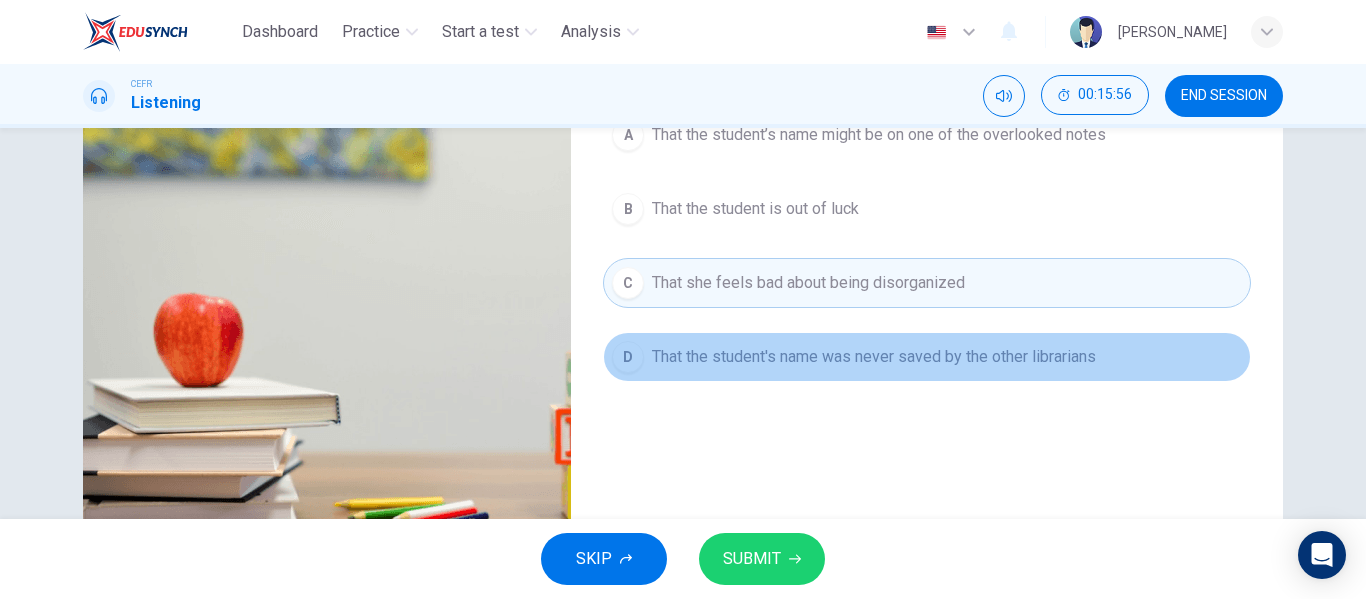 click on "D That the student's name was never saved by the other librarians" at bounding box center (927, 357) 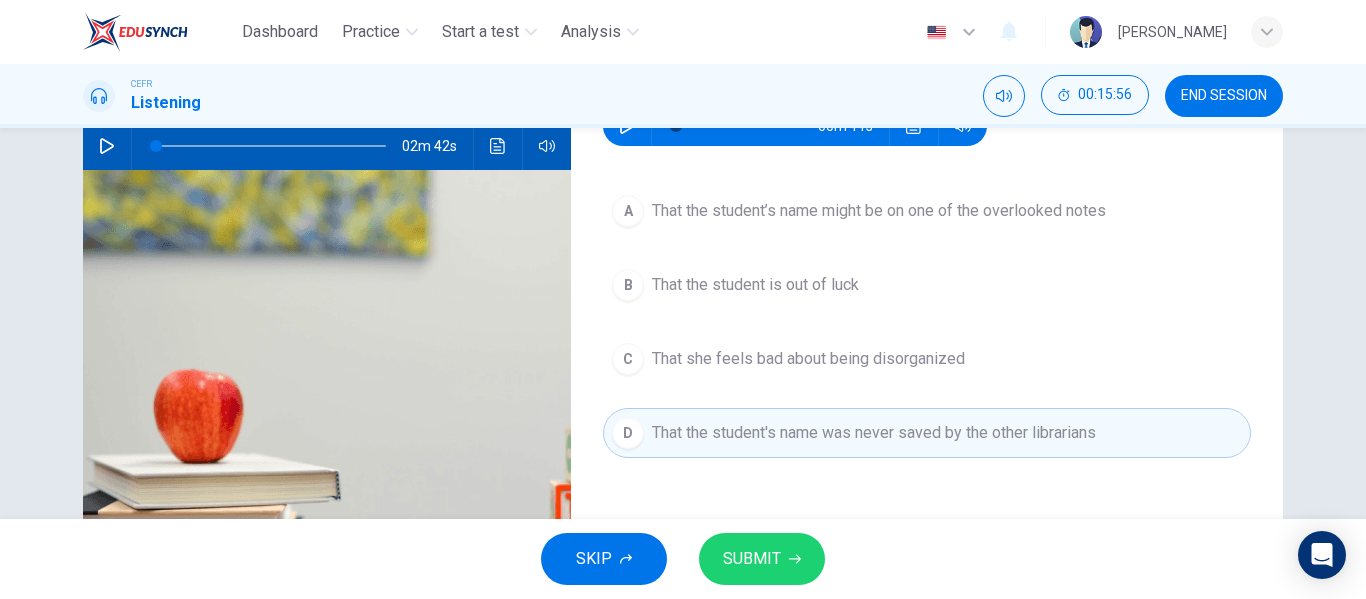scroll, scrollTop: 201, scrollLeft: 0, axis: vertical 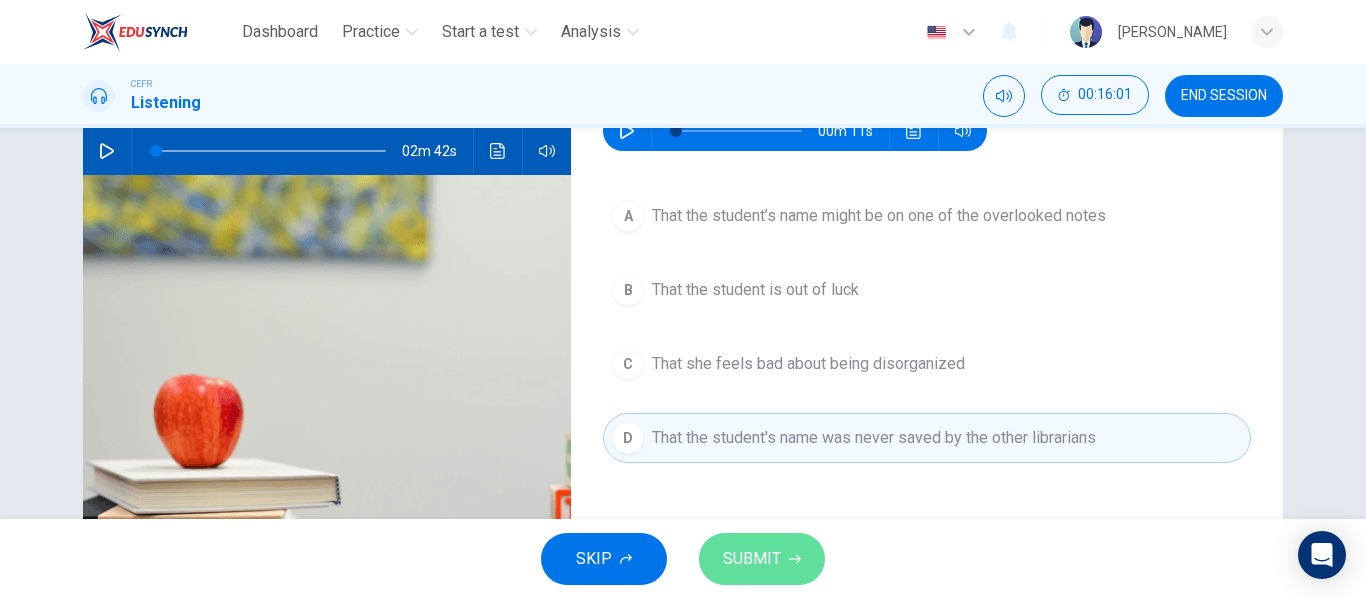 click on "SUBMIT" at bounding box center [752, 559] 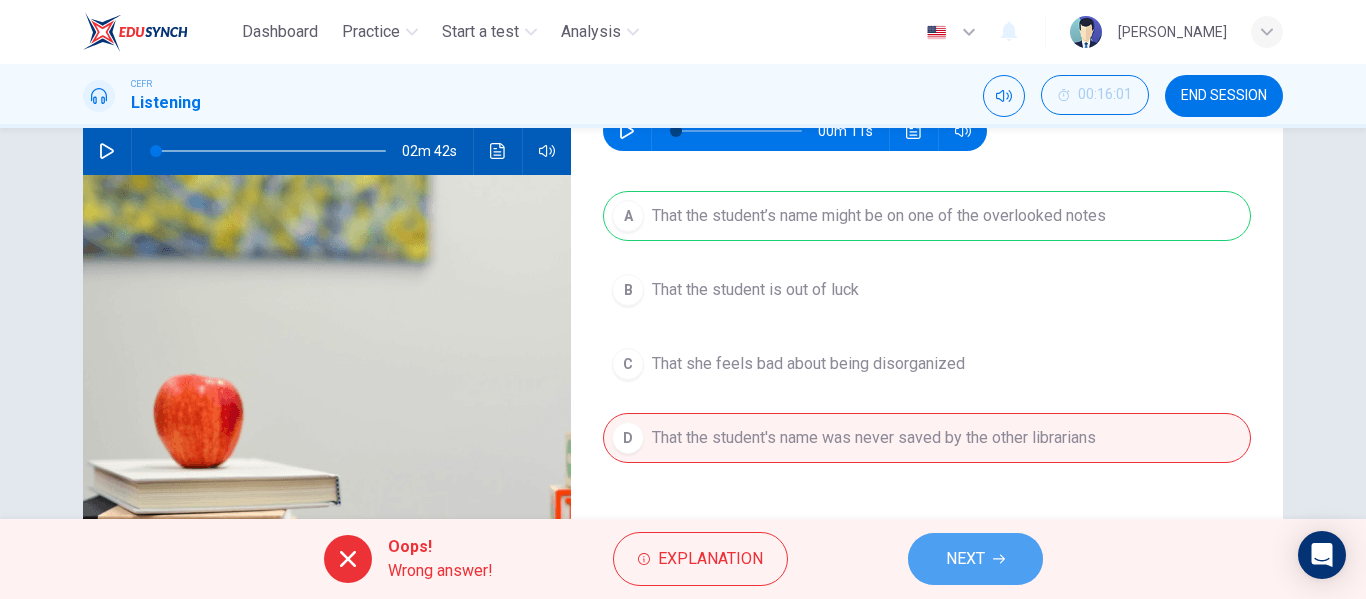 click on "NEXT" at bounding box center [965, 559] 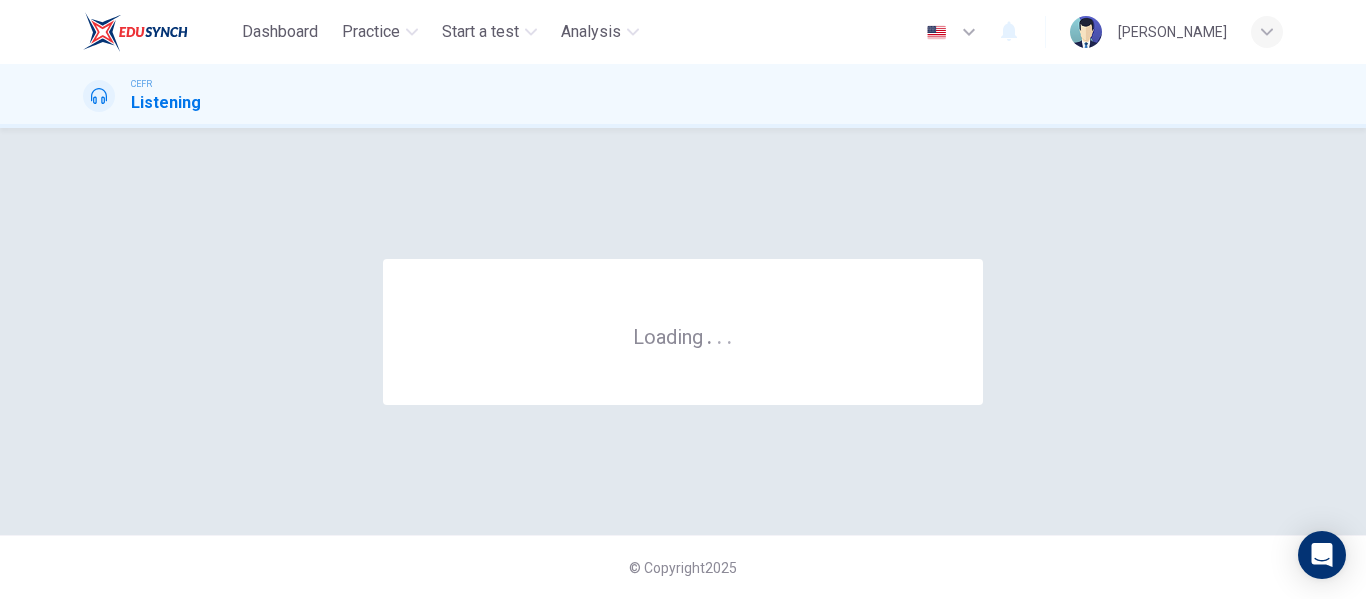 scroll, scrollTop: 0, scrollLeft: 0, axis: both 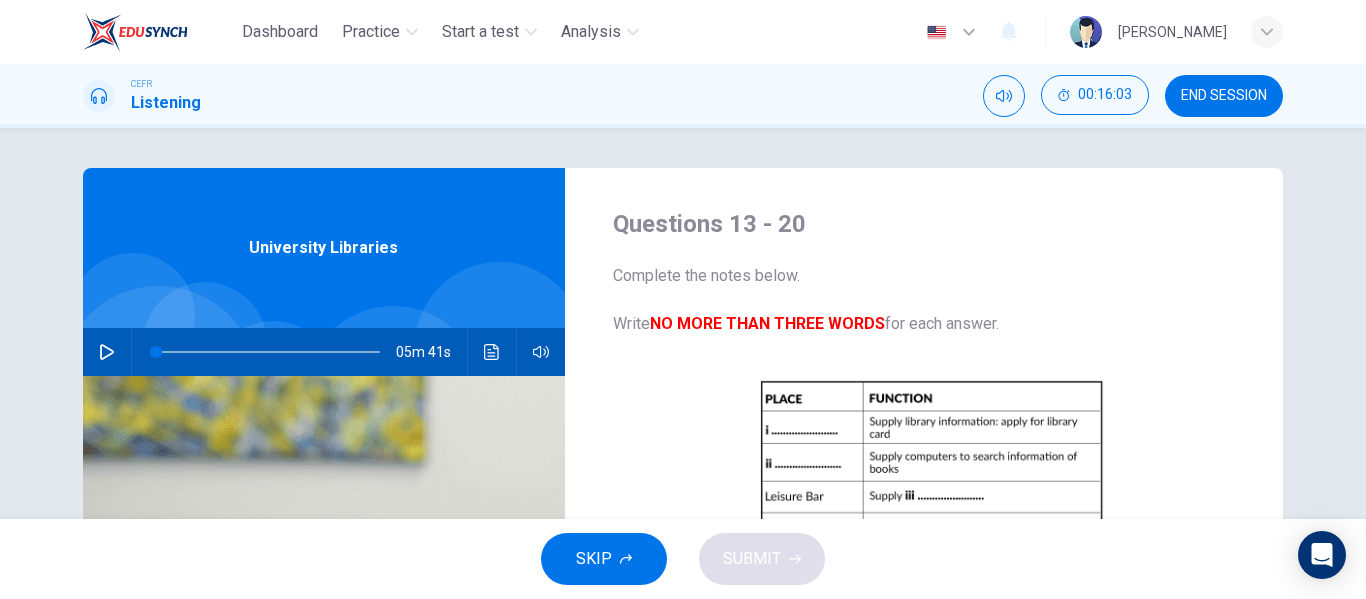 click on "Questions 13 - 20 Complete the notes below. Write  NO MORE THAN THREE WORDS  for each answer.
CLICK TO ZOOM Click to Zoom i ii iii iv v vi vii viii University Libraries 05m 41s" at bounding box center [683, 515] 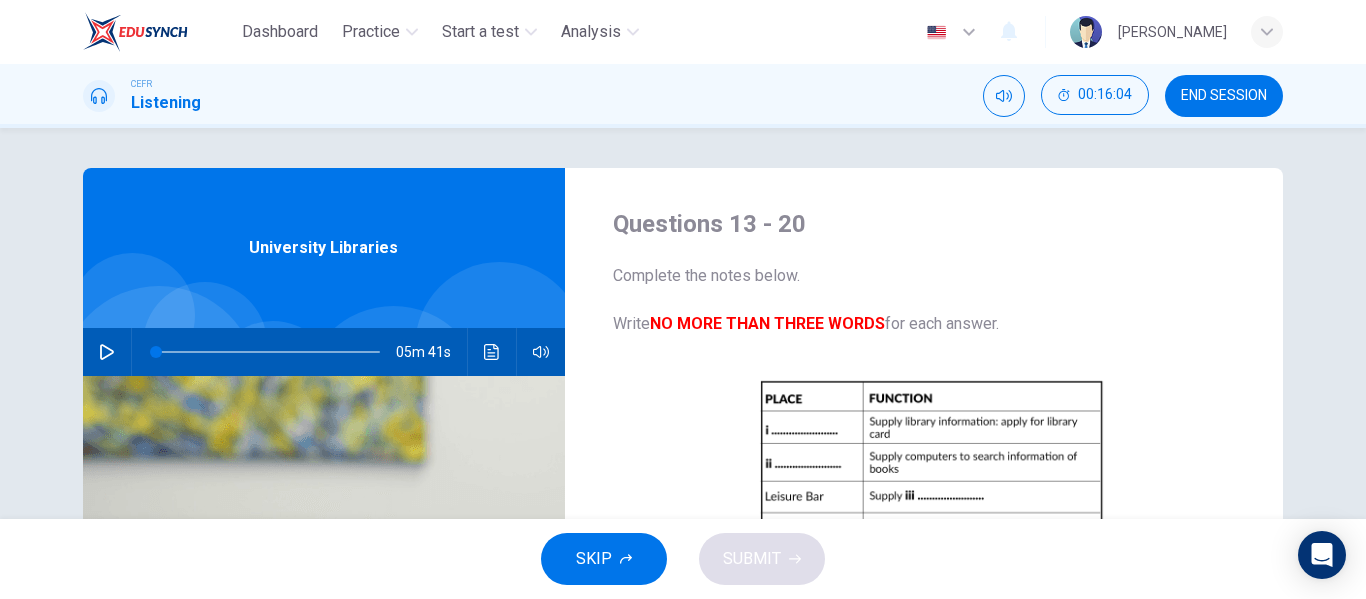 click on "05m 41s" at bounding box center [324, 352] 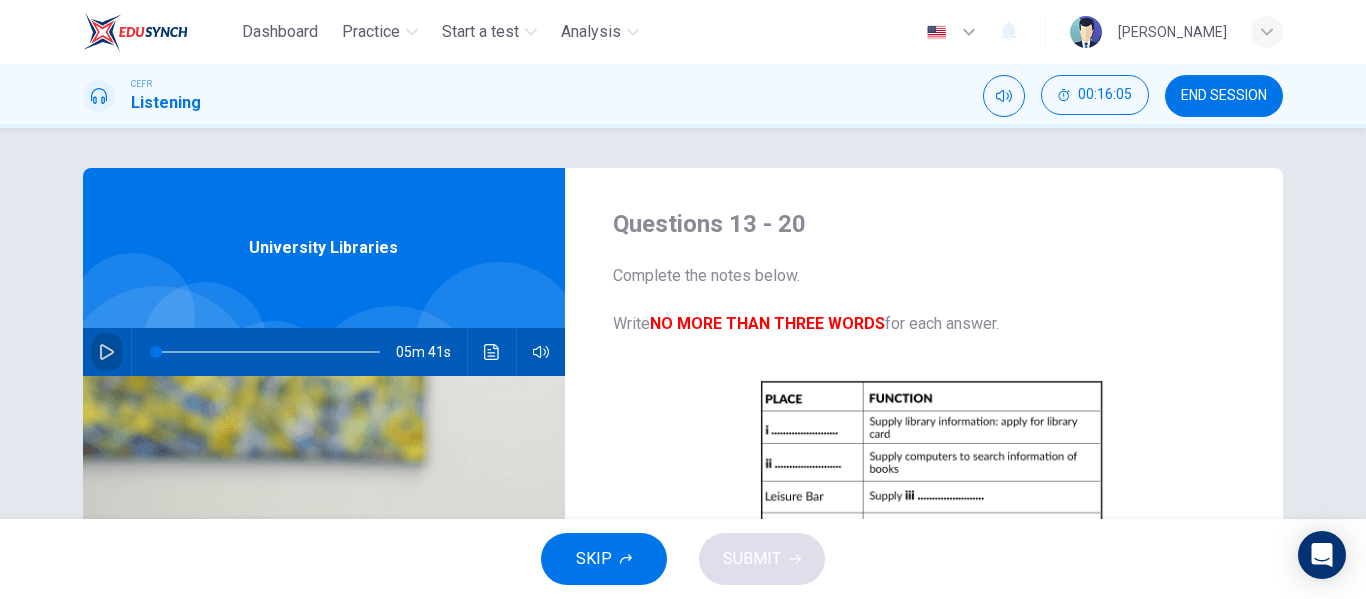 click at bounding box center [107, 352] 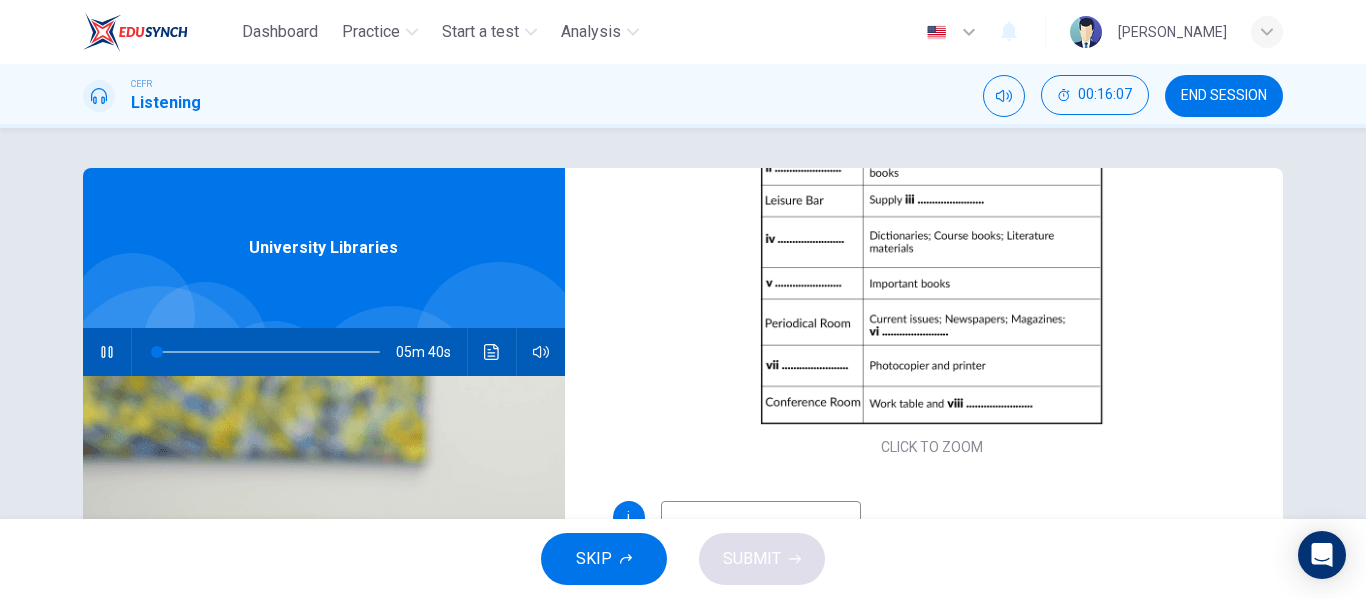 scroll, scrollTop: 295, scrollLeft: 0, axis: vertical 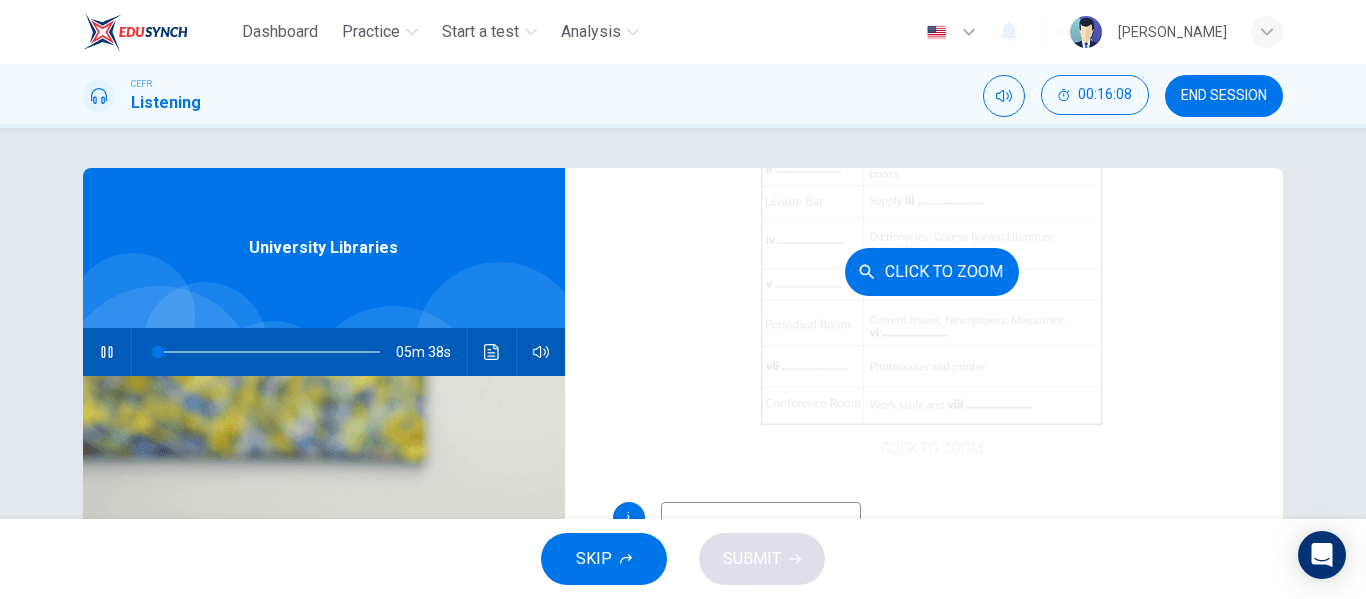 click on "Click to Zoom" at bounding box center (932, 271) 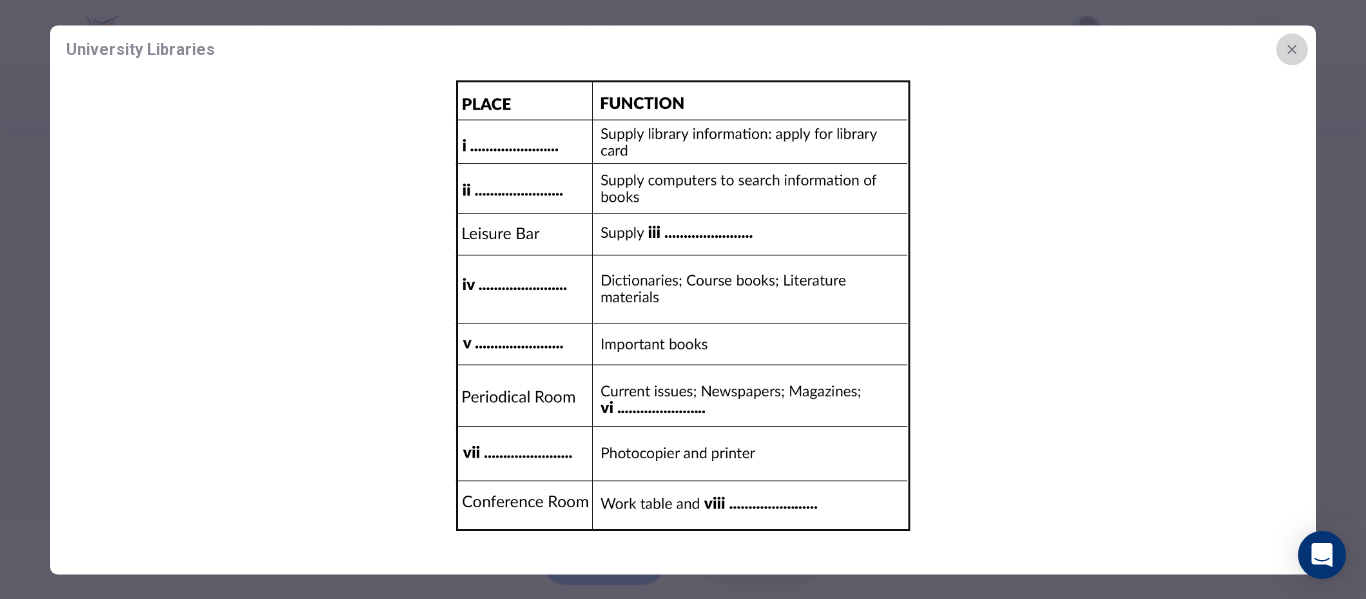 click 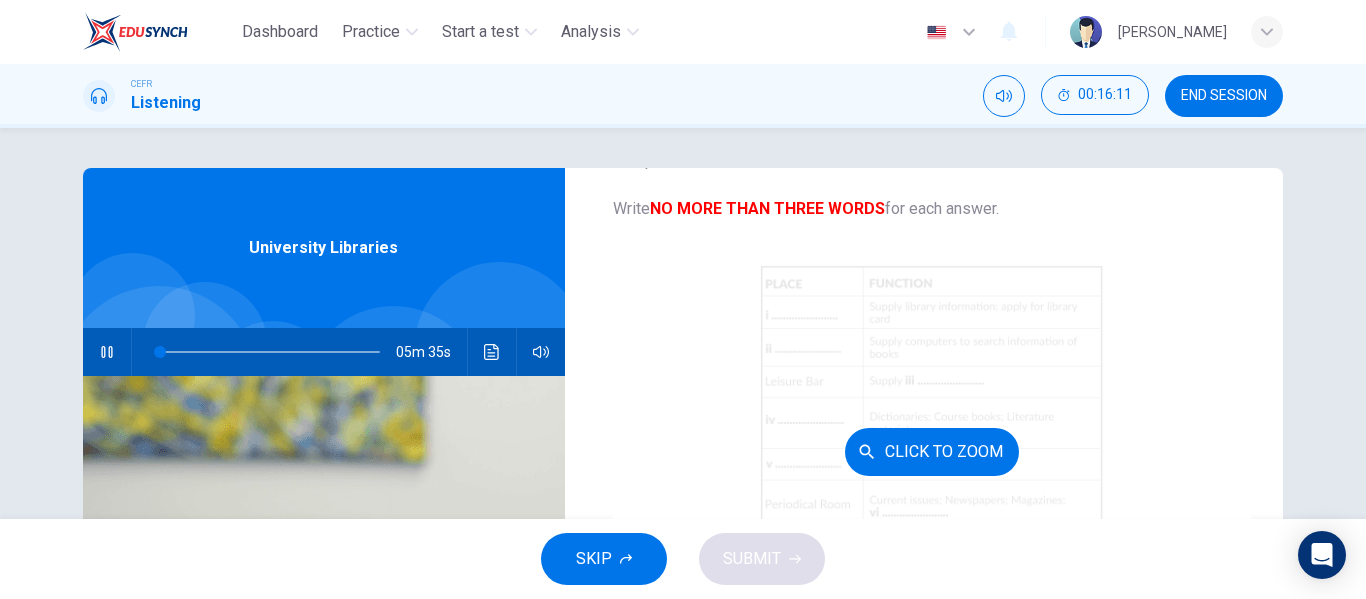 scroll, scrollTop: 114, scrollLeft: 0, axis: vertical 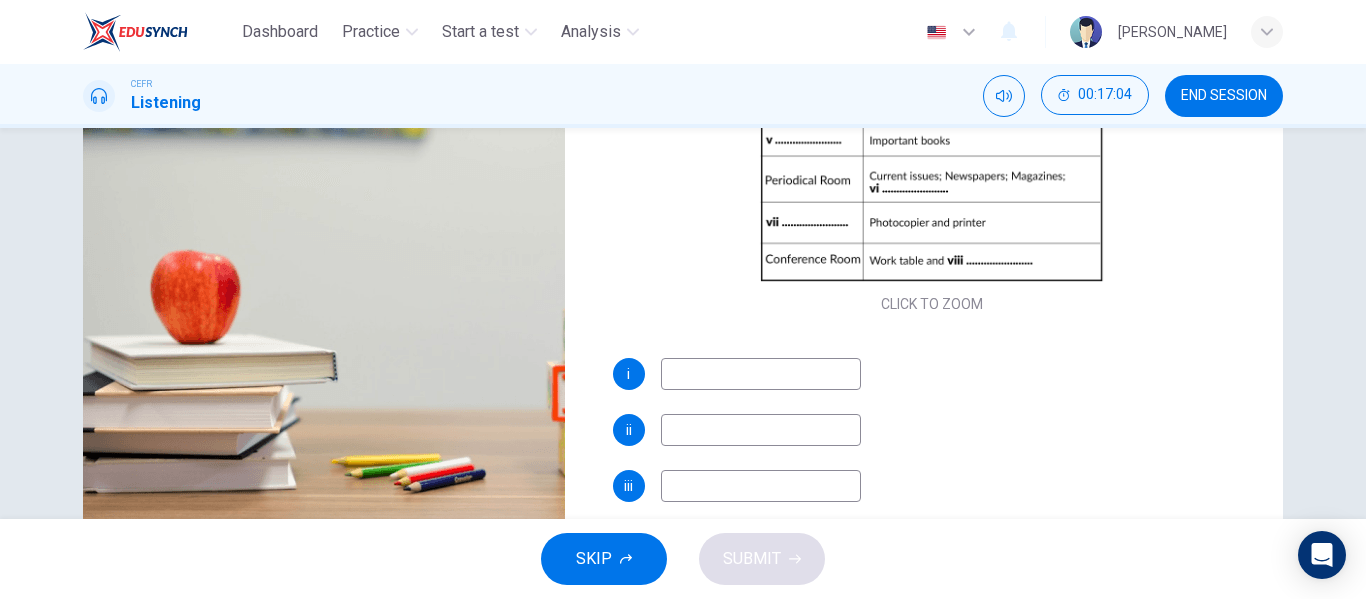 type on "17" 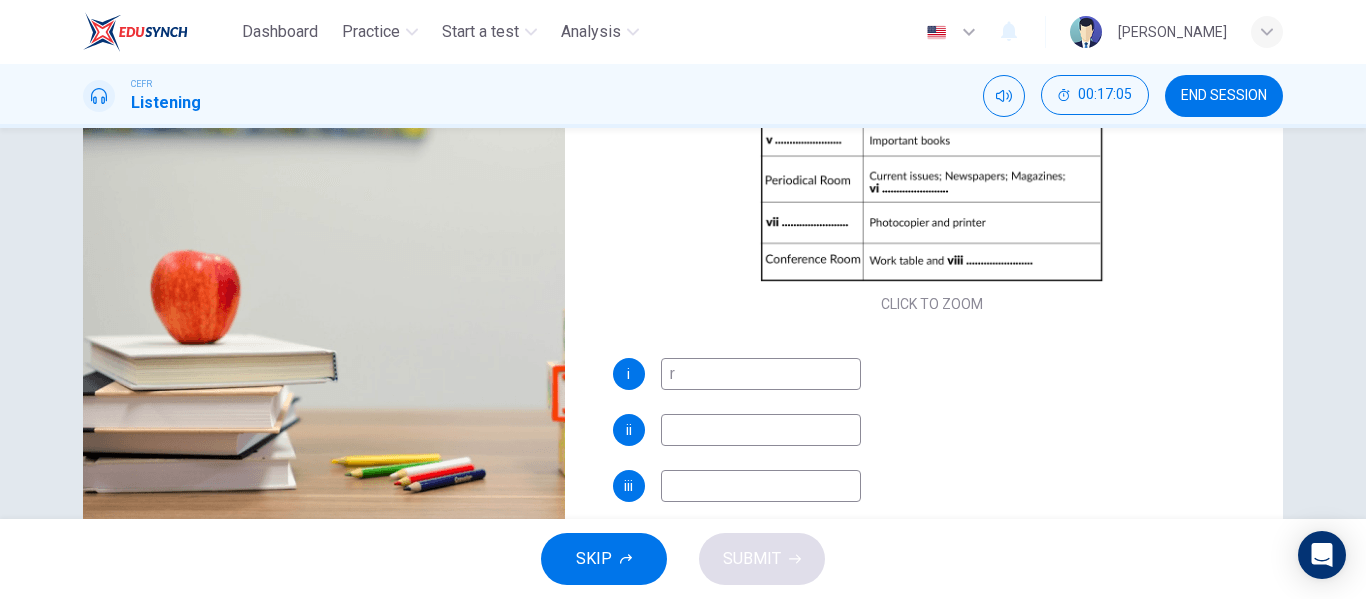 type on "18" 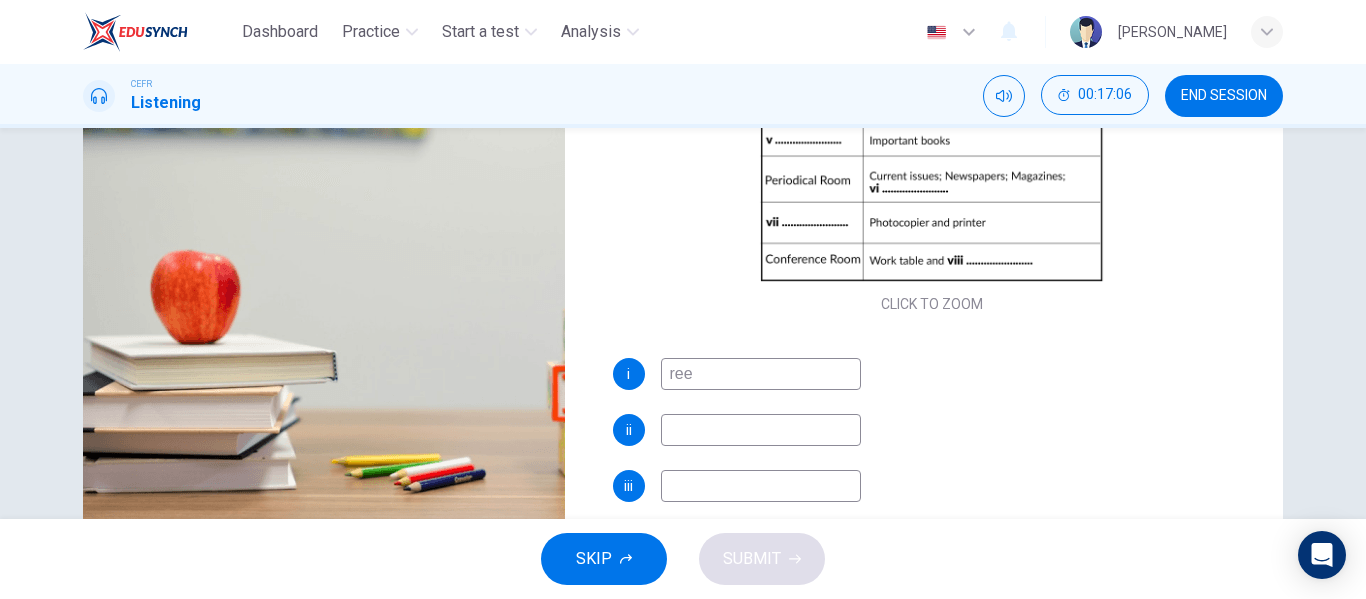 type on "re" 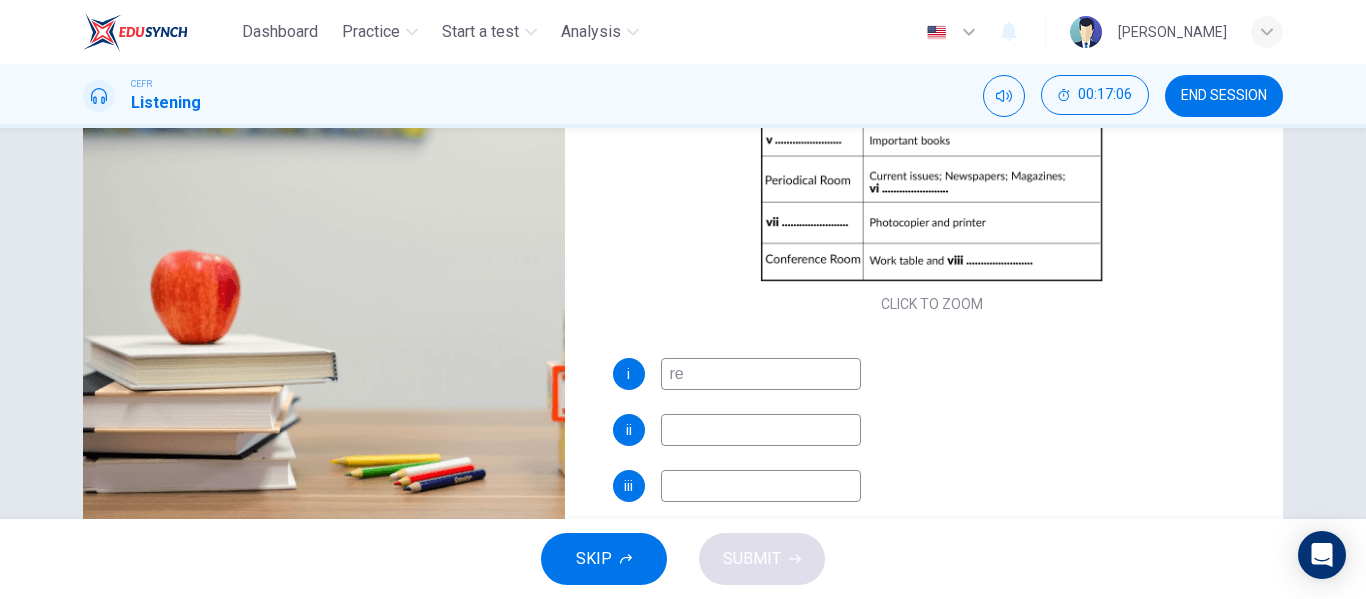 type on "18" 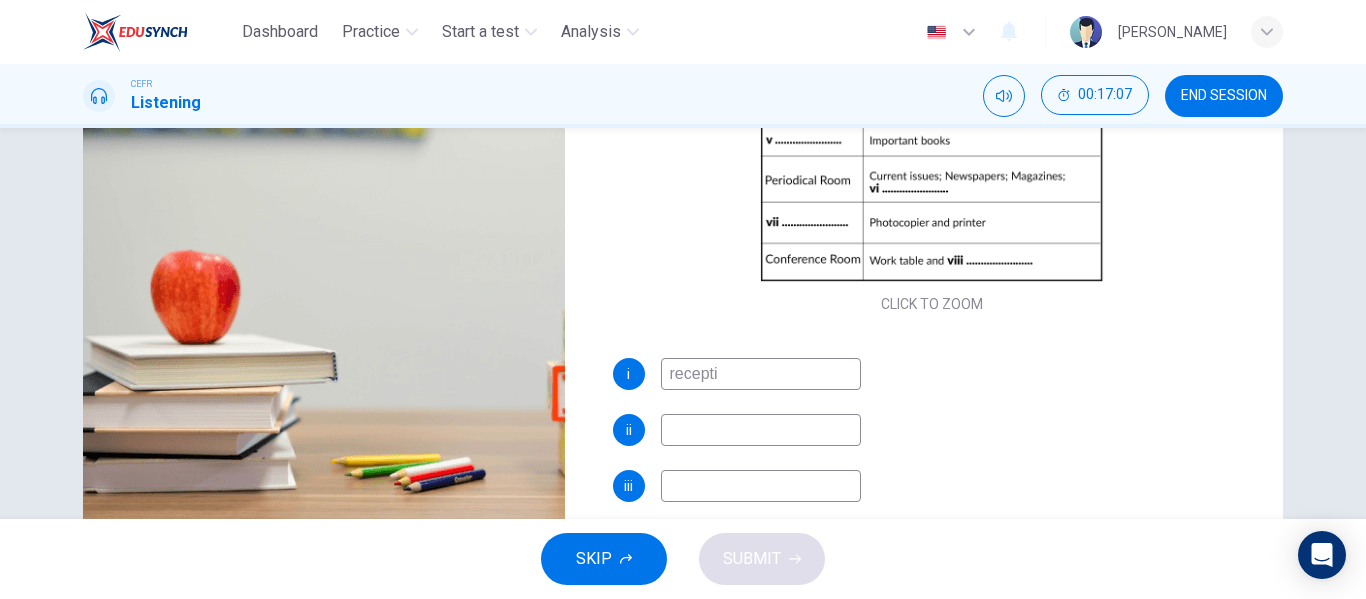 type on "receptio" 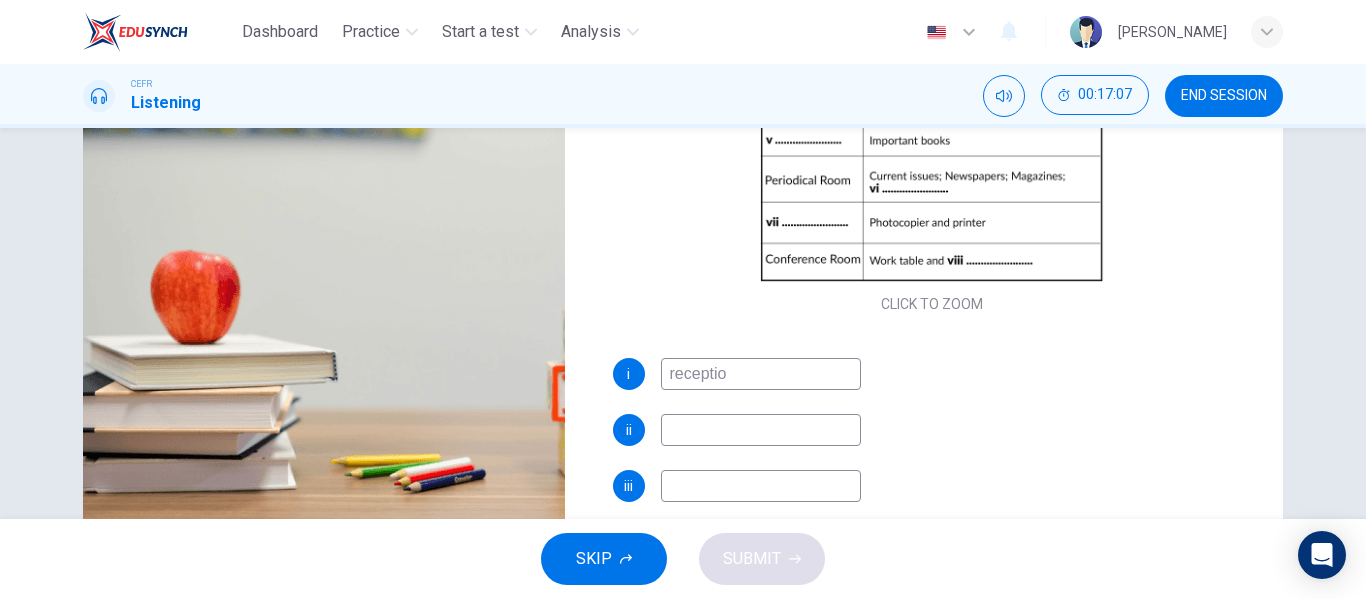 type on "18" 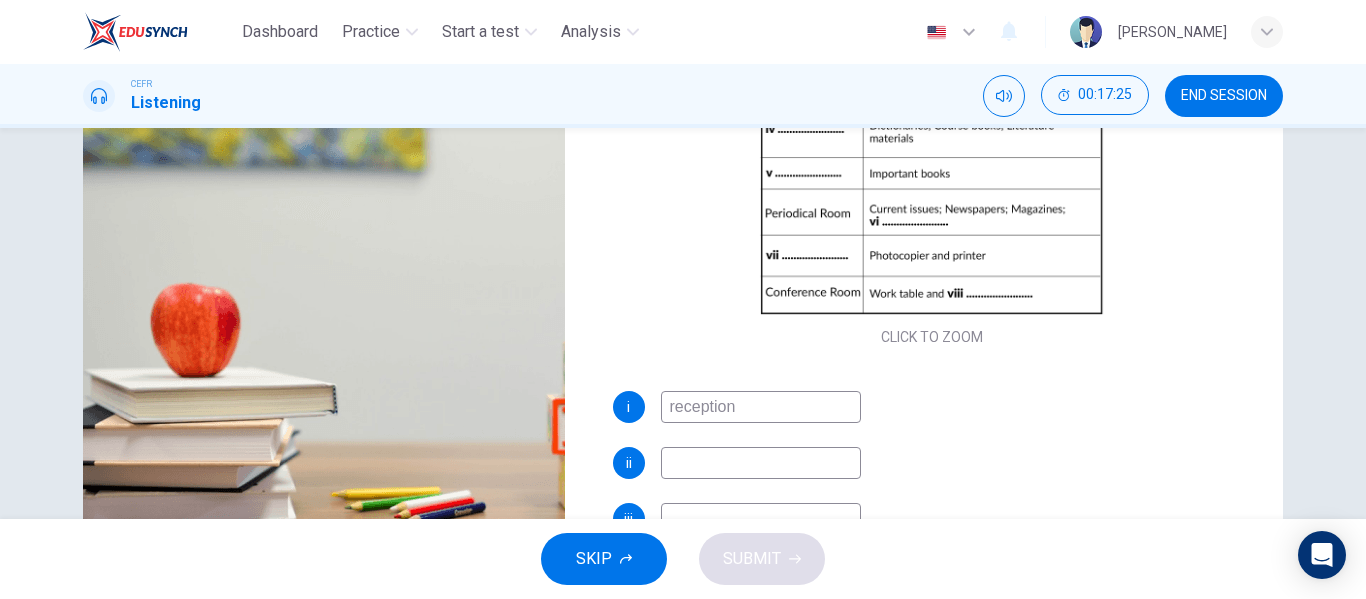 scroll, scrollTop: 291, scrollLeft: 0, axis: vertical 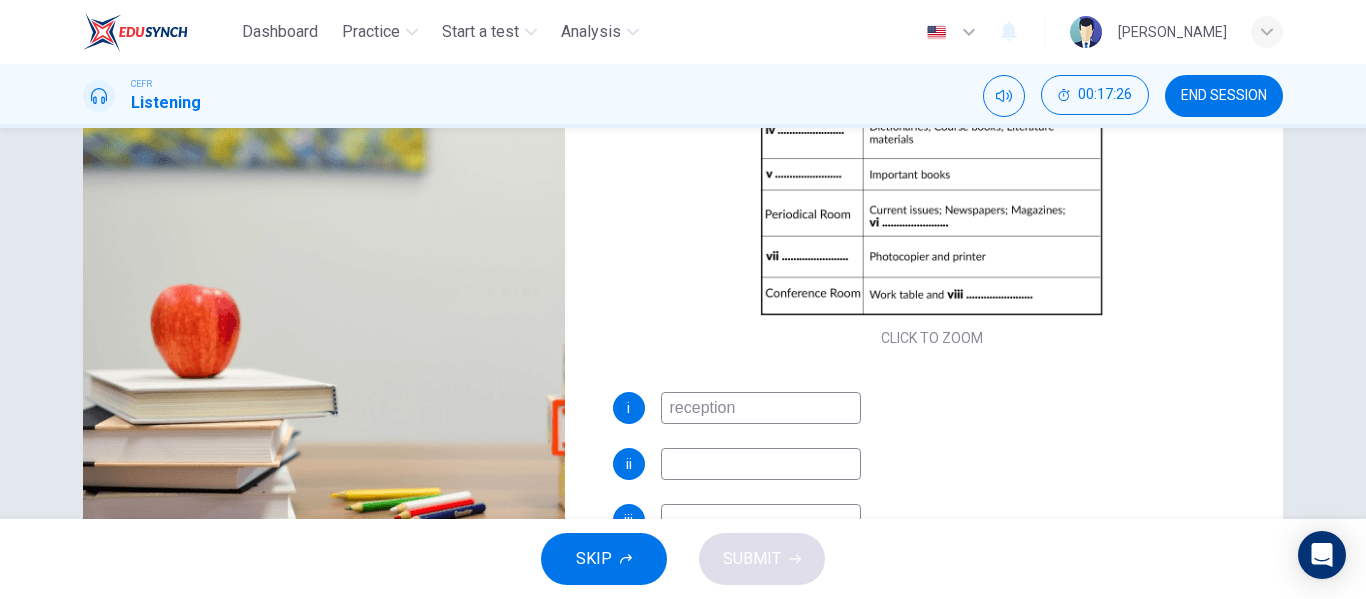 type on "24" 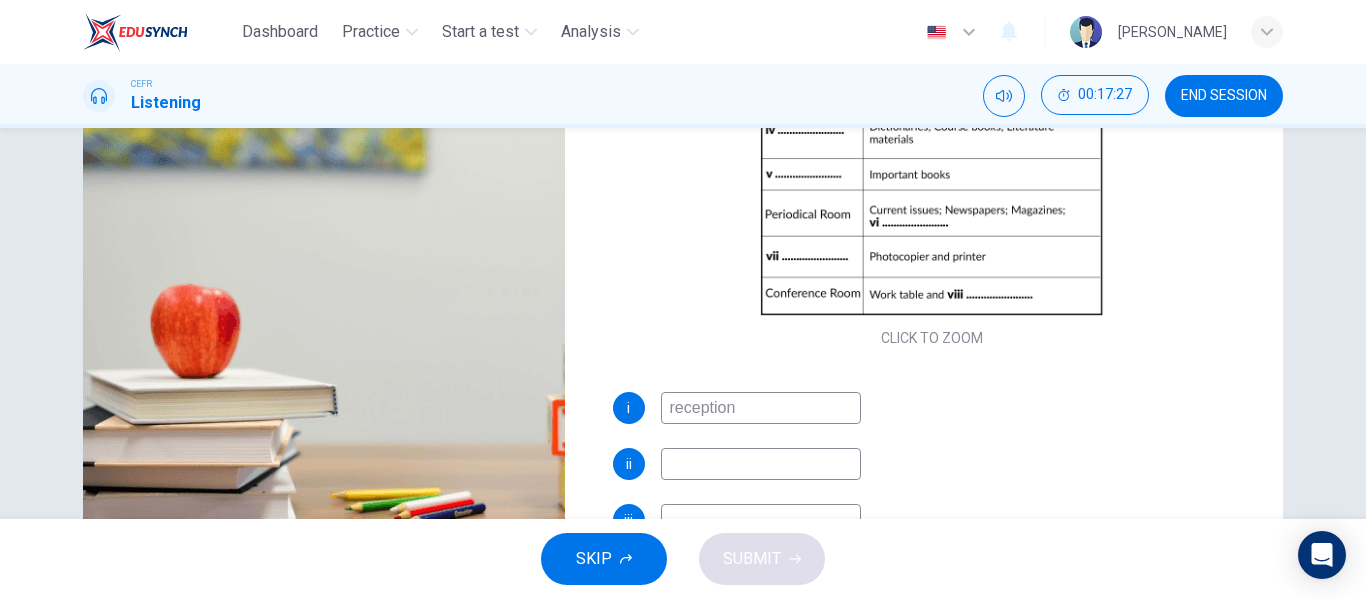 type on "24" 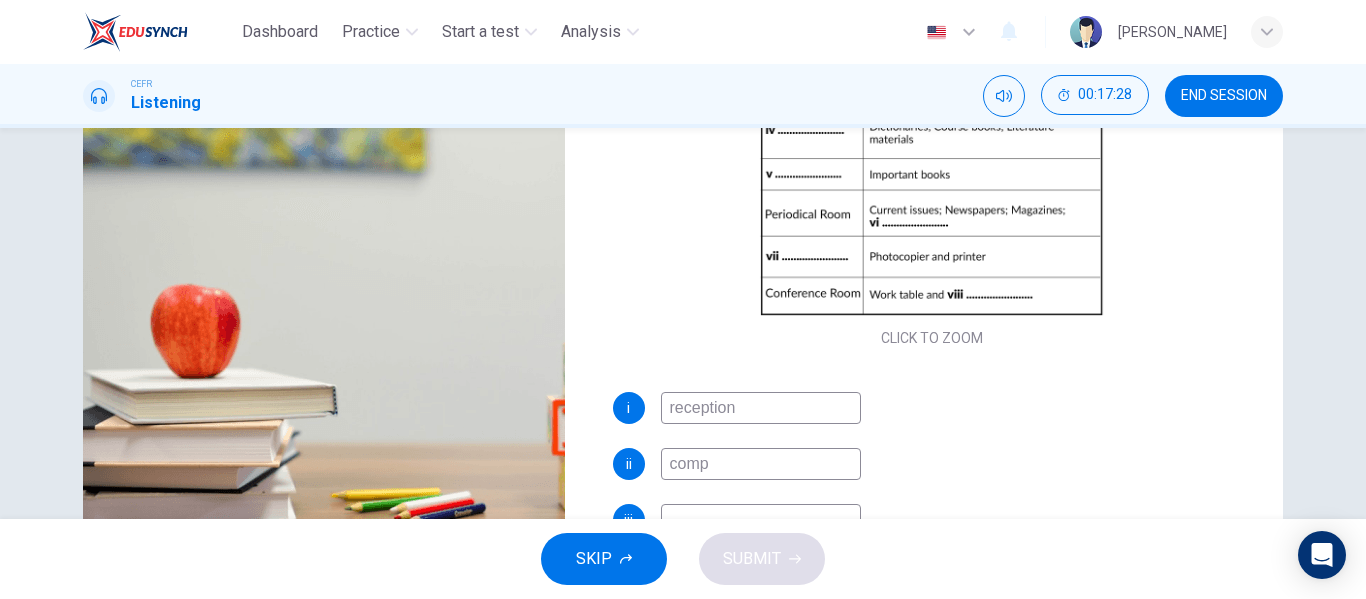 type on "compu" 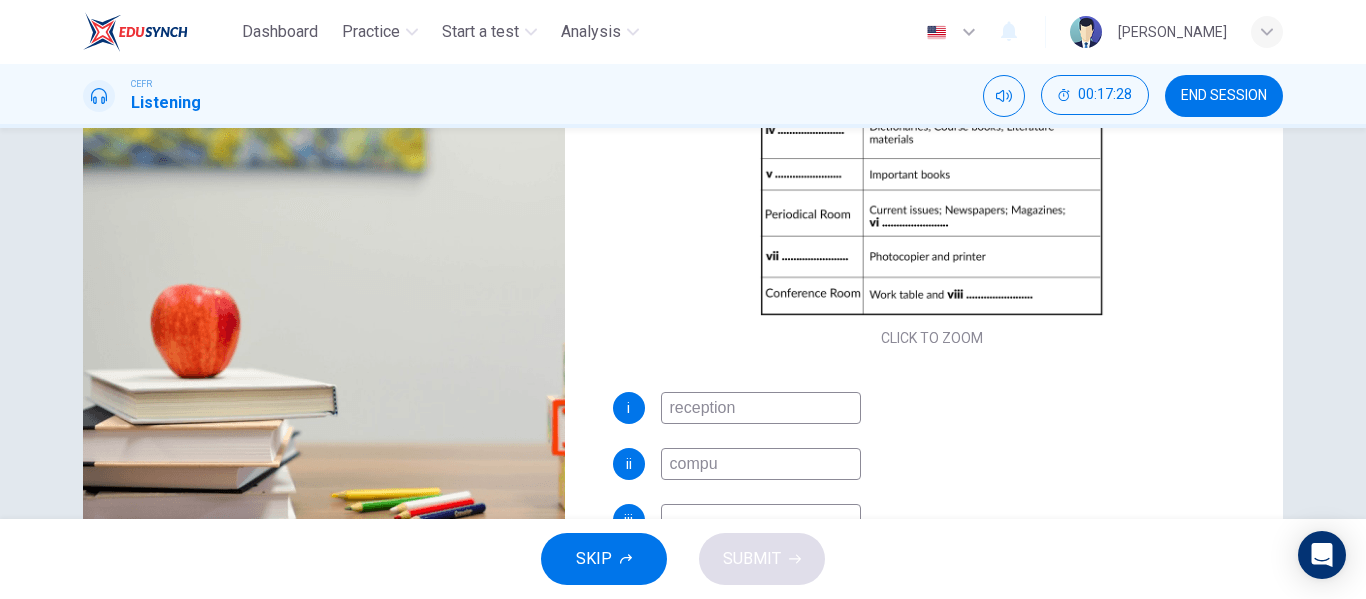 type on "24" 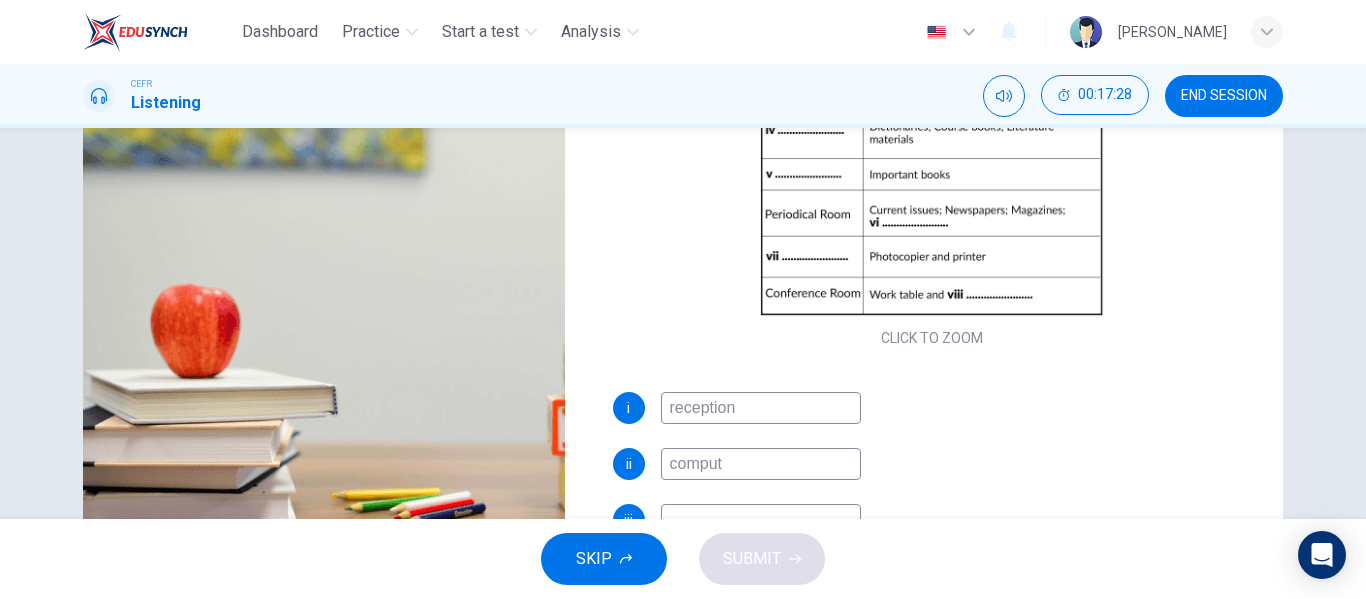 type on "compute" 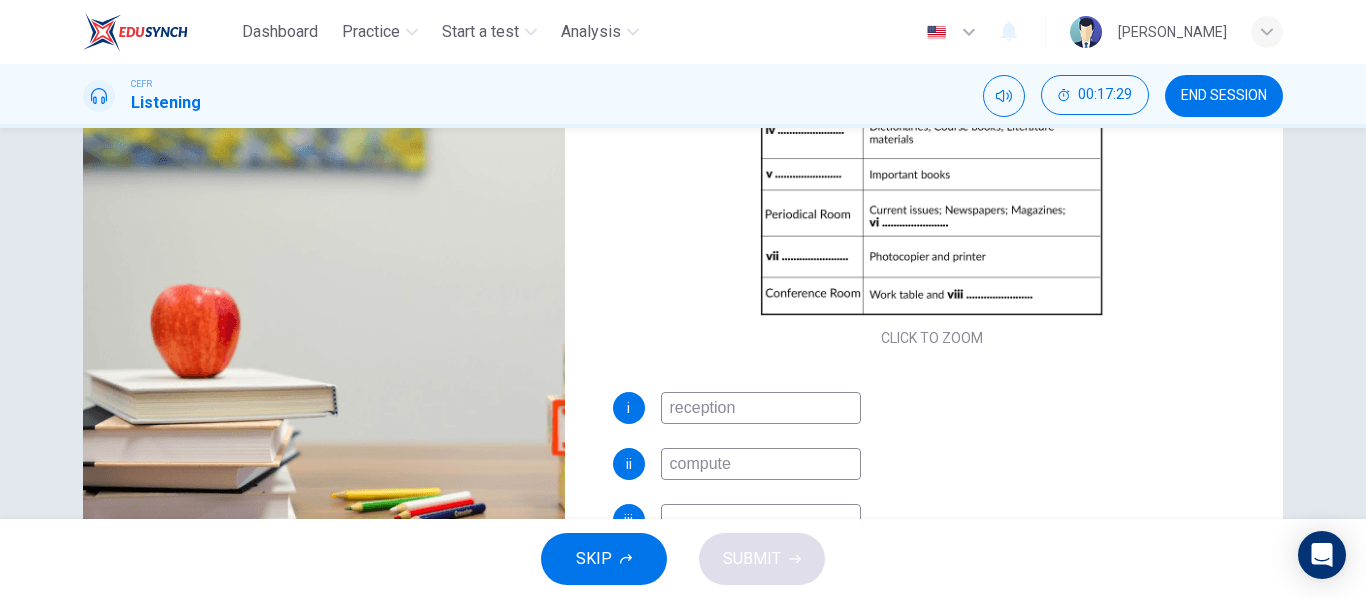 type on "25" 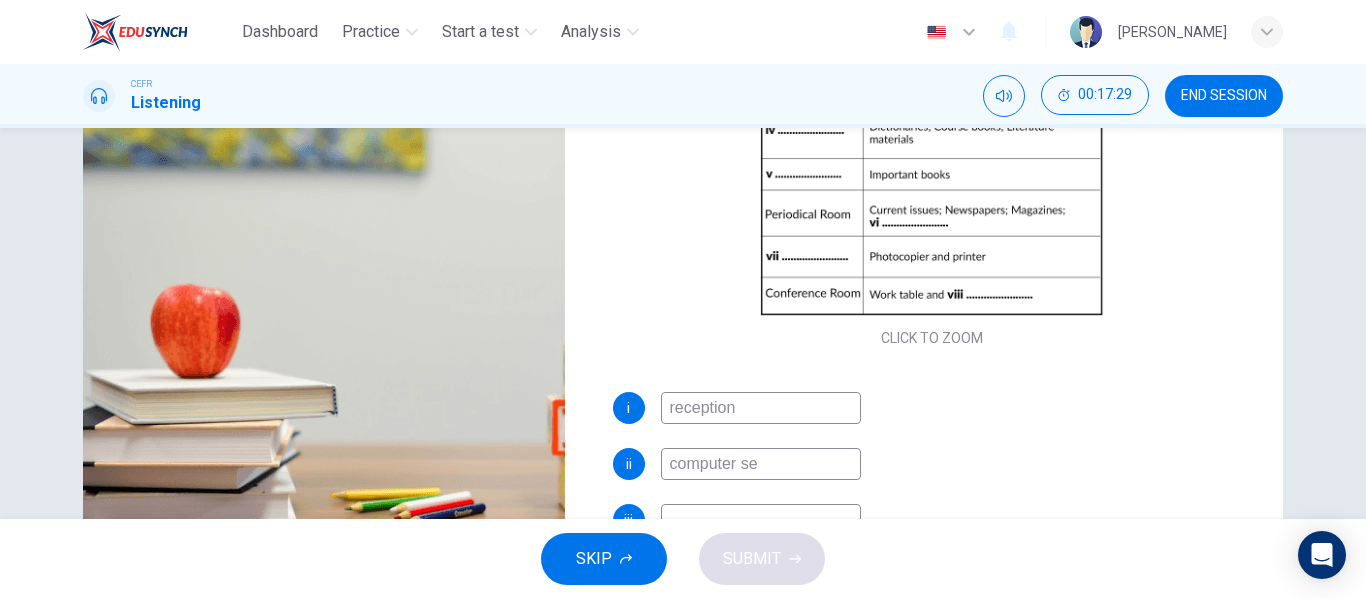 type on "computer sec" 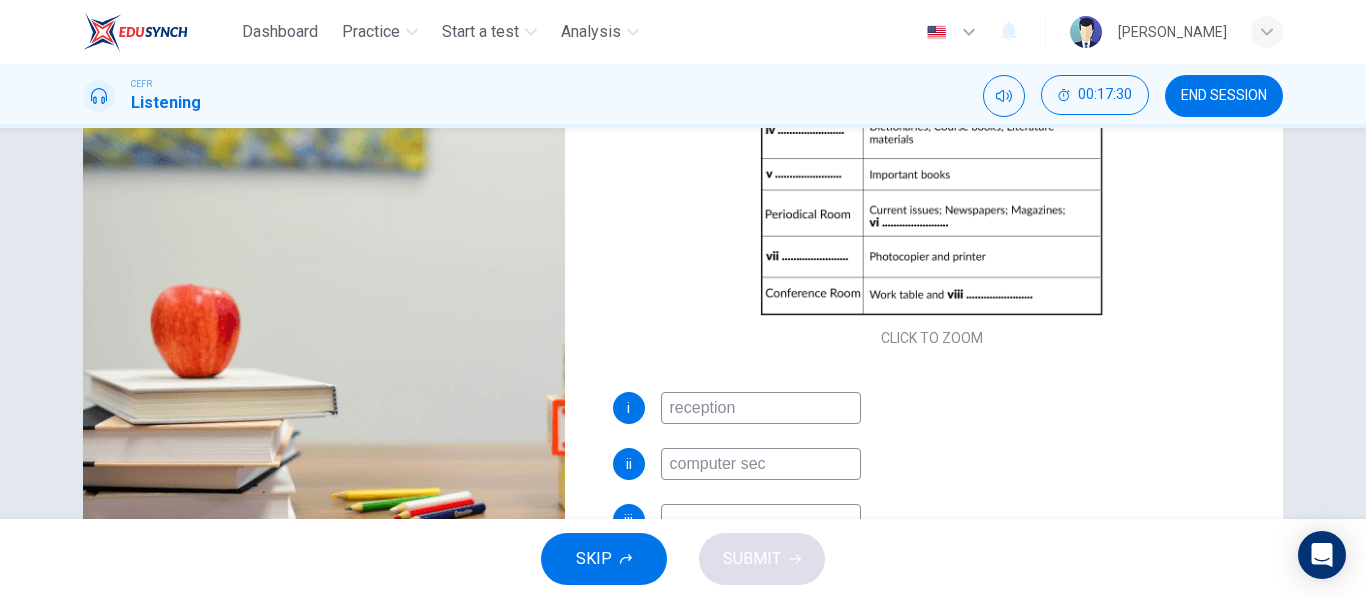 type on "25" 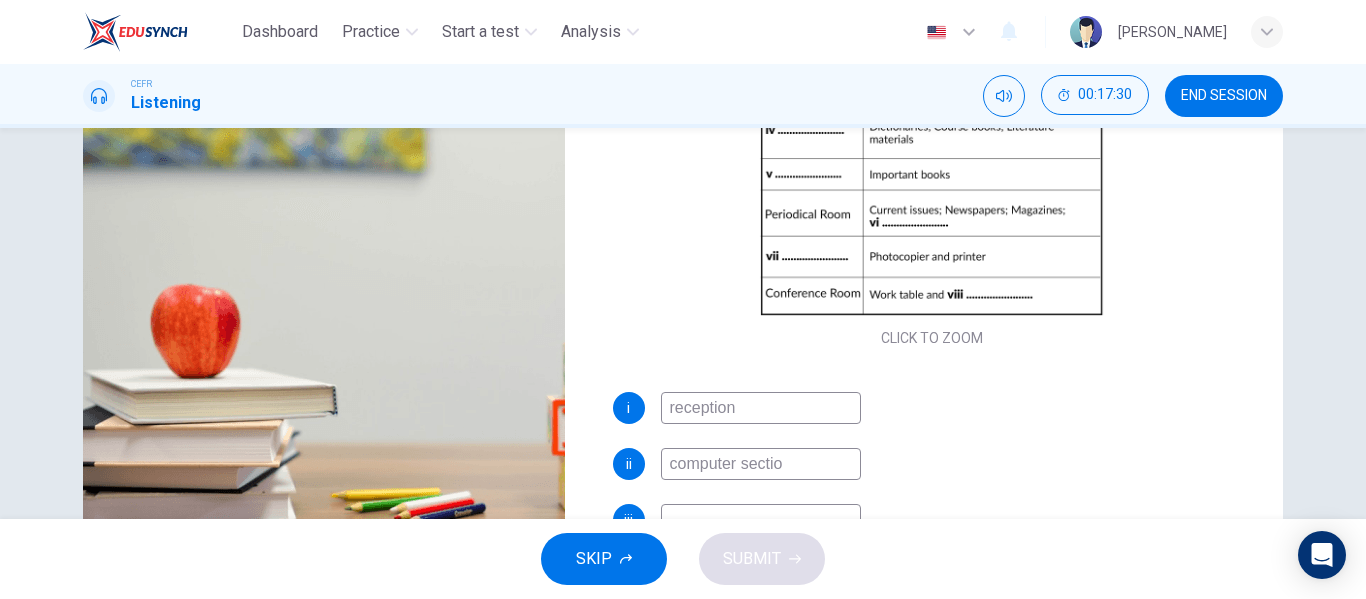 type on "computer section" 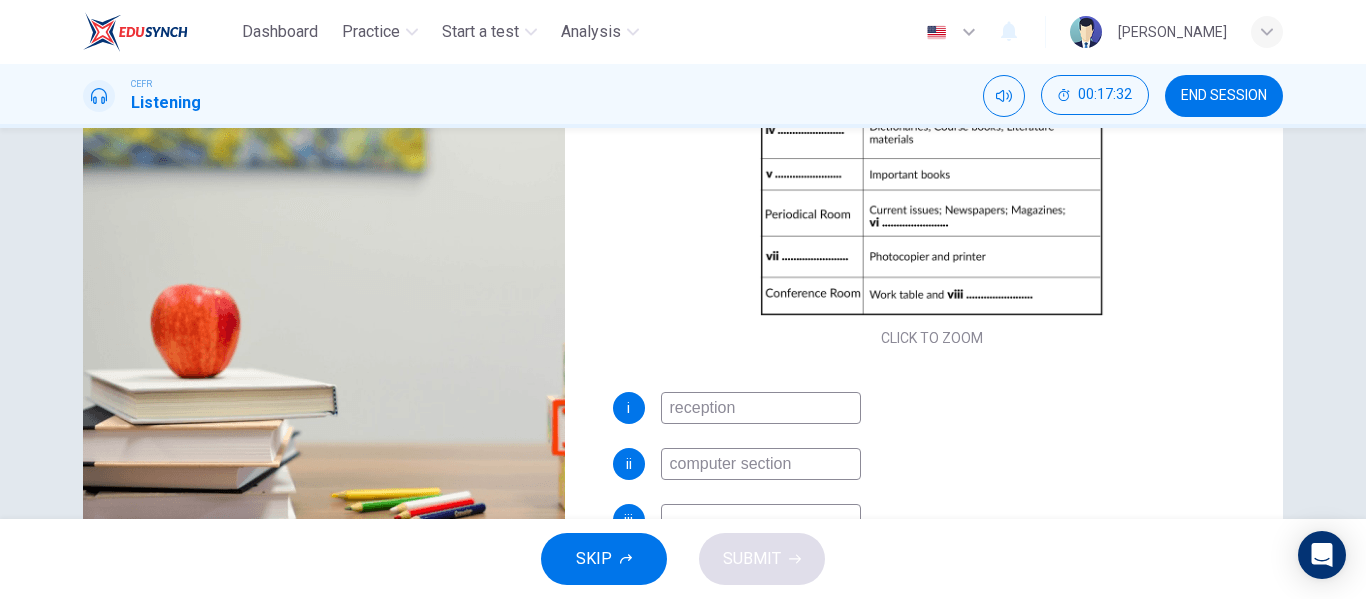 scroll, scrollTop: 0, scrollLeft: 0, axis: both 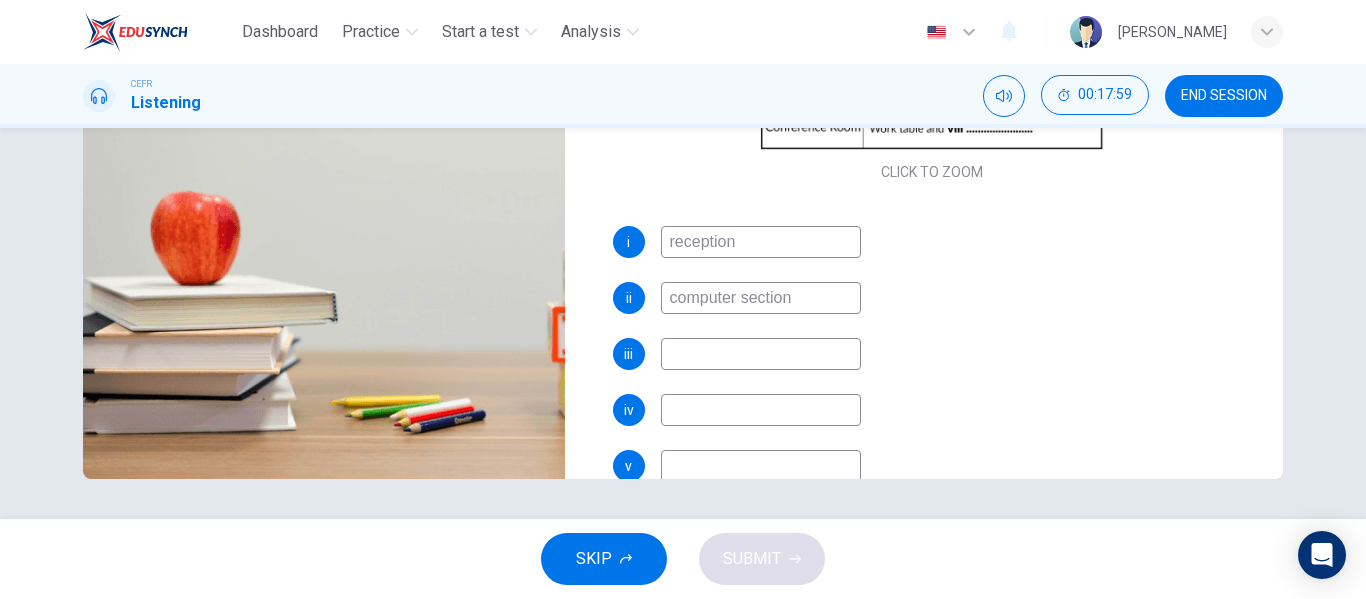type on "33" 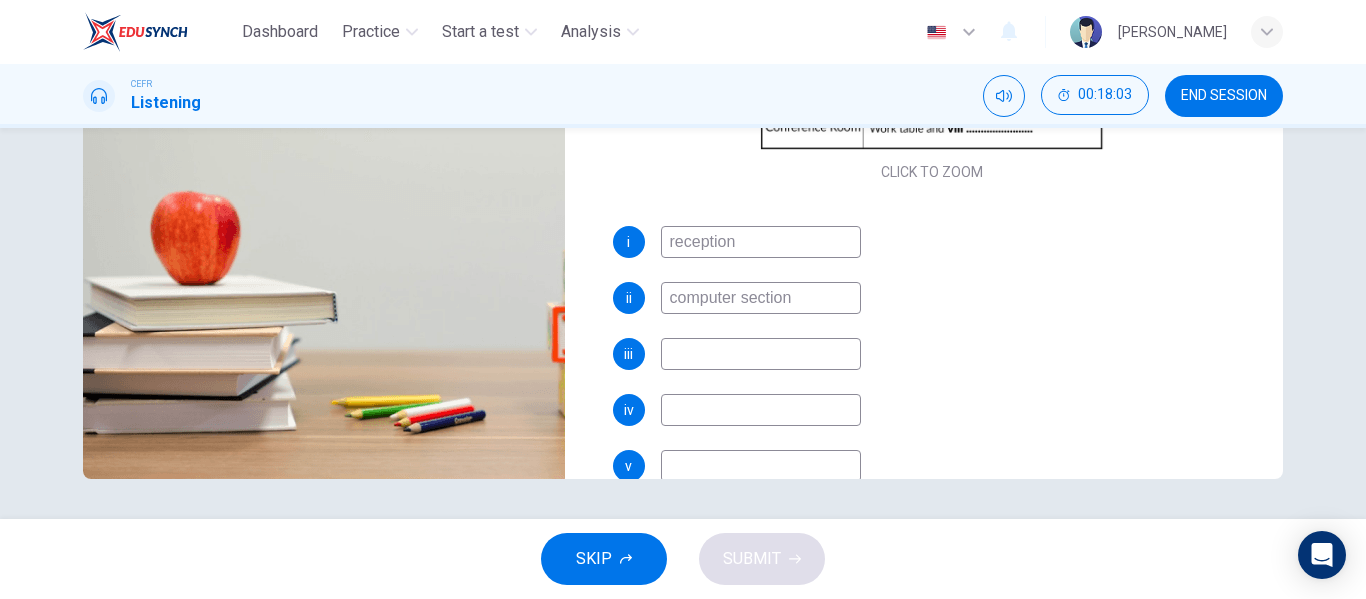 type on "35" 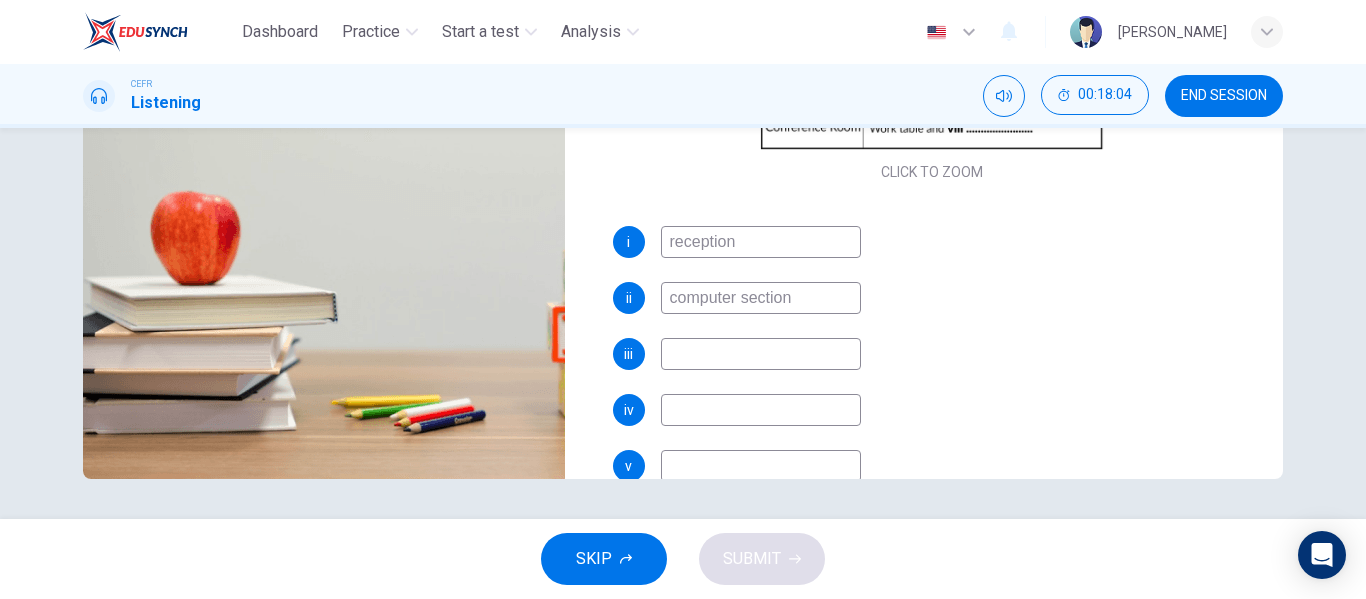 type on "f" 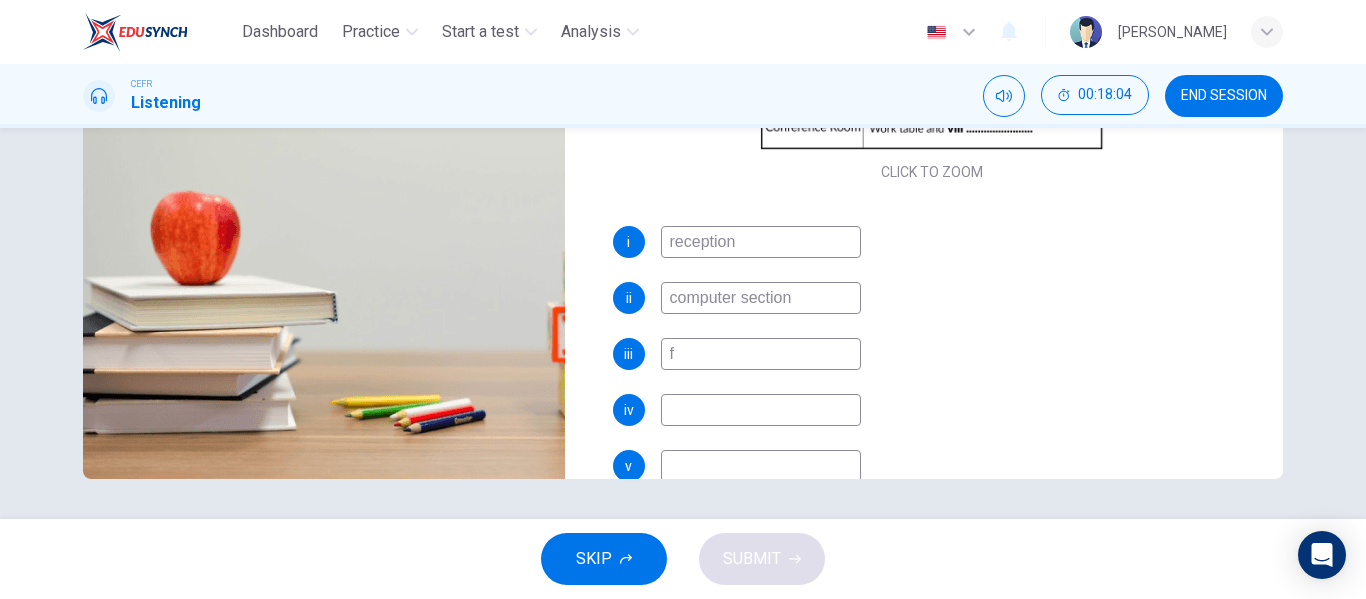 type on "35" 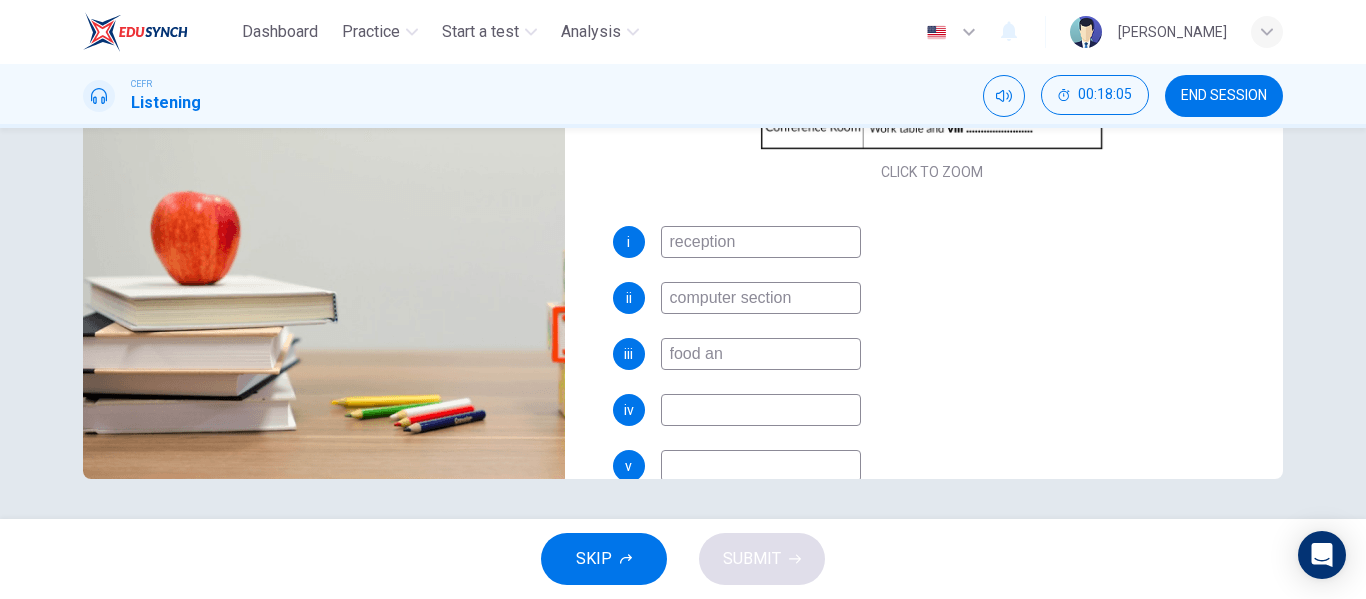 type on "food and" 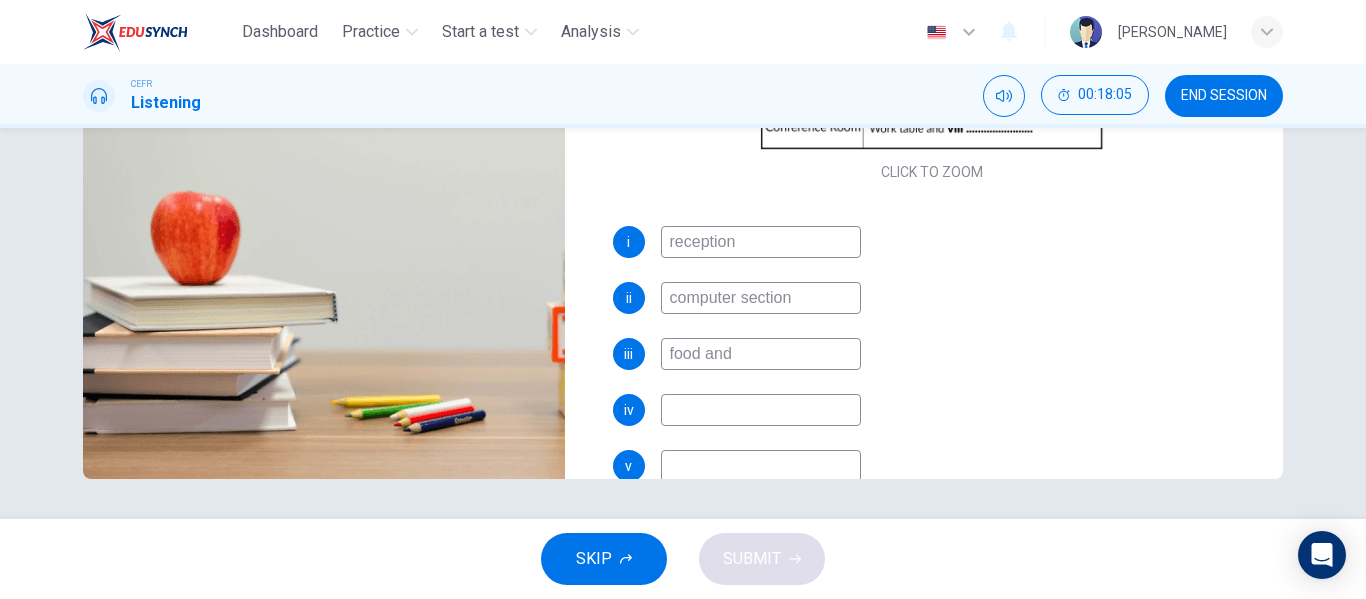 type on "35" 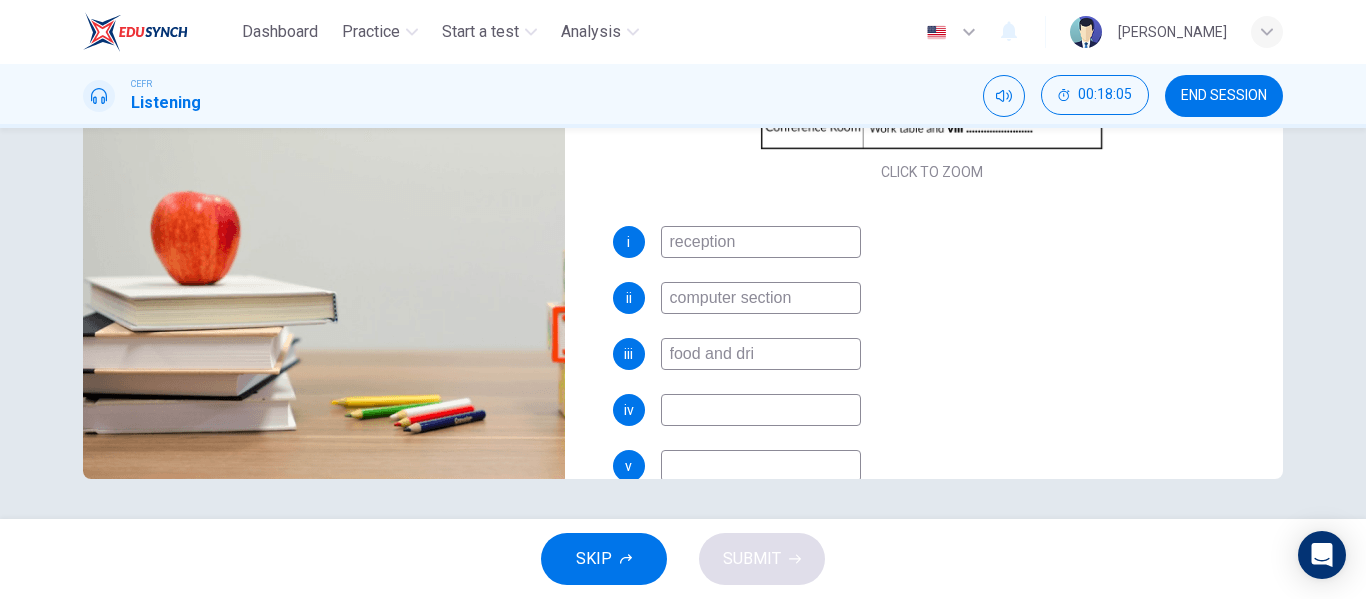 type on "food and drin" 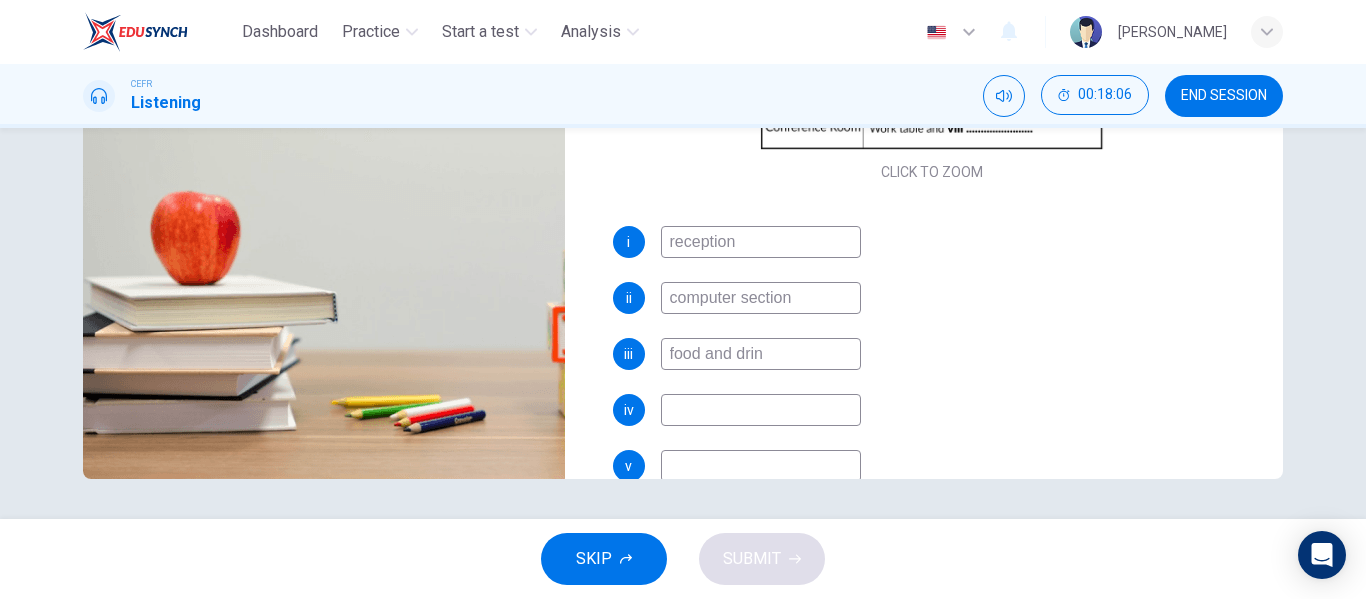 type on "35" 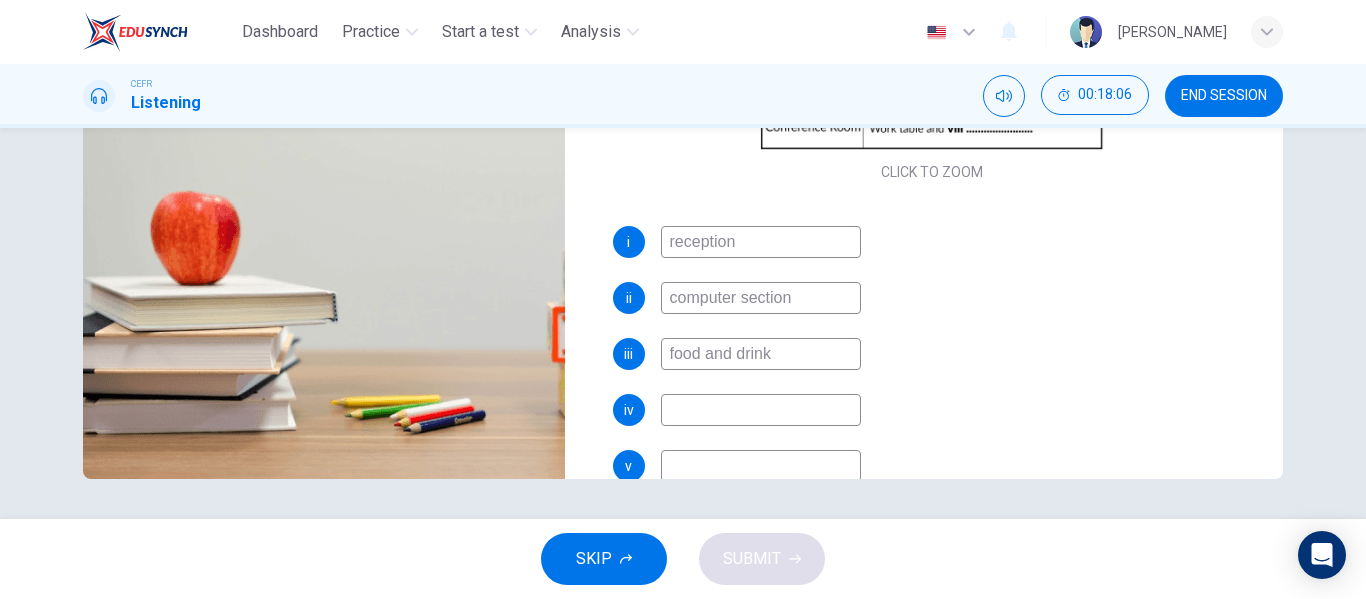 type on "food and drinks" 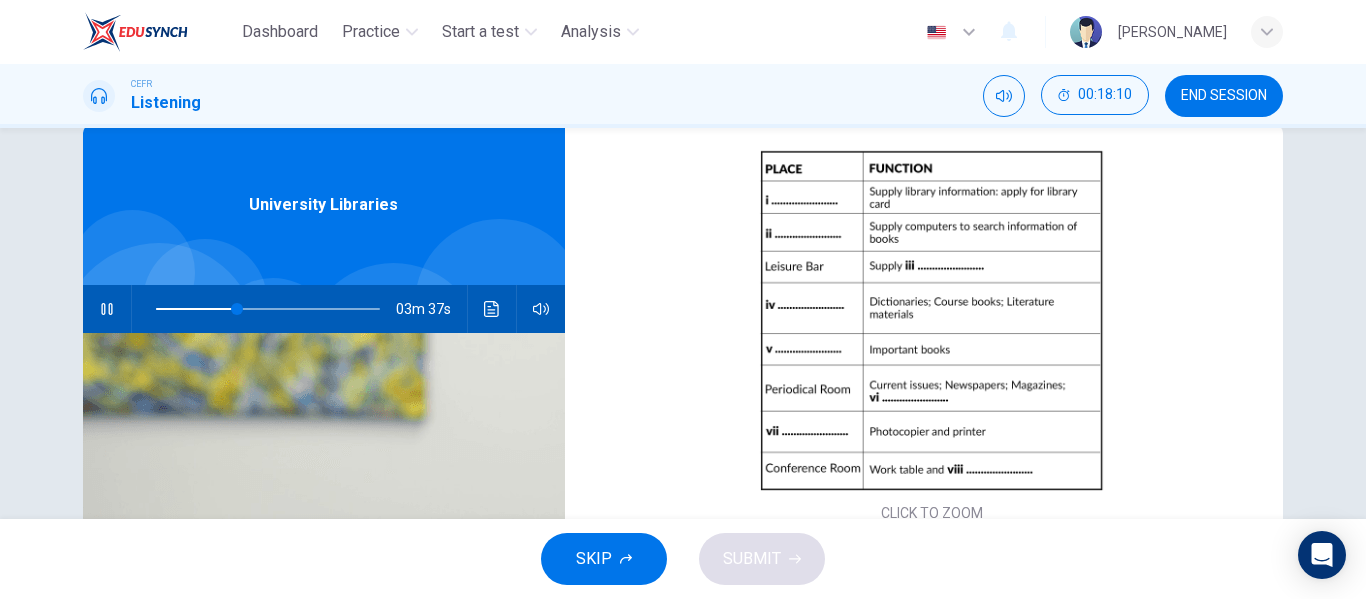 scroll, scrollTop: 384, scrollLeft: 0, axis: vertical 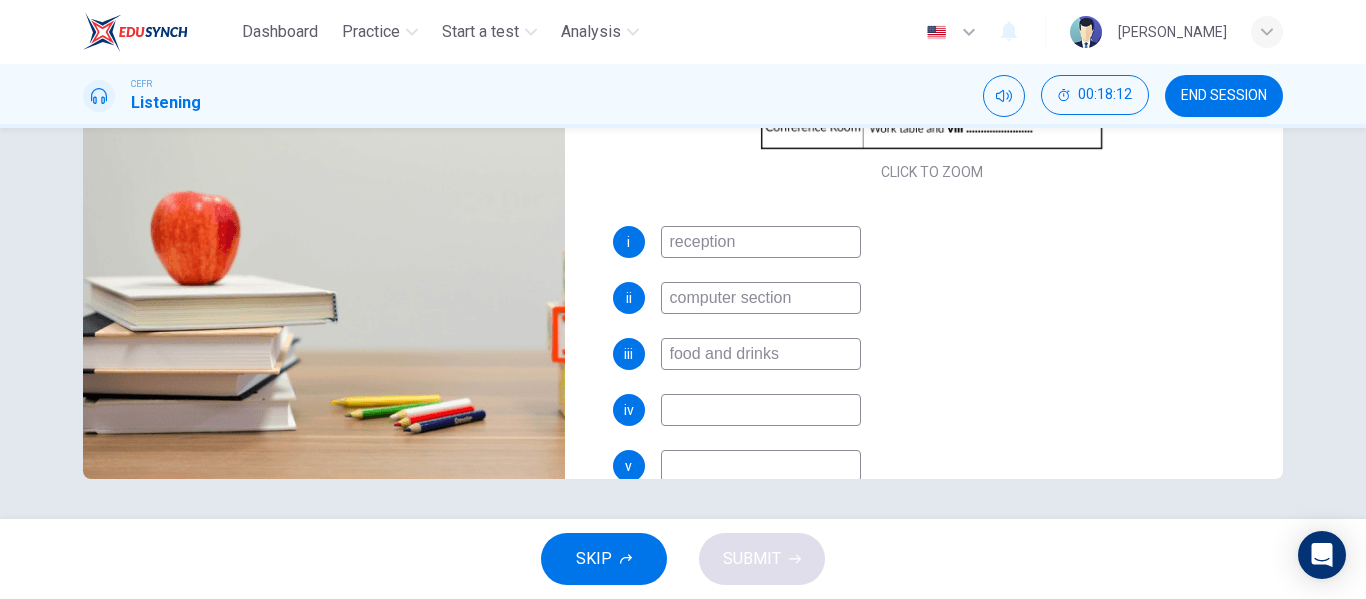 type on "37" 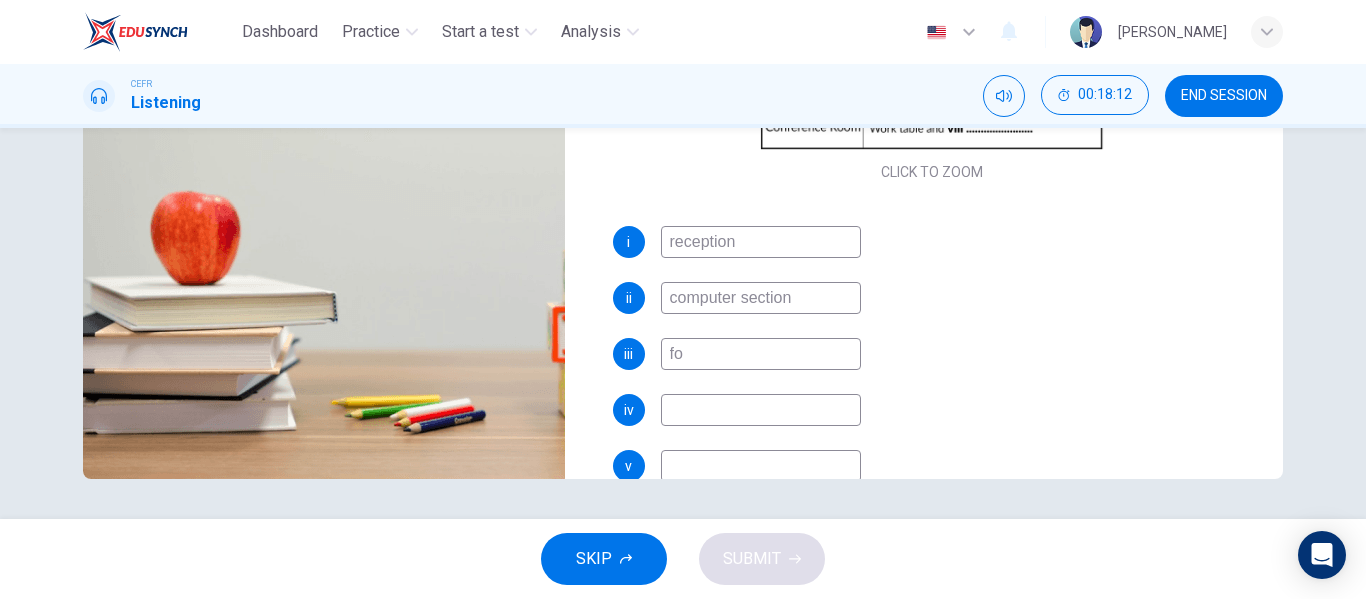 type on "f" 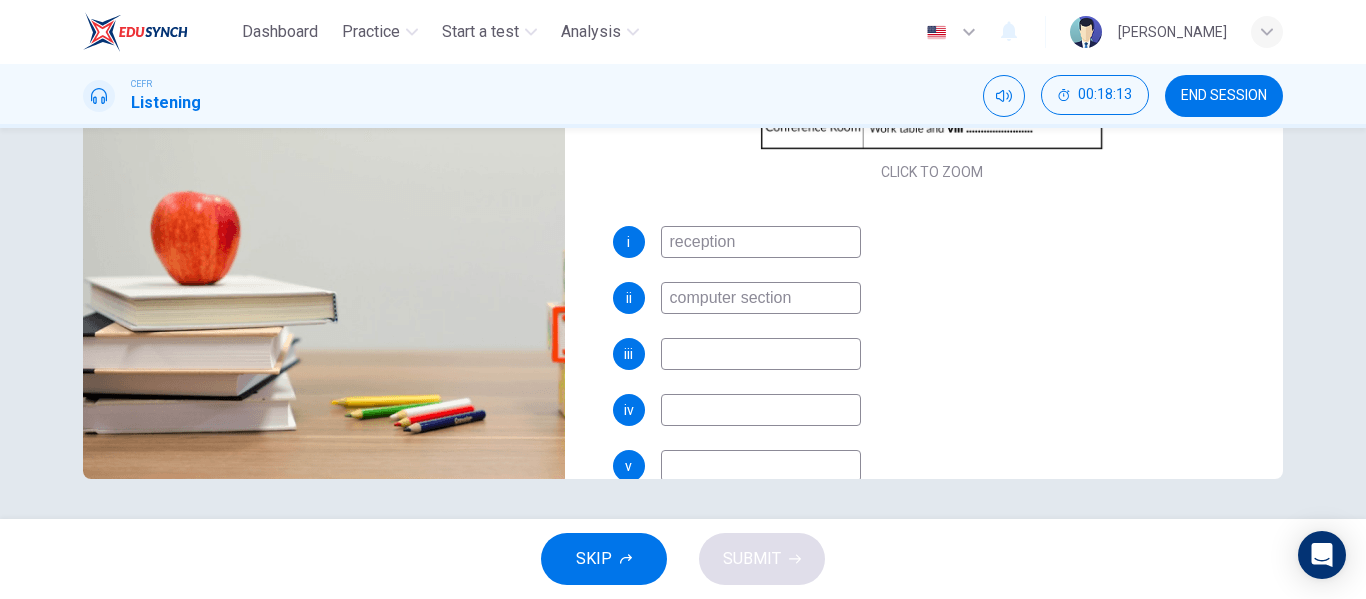 type on "d" 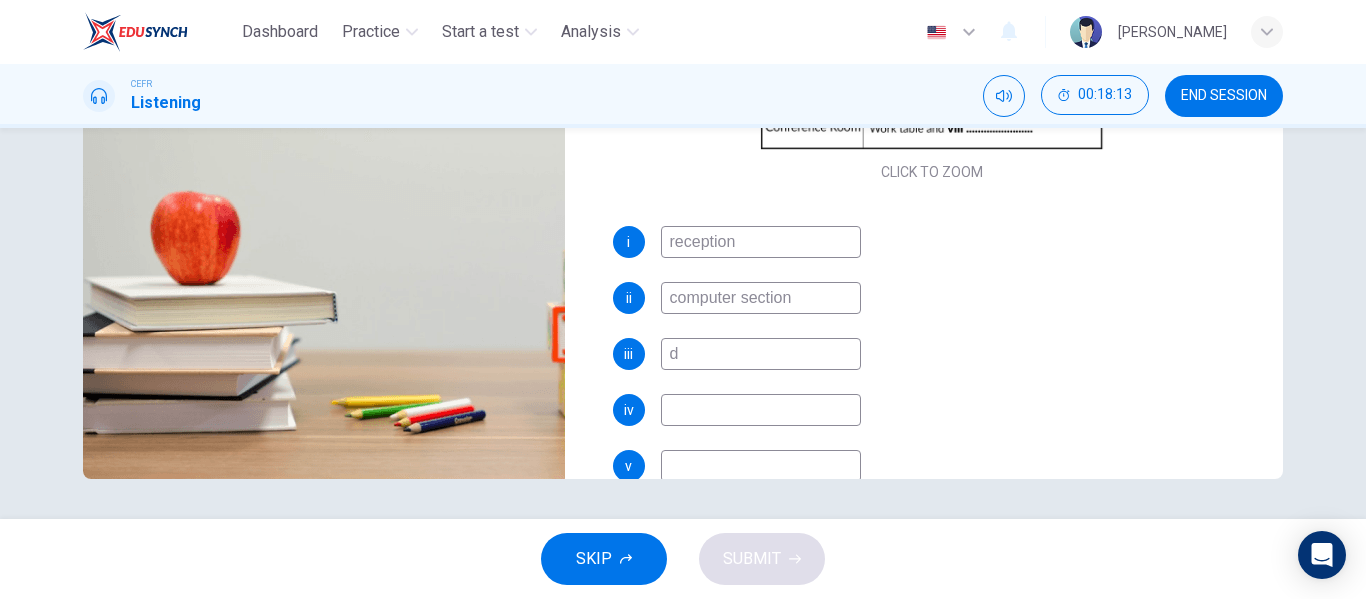type on "37" 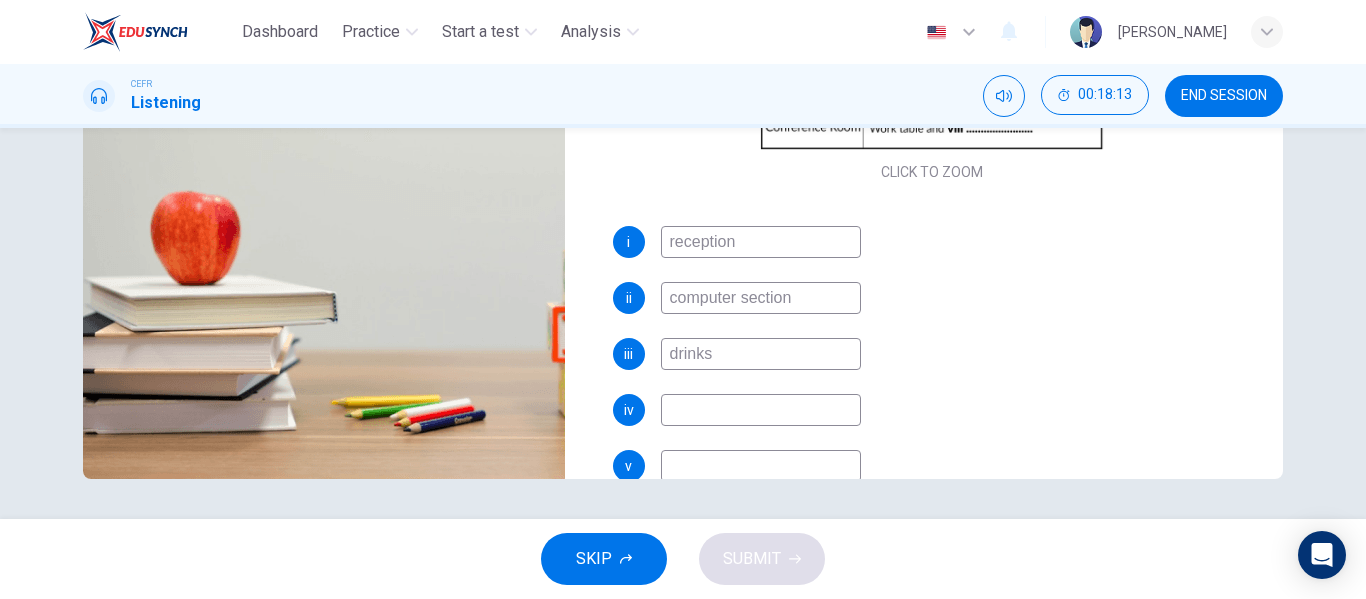 type on "drinks" 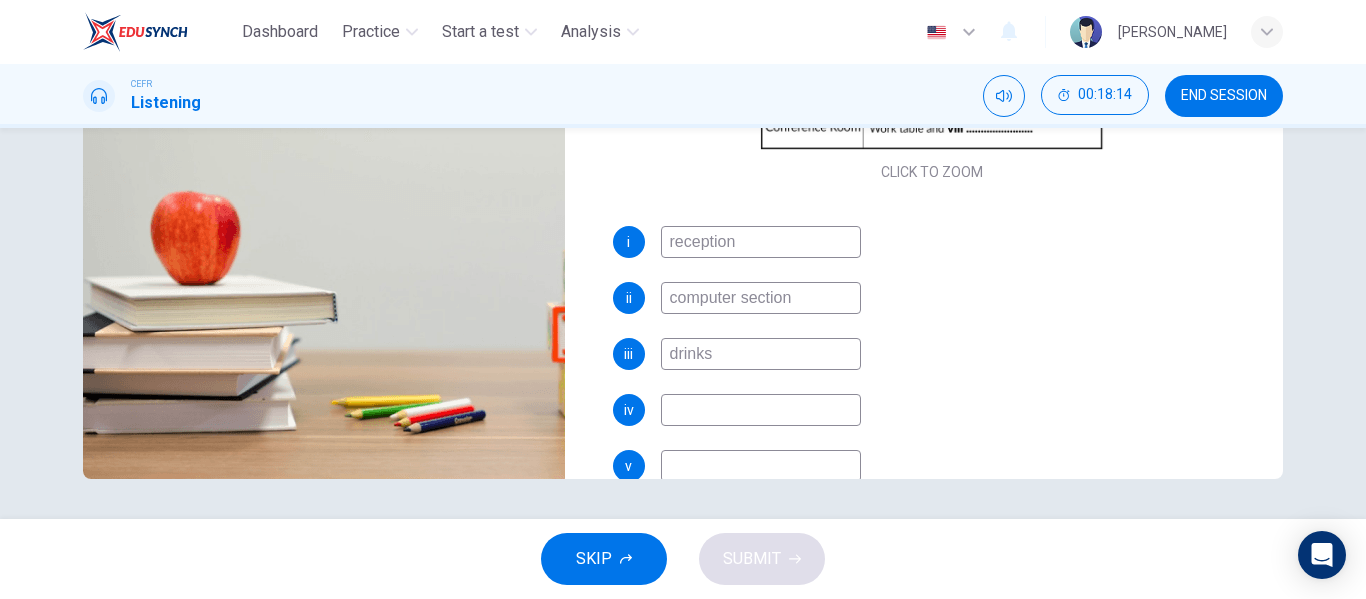 type on "37" 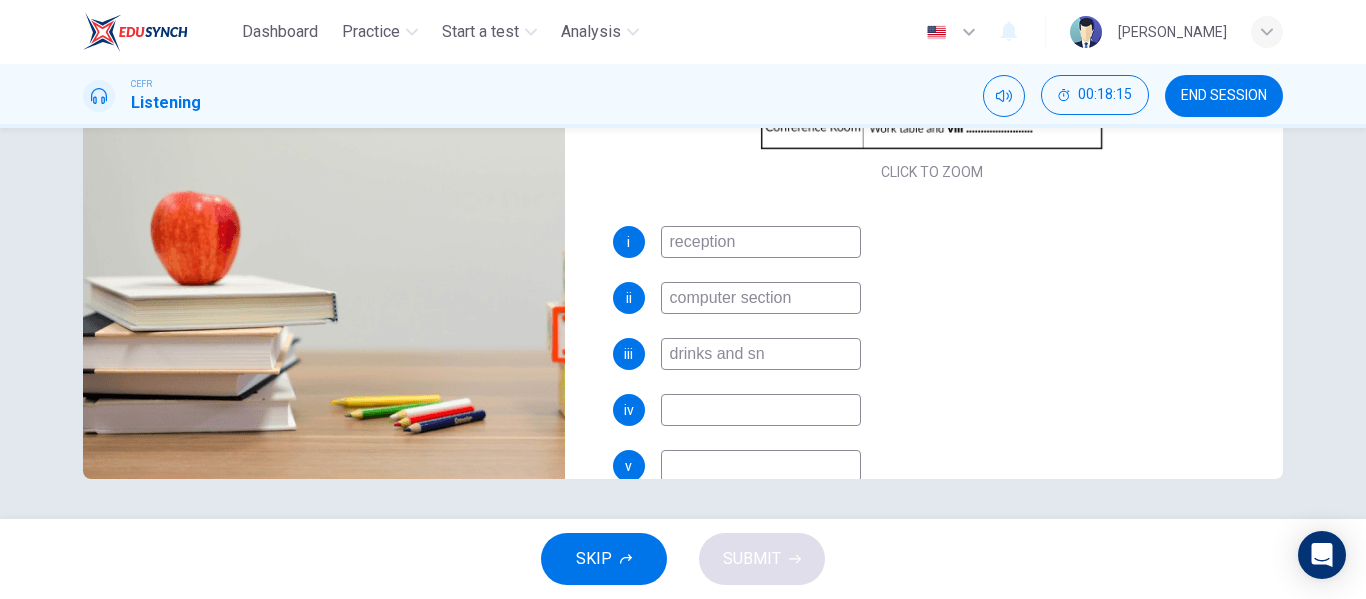 type on "drinks and sna" 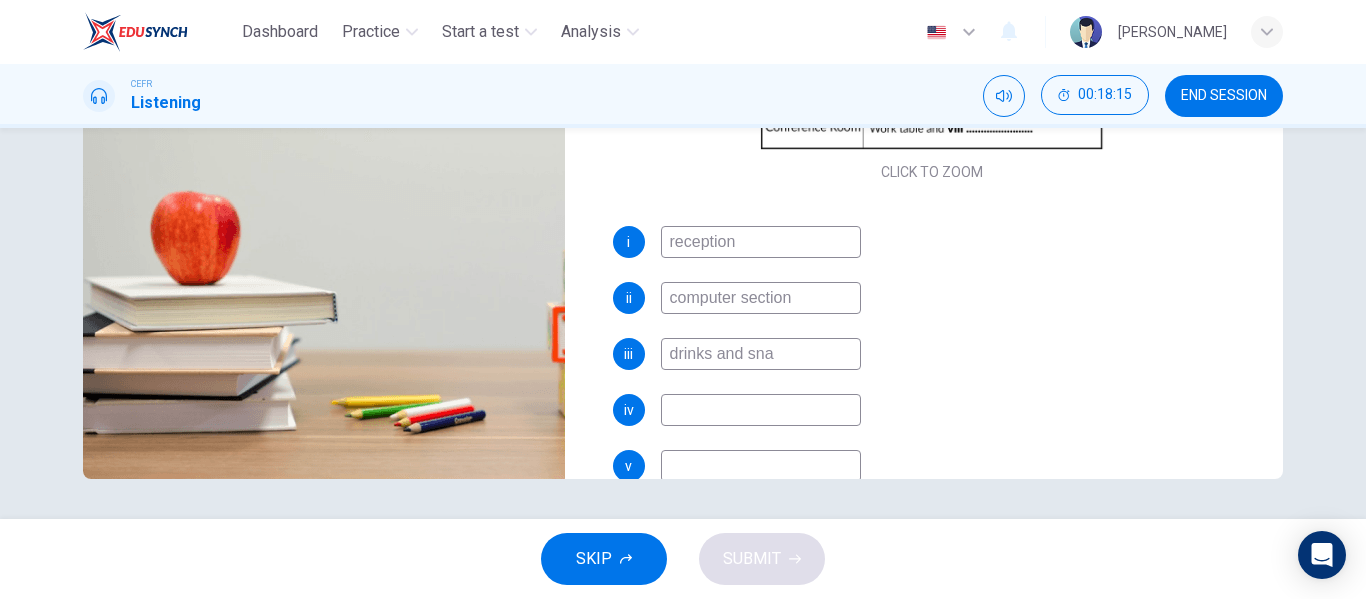 type on "38" 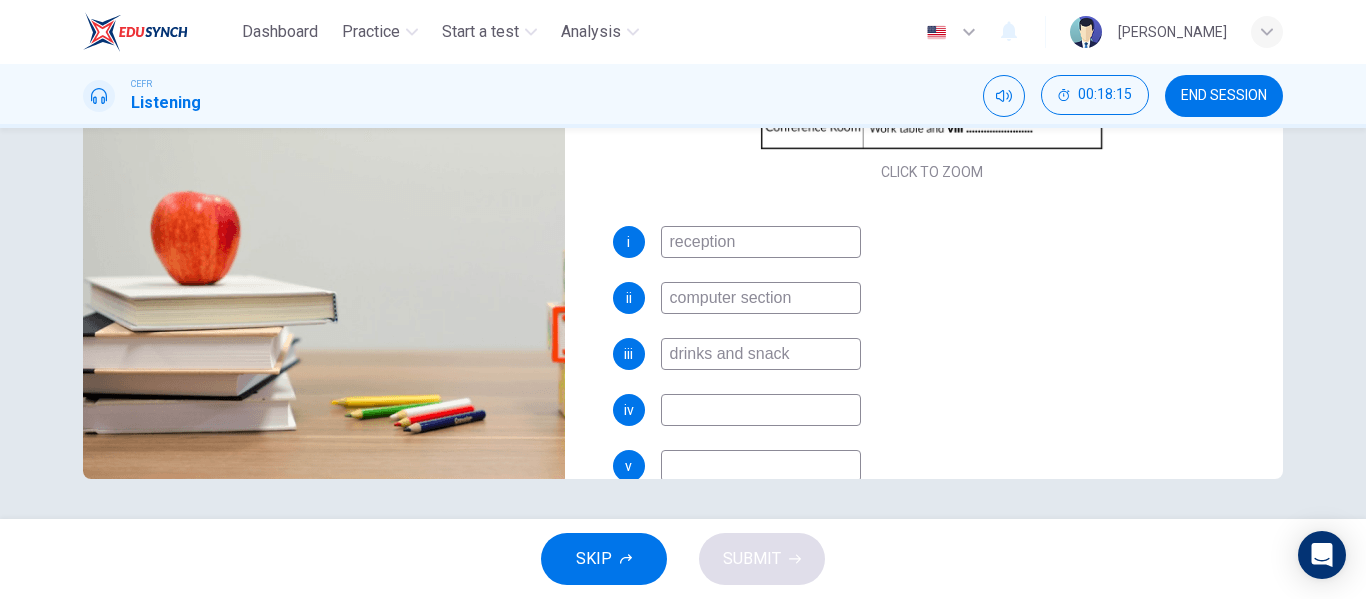 type on "drinks and snacks" 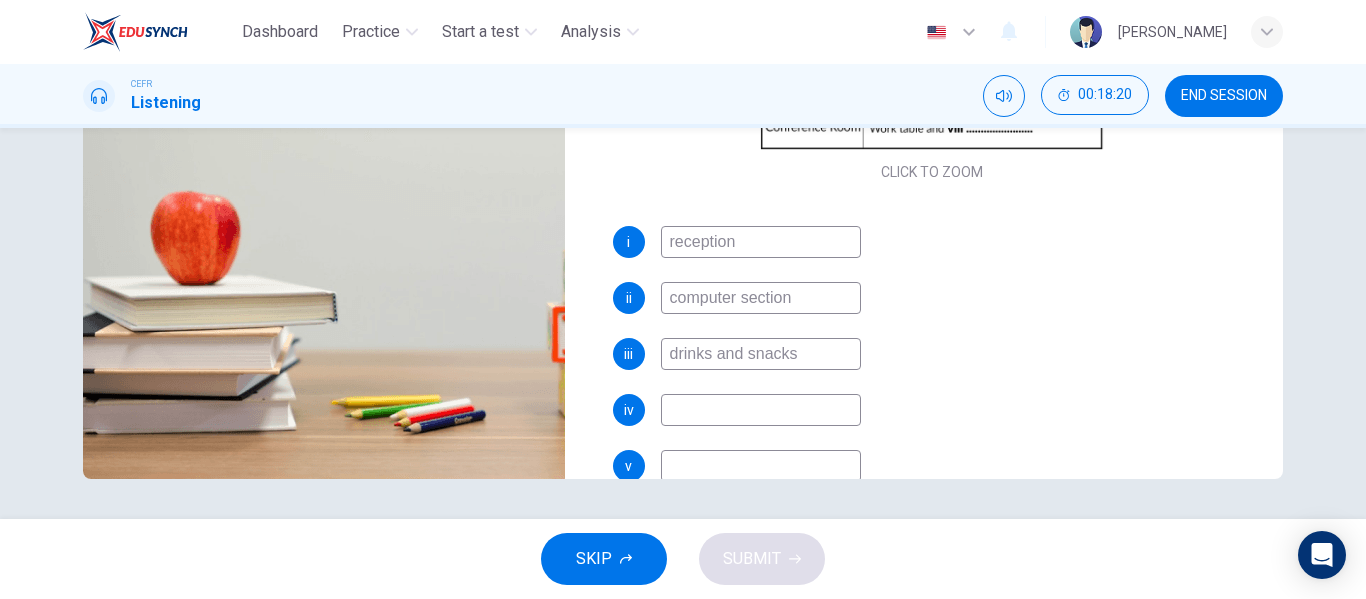 scroll, scrollTop: 384, scrollLeft: 0, axis: vertical 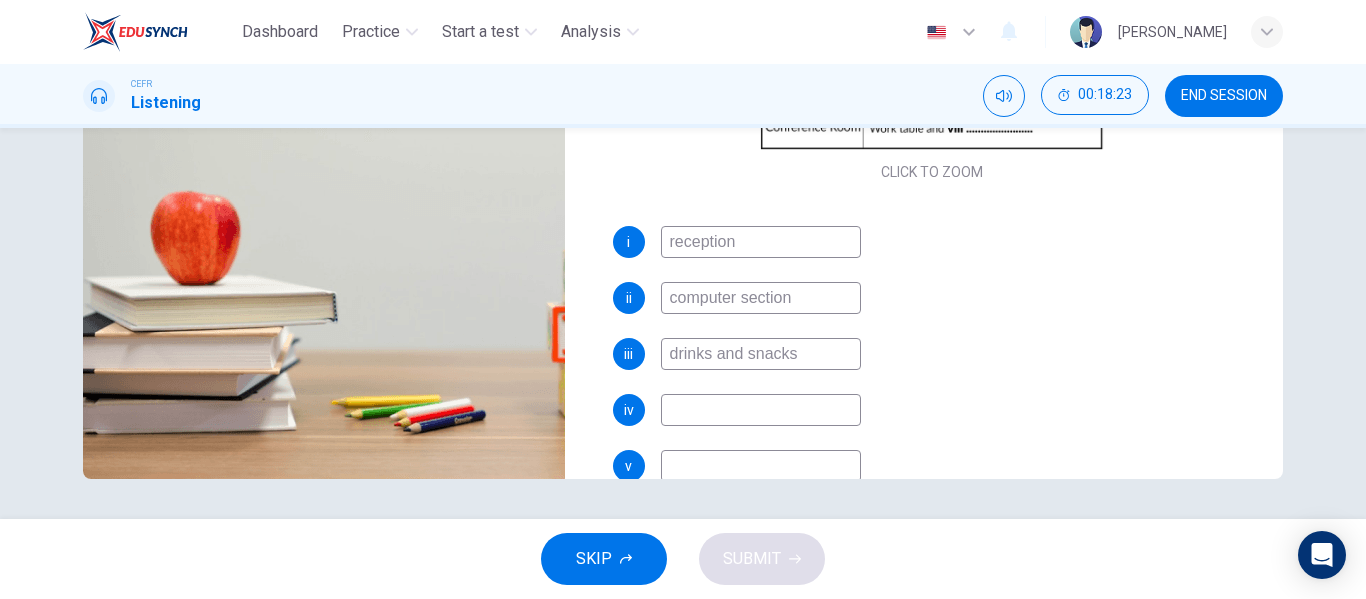 type on "40" 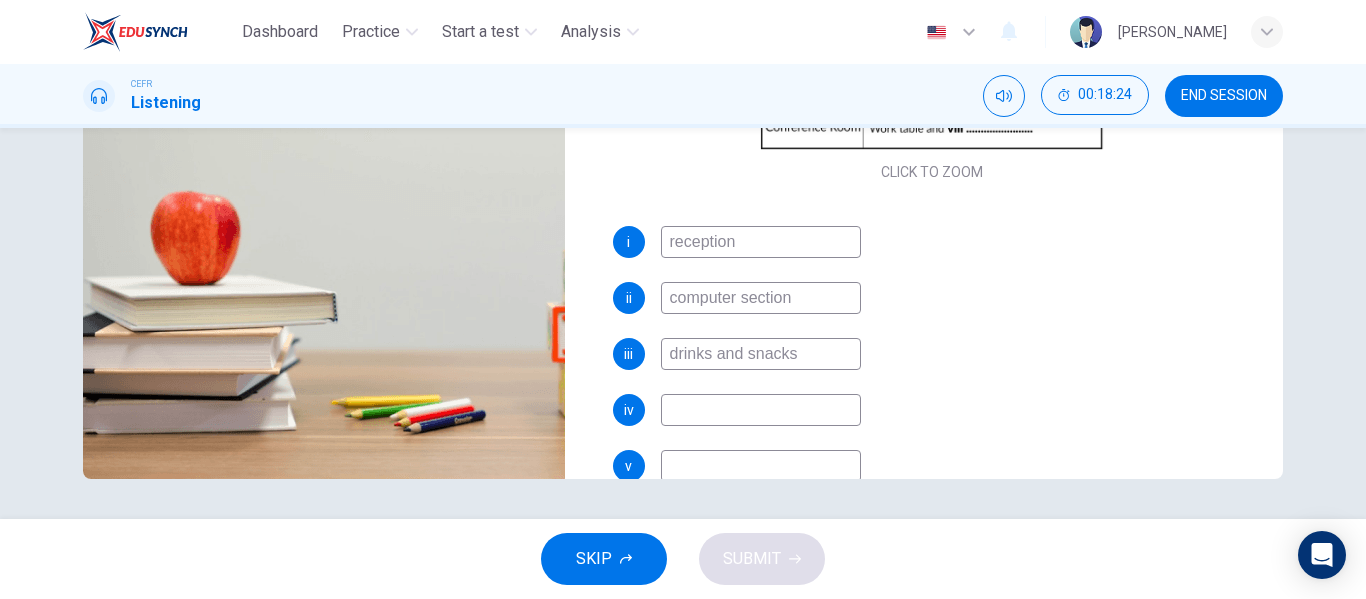 type on "41" 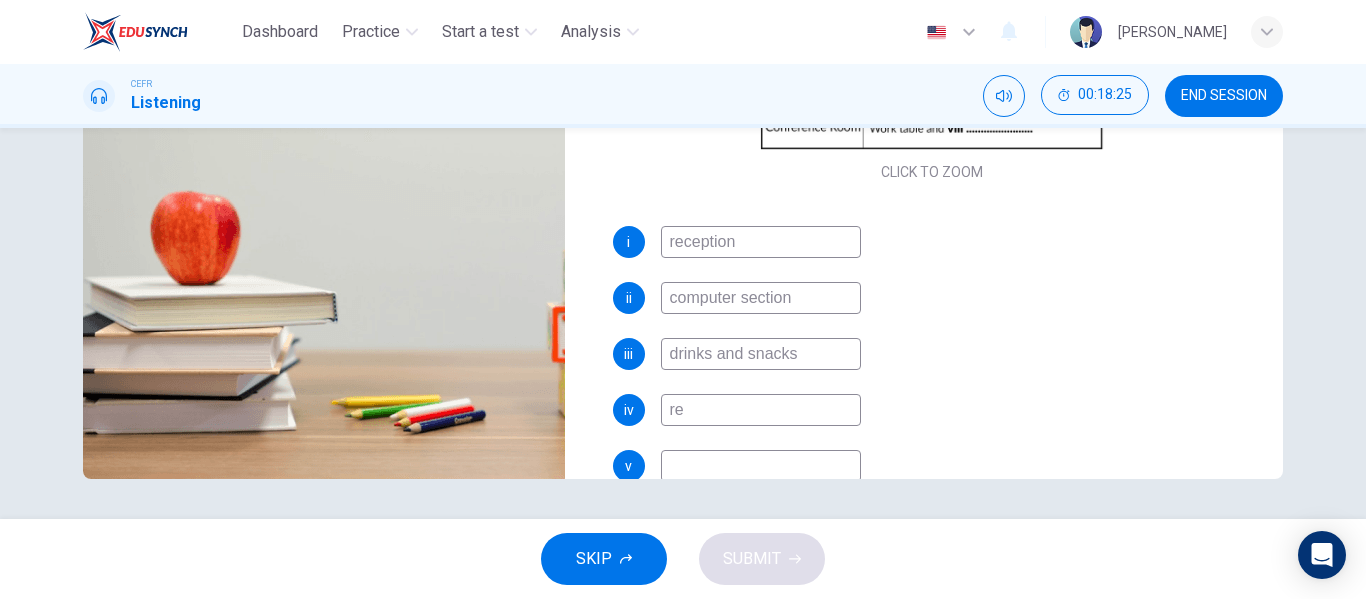 type on "r" 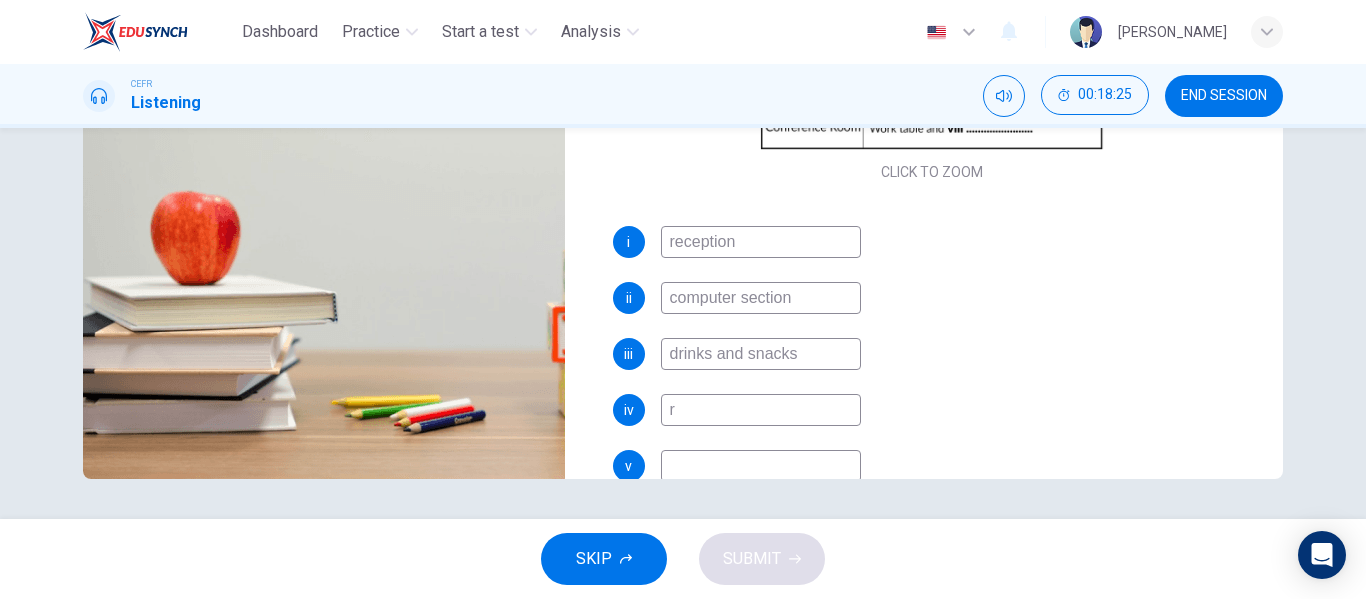 type on "41" 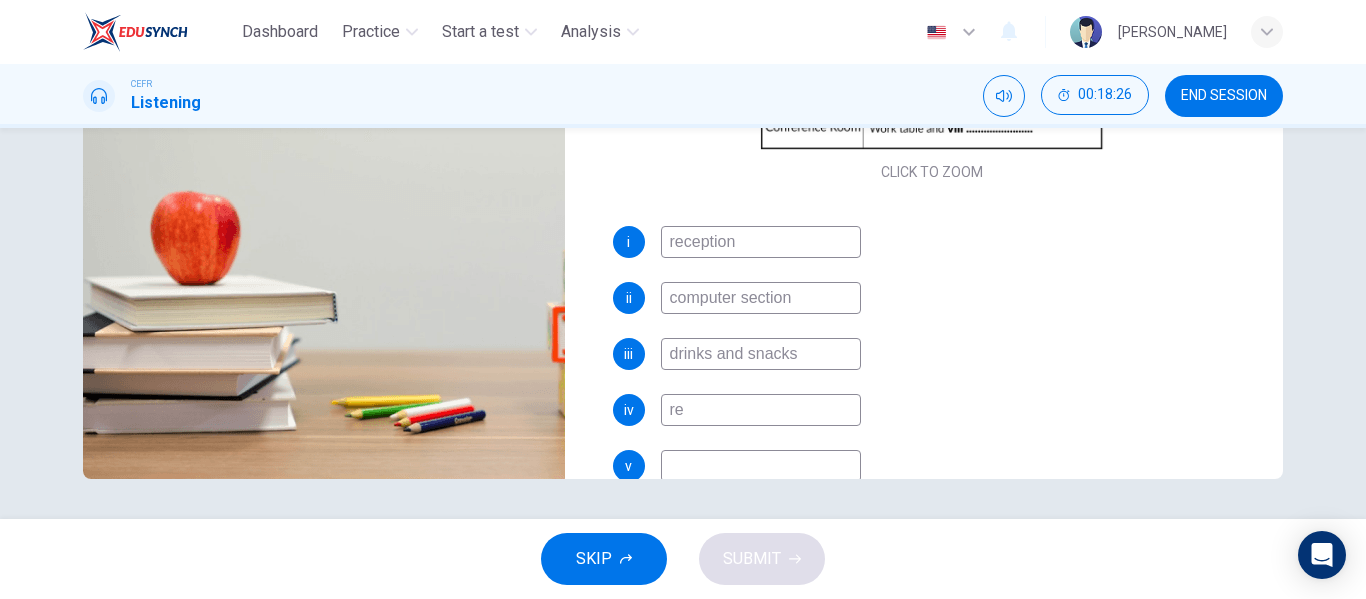 type on "ref" 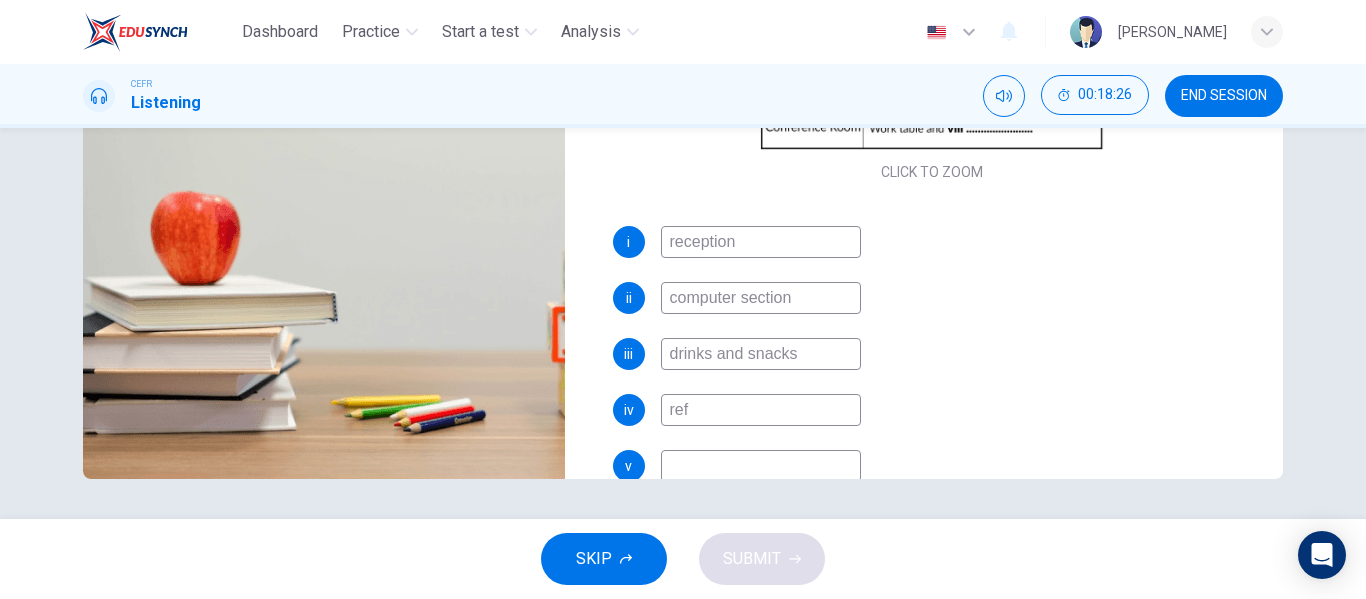 type on "41" 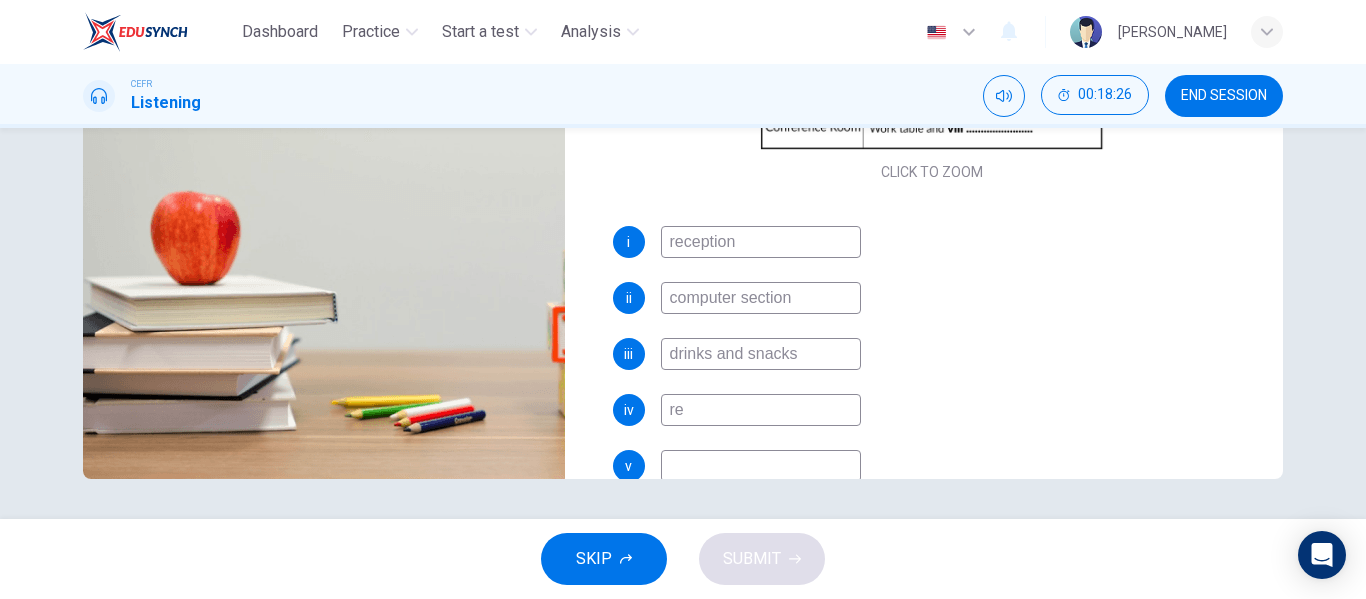 type on "r" 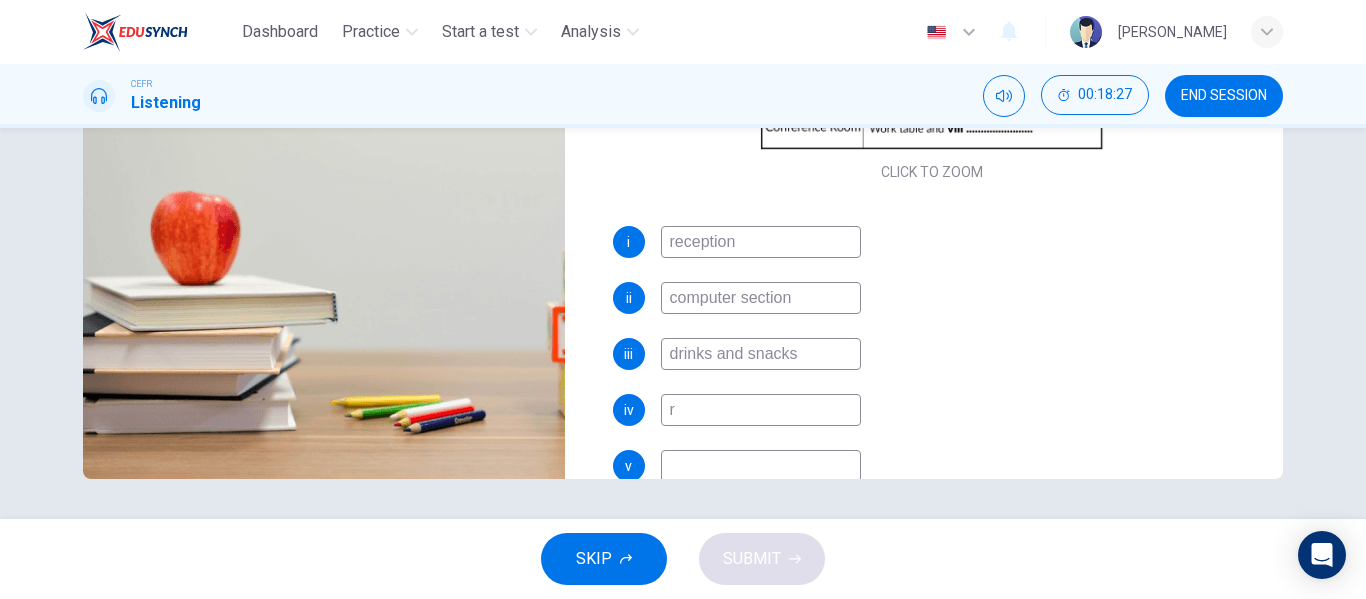 type on "41" 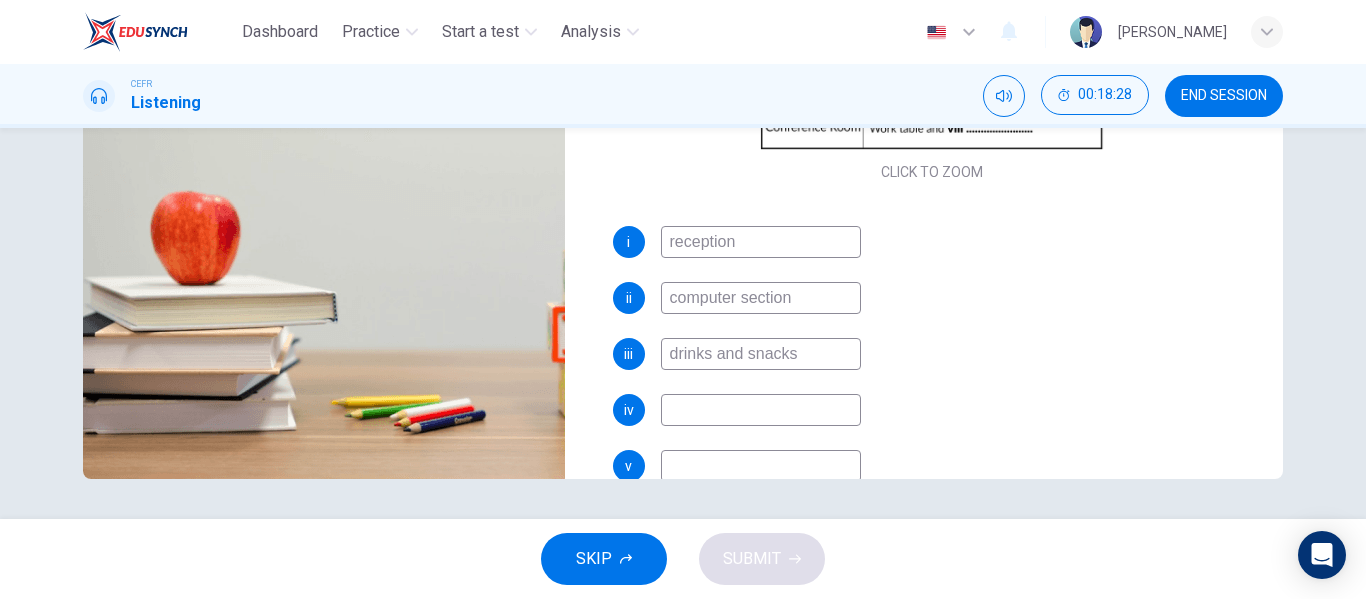 scroll, scrollTop: 0, scrollLeft: 0, axis: both 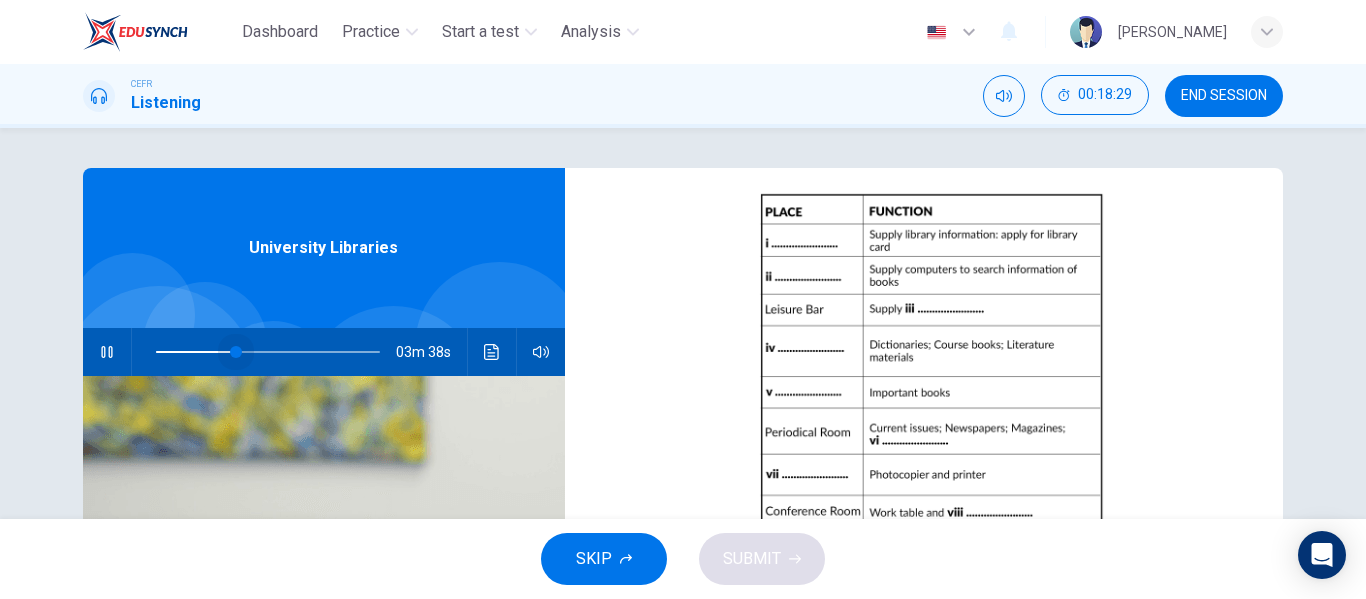 click at bounding box center (236, 352) 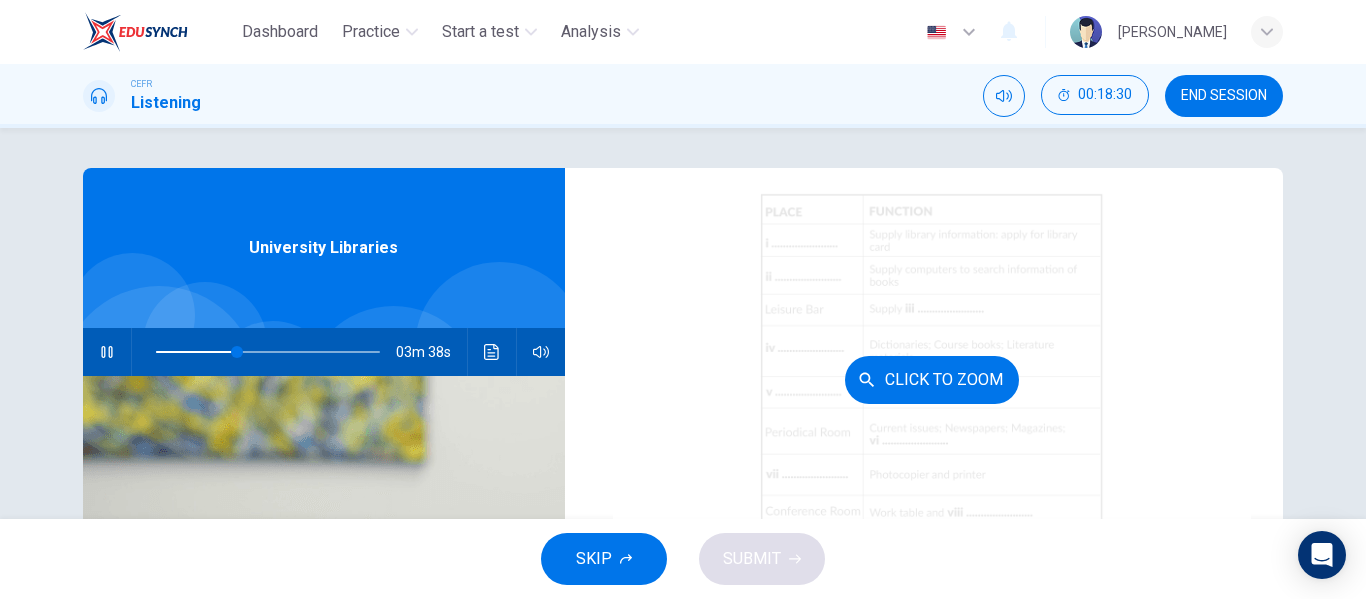 scroll, scrollTop: 398, scrollLeft: 0, axis: vertical 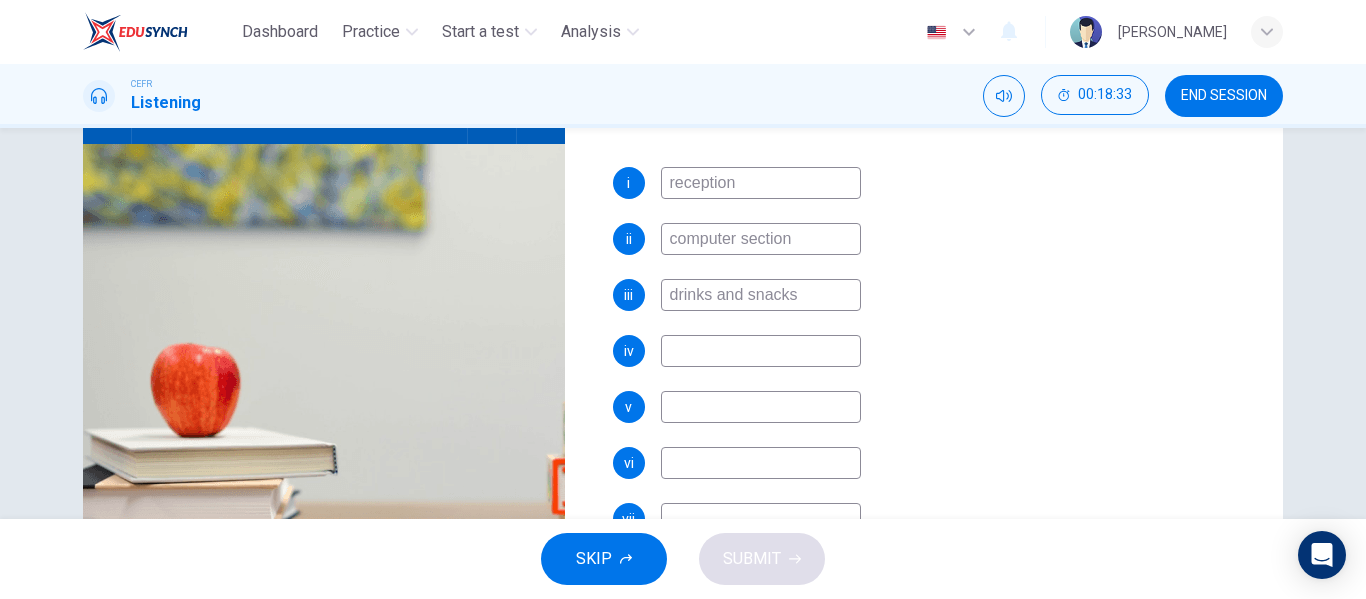 click at bounding box center (761, 351) 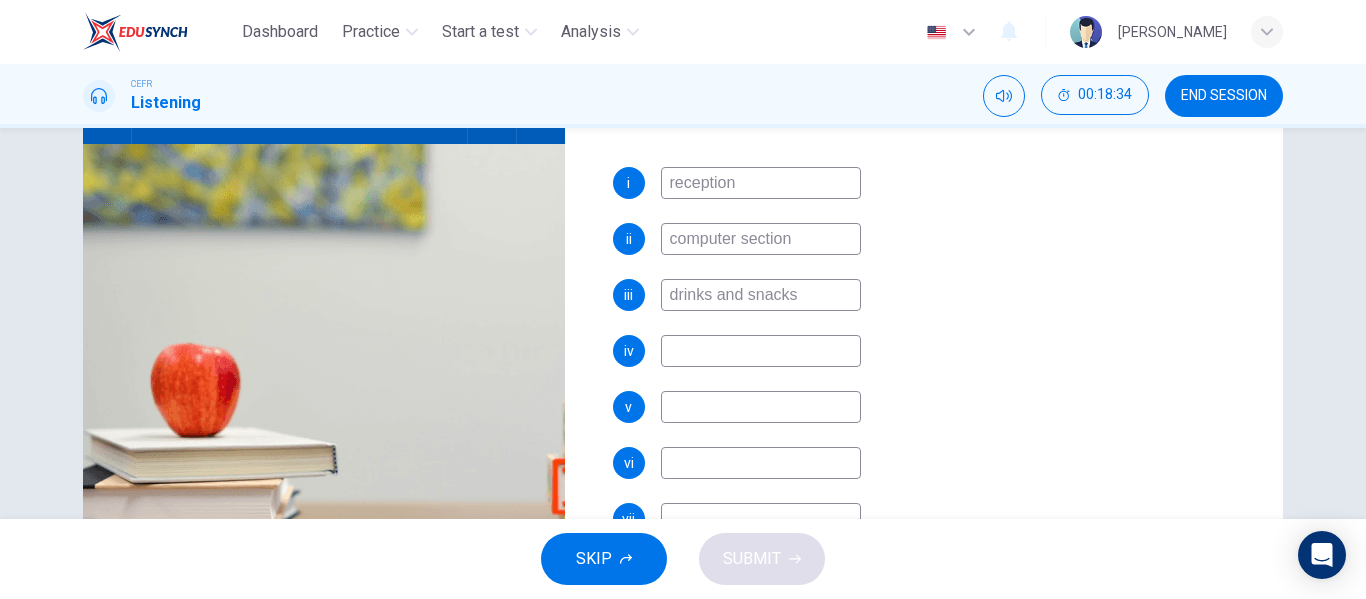 type on "37" 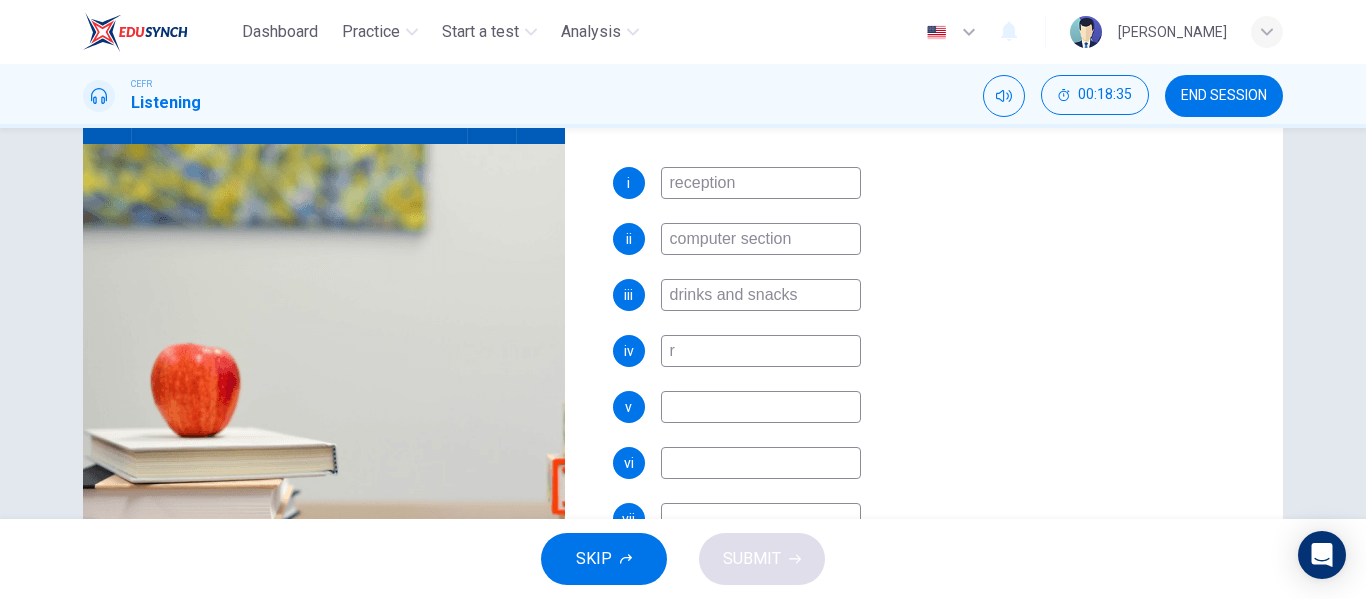 type on "37" 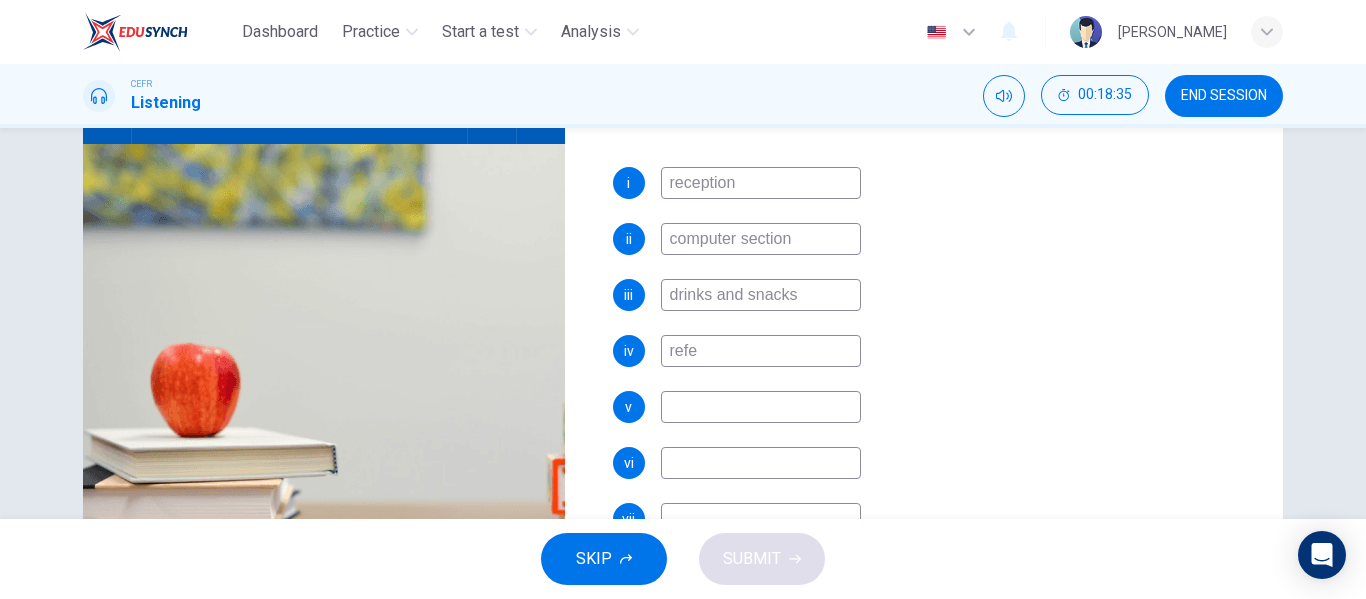type on "refer" 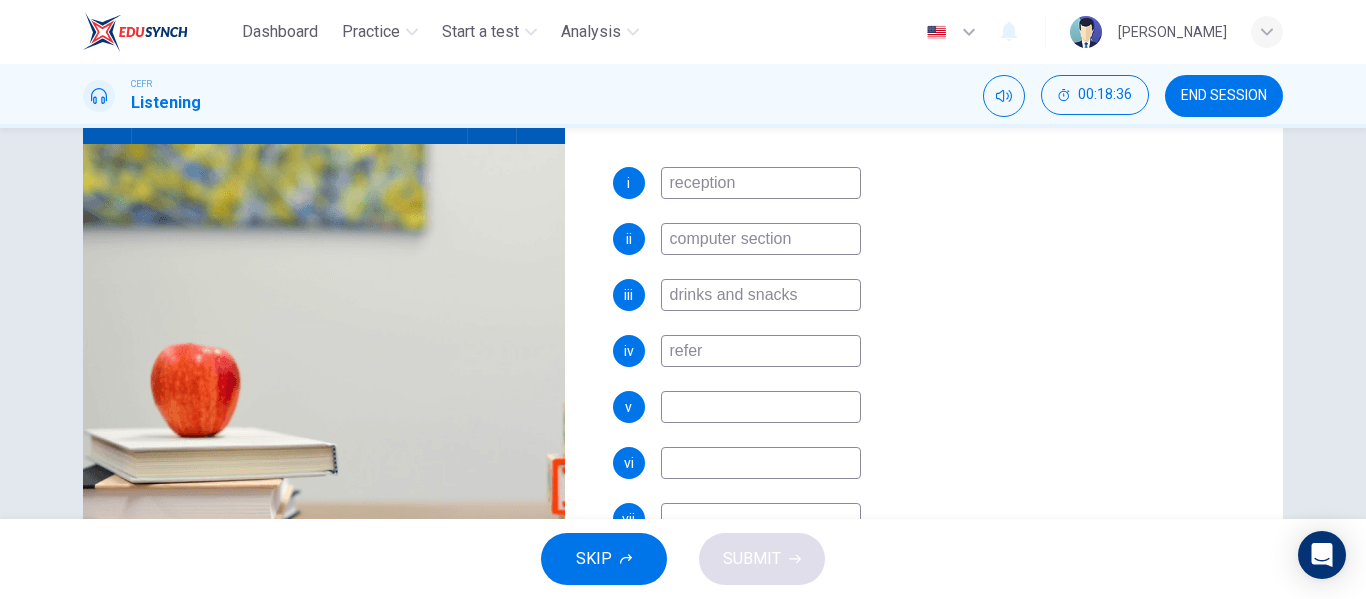 type on "38" 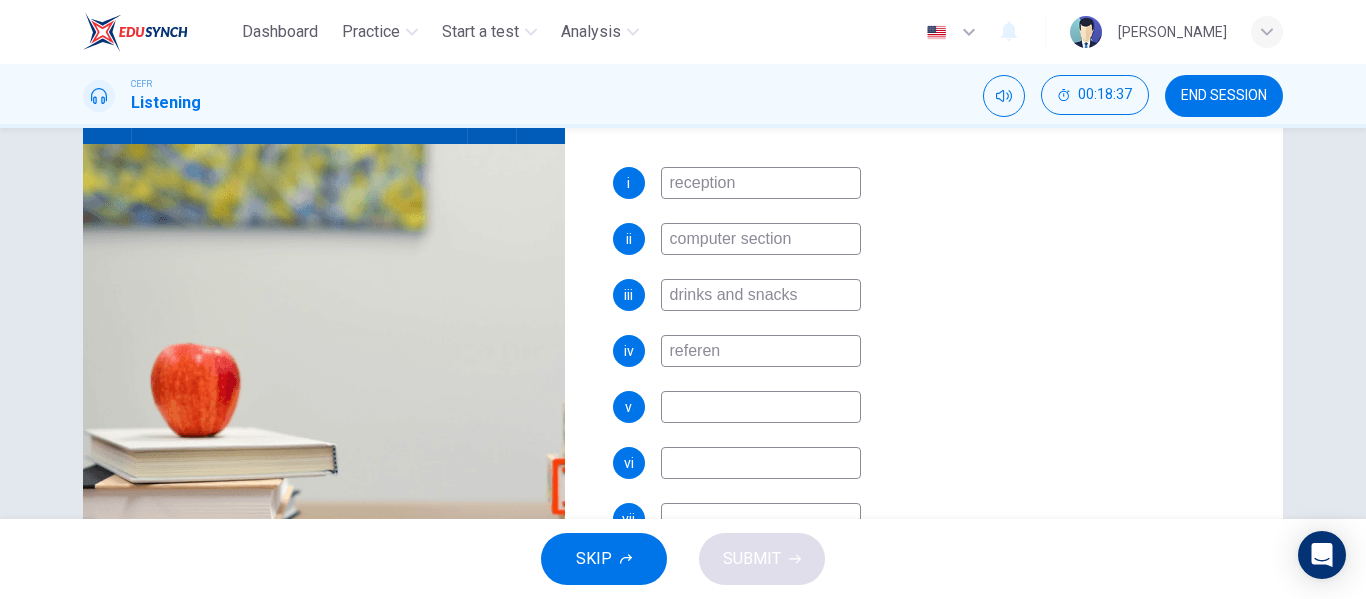 type on "referenc" 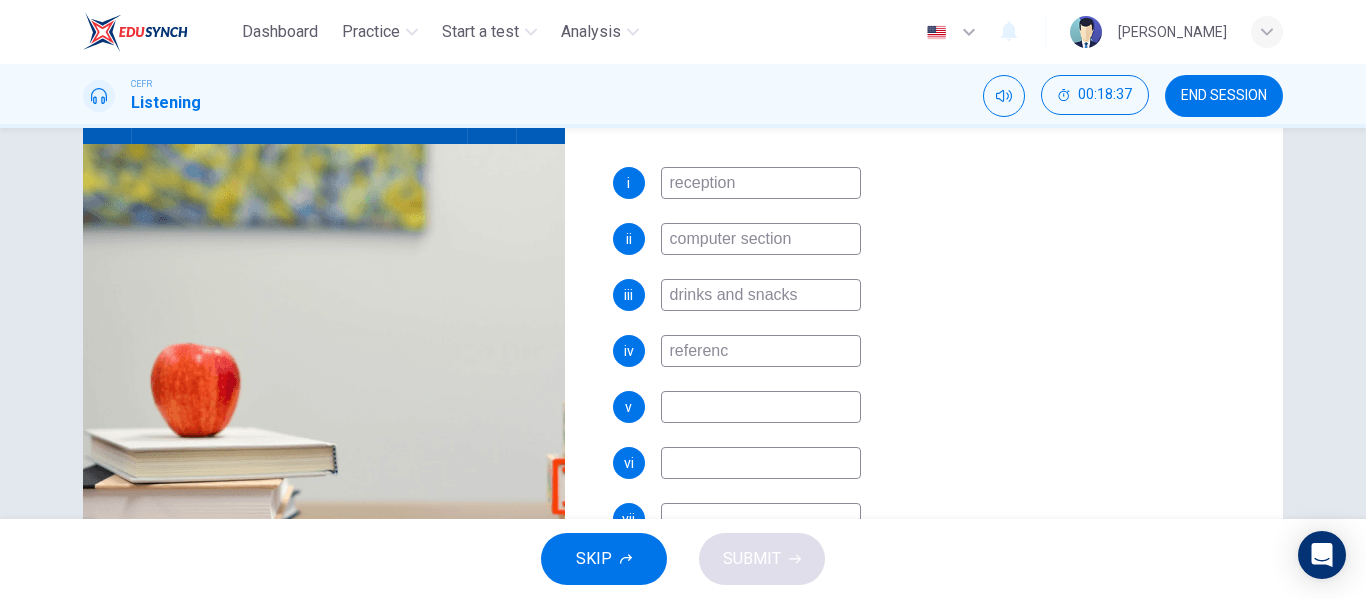 type on "38" 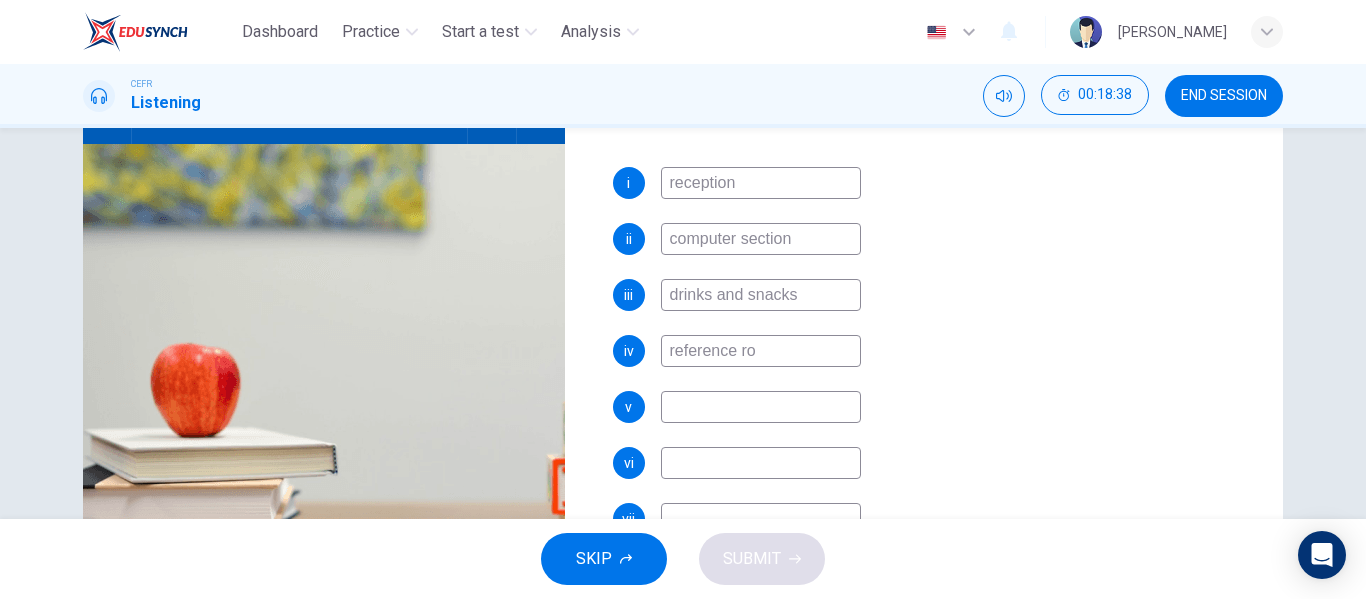 type on "reference roo" 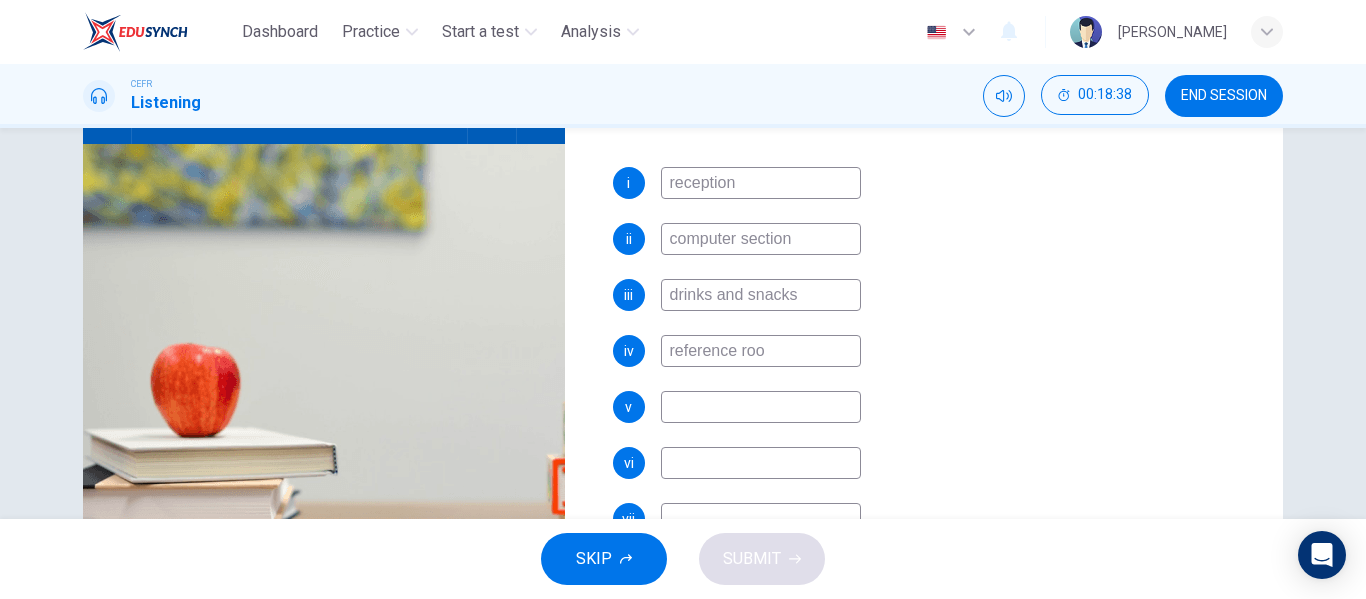 type on "38" 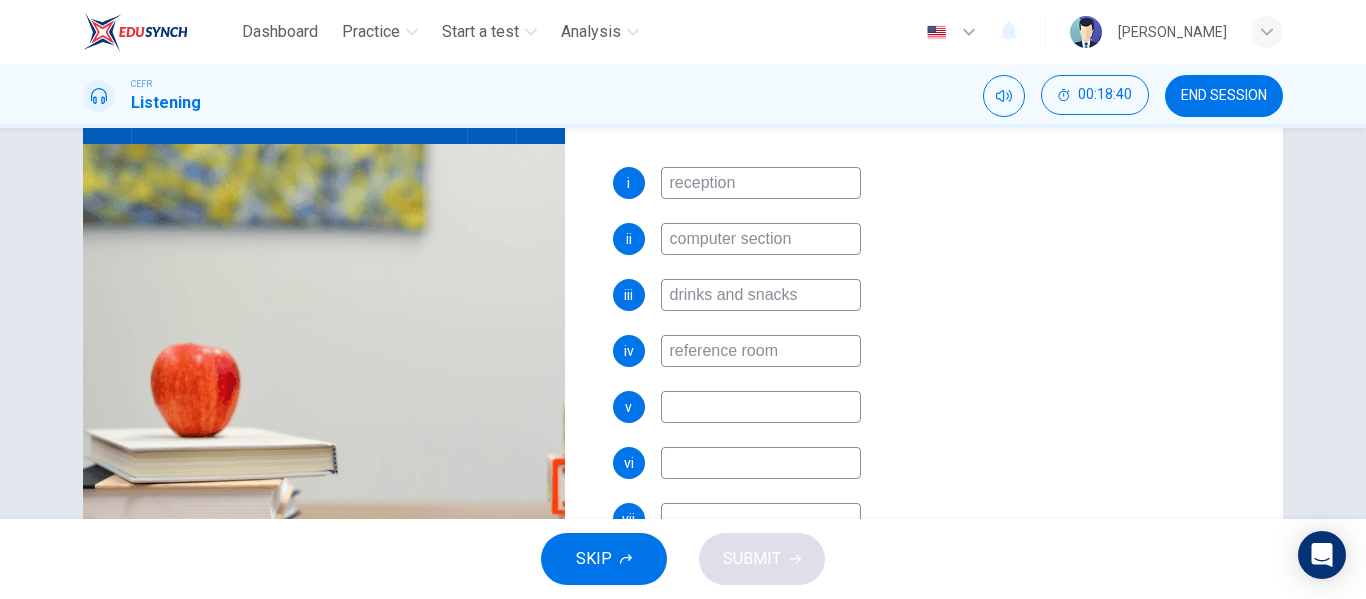 scroll, scrollTop: 0, scrollLeft: 0, axis: both 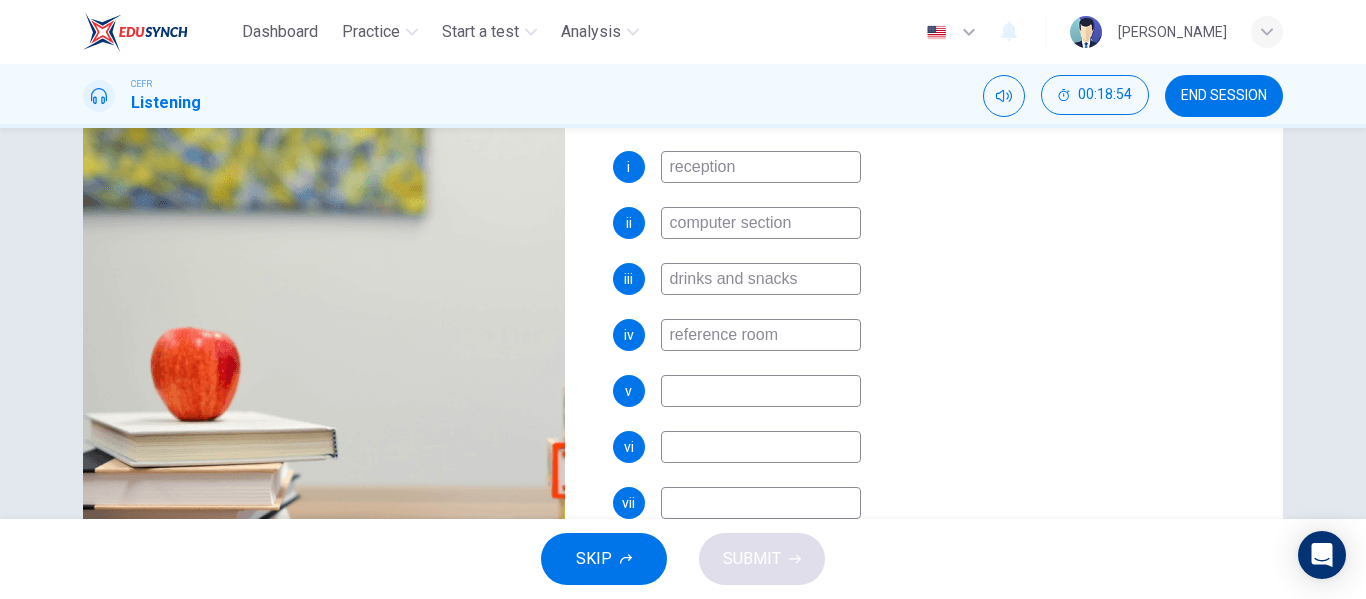 type on "43" 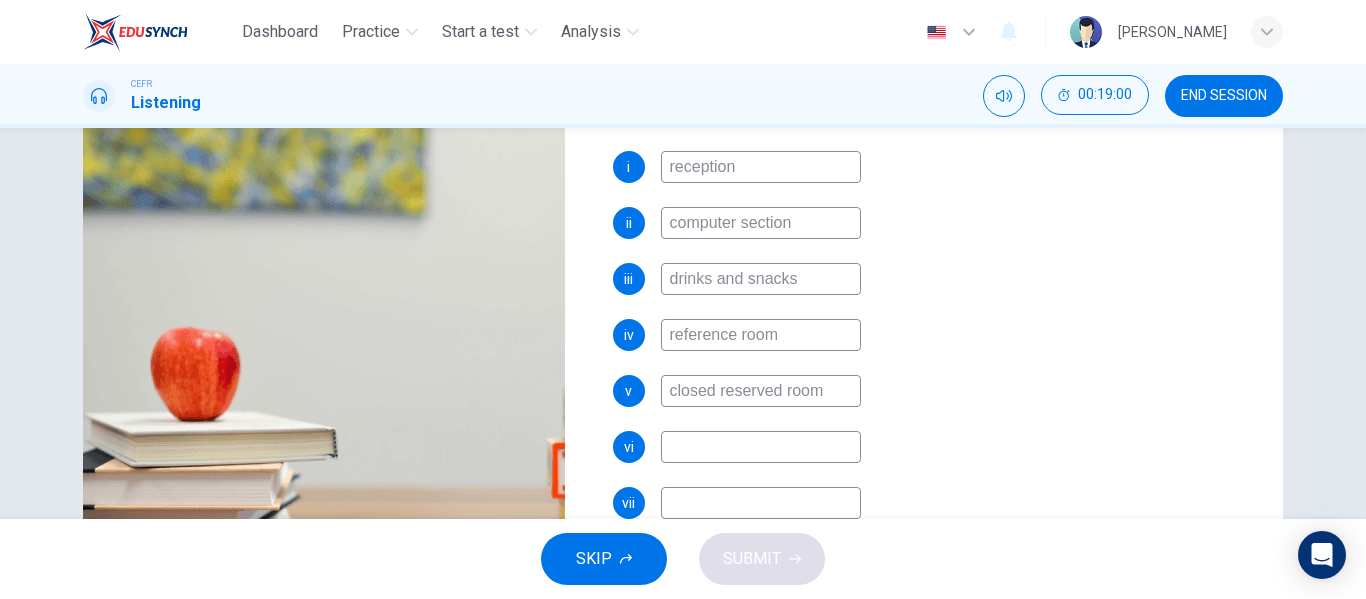 scroll, scrollTop: 0, scrollLeft: 0, axis: both 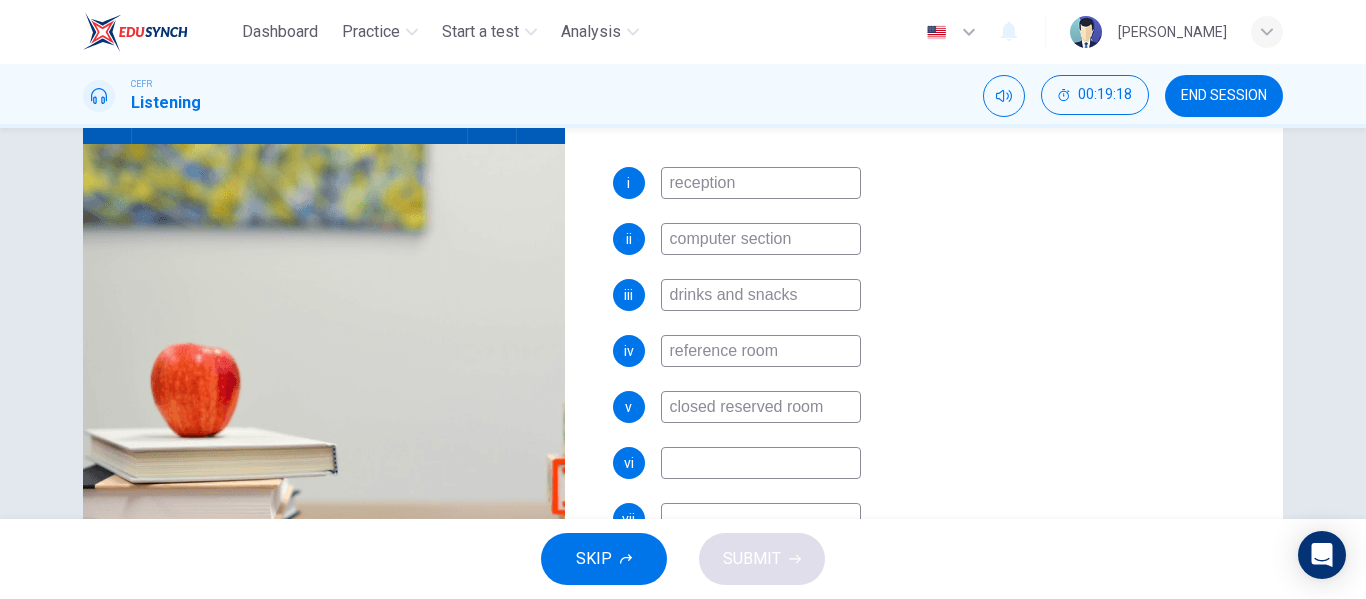 click at bounding box center (761, 463) 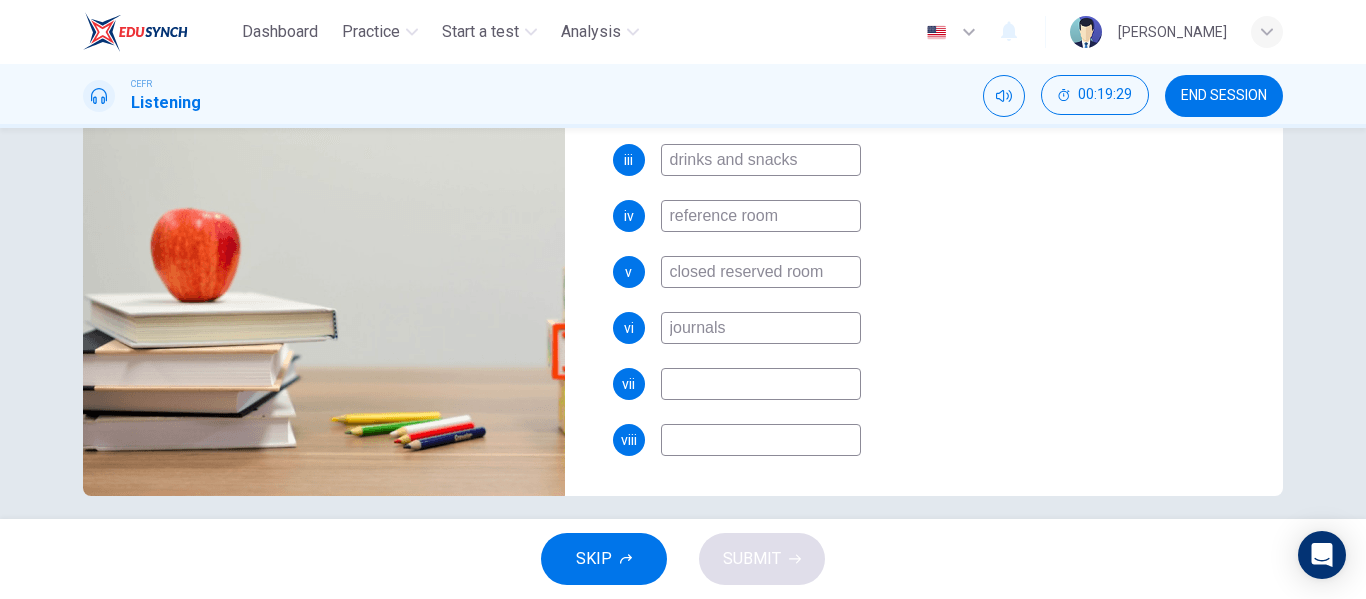 scroll, scrollTop: 374, scrollLeft: 0, axis: vertical 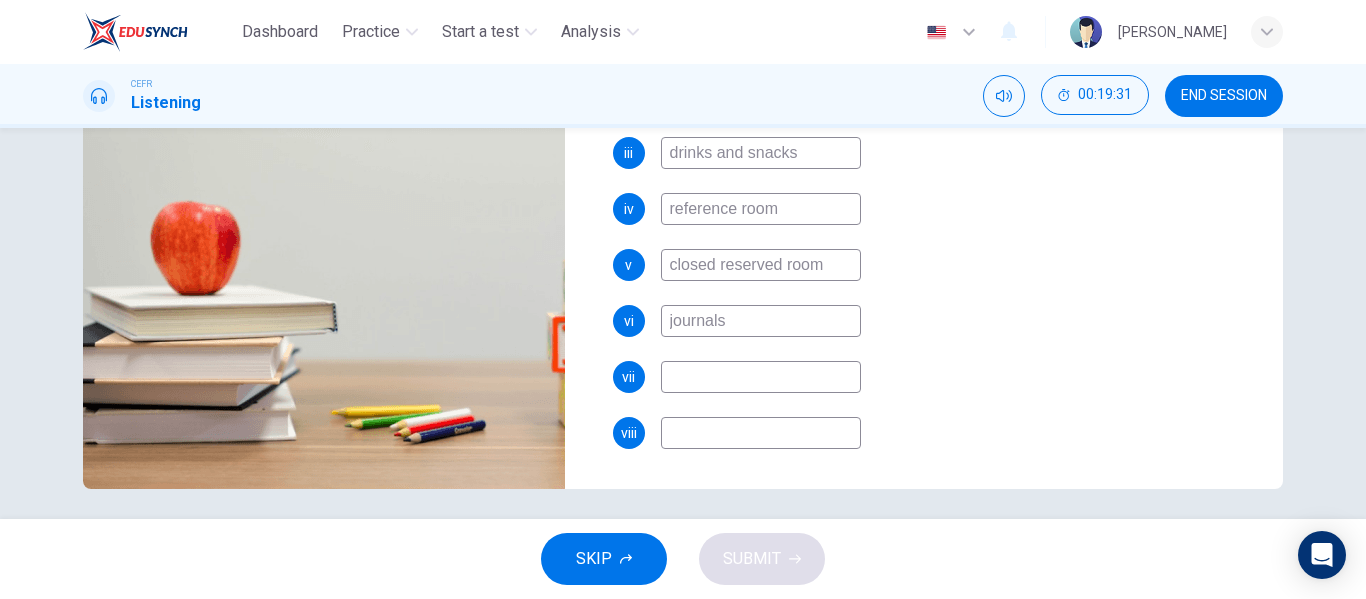 click on "i reception ii computer section iii drinks and snacks iv reference room v closed reserved room vi journals vii viii" at bounding box center [932, 257] 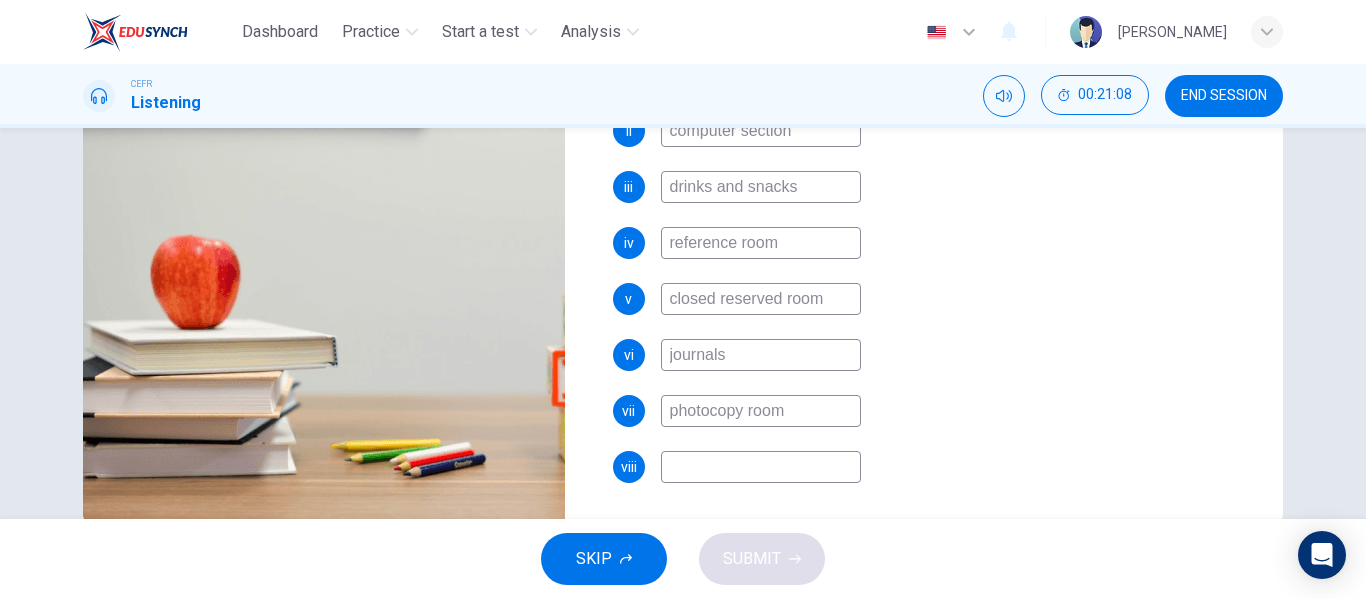 scroll, scrollTop: 384, scrollLeft: 0, axis: vertical 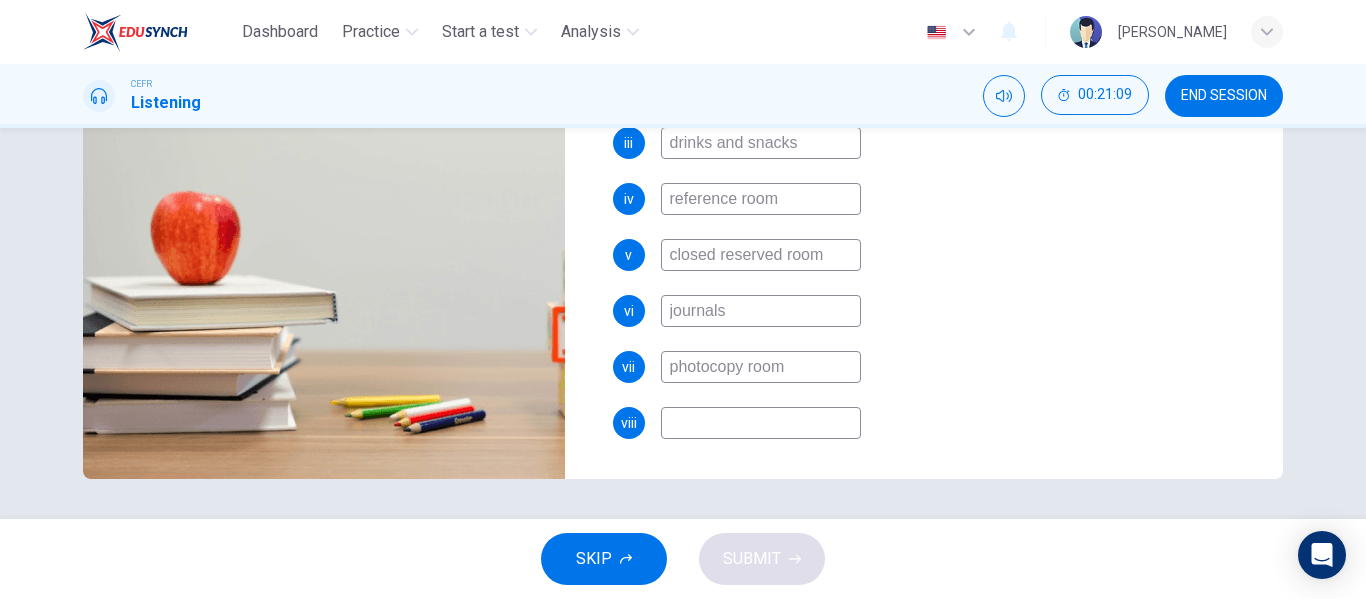 click at bounding box center (761, 423) 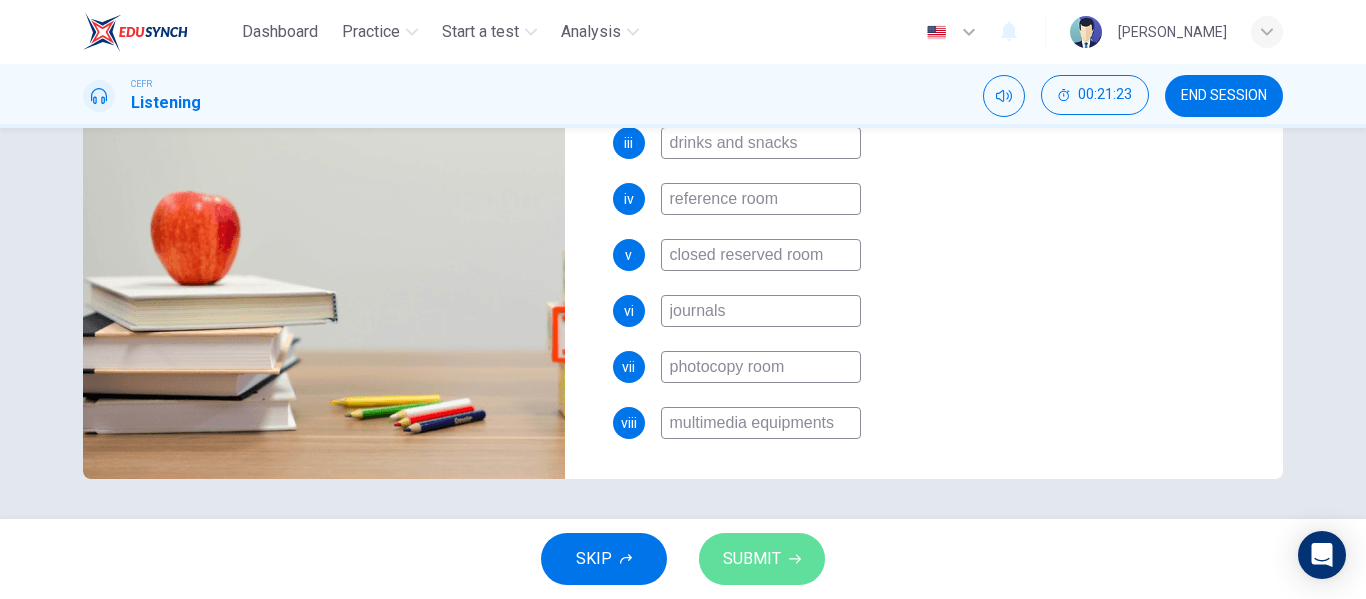 click on "SUBMIT" at bounding box center [762, 559] 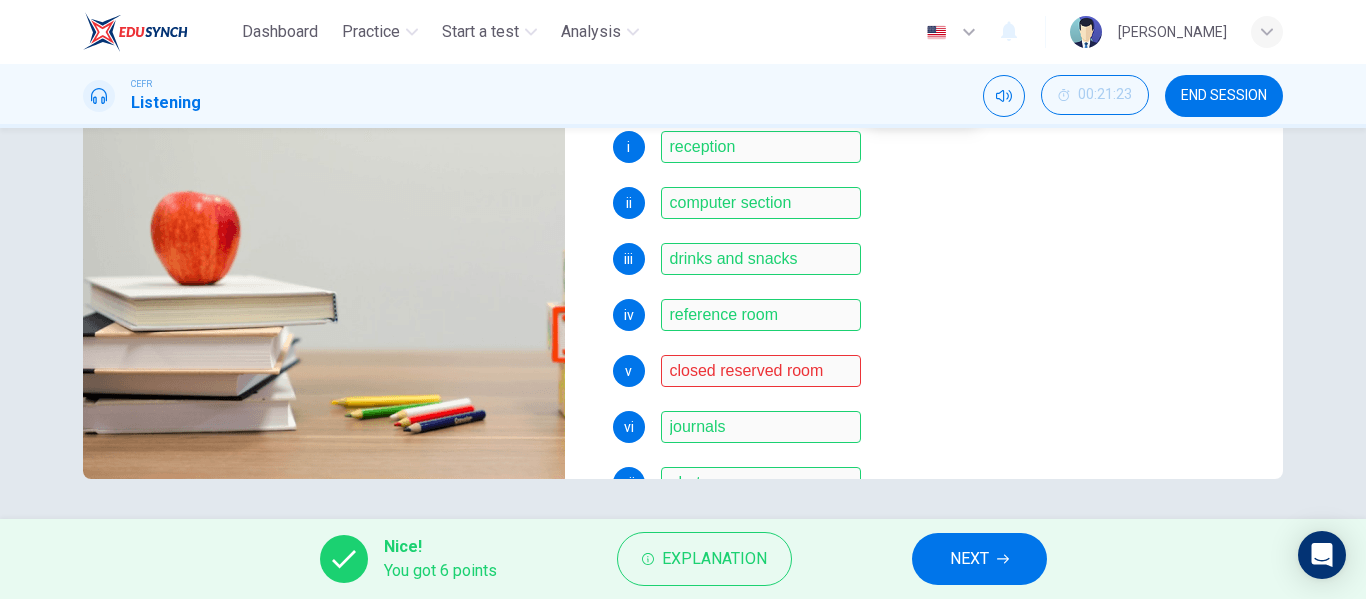scroll, scrollTop: 398, scrollLeft: 0, axis: vertical 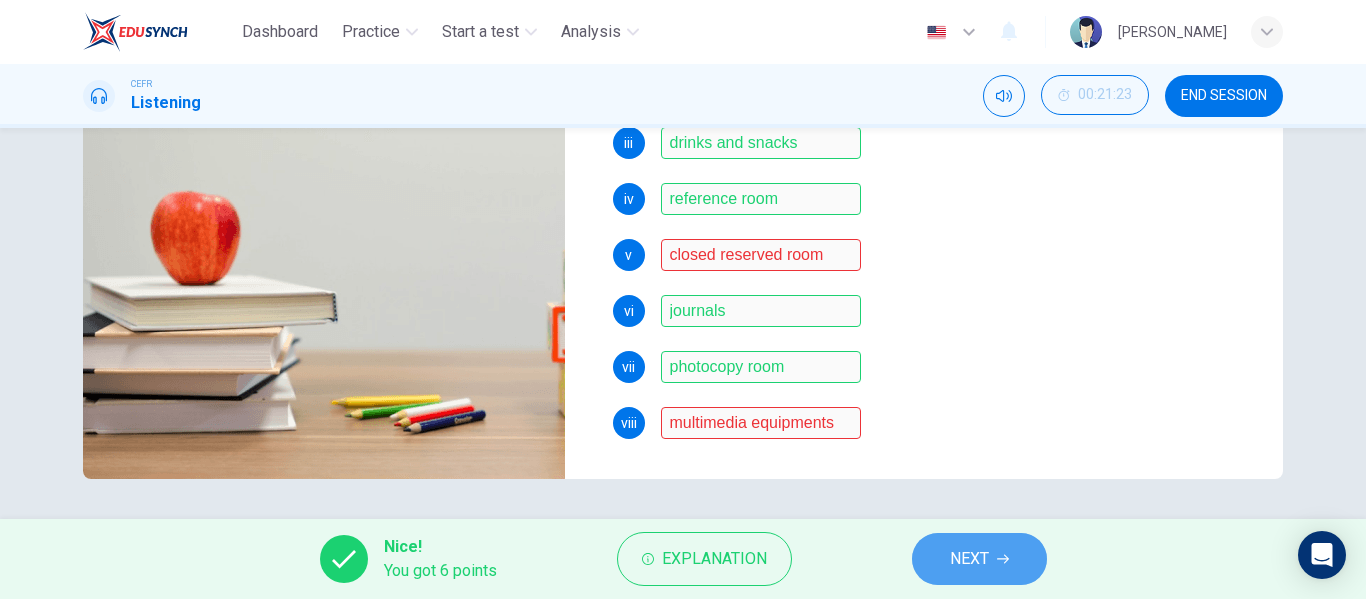 click on "NEXT" at bounding box center (979, 559) 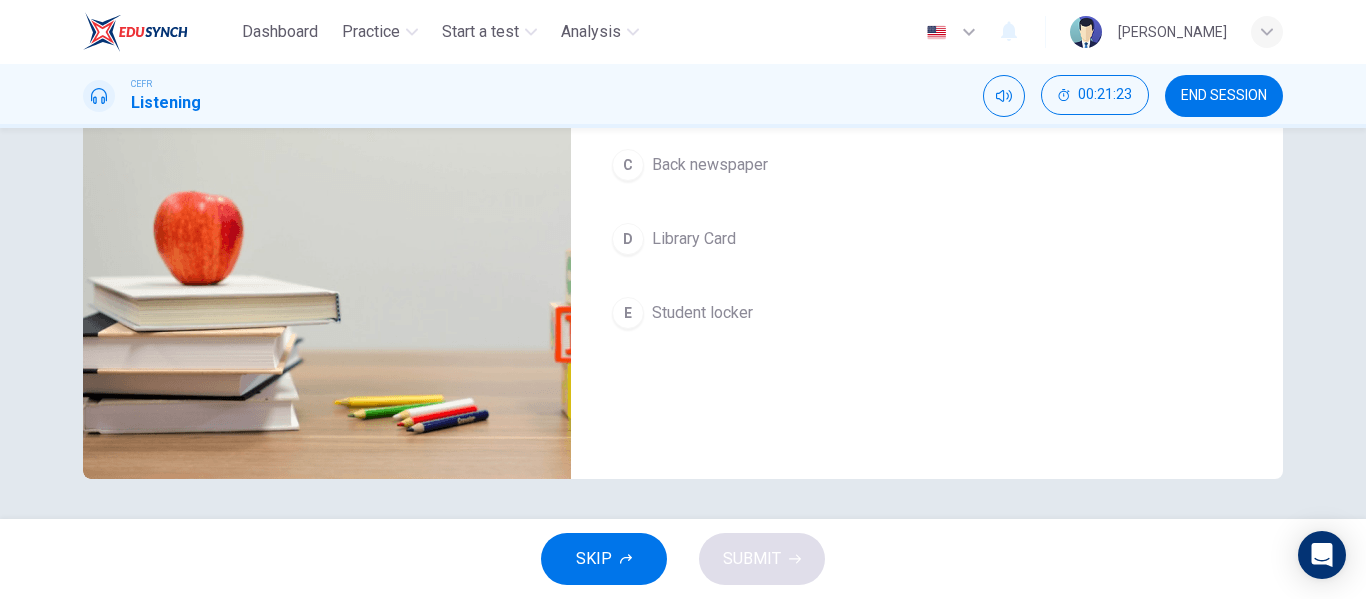 scroll, scrollTop: 0, scrollLeft: 0, axis: both 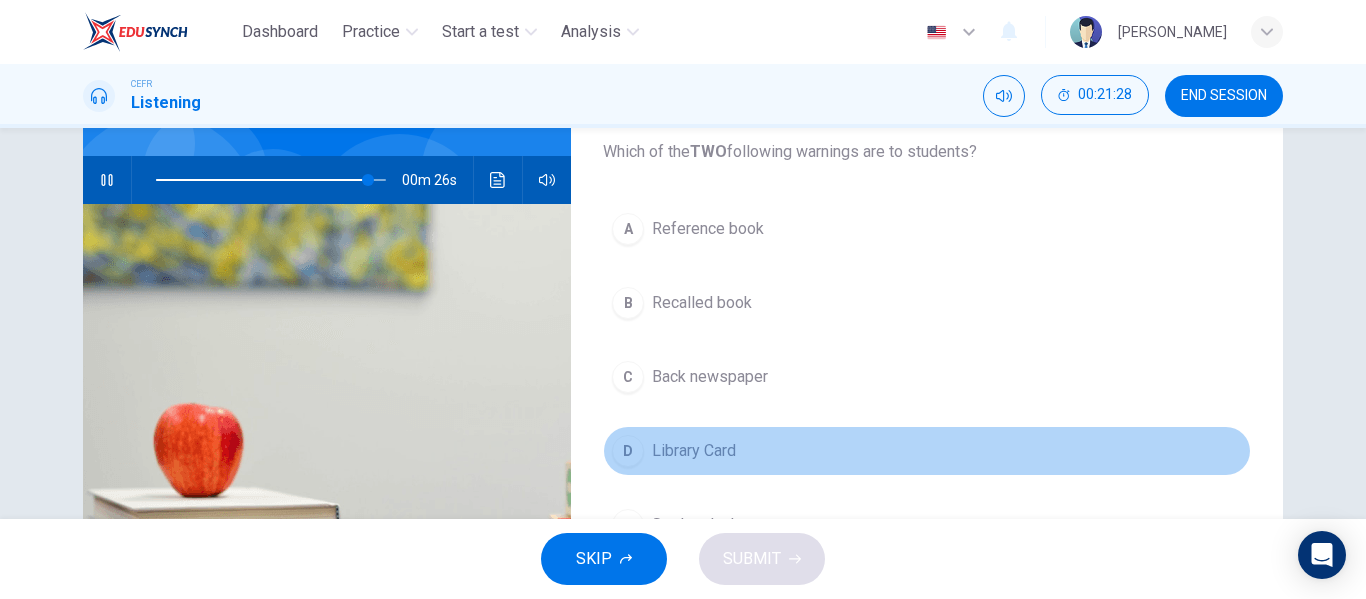click on "D Library Card" at bounding box center (927, 451) 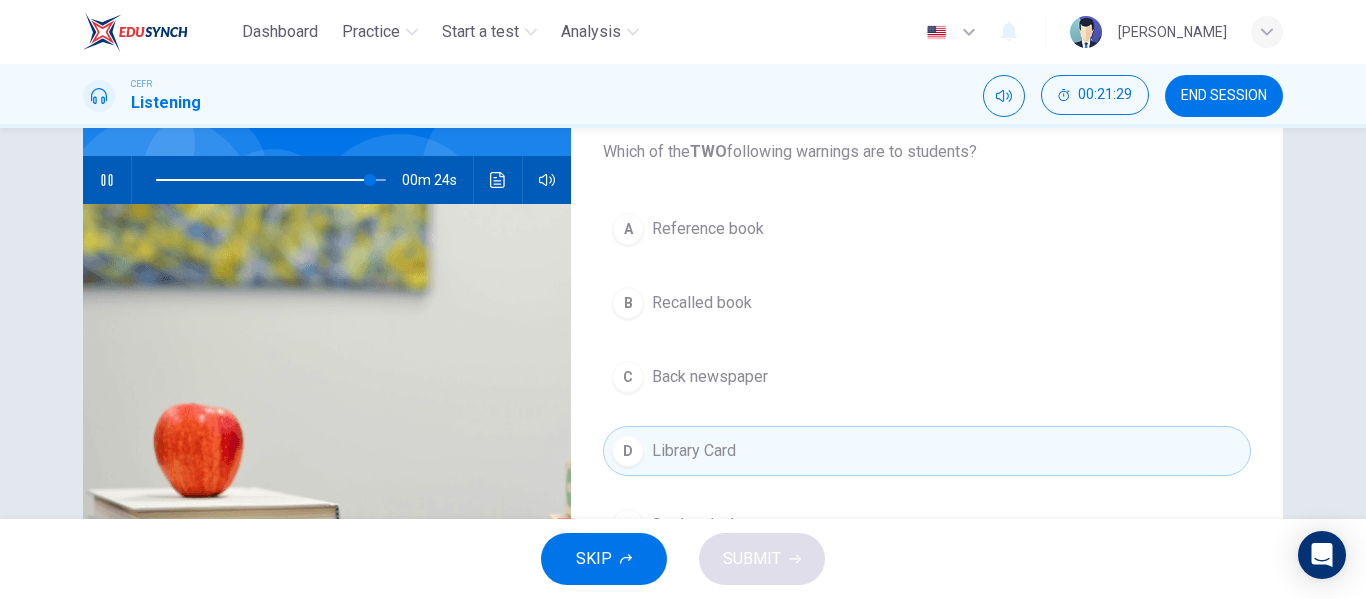click on "A Reference book" at bounding box center [927, 229] 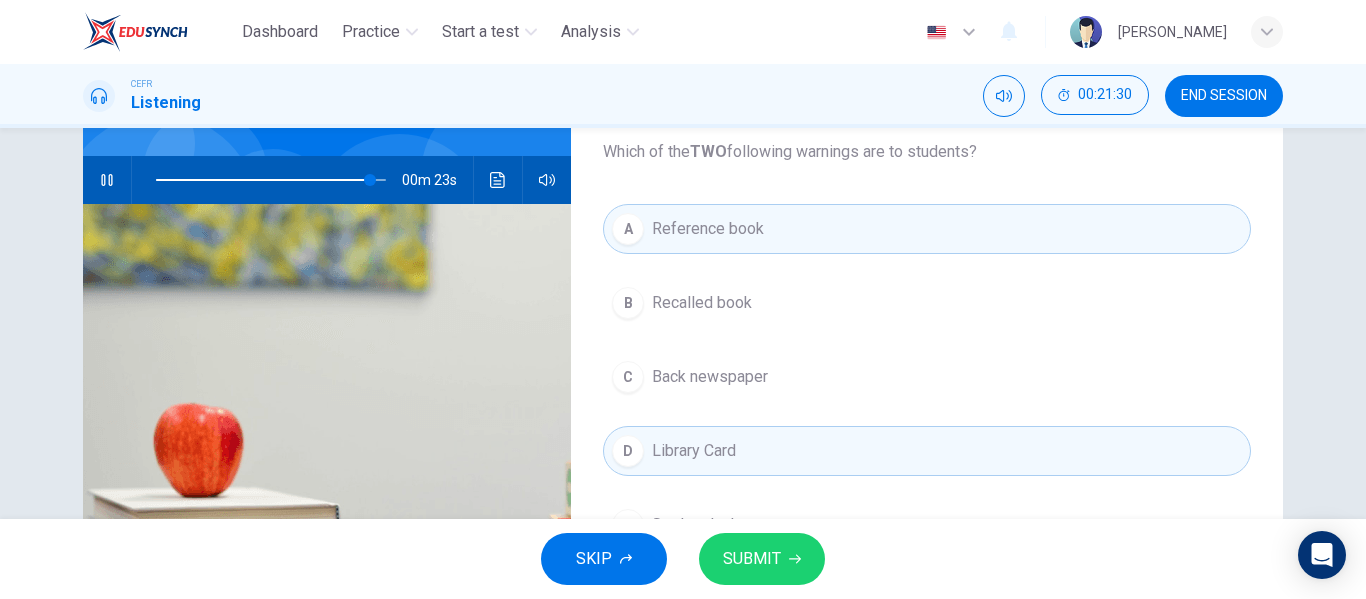 click on "SUBMIT" at bounding box center [752, 559] 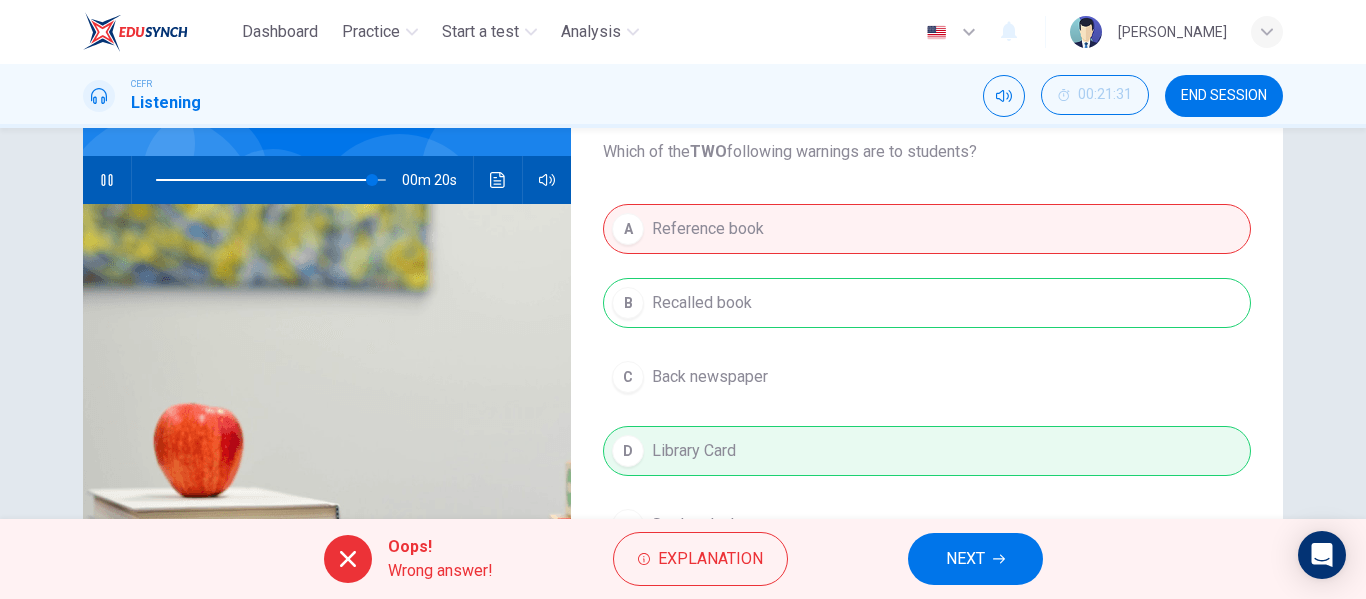 click on "NEXT" at bounding box center [965, 559] 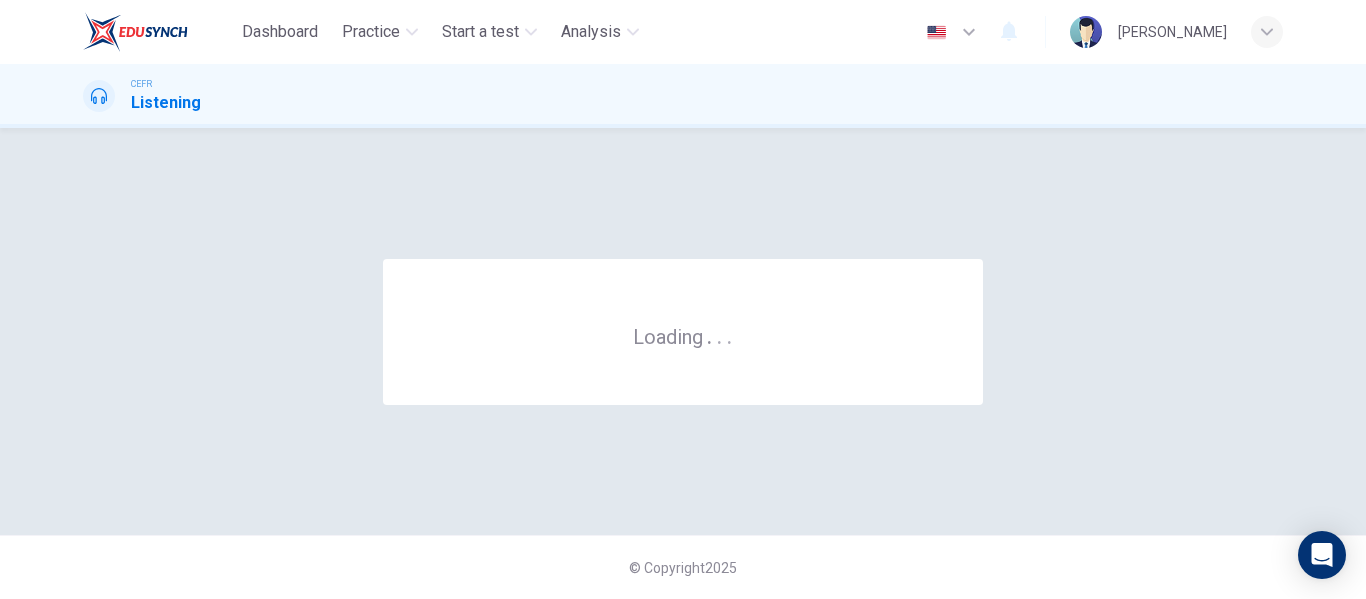 scroll, scrollTop: 0, scrollLeft: 0, axis: both 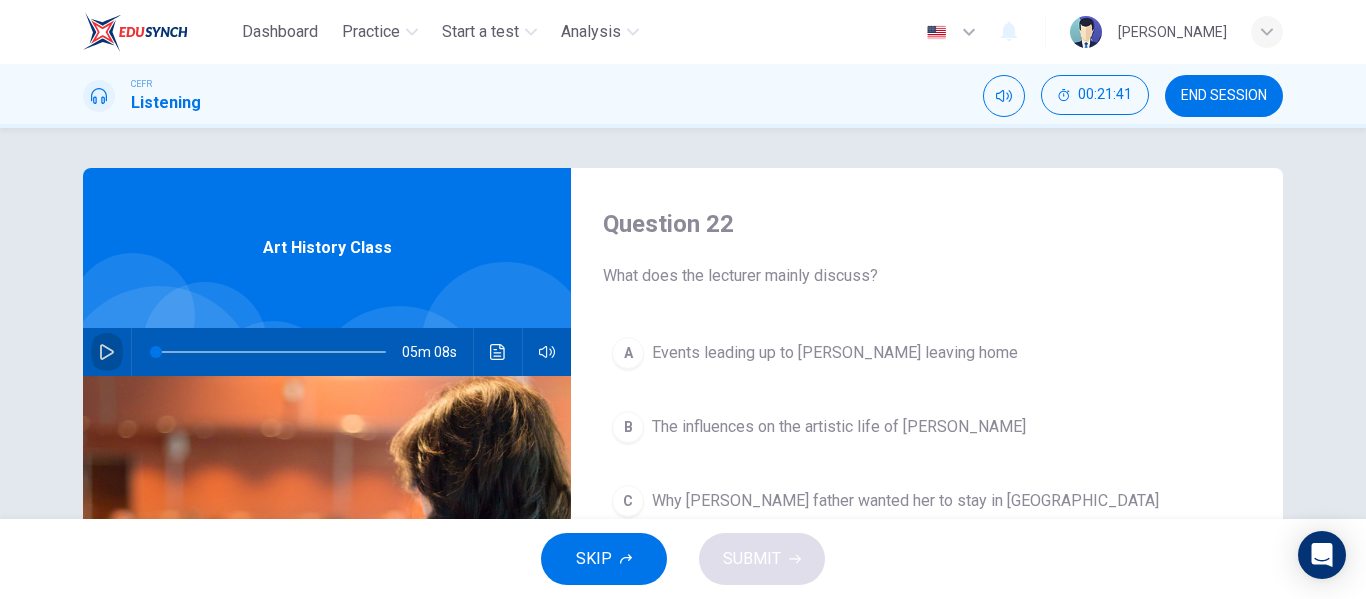click at bounding box center [107, 352] 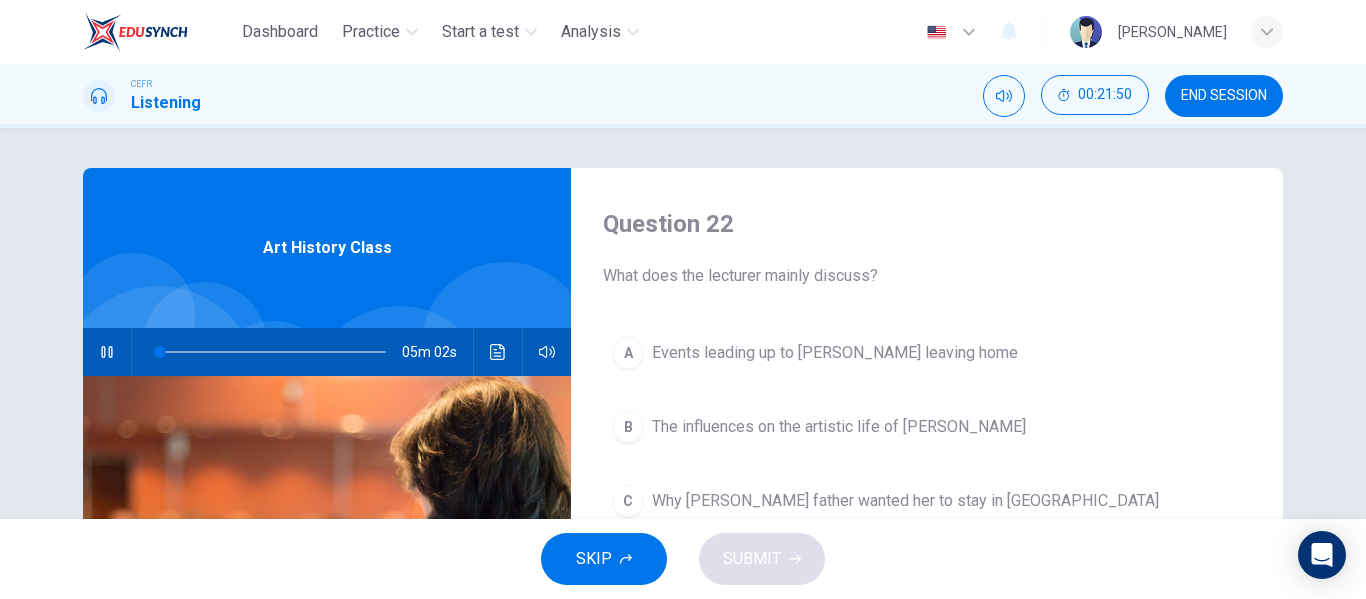 click on "Question 22 What does the lecturer mainly discuss? A Events leading up to Mary Cassatt's leaving home B The influences on the artistic life of Mary Cassatt C Why Mary Cassatt's father wanted her to stay in America D The life of a painter in nineteenth century Paris Art History Class 05m 02s" at bounding box center (683, 323) 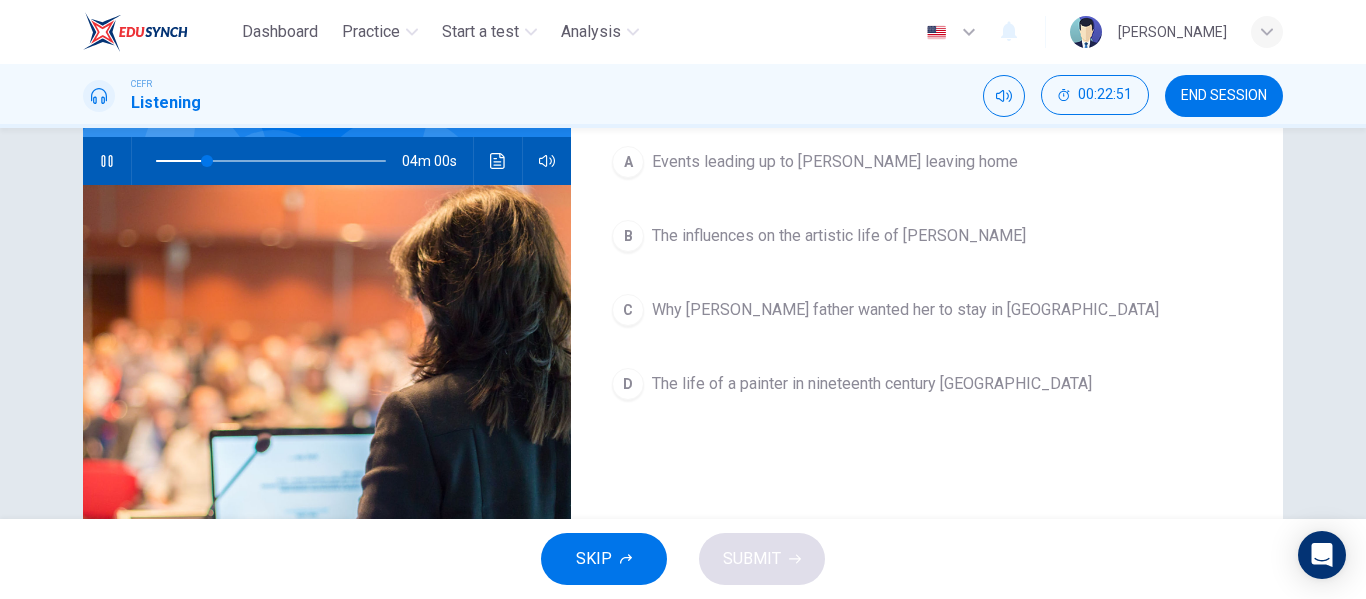 scroll, scrollTop: 149, scrollLeft: 0, axis: vertical 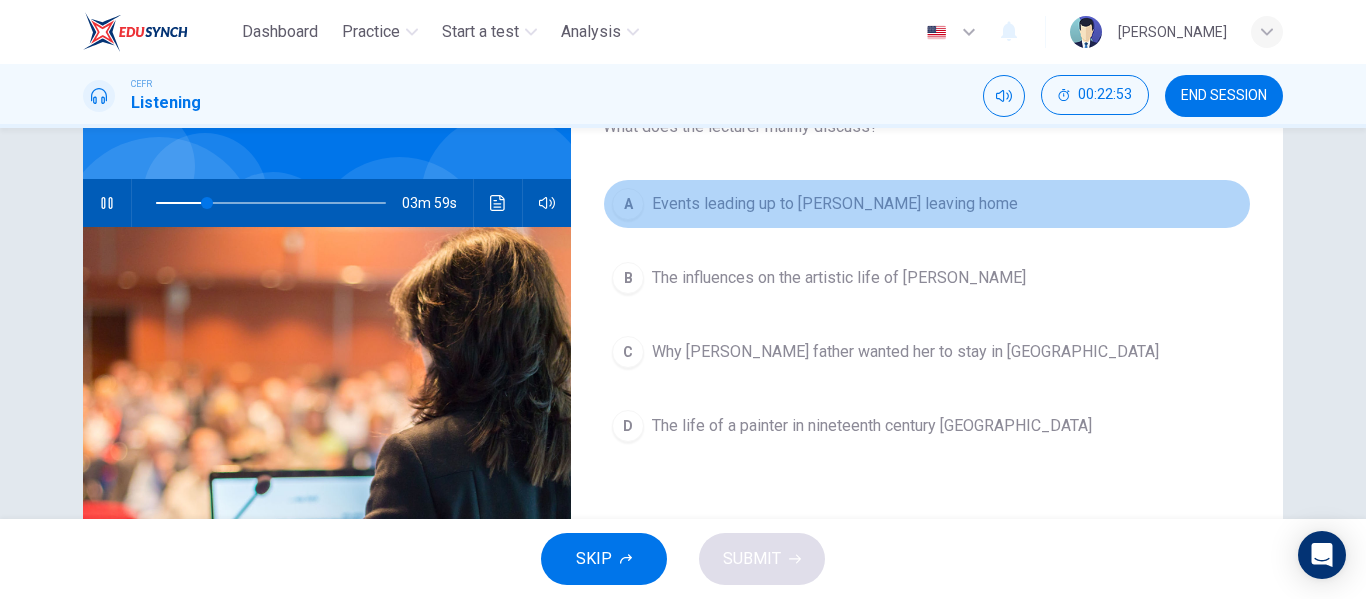 click on "Events leading up to Mary Cassatt's leaving home" at bounding box center [835, 204] 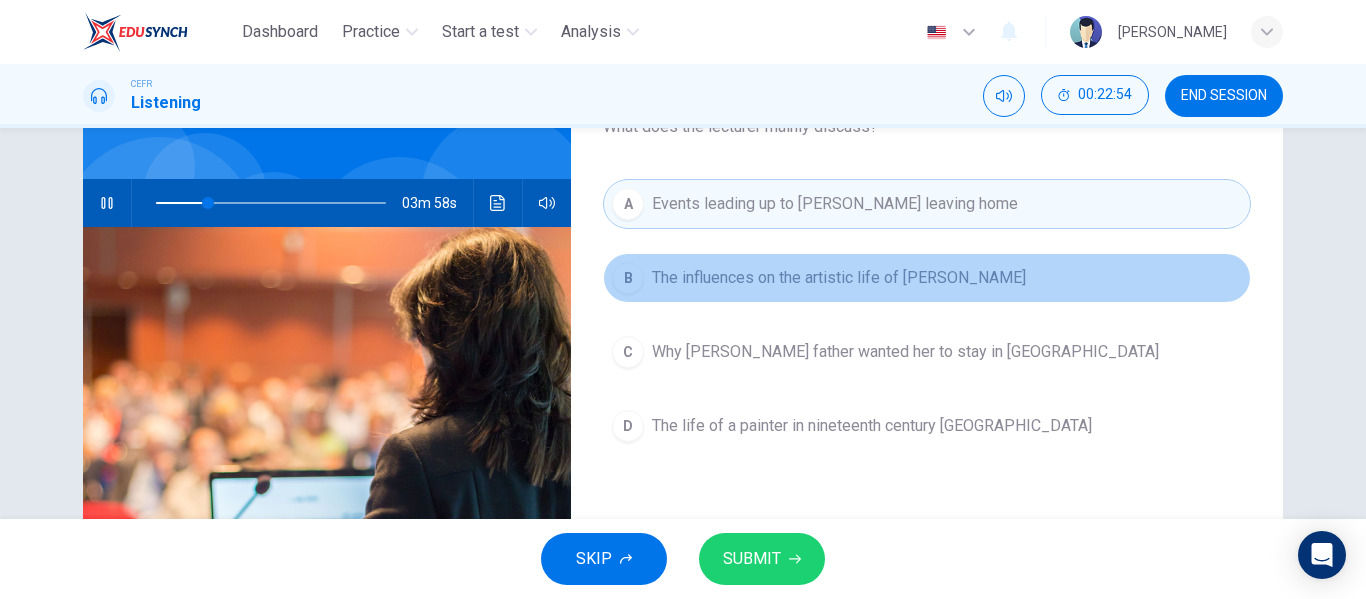 click on "The influences on the artistic life of Mary Cassatt" at bounding box center (839, 278) 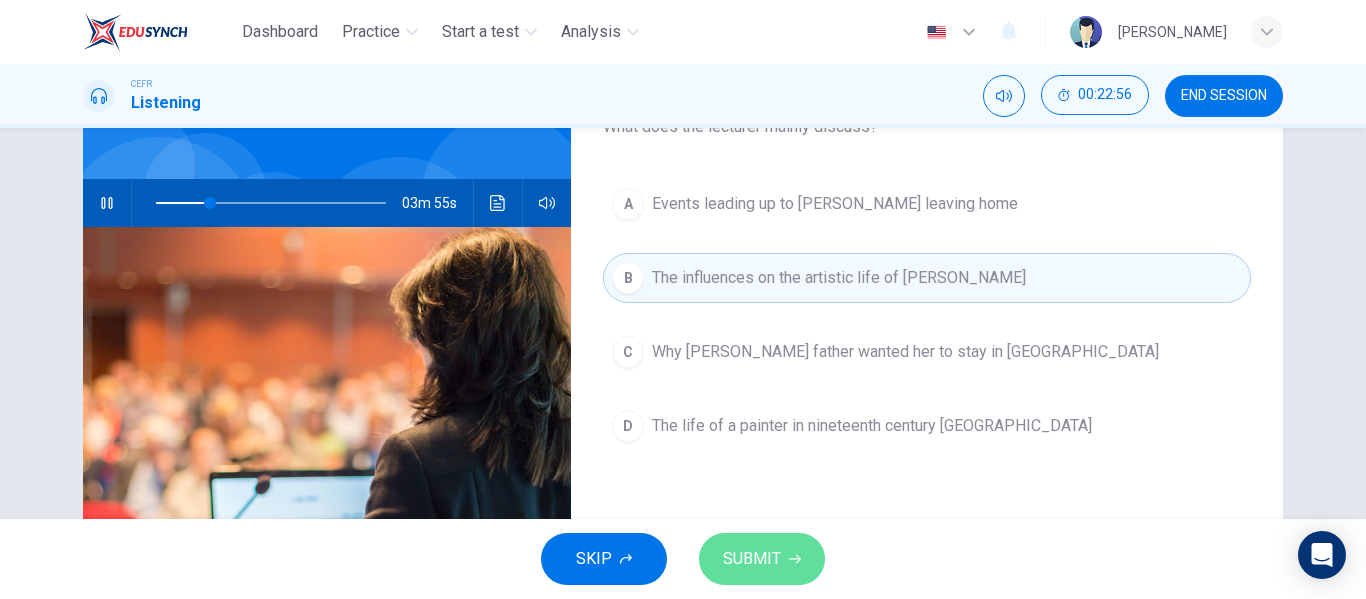 click on "SUBMIT" at bounding box center [752, 559] 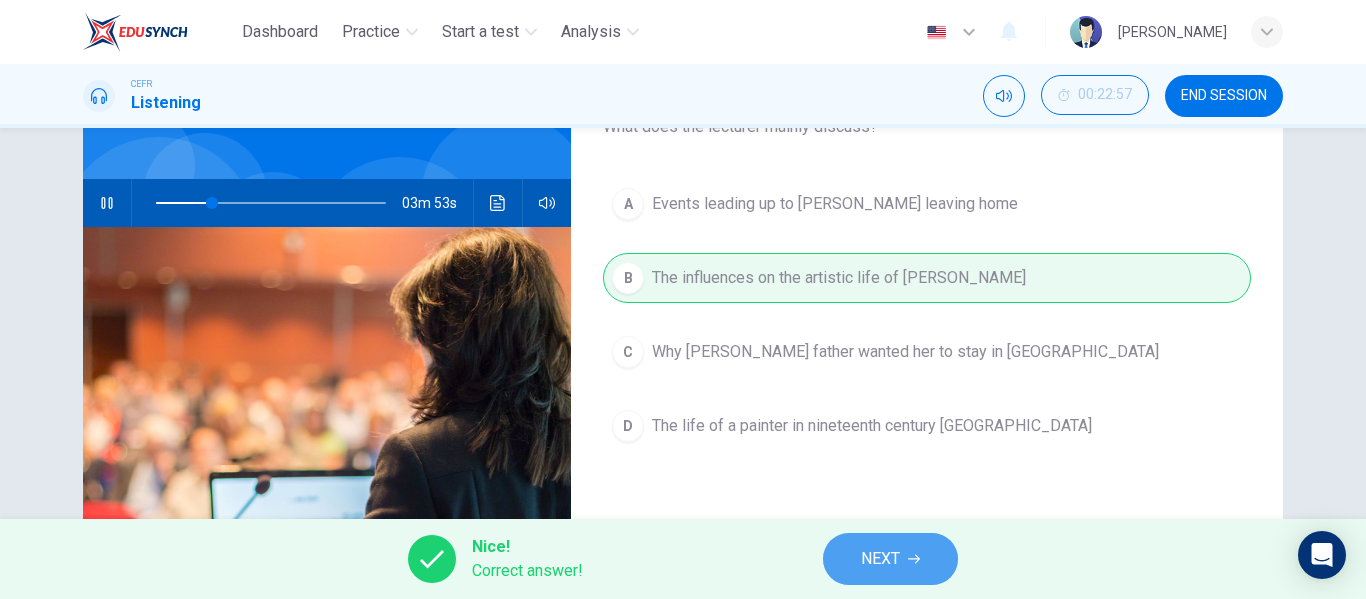 click on "NEXT" at bounding box center (890, 559) 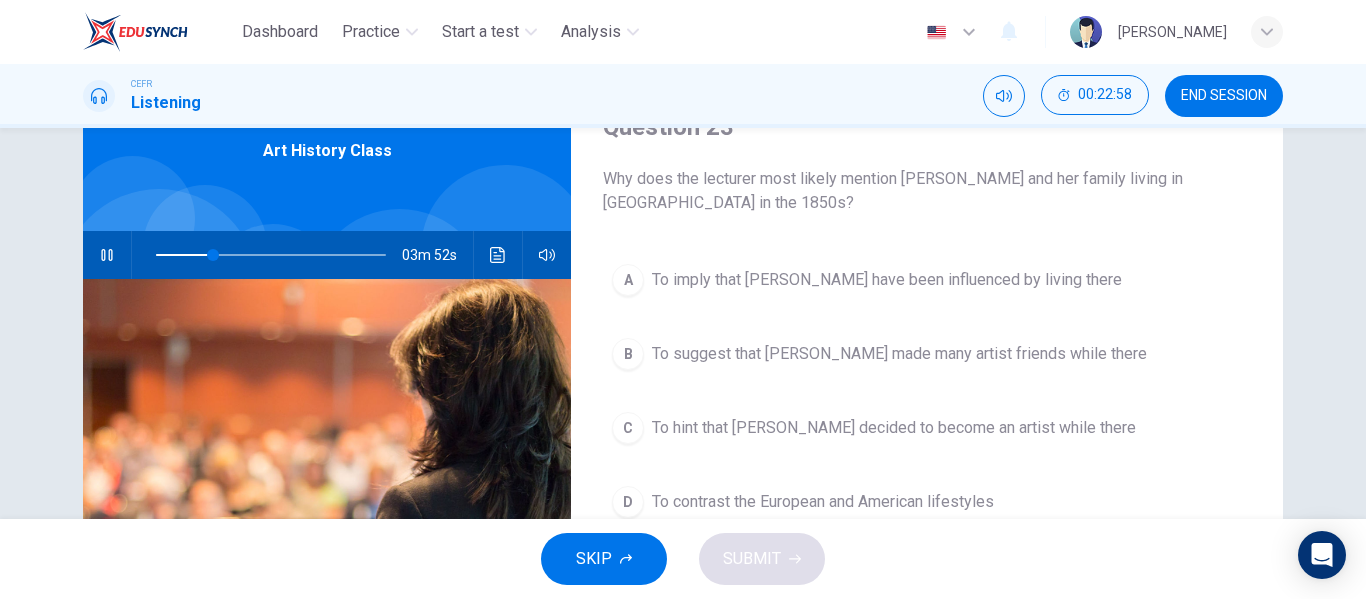scroll, scrollTop: 96, scrollLeft: 0, axis: vertical 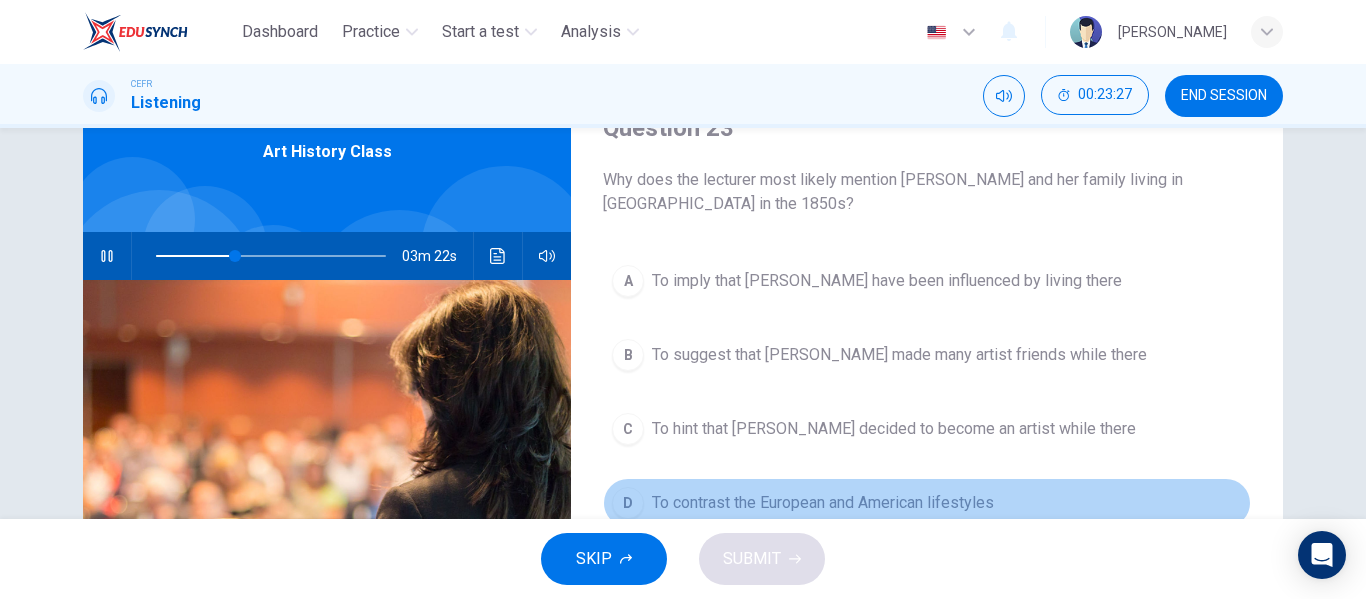 click on "D To contrast the European and American lifestyles" at bounding box center (927, 503) 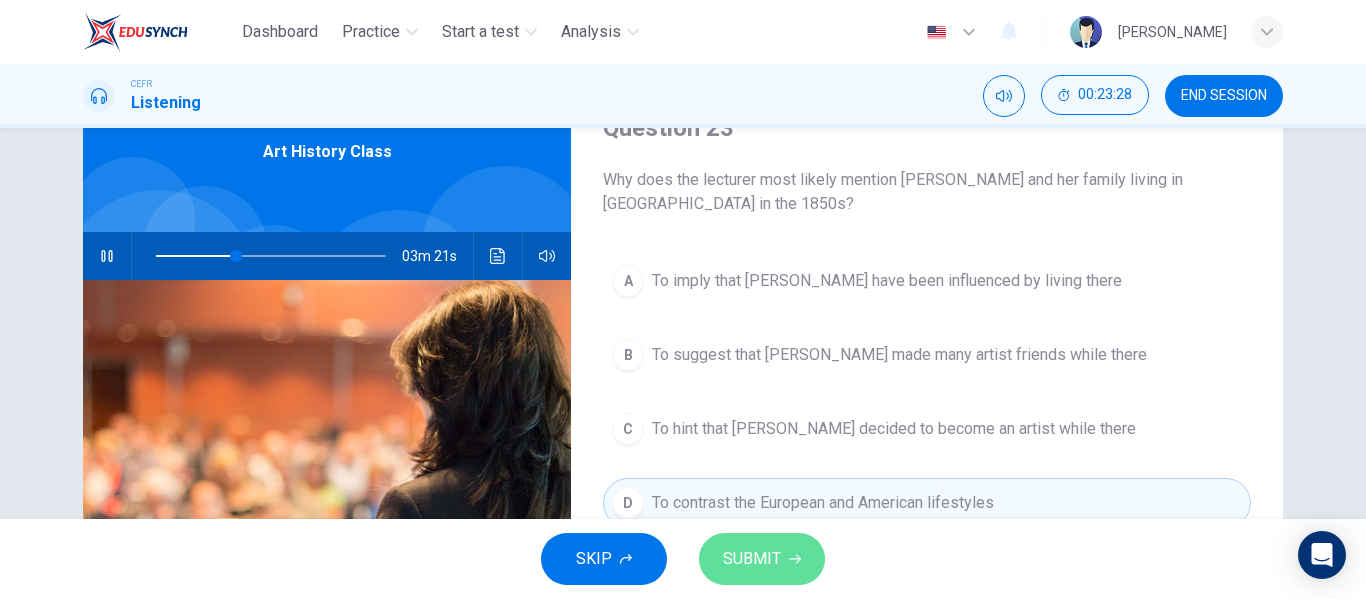 click on "SUBMIT" at bounding box center [762, 559] 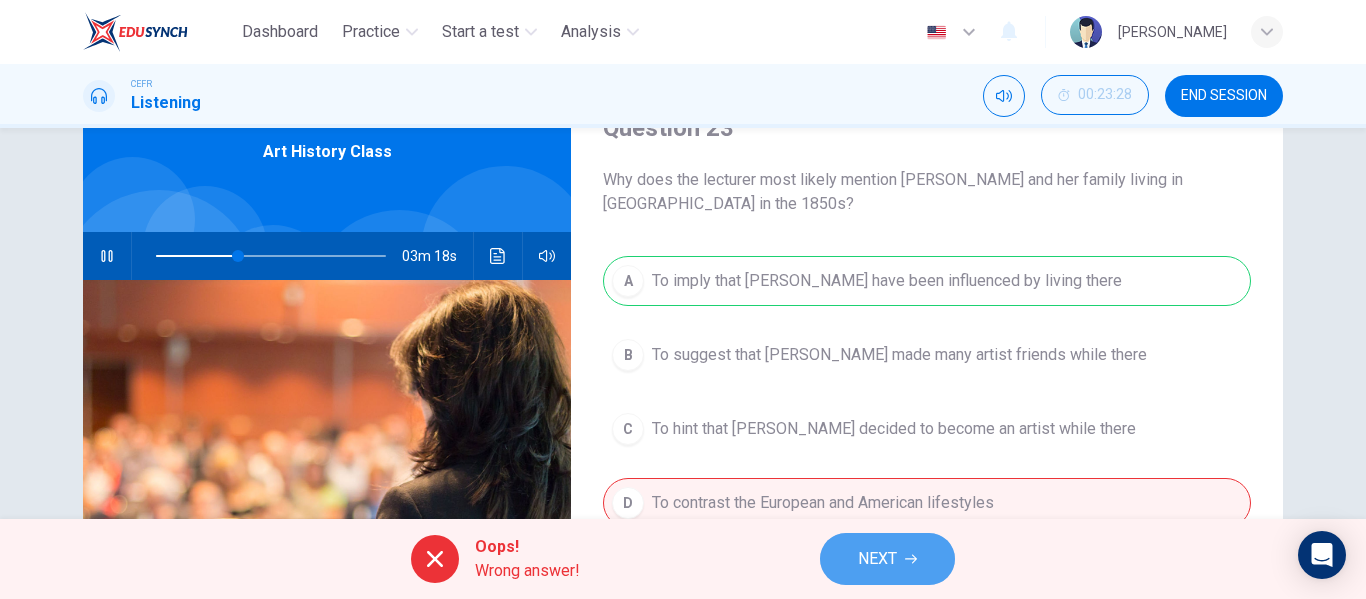 click on "NEXT" at bounding box center [887, 559] 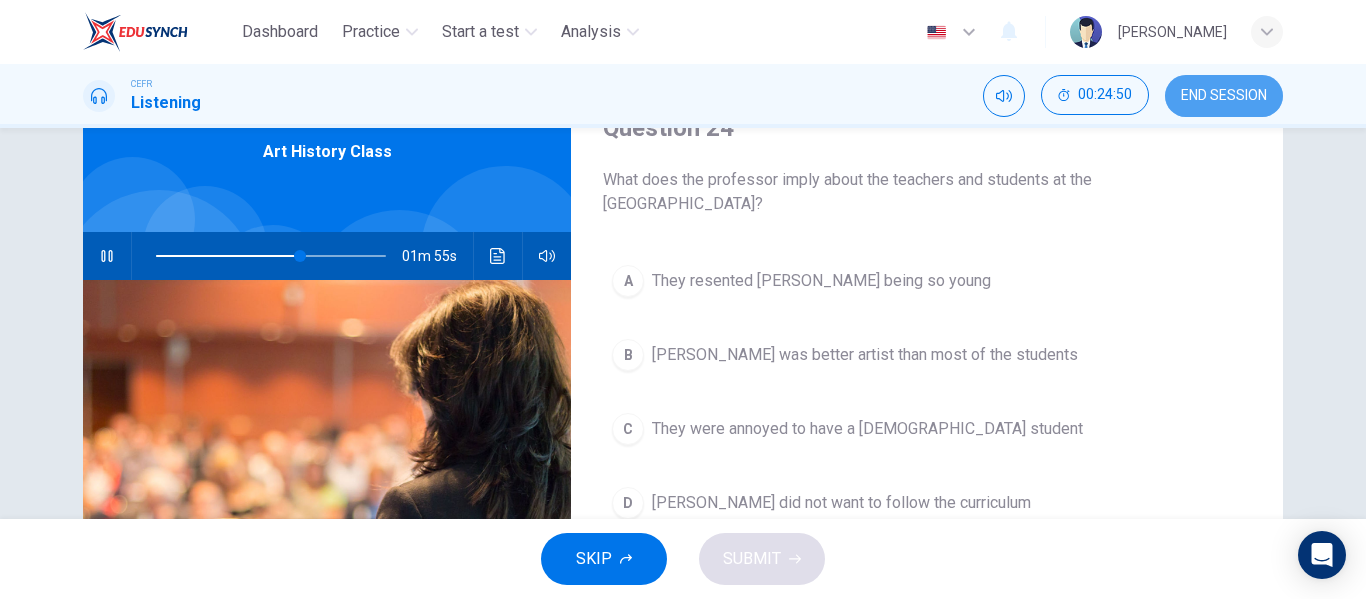 click on "END SESSION" at bounding box center (1224, 96) 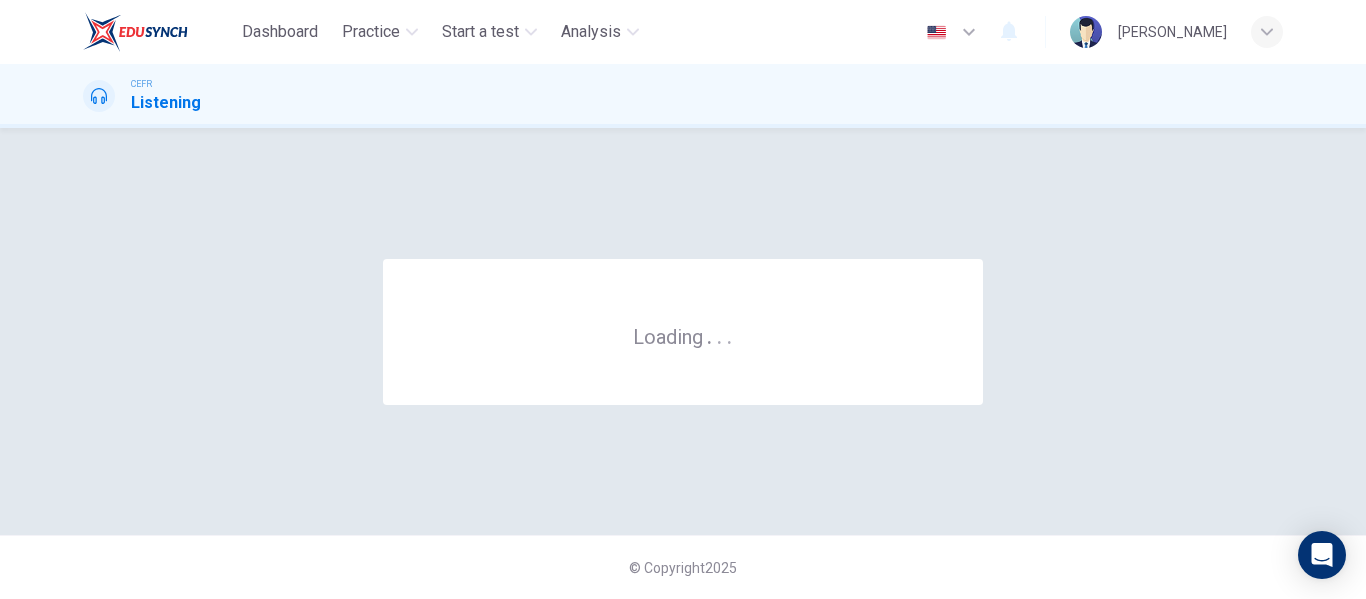 scroll, scrollTop: 0, scrollLeft: 0, axis: both 